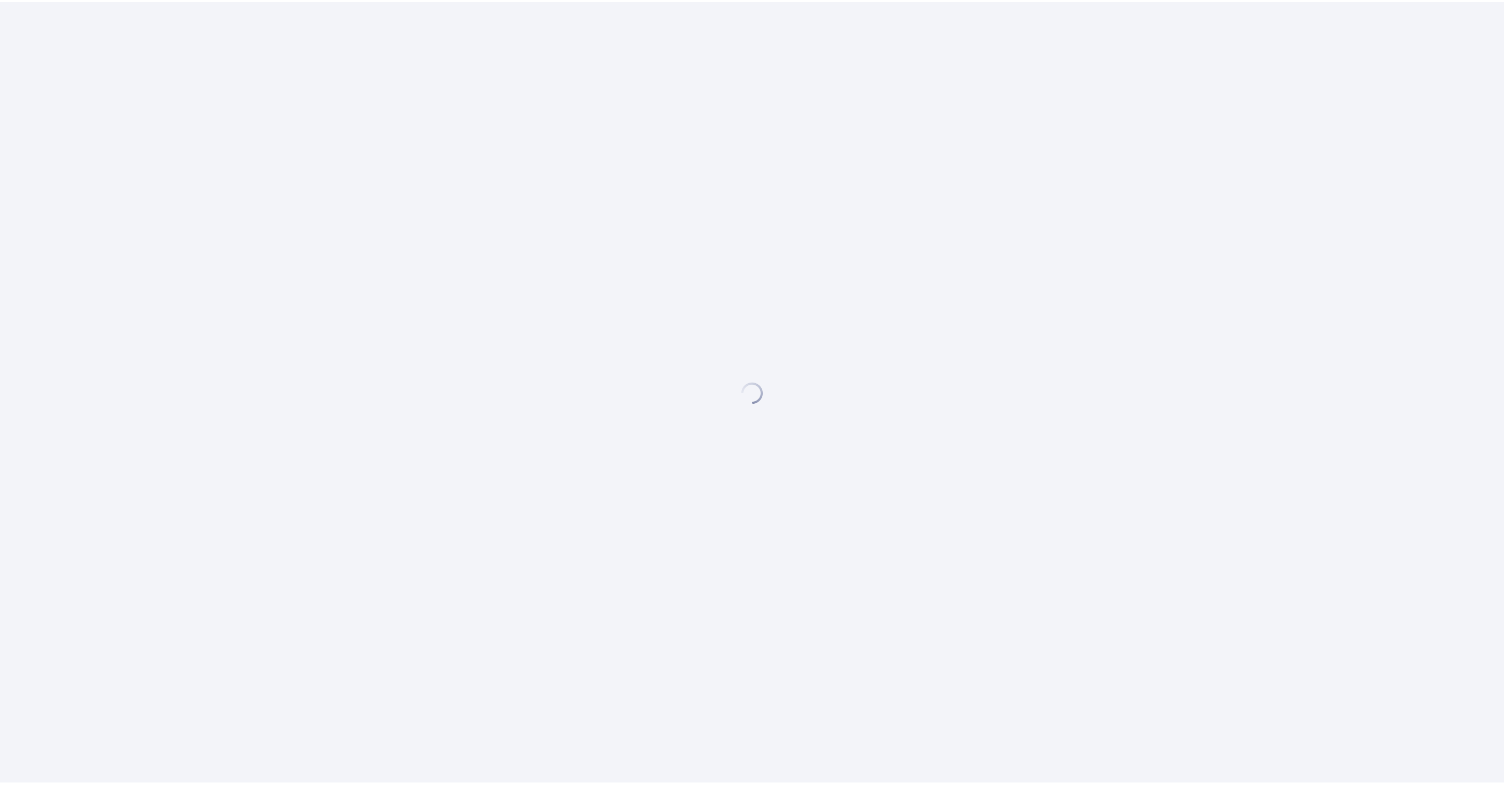 scroll, scrollTop: 0, scrollLeft: 0, axis: both 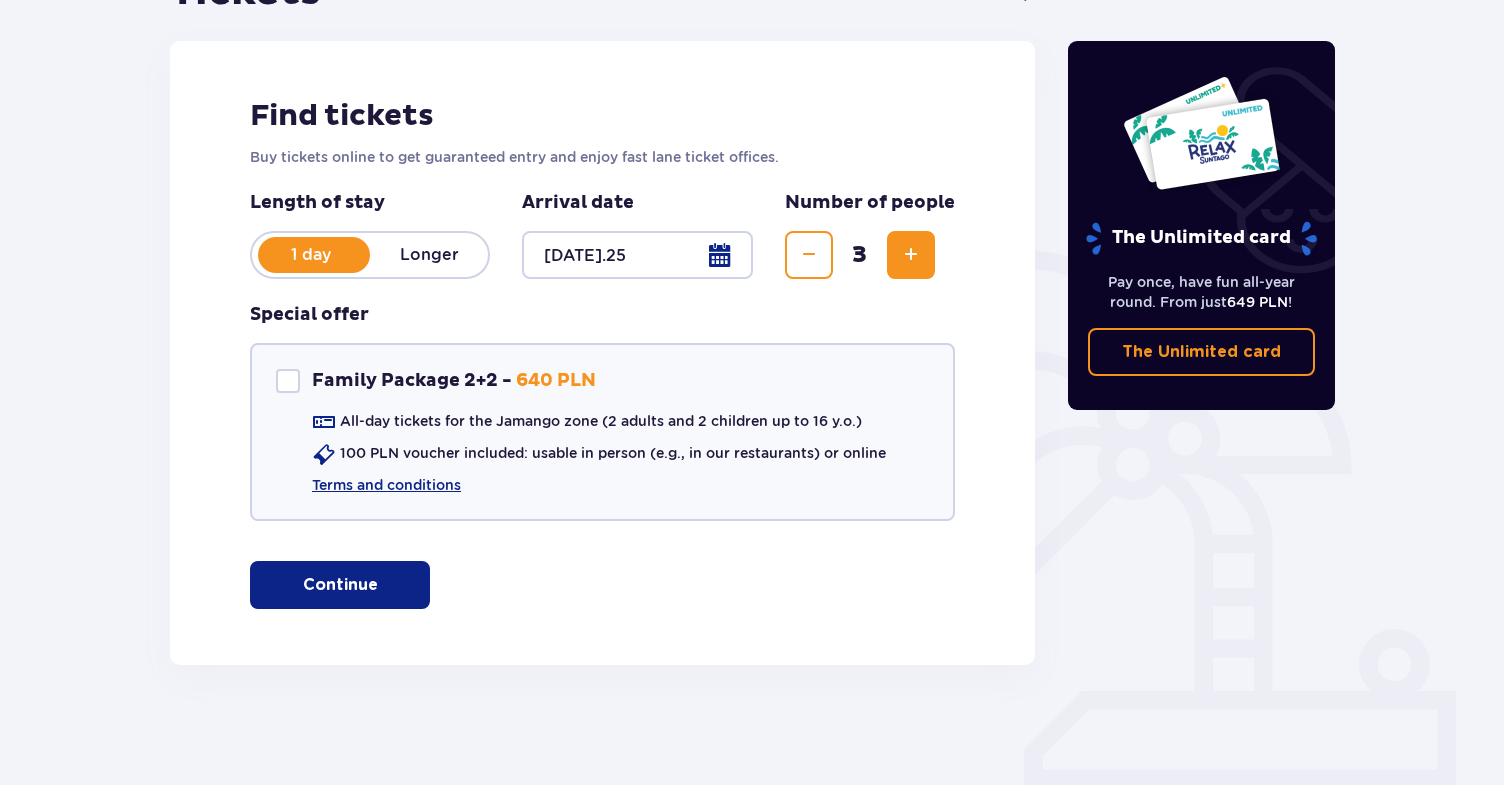 click on "Continue" at bounding box center (340, 585) 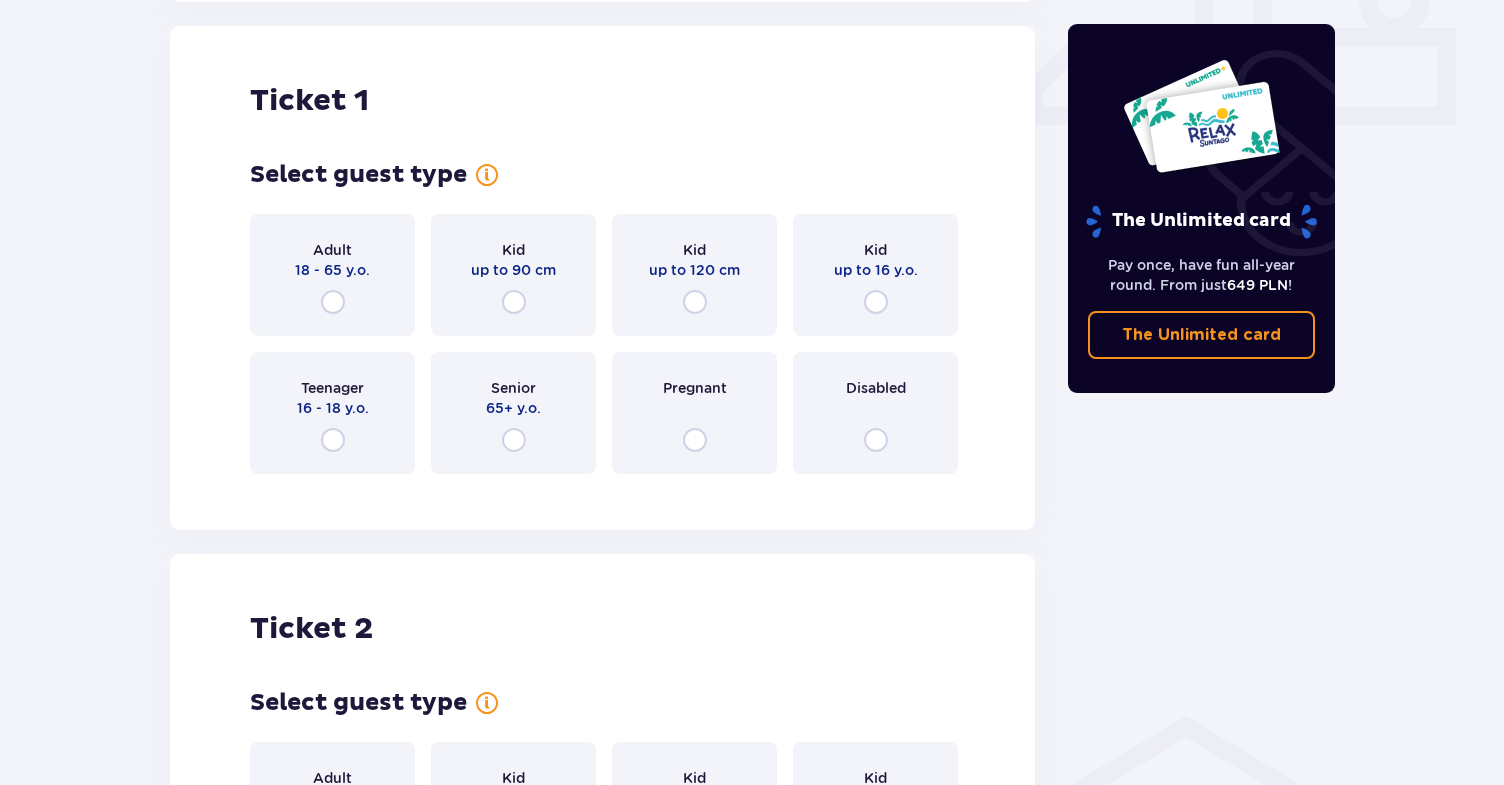 scroll, scrollTop: 910, scrollLeft: 0, axis: vertical 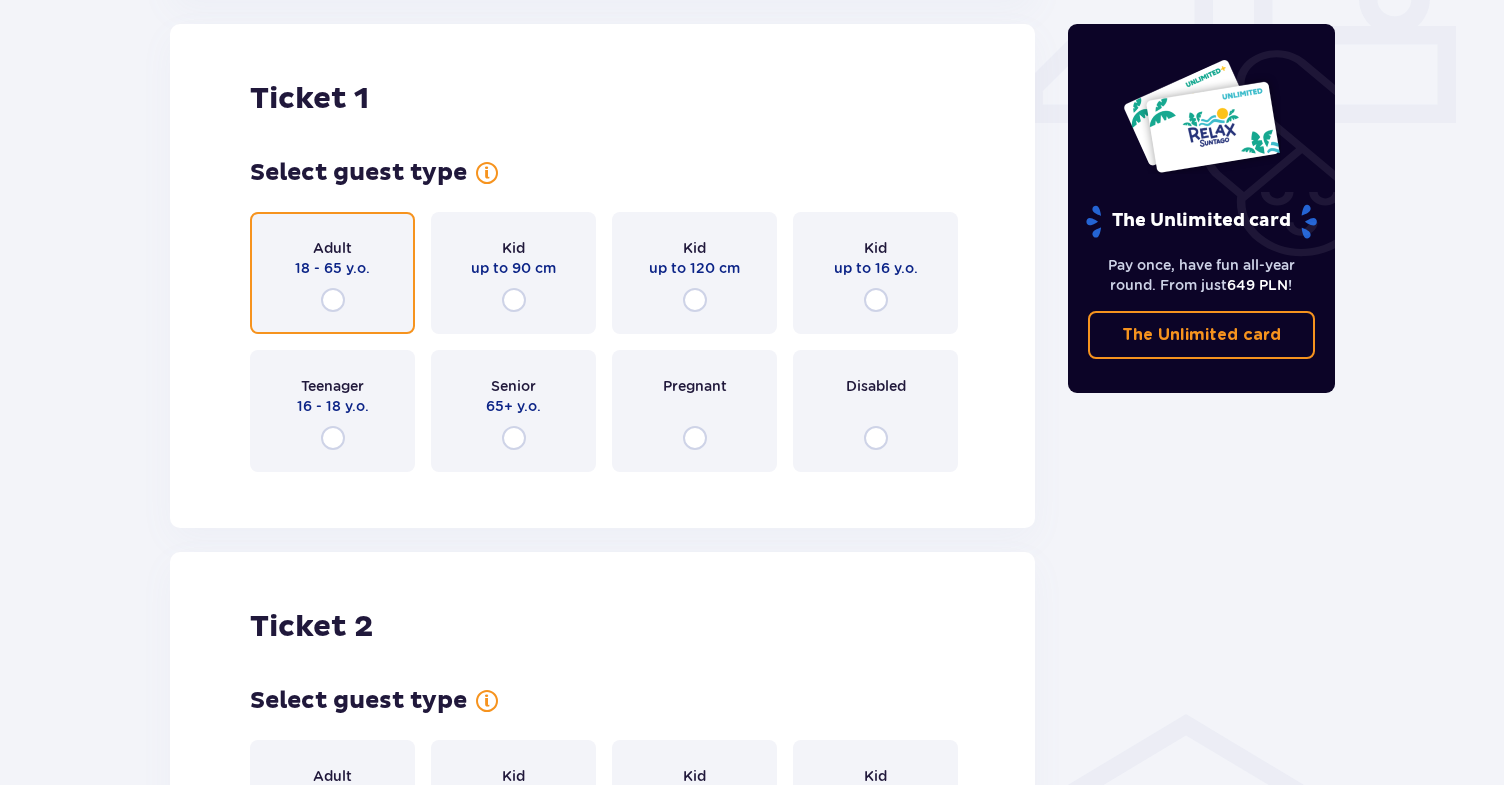 click at bounding box center [333, 300] 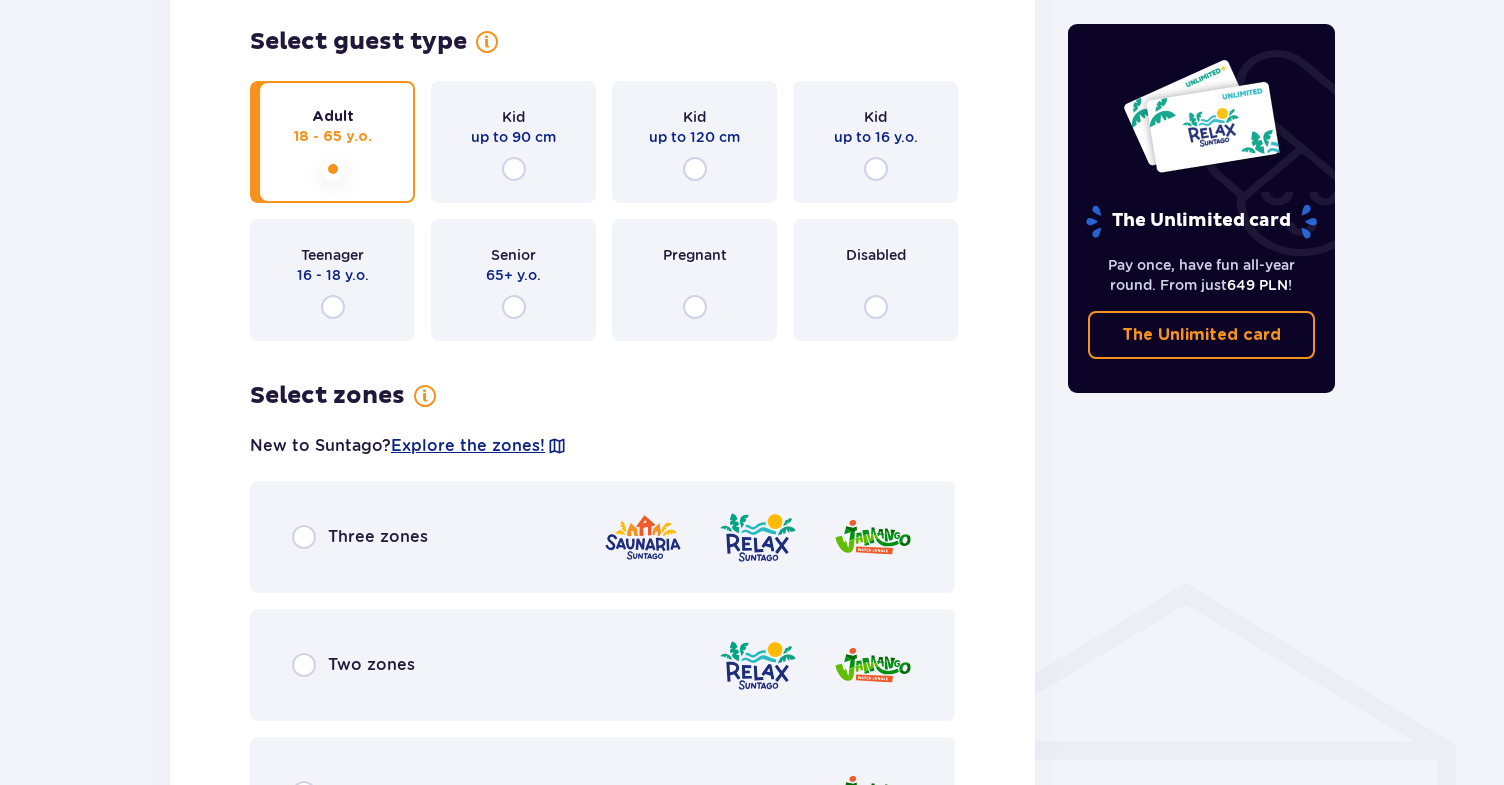 scroll, scrollTop: 1038, scrollLeft: 0, axis: vertical 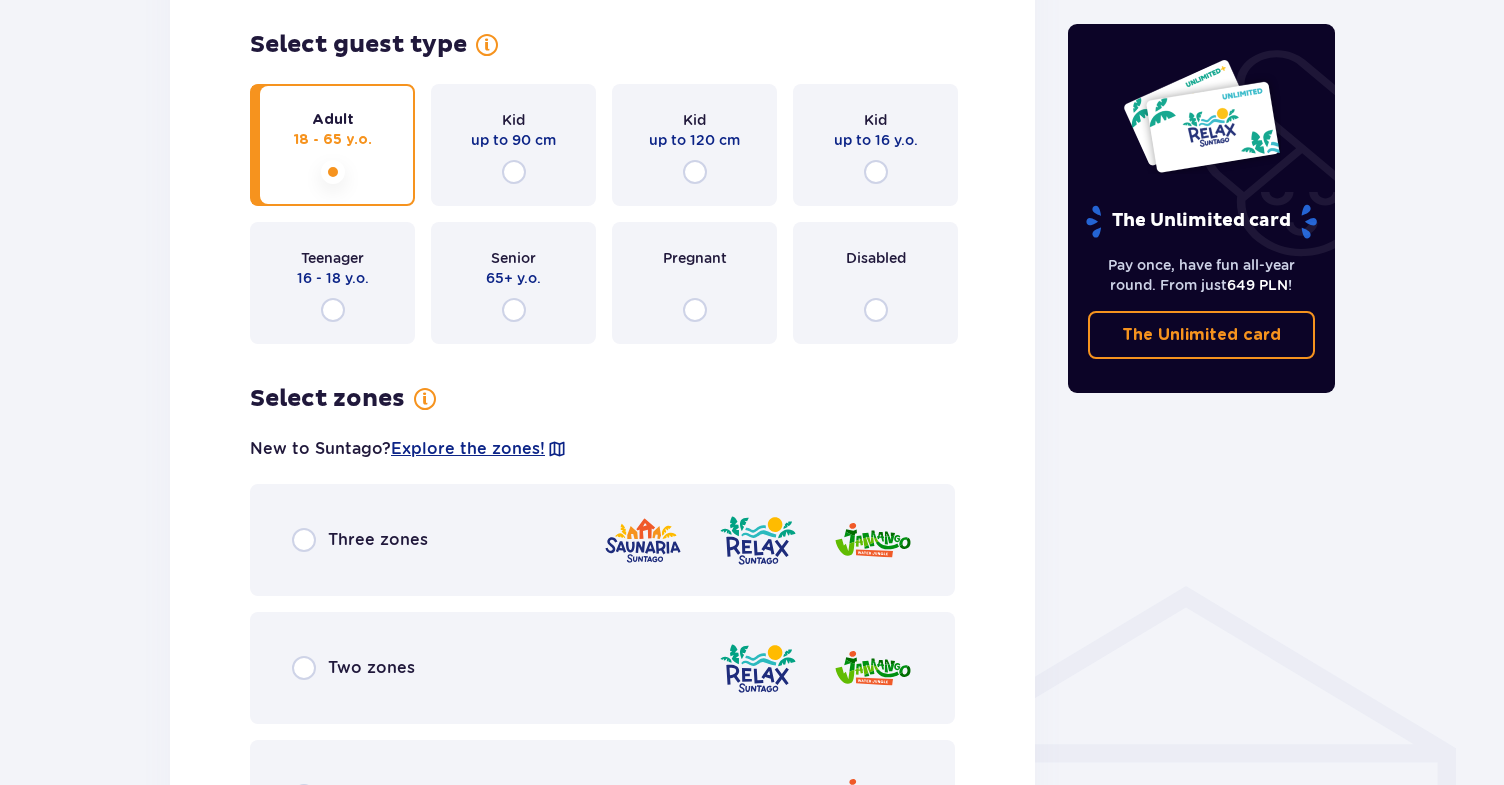 click on "Kid up to 120 cm" at bounding box center (694, 145) 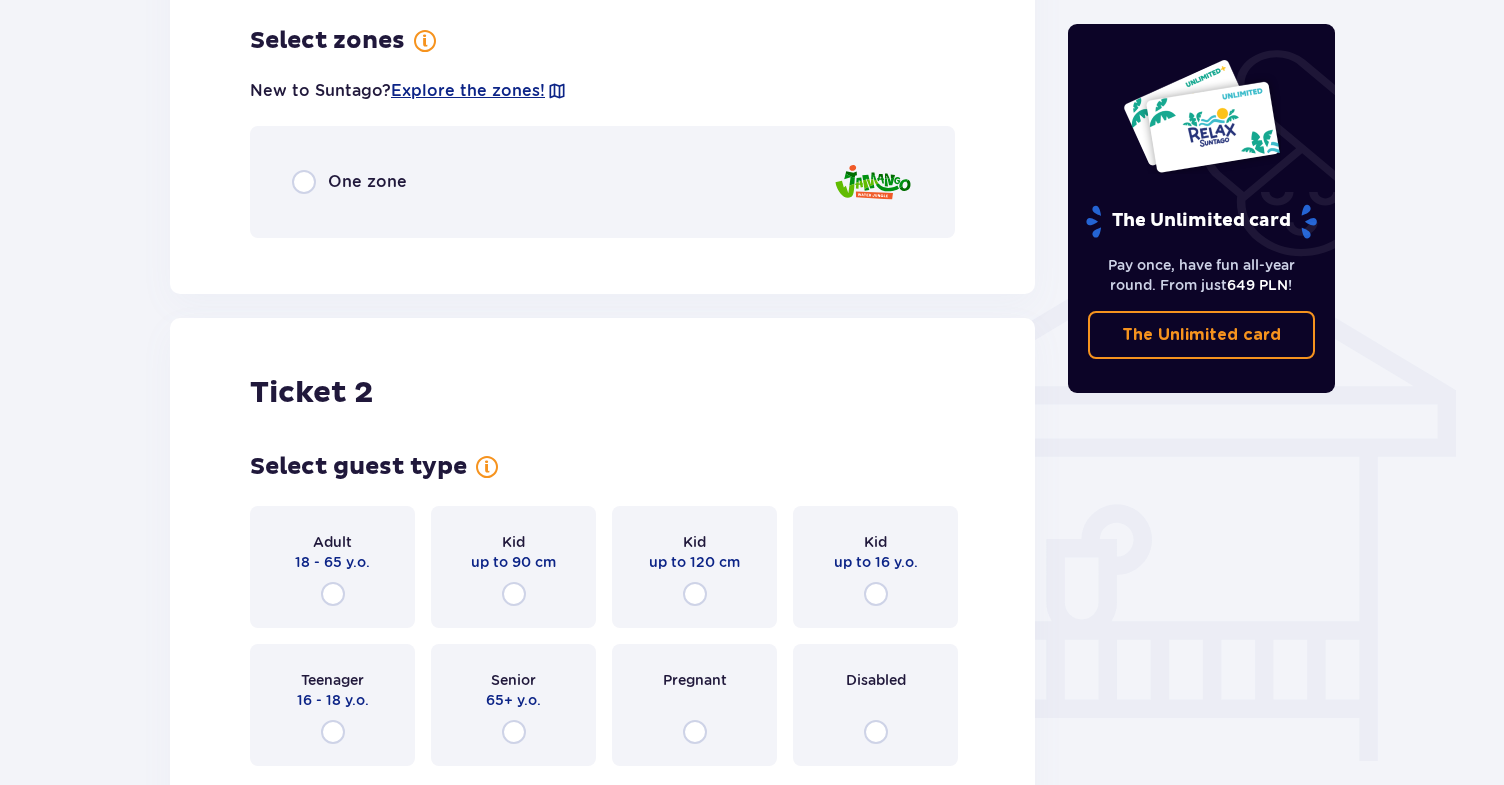 scroll, scrollTop: 1398, scrollLeft: 0, axis: vertical 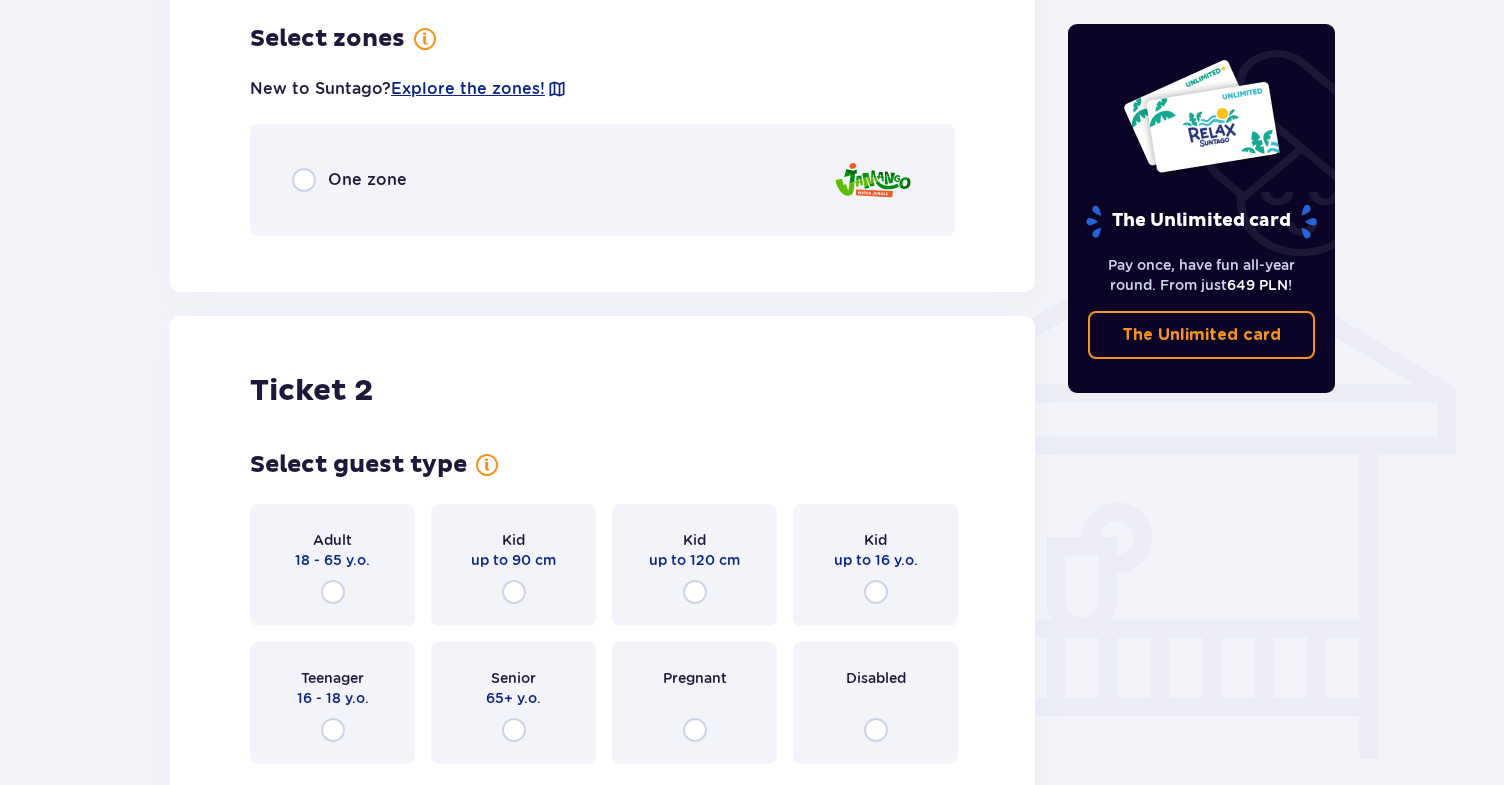 click on "One zone" at bounding box center [367, 180] 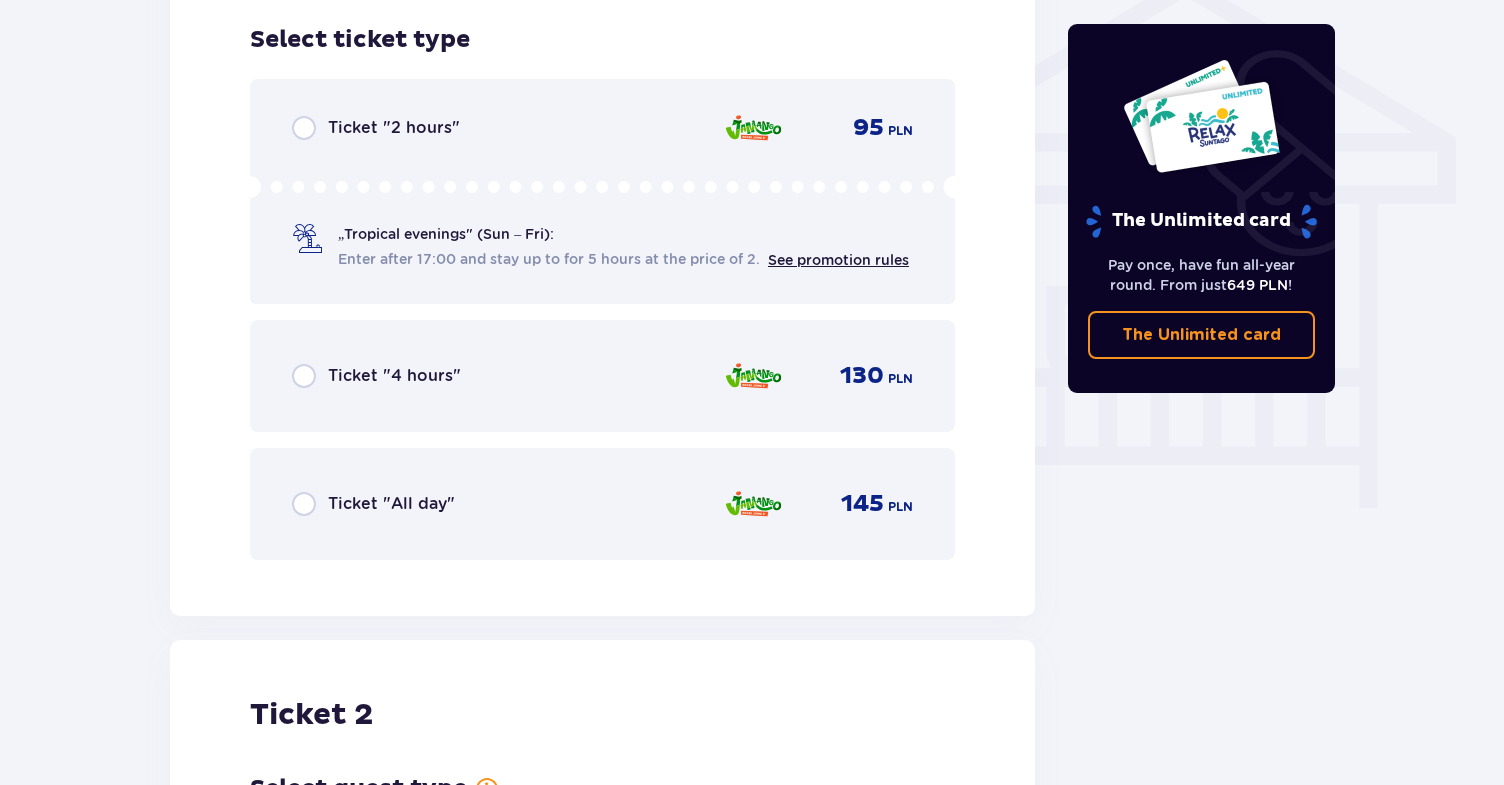 scroll, scrollTop: 1650, scrollLeft: 0, axis: vertical 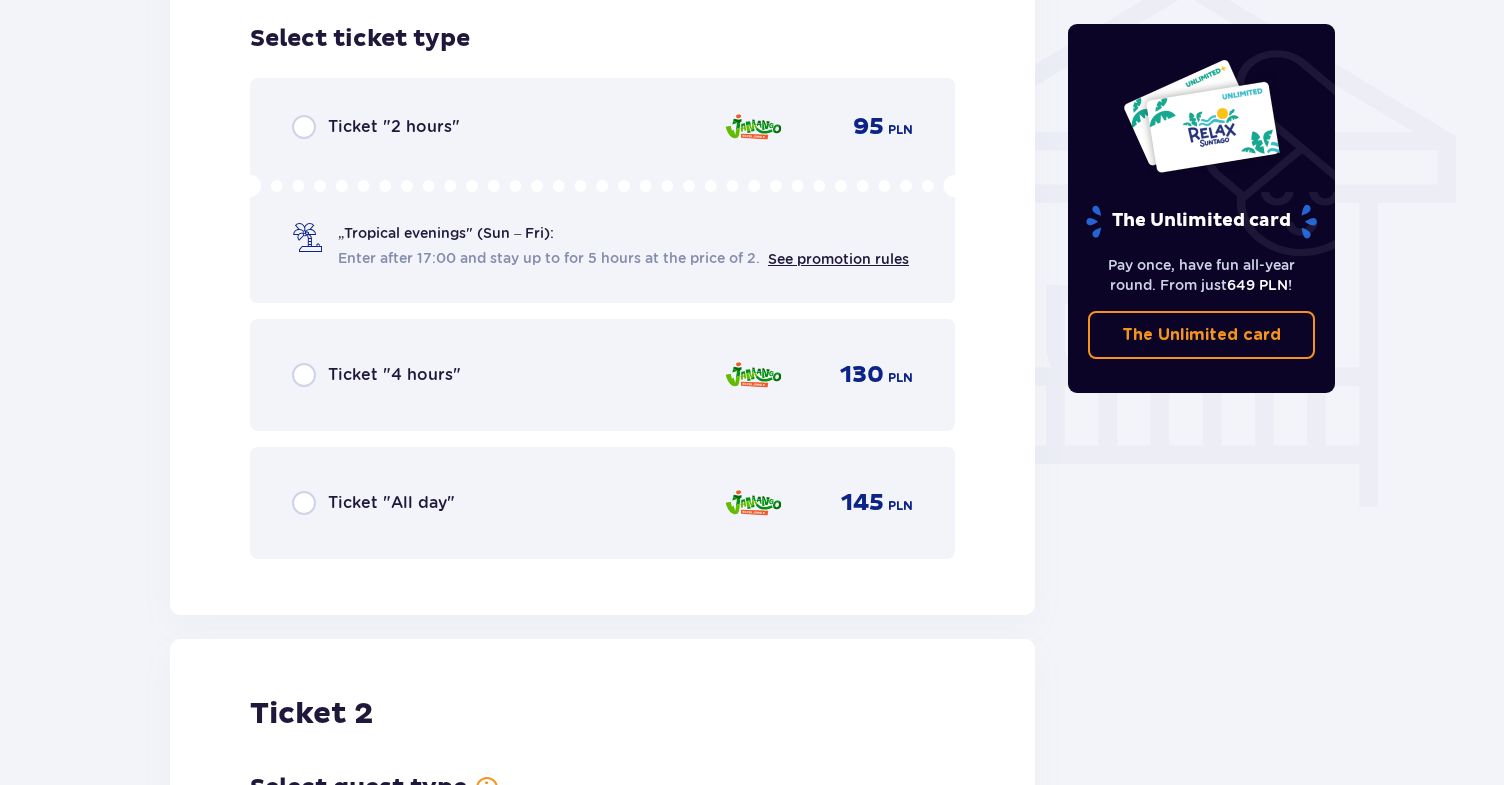 click on "Ticket "All day"" at bounding box center (391, 503) 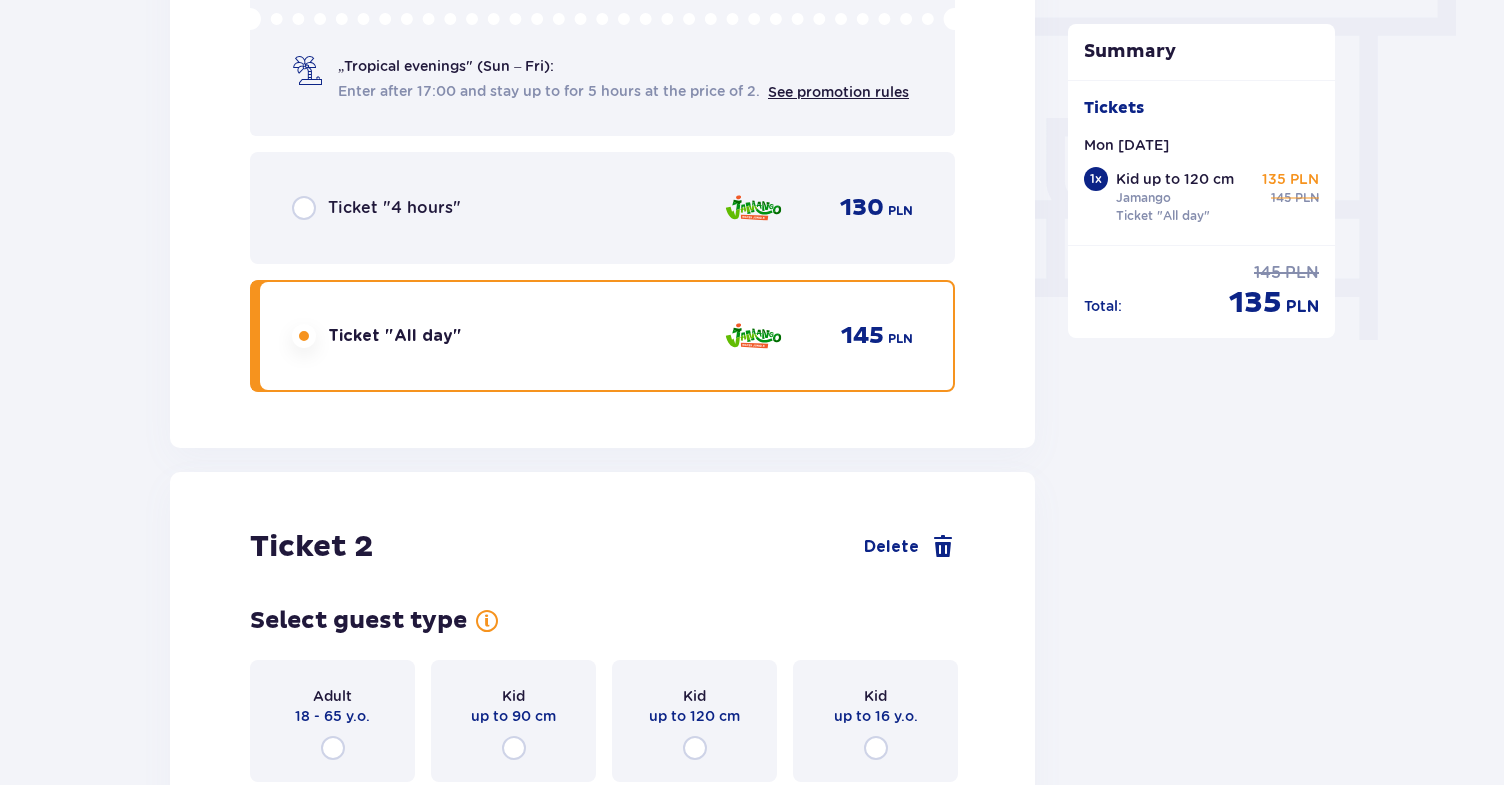 scroll, scrollTop: 2010, scrollLeft: 0, axis: vertical 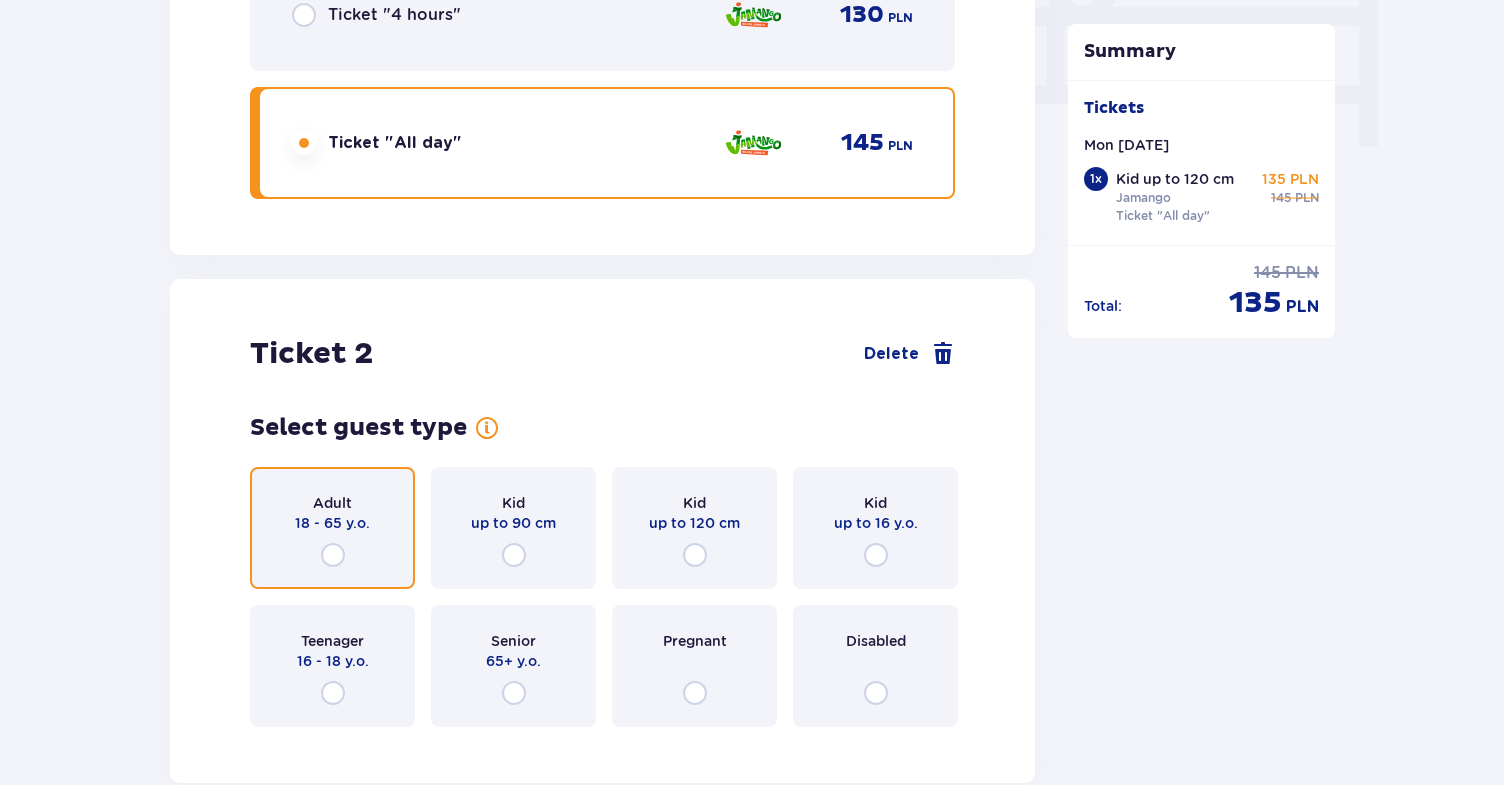 click at bounding box center [333, 555] 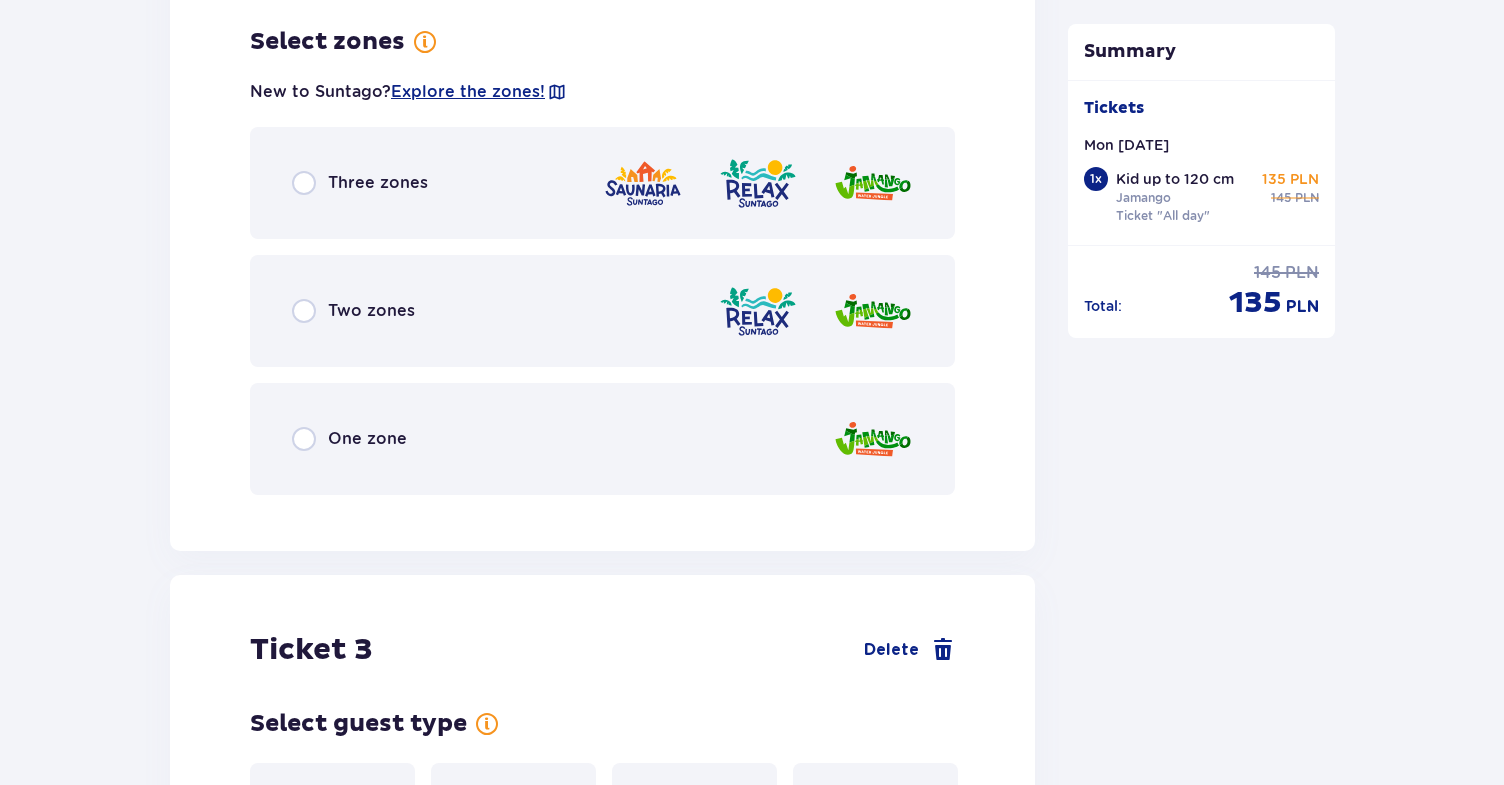 scroll, scrollTop: 2753, scrollLeft: 0, axis: vertical 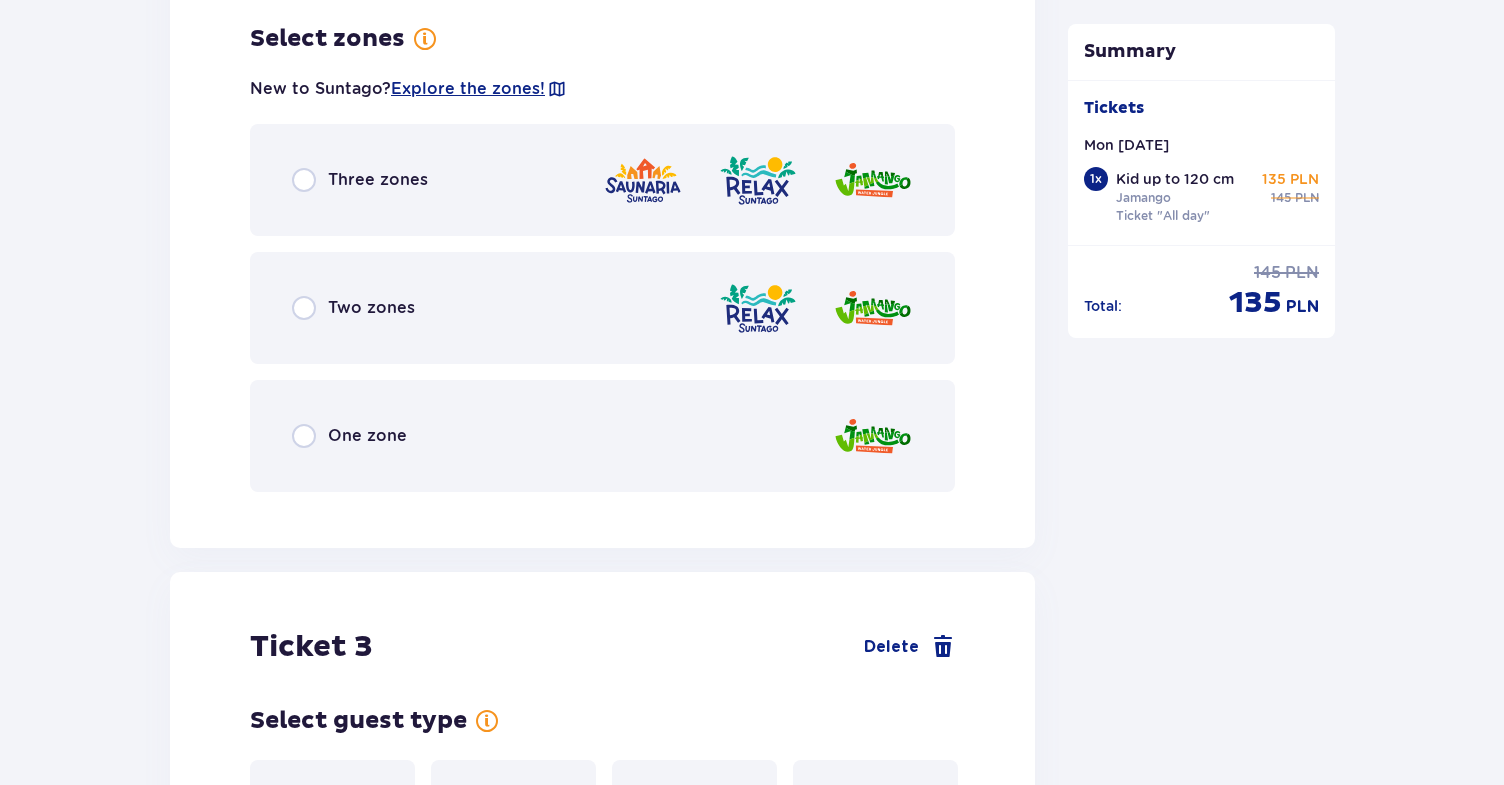 click on "One zone" at bounding box center [367, 436] 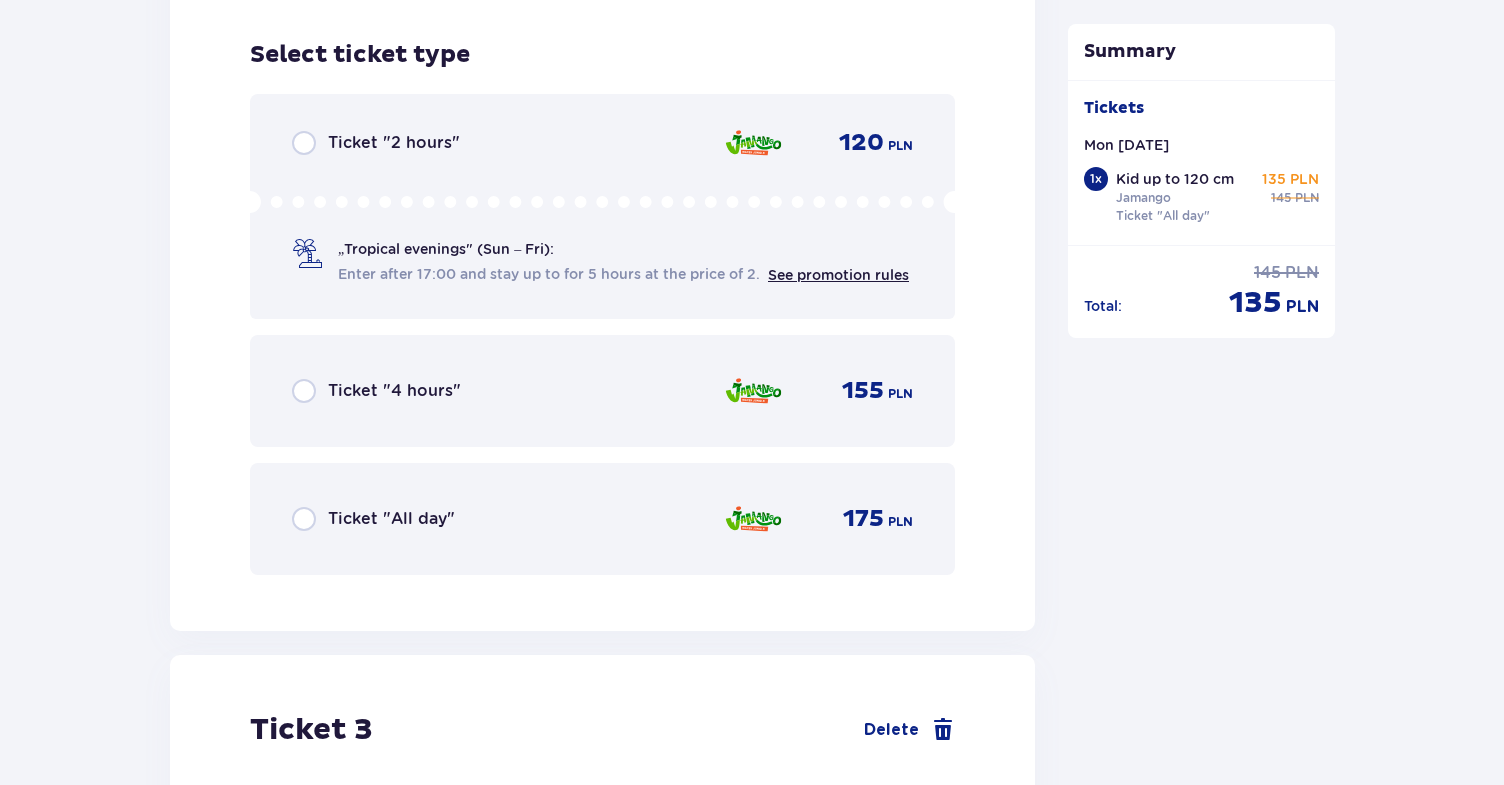 scroll, scrollTop: 3261, scrollLeft: 0, axis: vertical 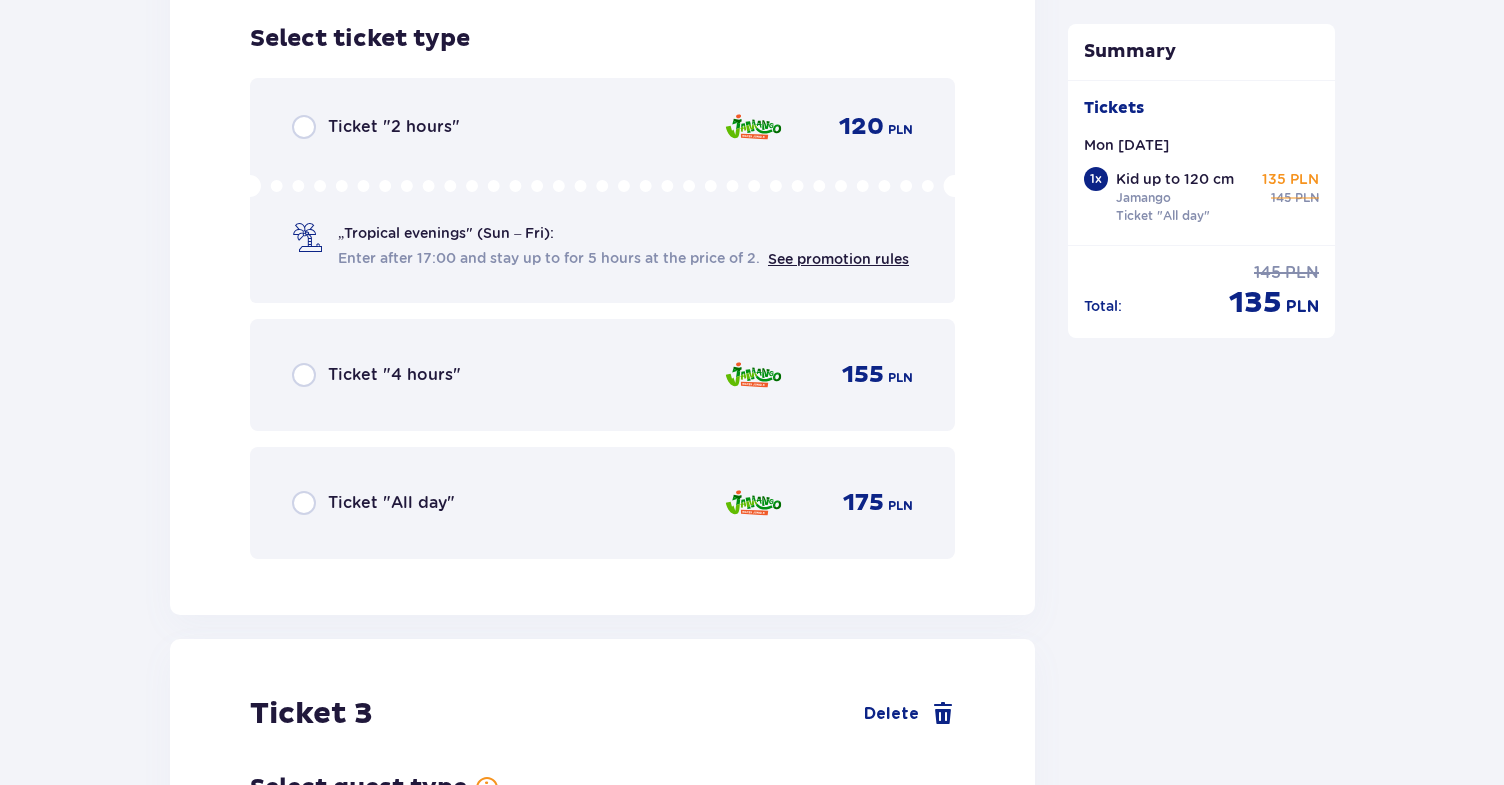 click on "Ticket "All day"" at bounding box center [391, 503] 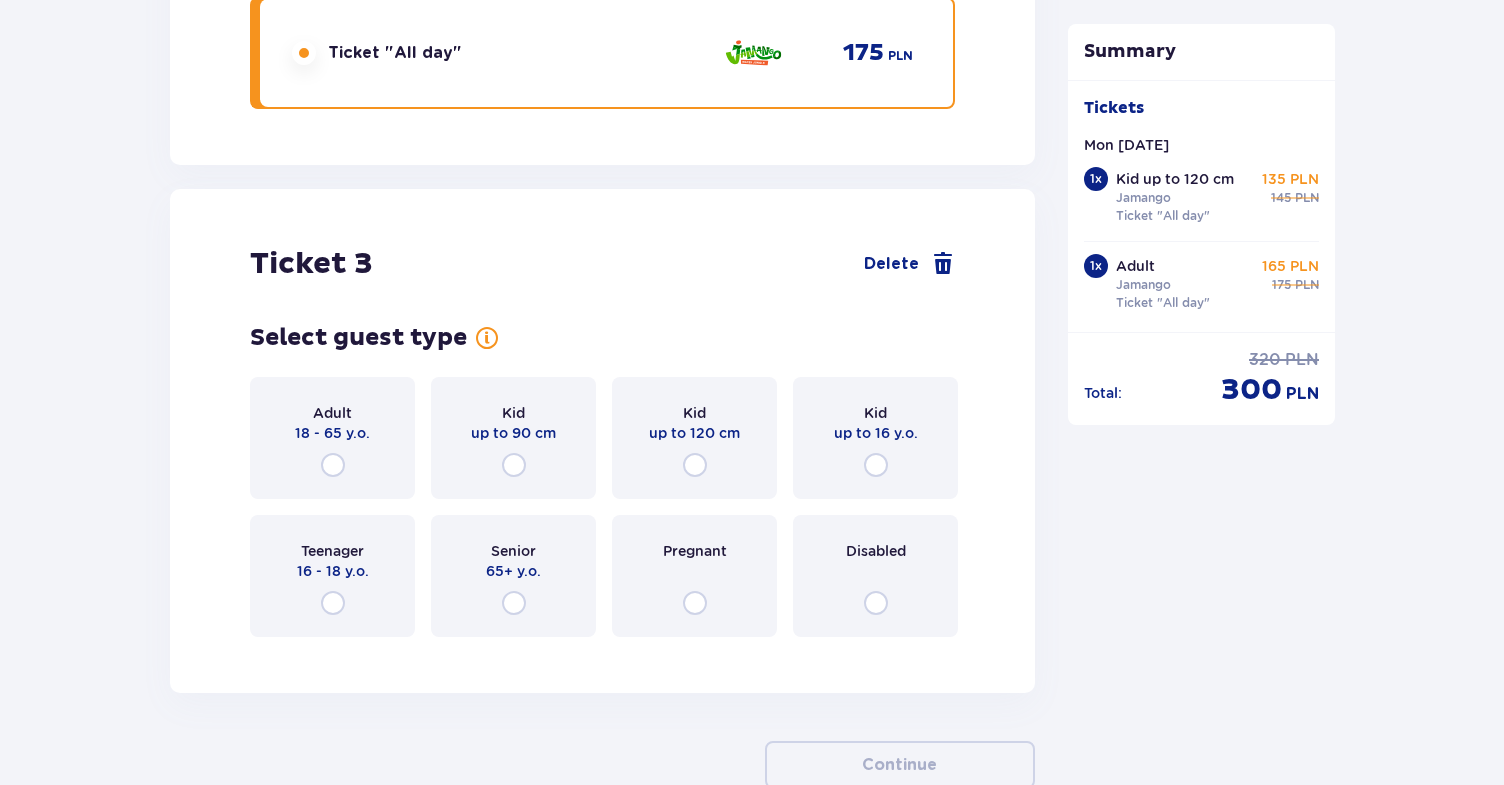 scroll, scrollTop: 3835, scrollLeft: 0, axis: vertical 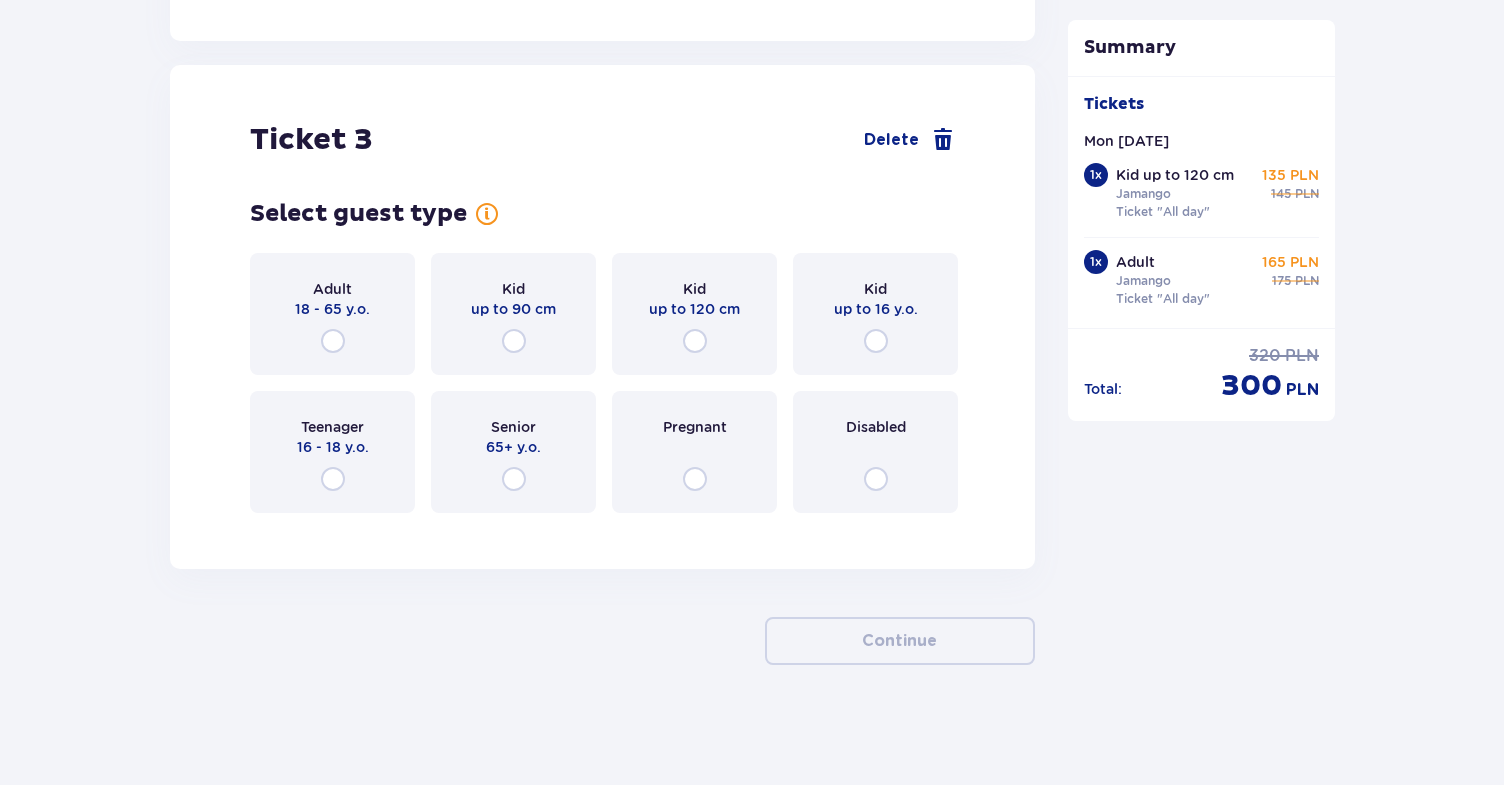 click on "Adult 18 - 65 y.o." at bounding box center [332, 314] 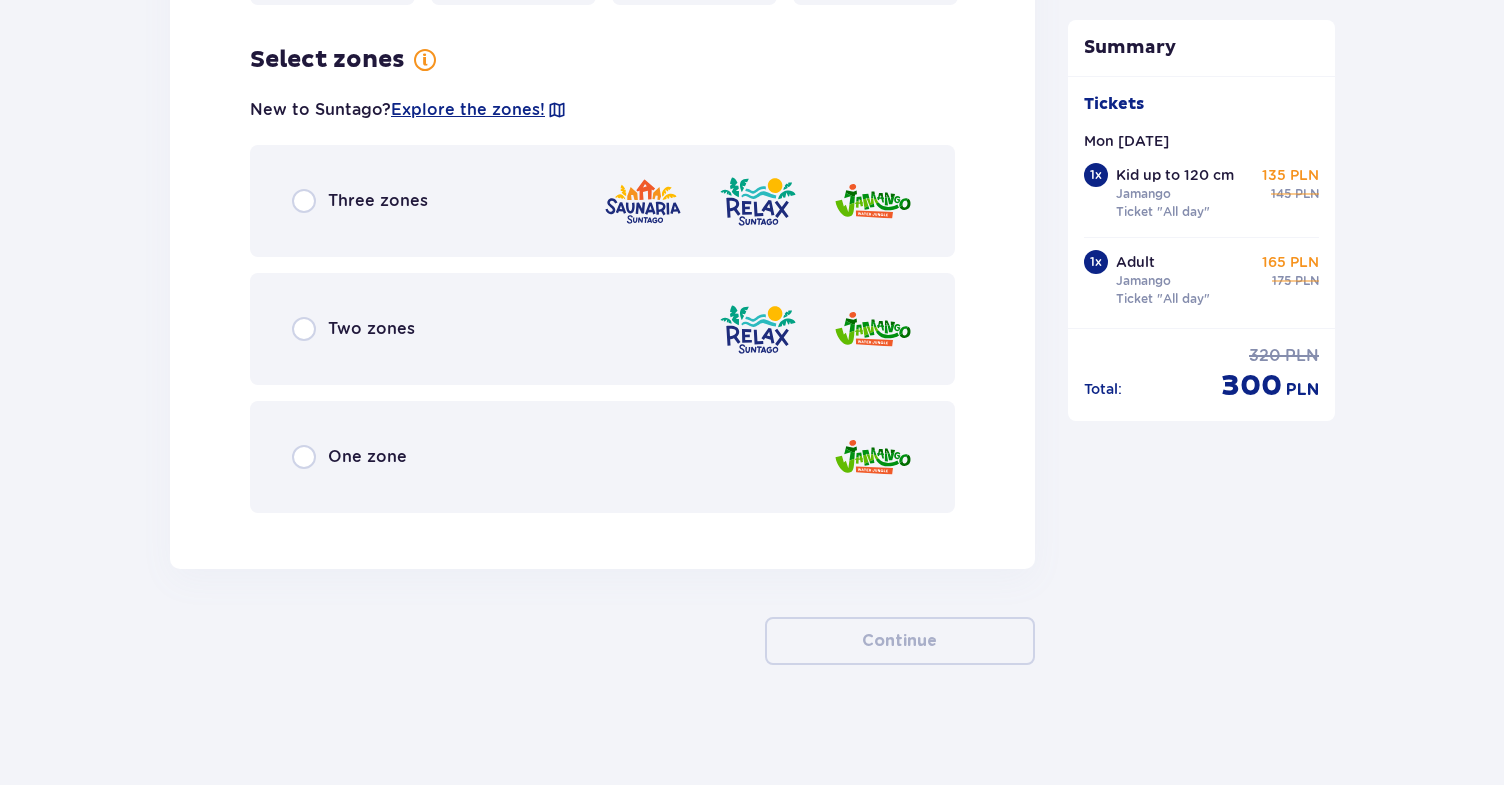 click on "One zone" at bounding box center (367, 457) 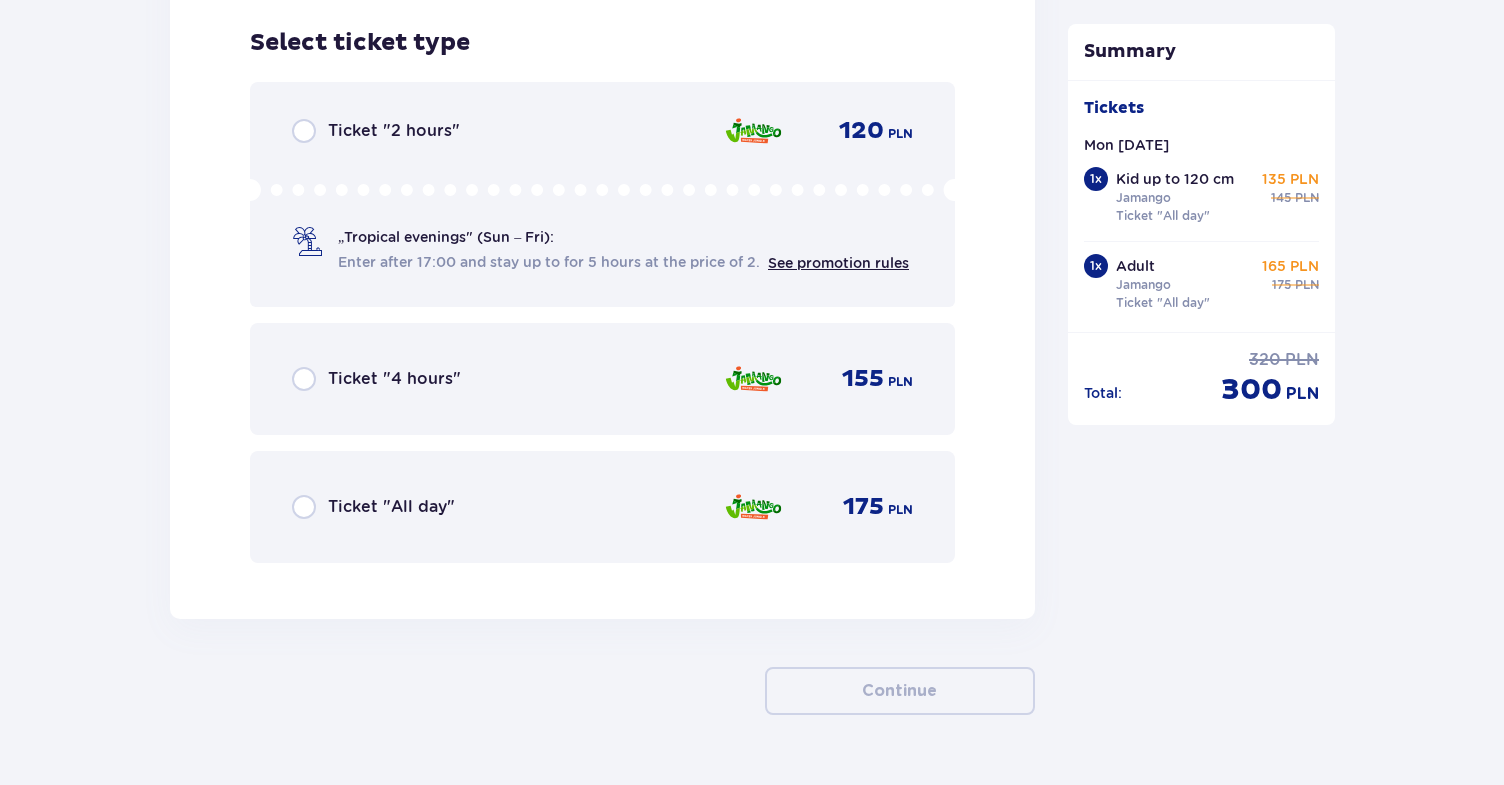scroll, scrollTop: 4872, scrollLeft: 0, axis: vertical 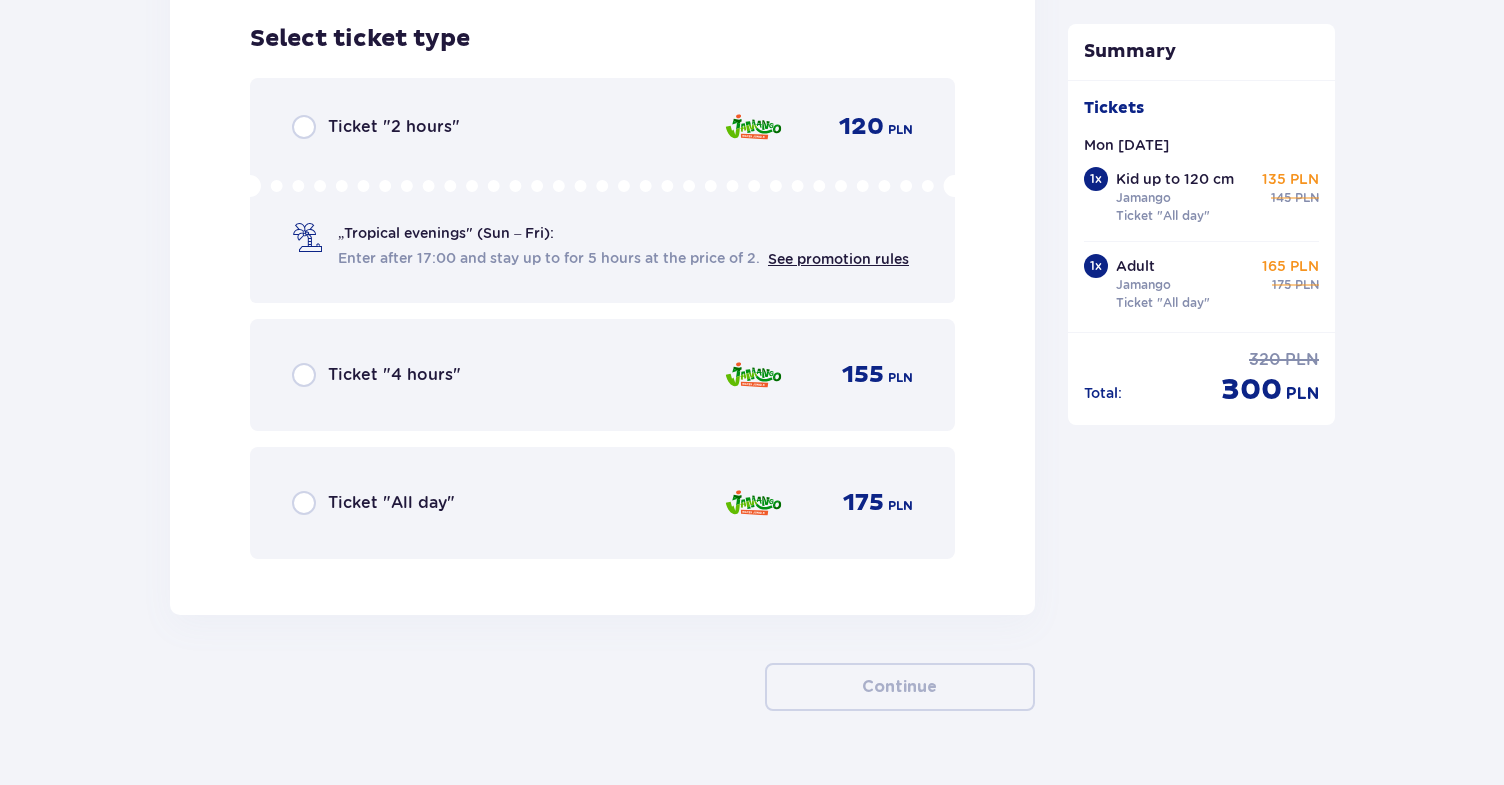 click on "Ticket "All day" 175 PLN" at bounding box center [602, 503] 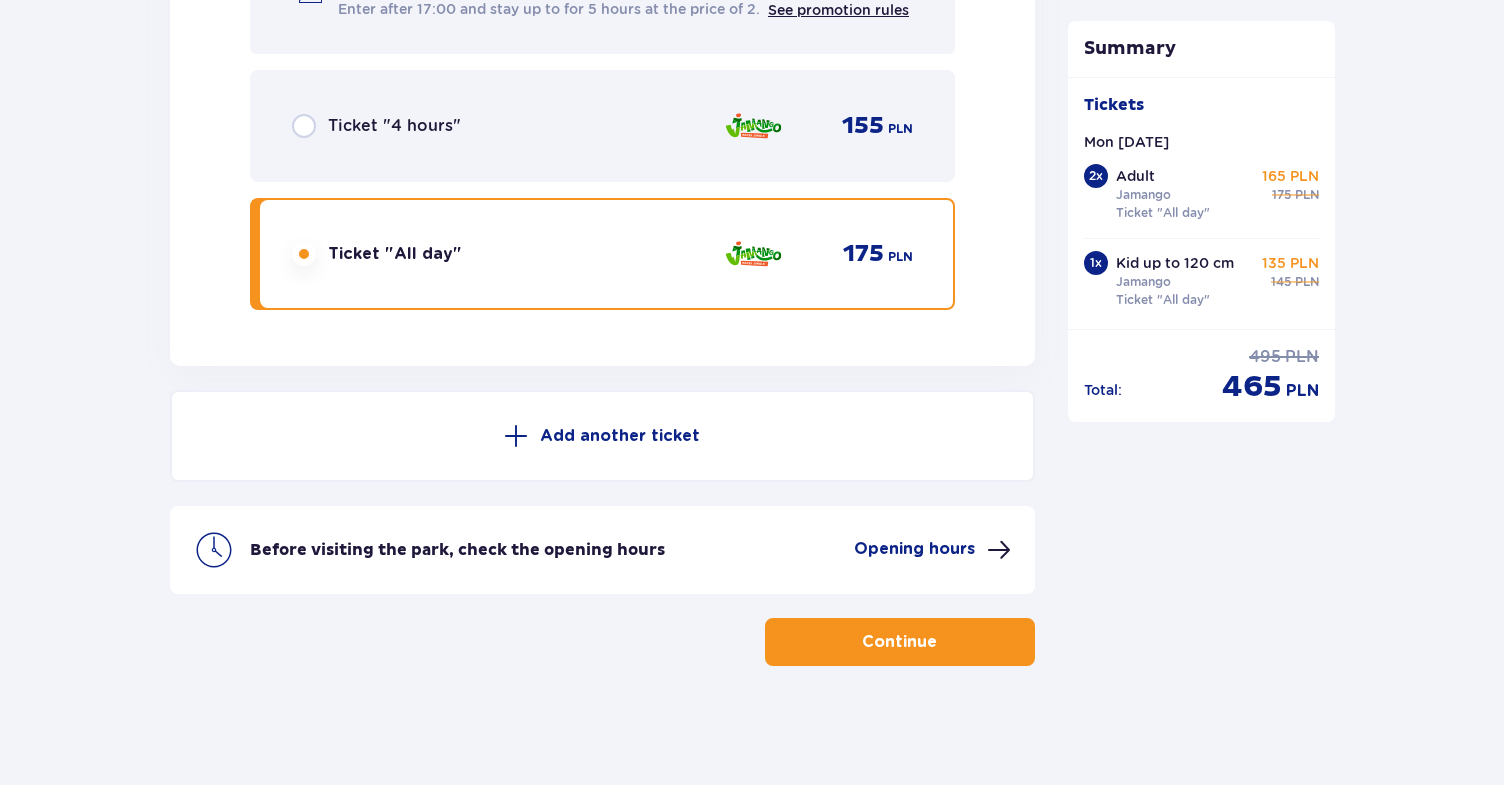 scroll, scrollTop: 5122, scrollLeft: 0, axis: vertical 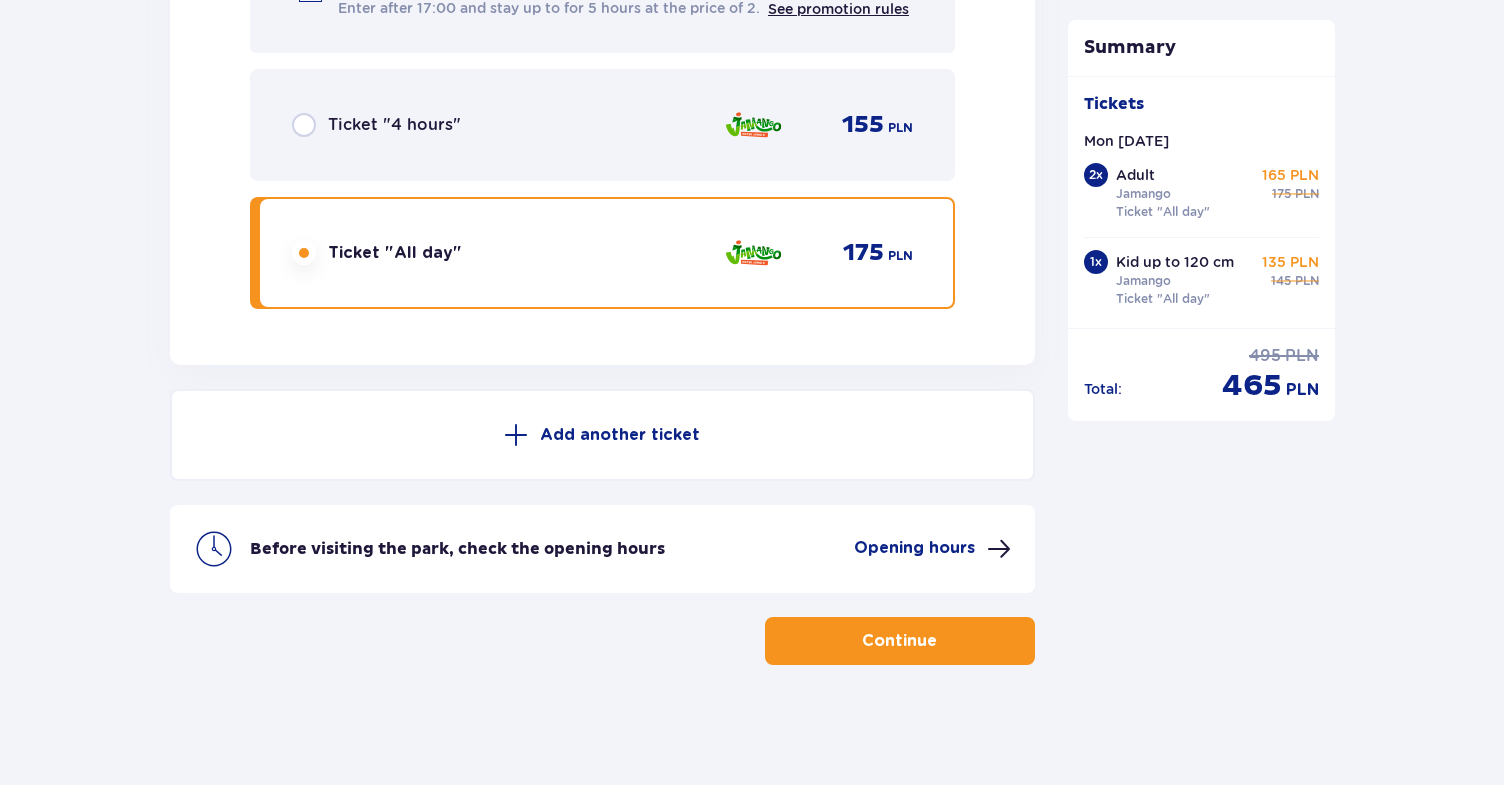 click on "Continue" at bounding box center [900, 641] 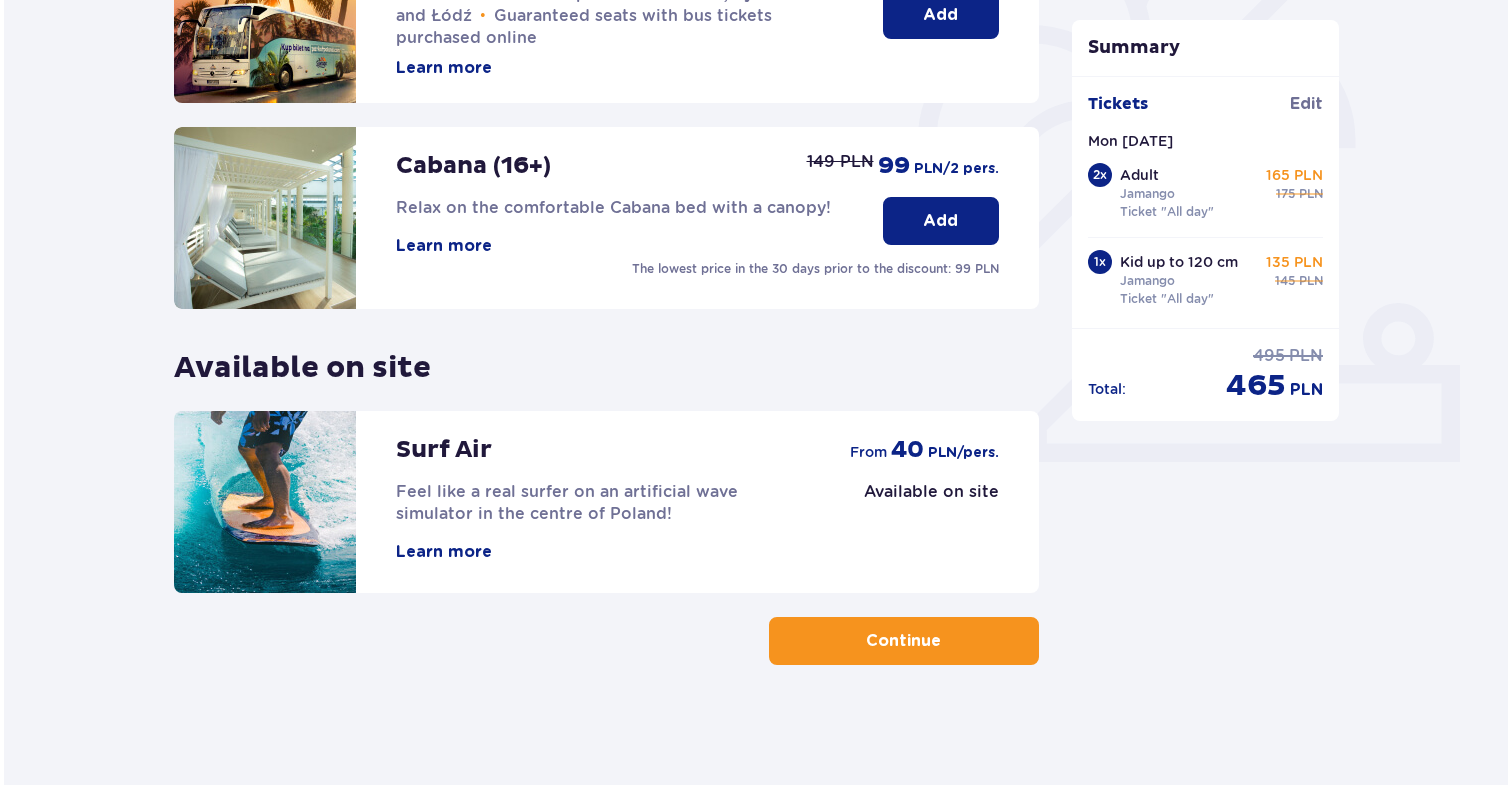 scroll, scrollTop: 132, scrollLeft: 0, axis: vertical 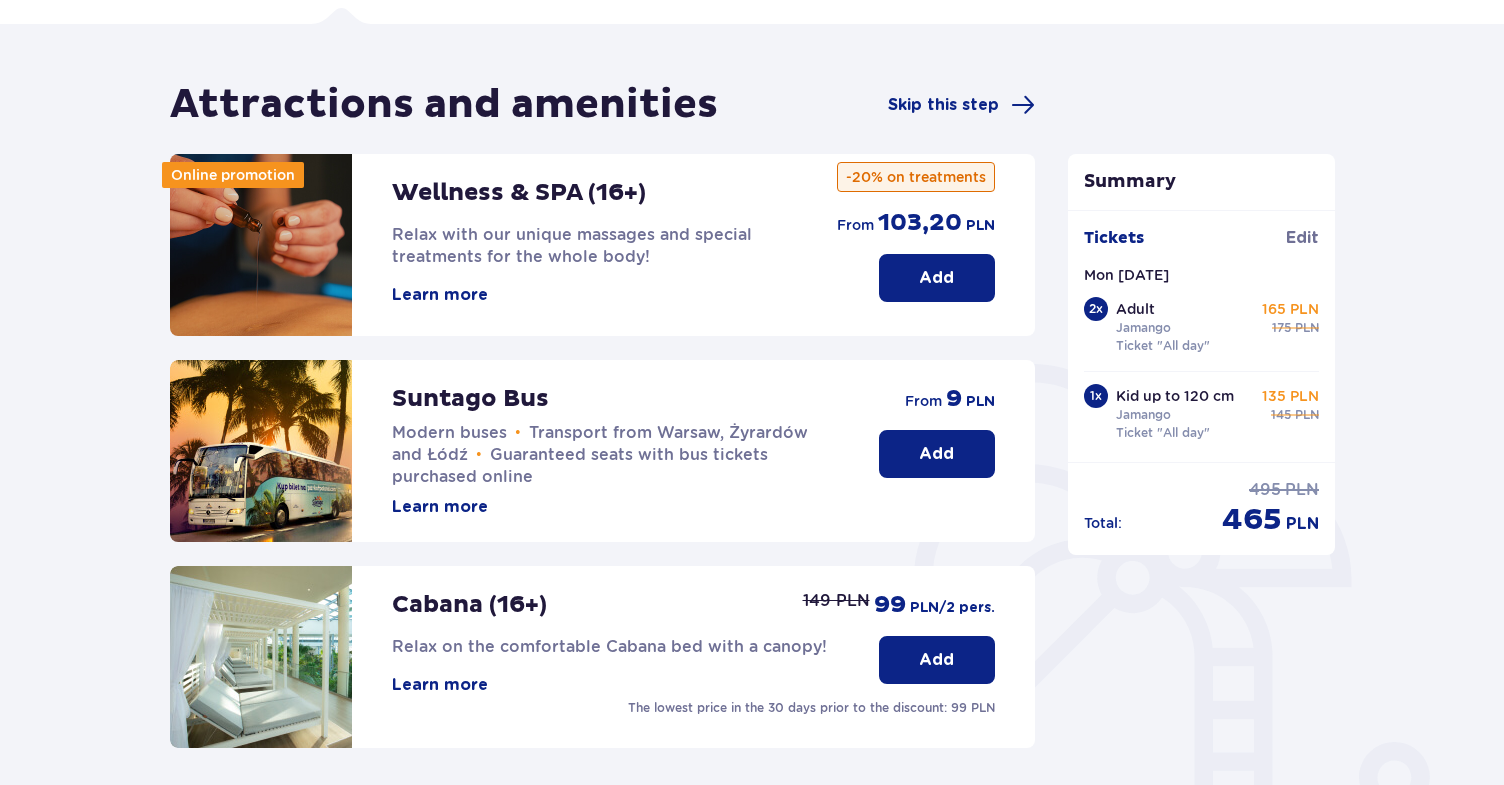 click on "Learn more" at bounding box center (440, 295) 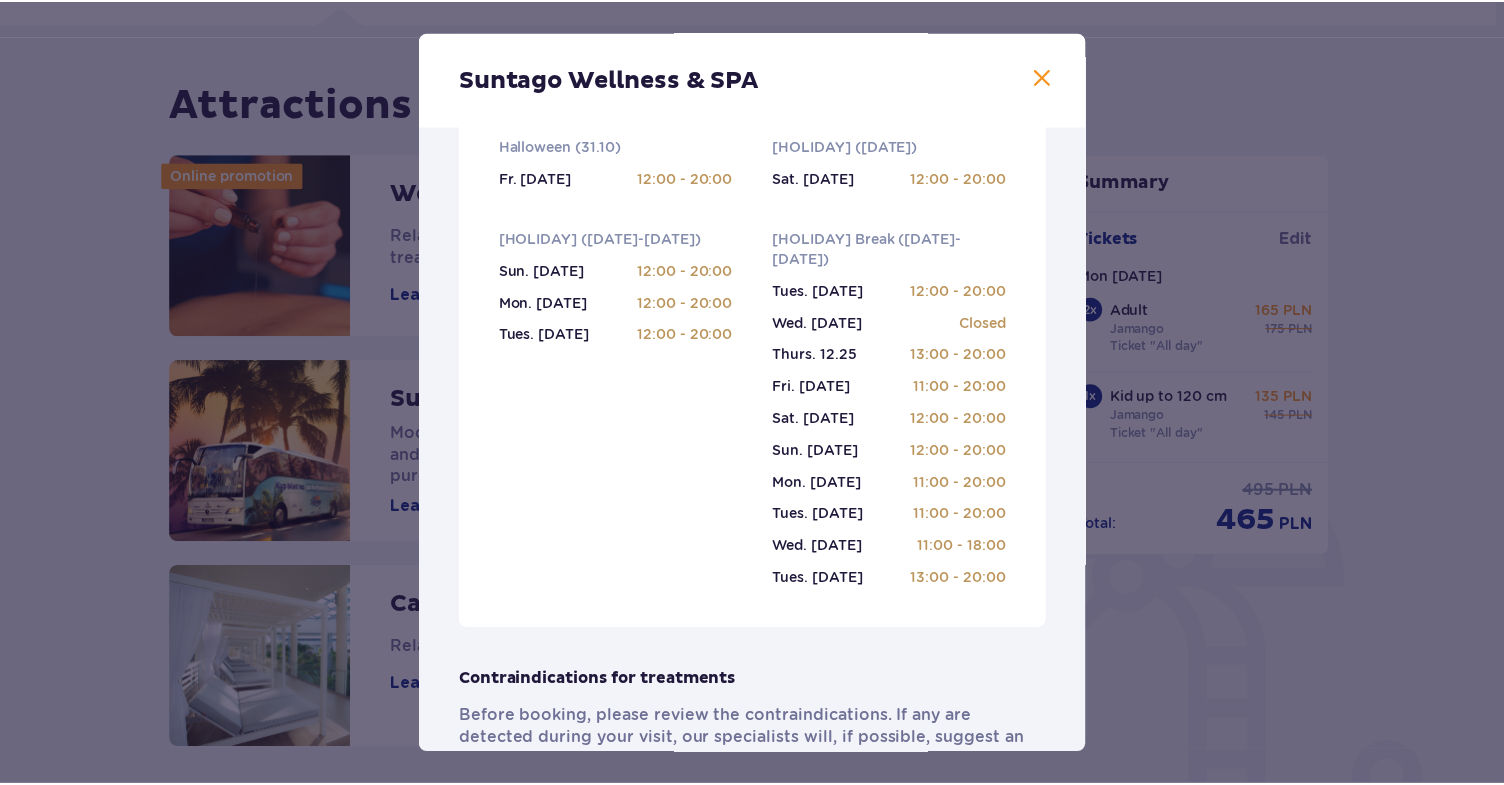 scroll, scrollTop: 740, scrollLeft: 0, axis: vertical 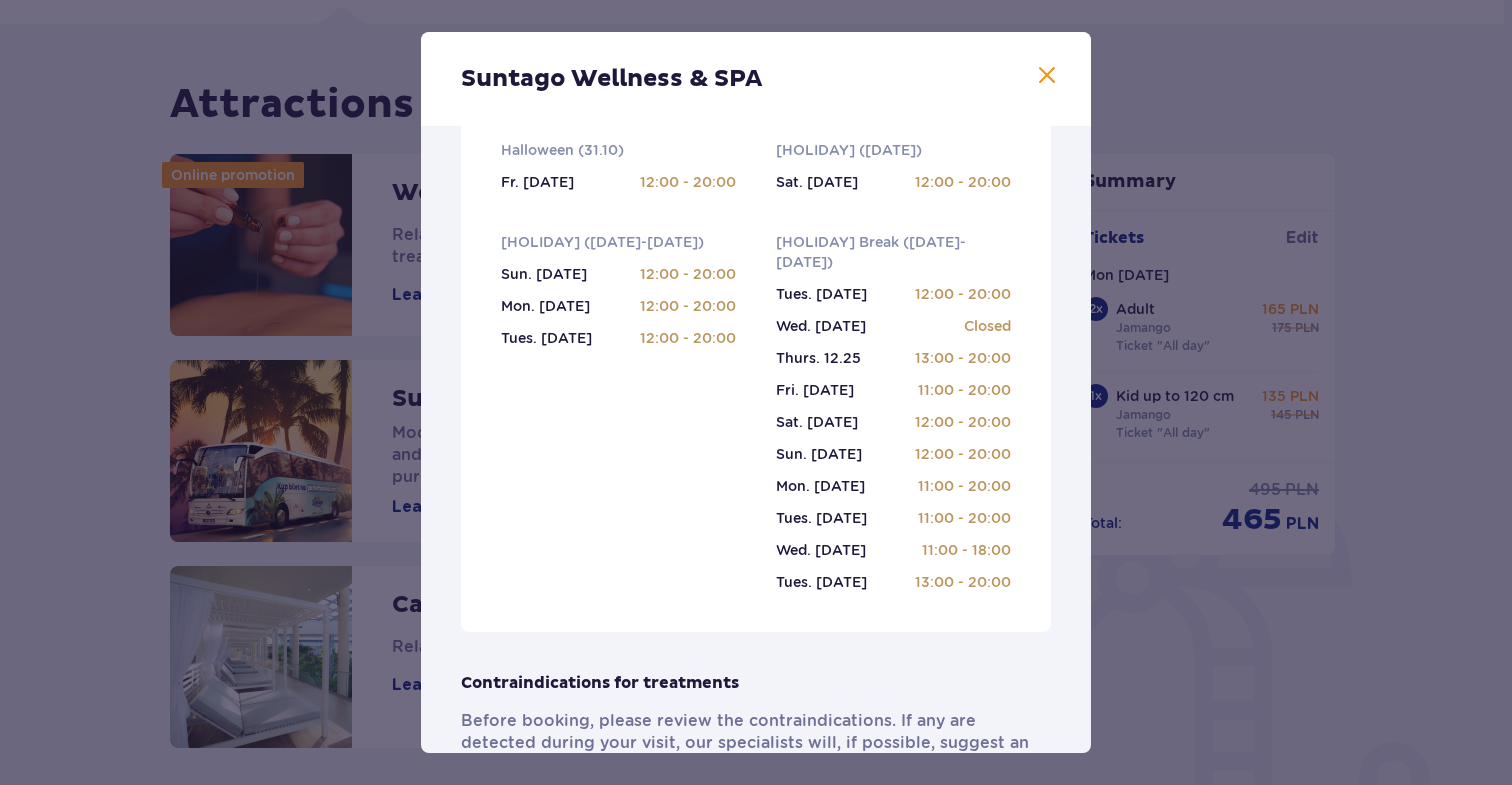 click at bounding box center (1047, 76) 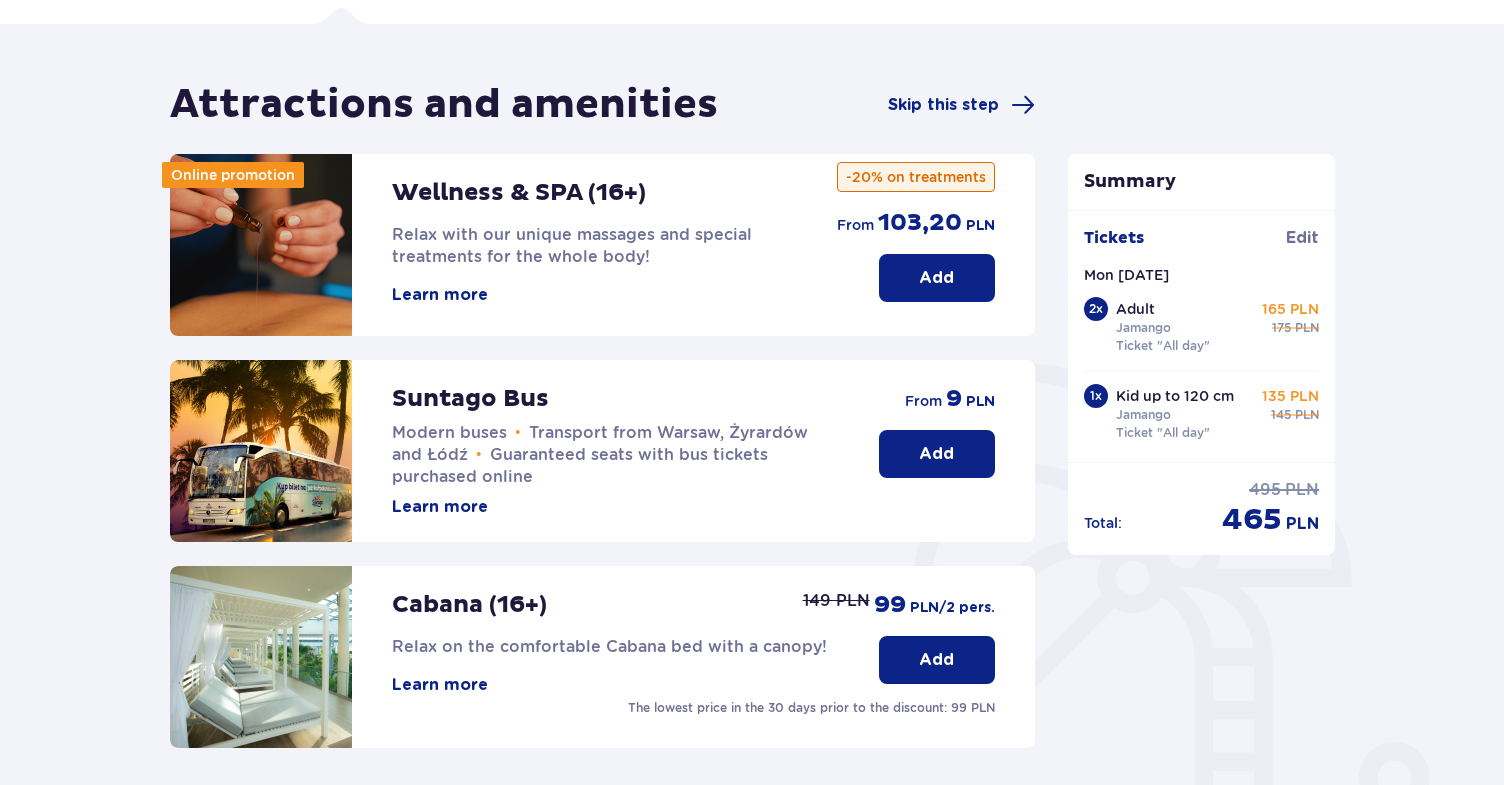 click on "Add" at bounding box center (937, 278) 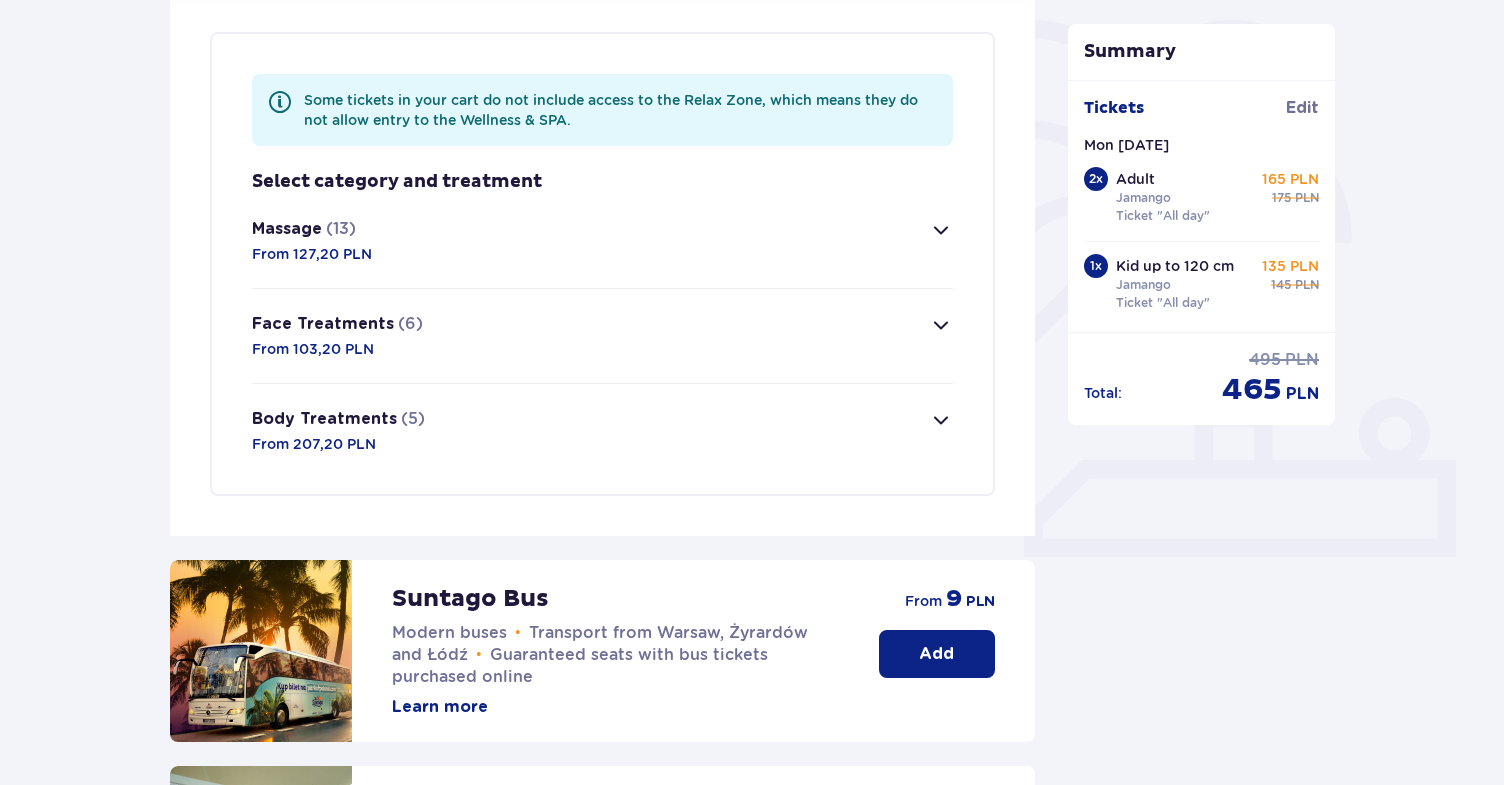 scroll, scrollTop: 484, scrollLeft: 0, axis: vertical 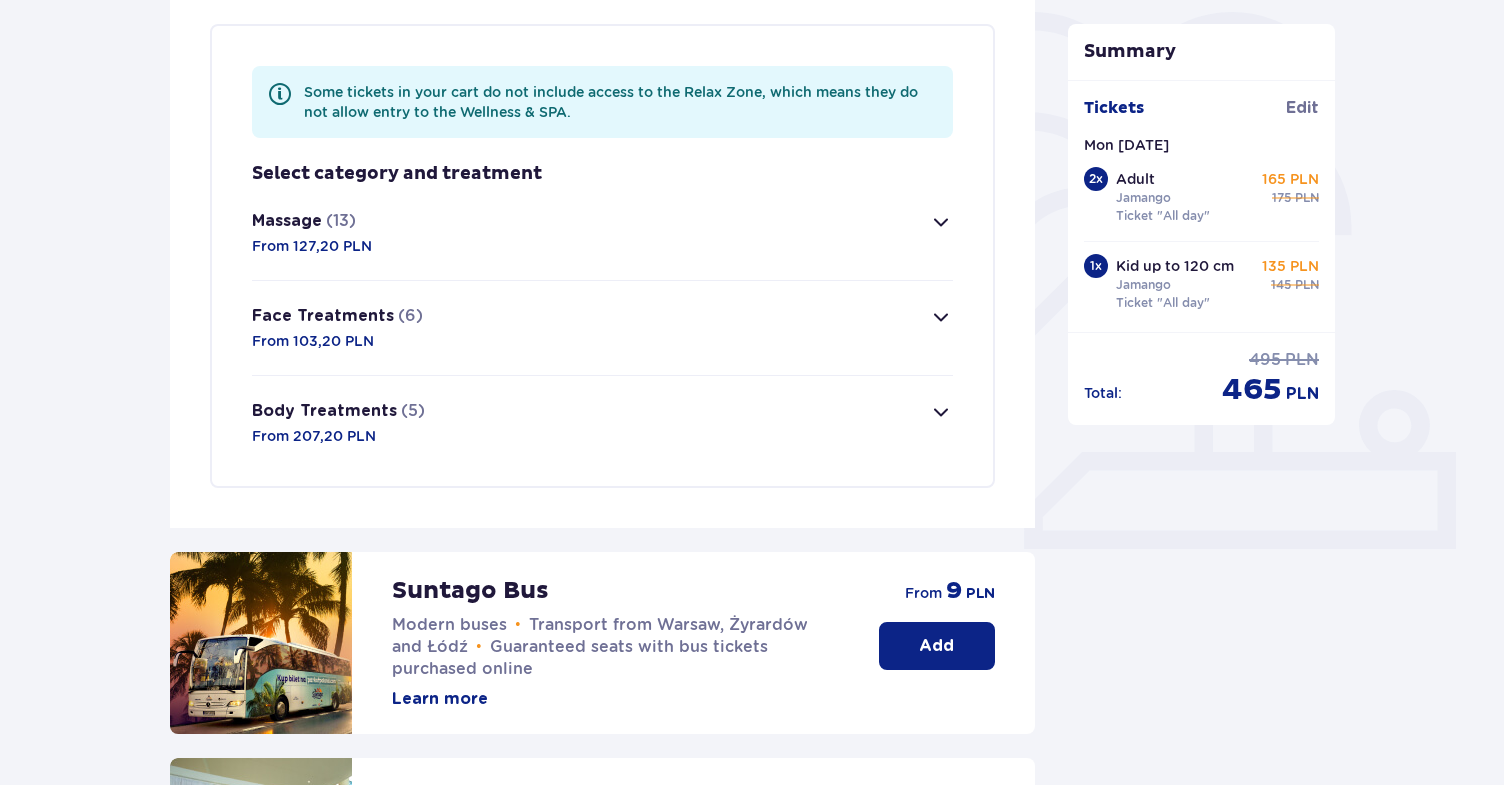 click at bounding box center [941, 222] 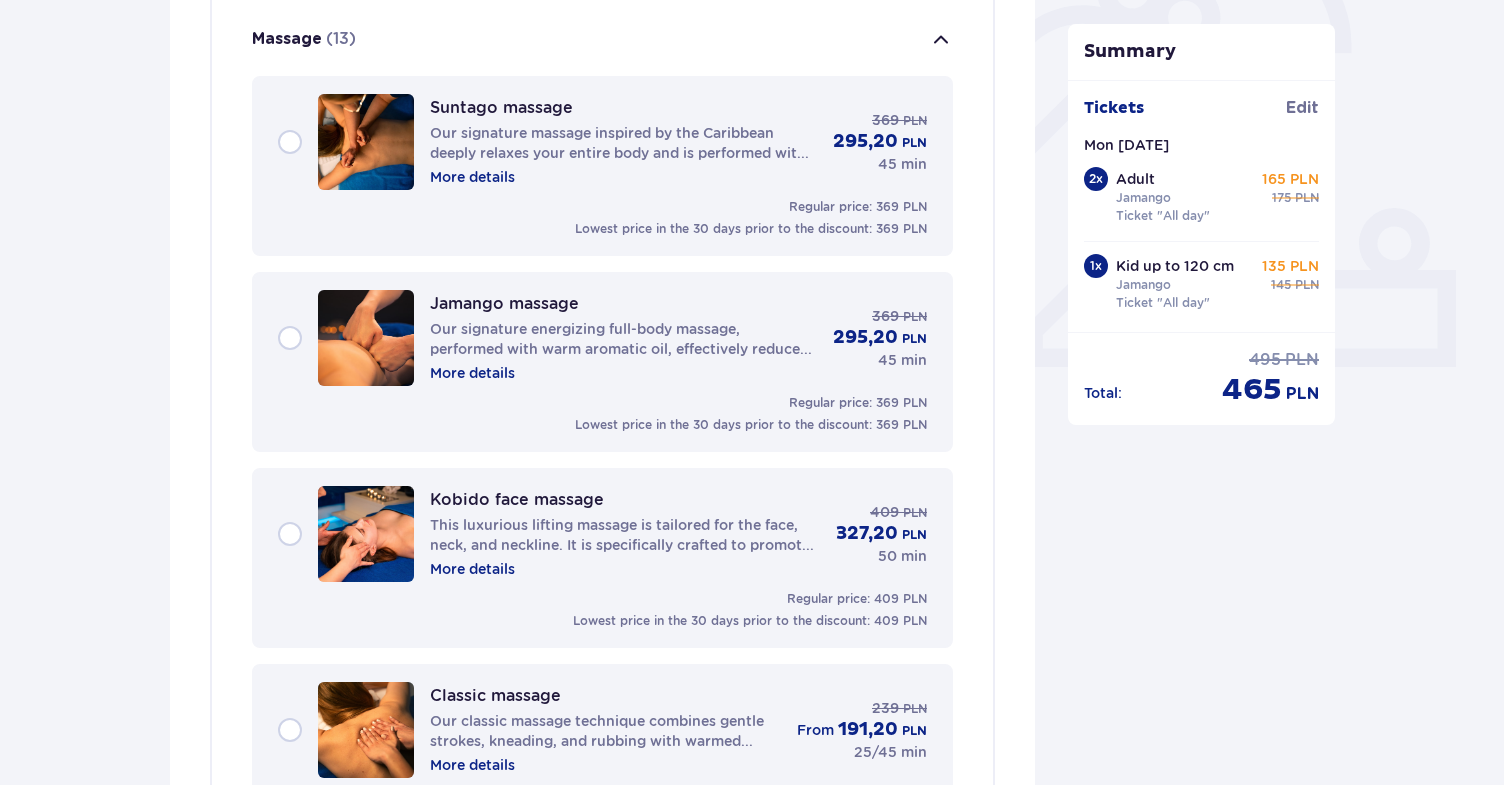 scroll, scrollTop: 670, scrollLeft: 0, axis: vertical 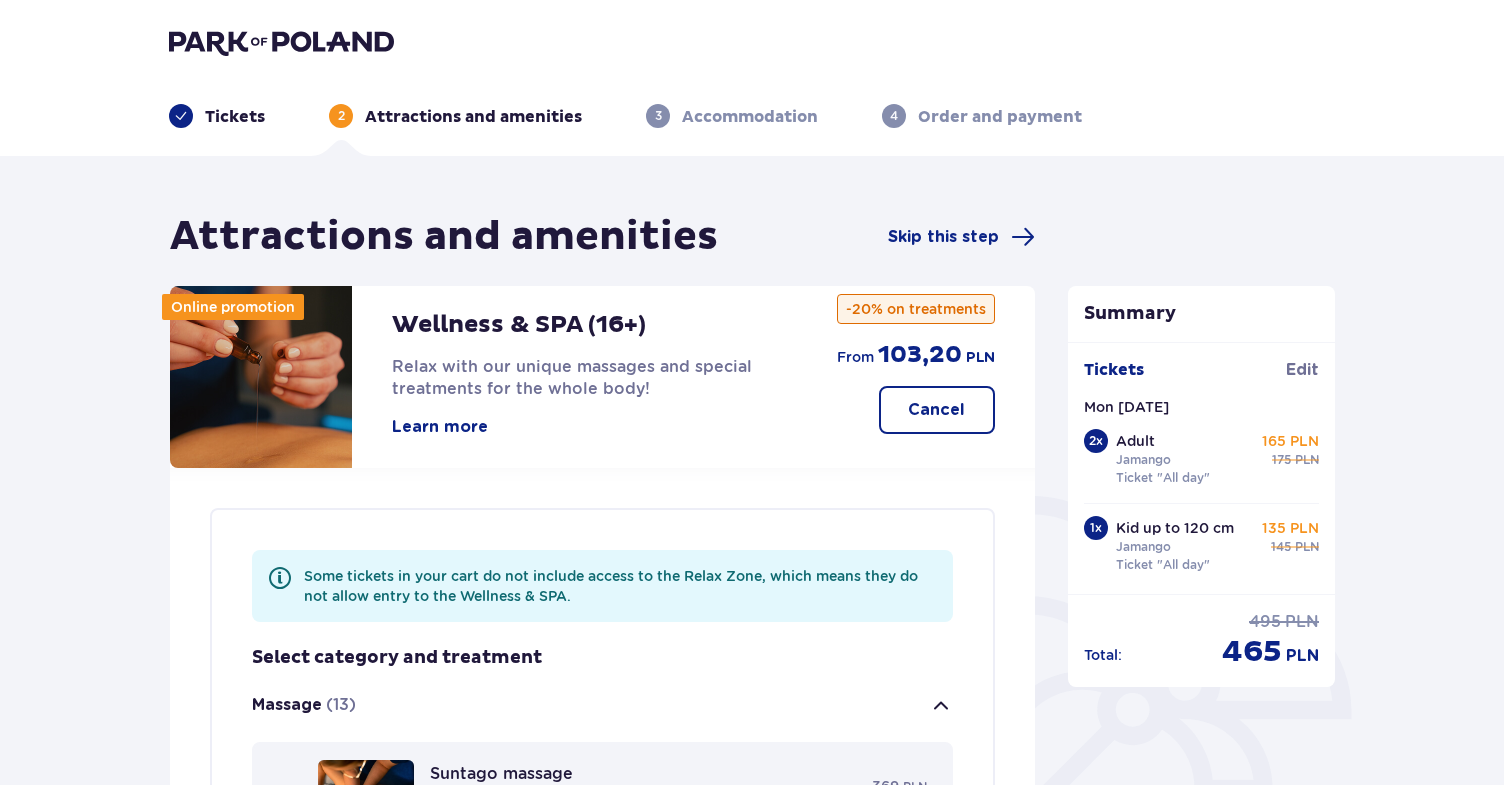 click at bounding box center (281, 42) 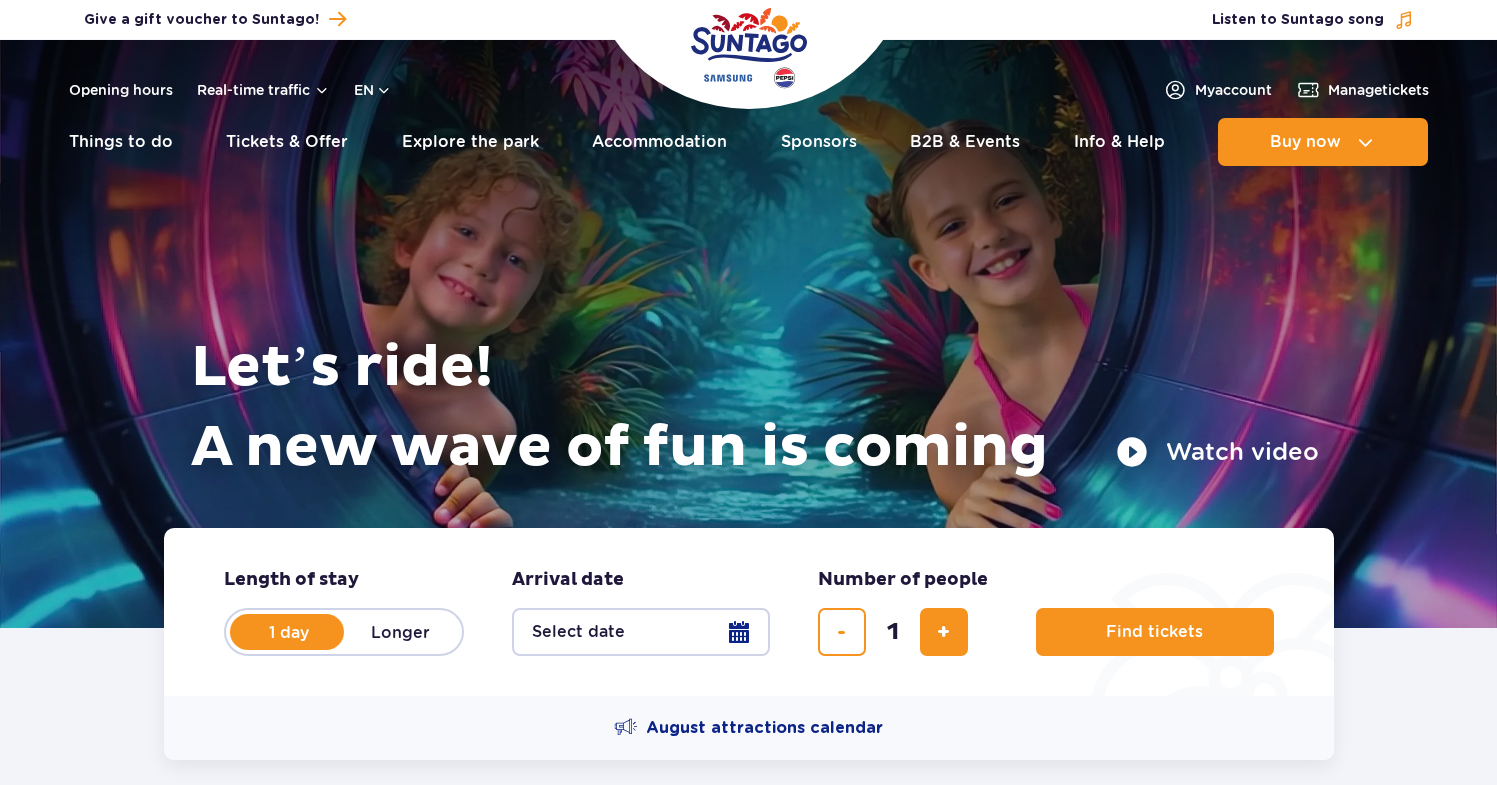 scroll, scrollTop: 0, scrollLeft: 0, axis: both 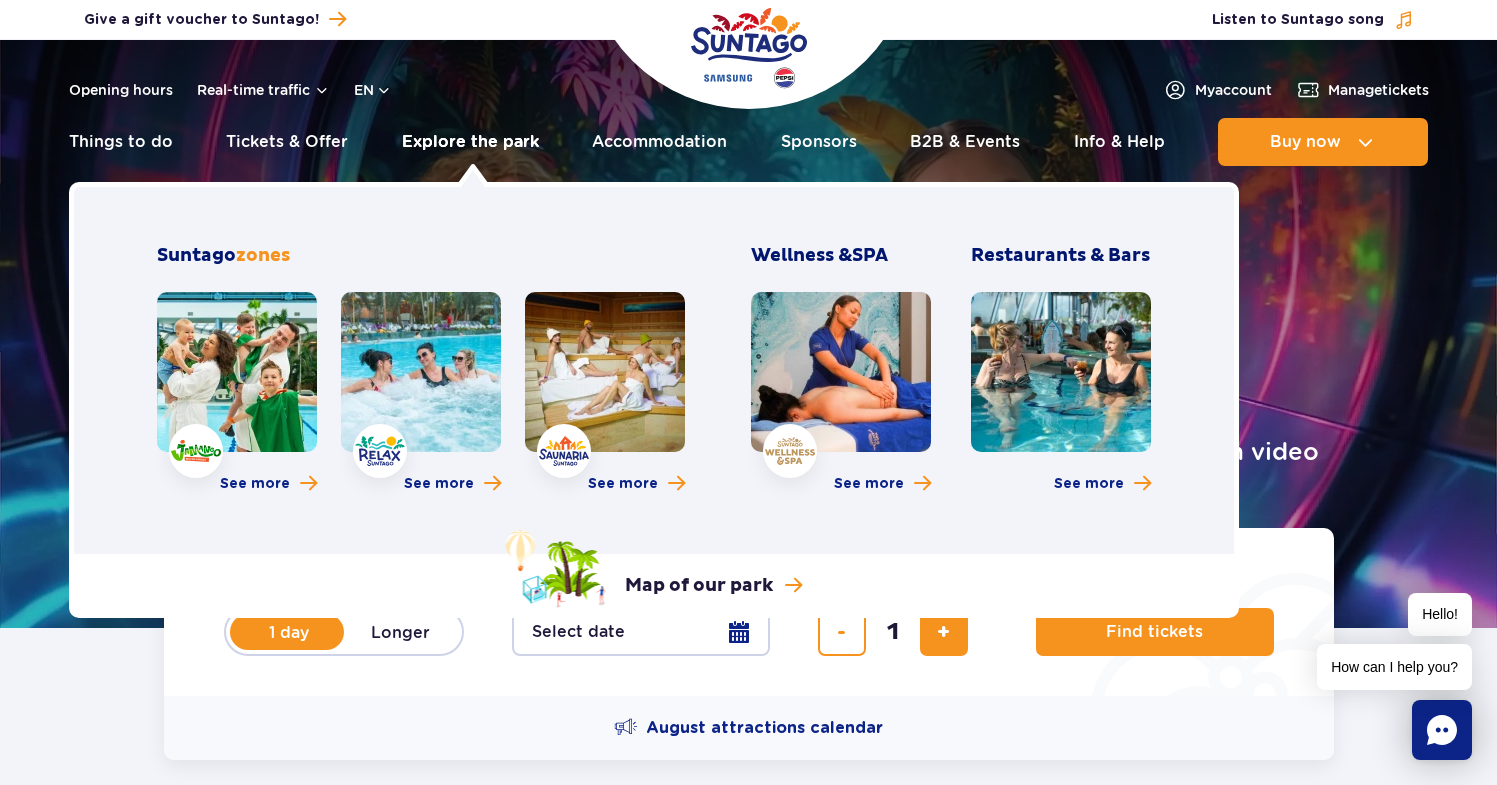click on "Explore the park" at bounding box center (470, 142) 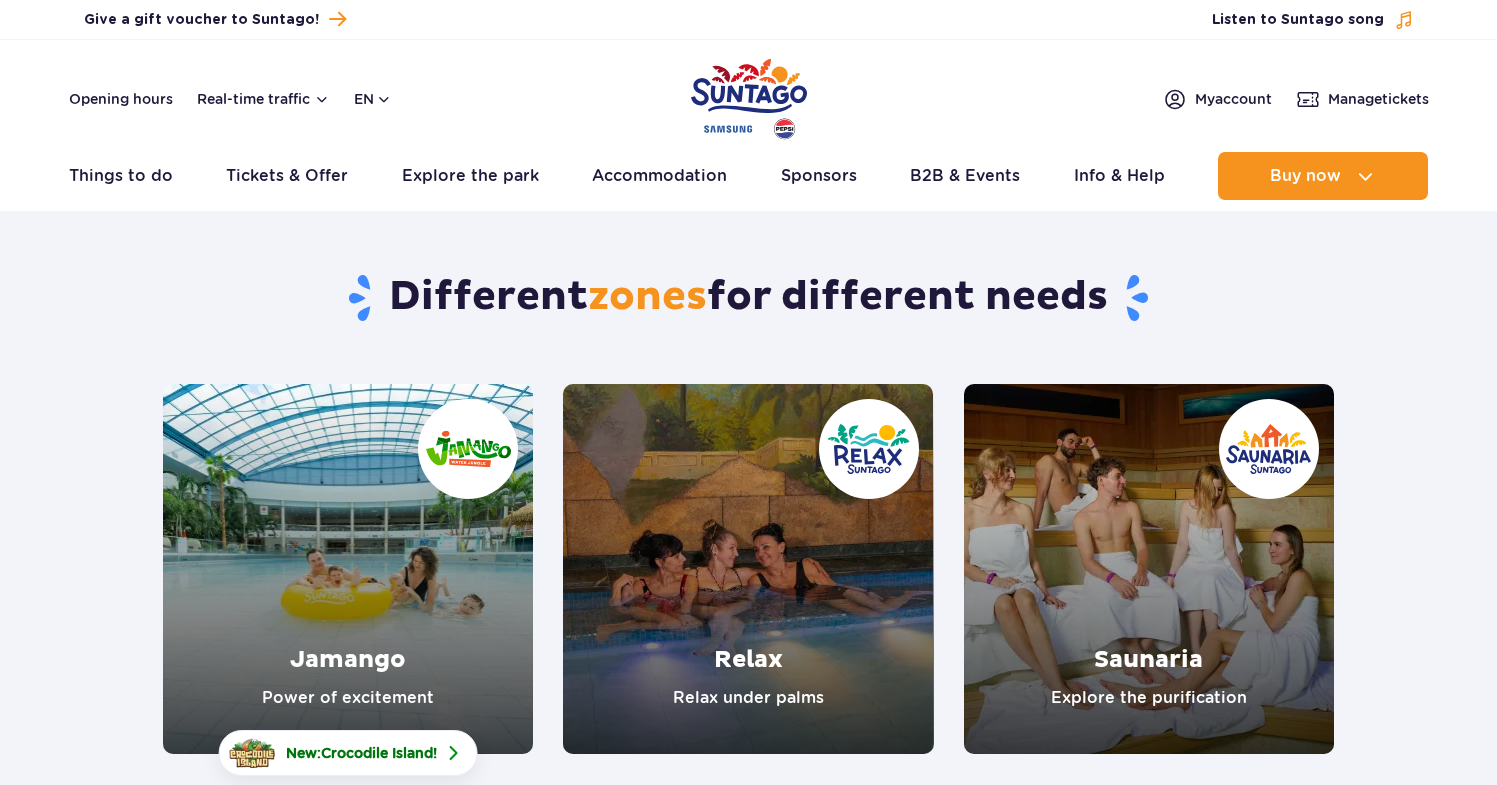 scroll, scrollTop: 0, scrollLeft: 0, axis: both 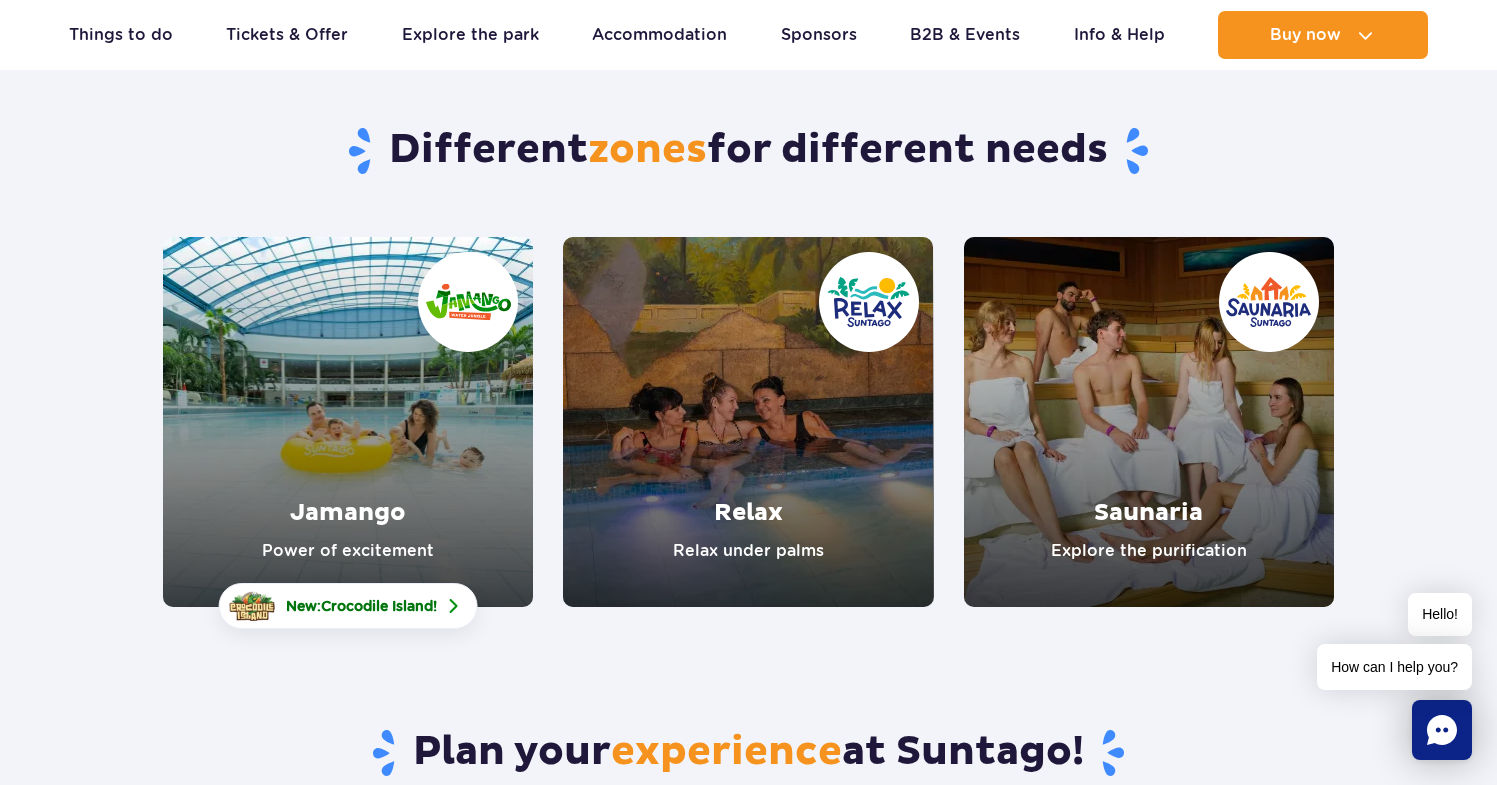 click at bounding box center (348, 422) 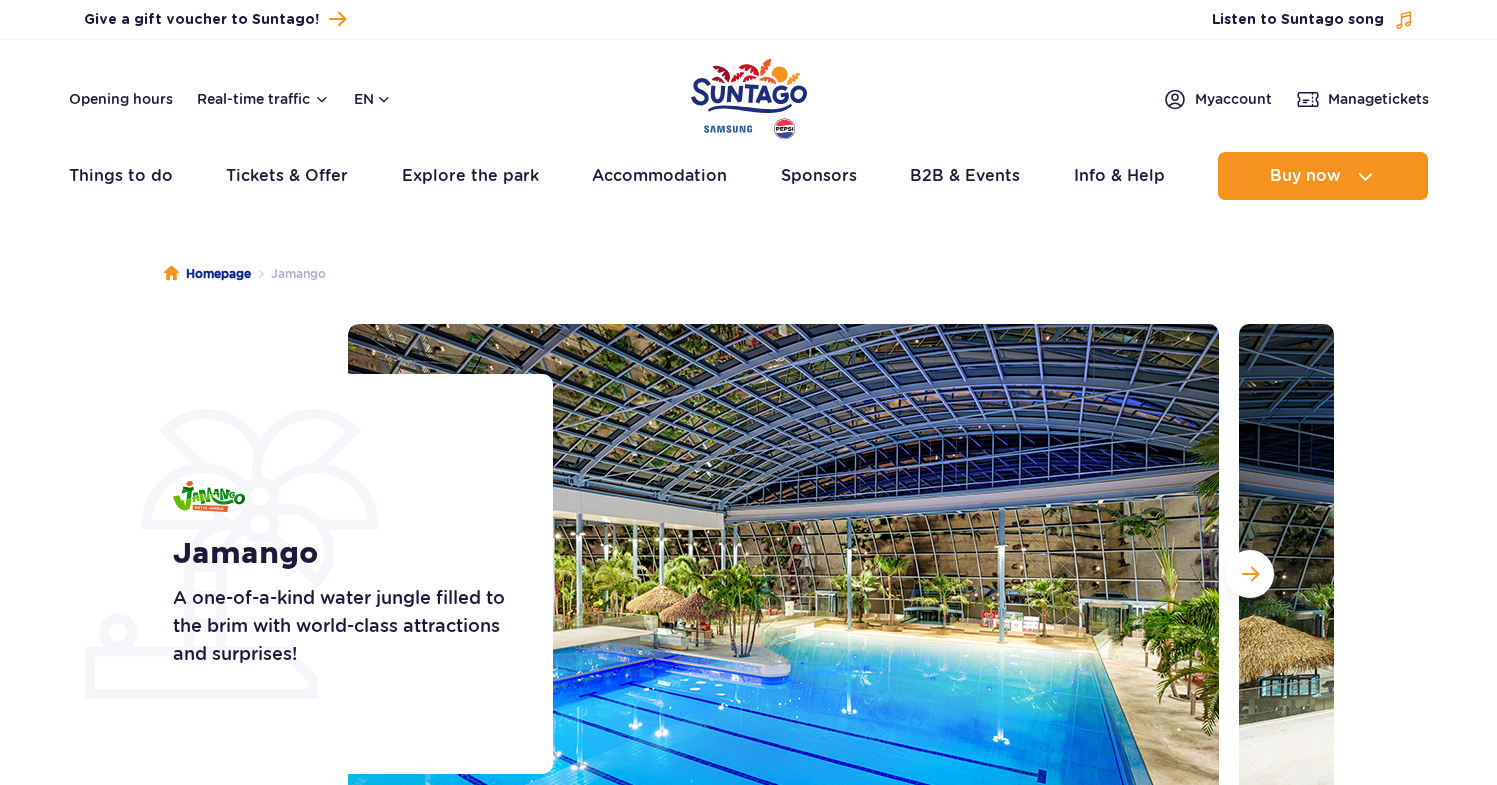 scroll, scrollTop: 0, scrollLeft: 0, axis: both 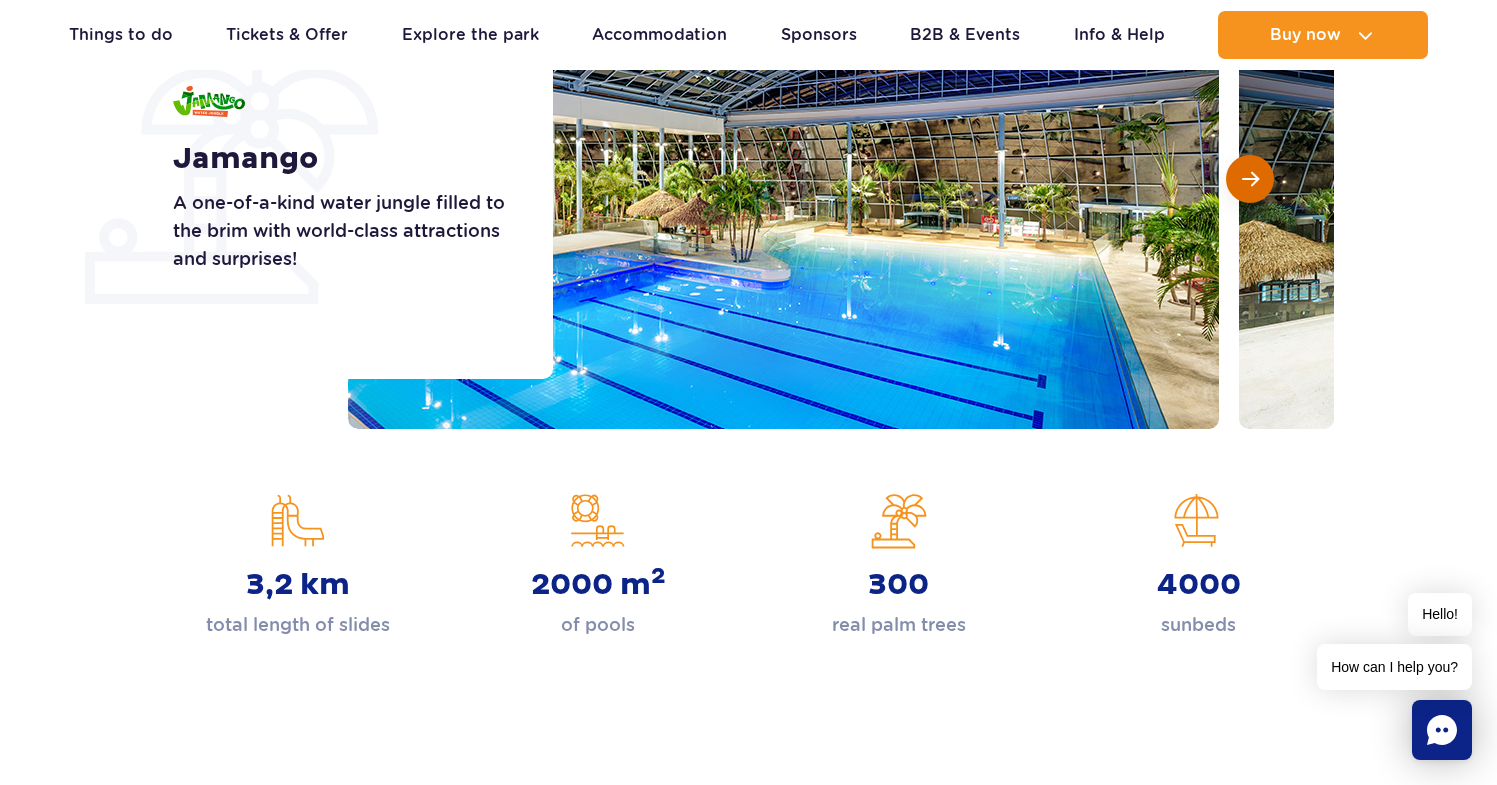 click at bounding box center (1250, 179) 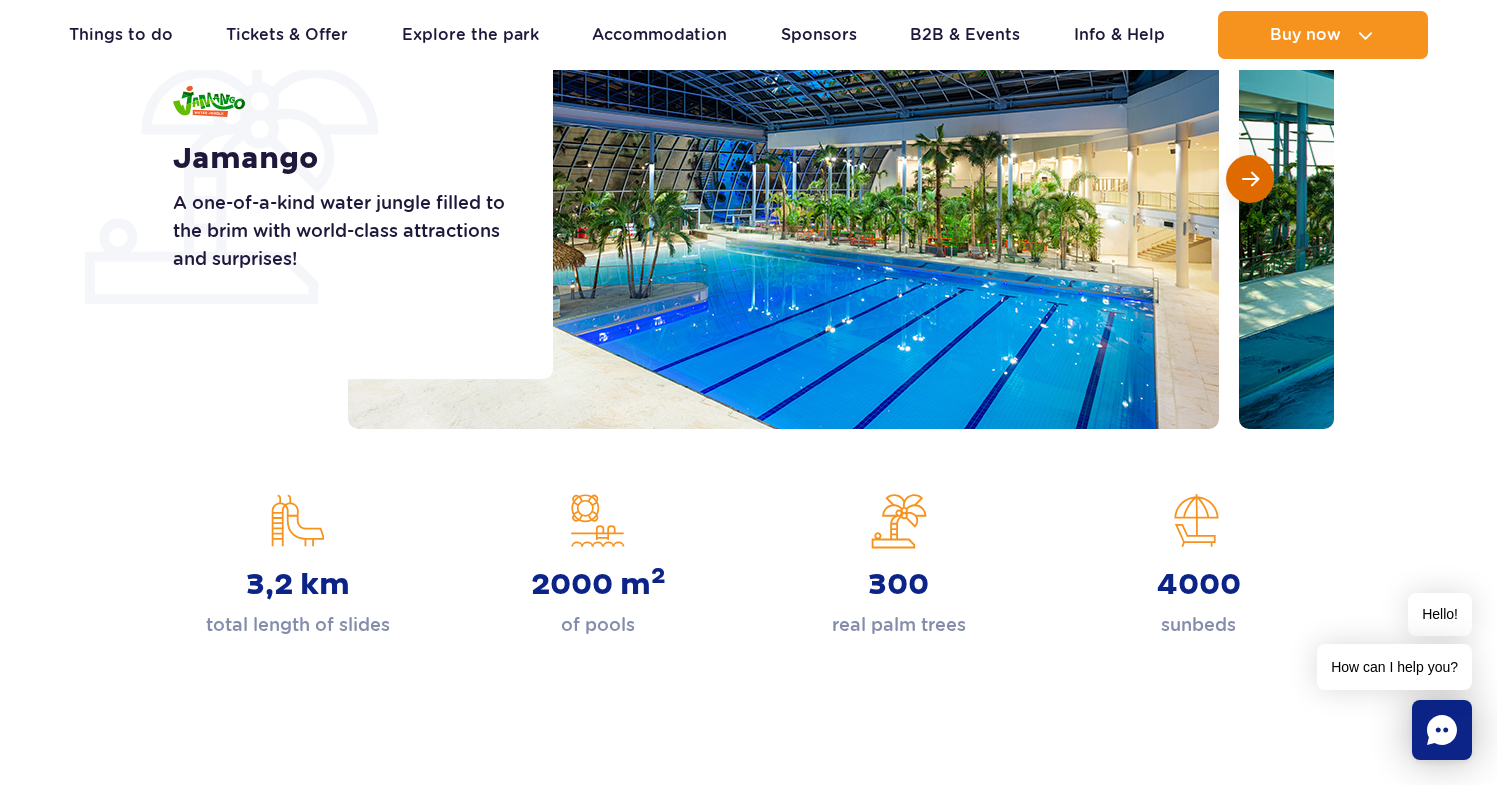 click at bounding box center (1250, 179) 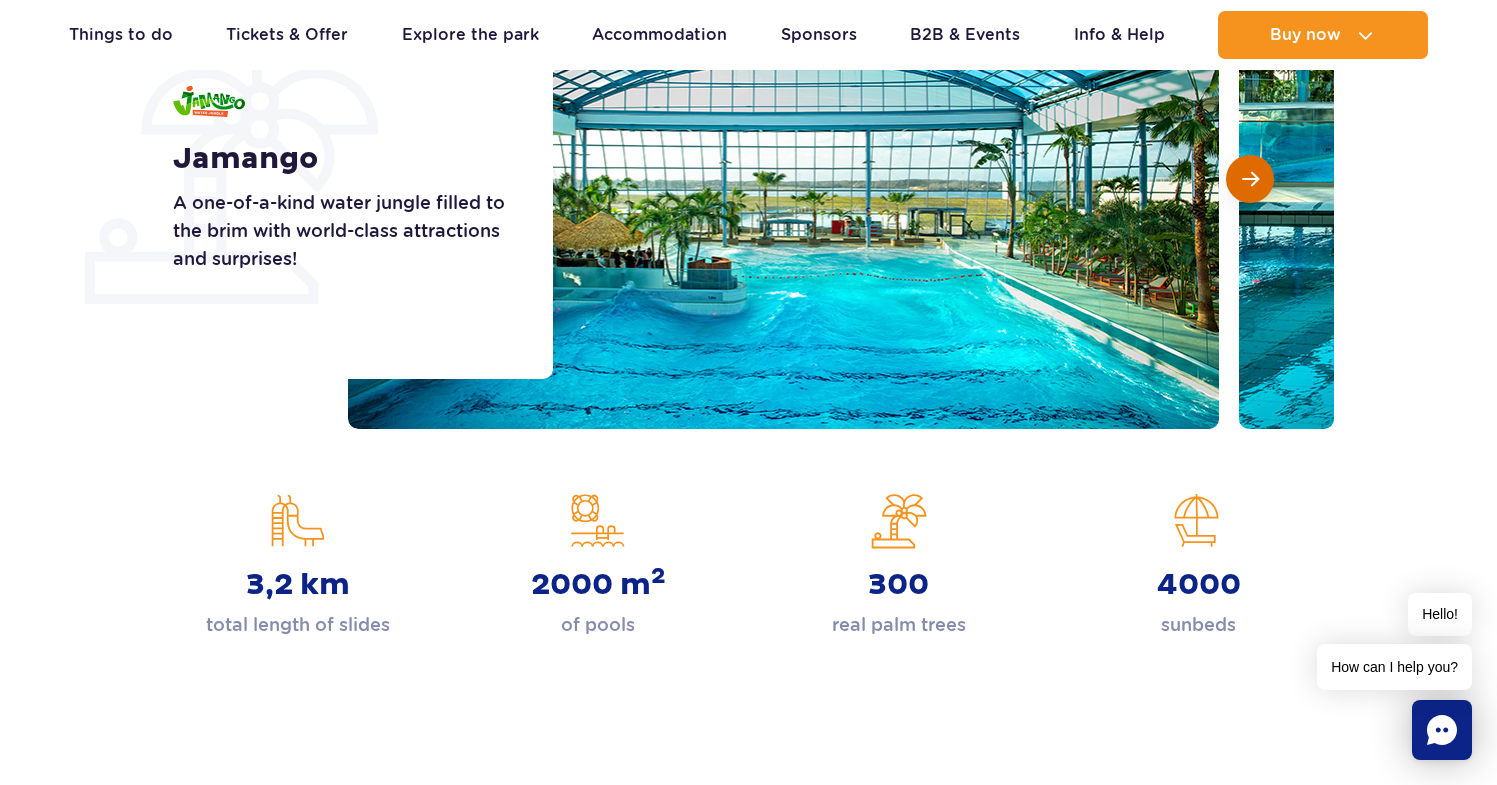click at bounding box center (1250, 179) 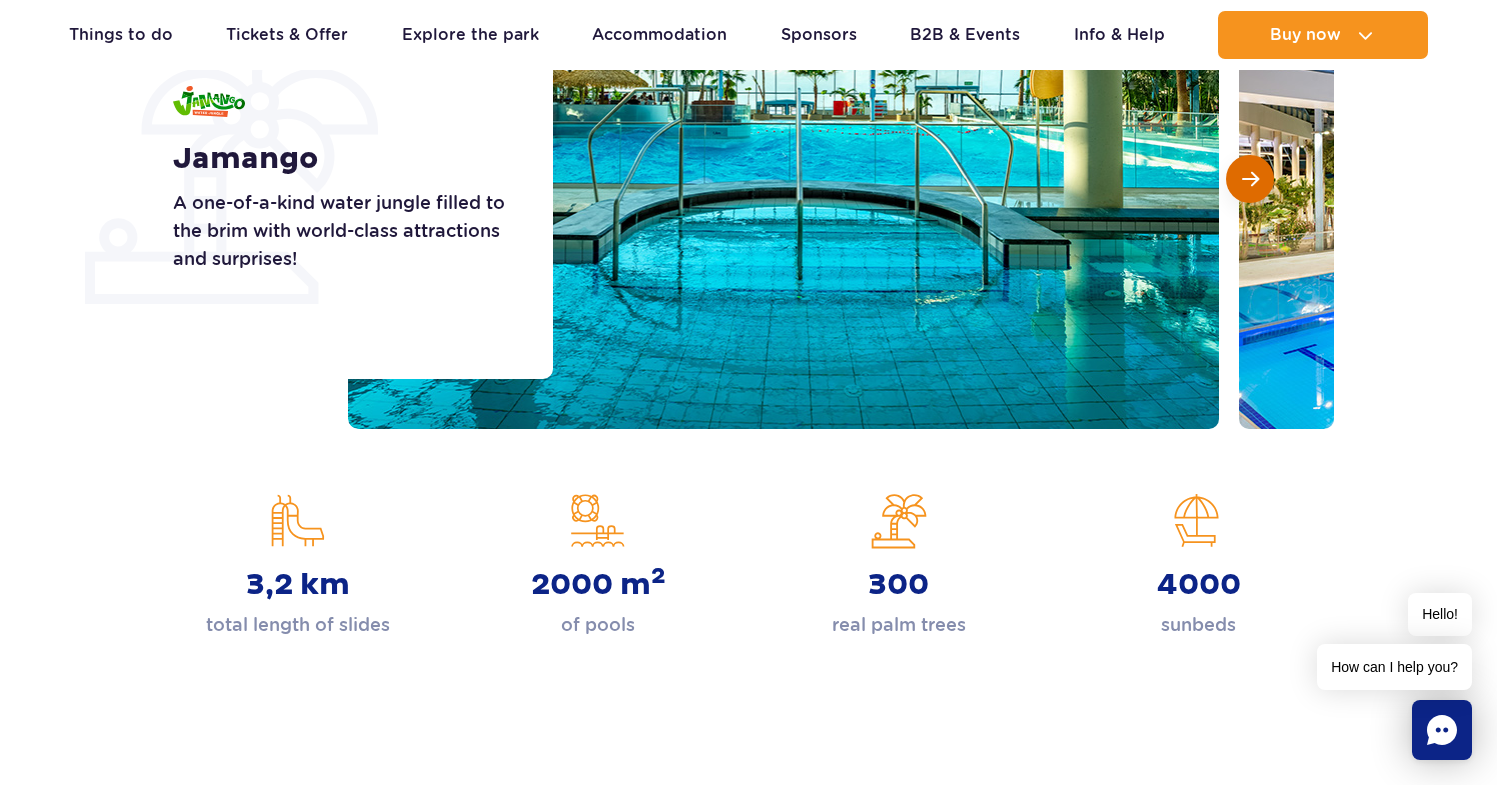 click at bounding box center [1250, 179] 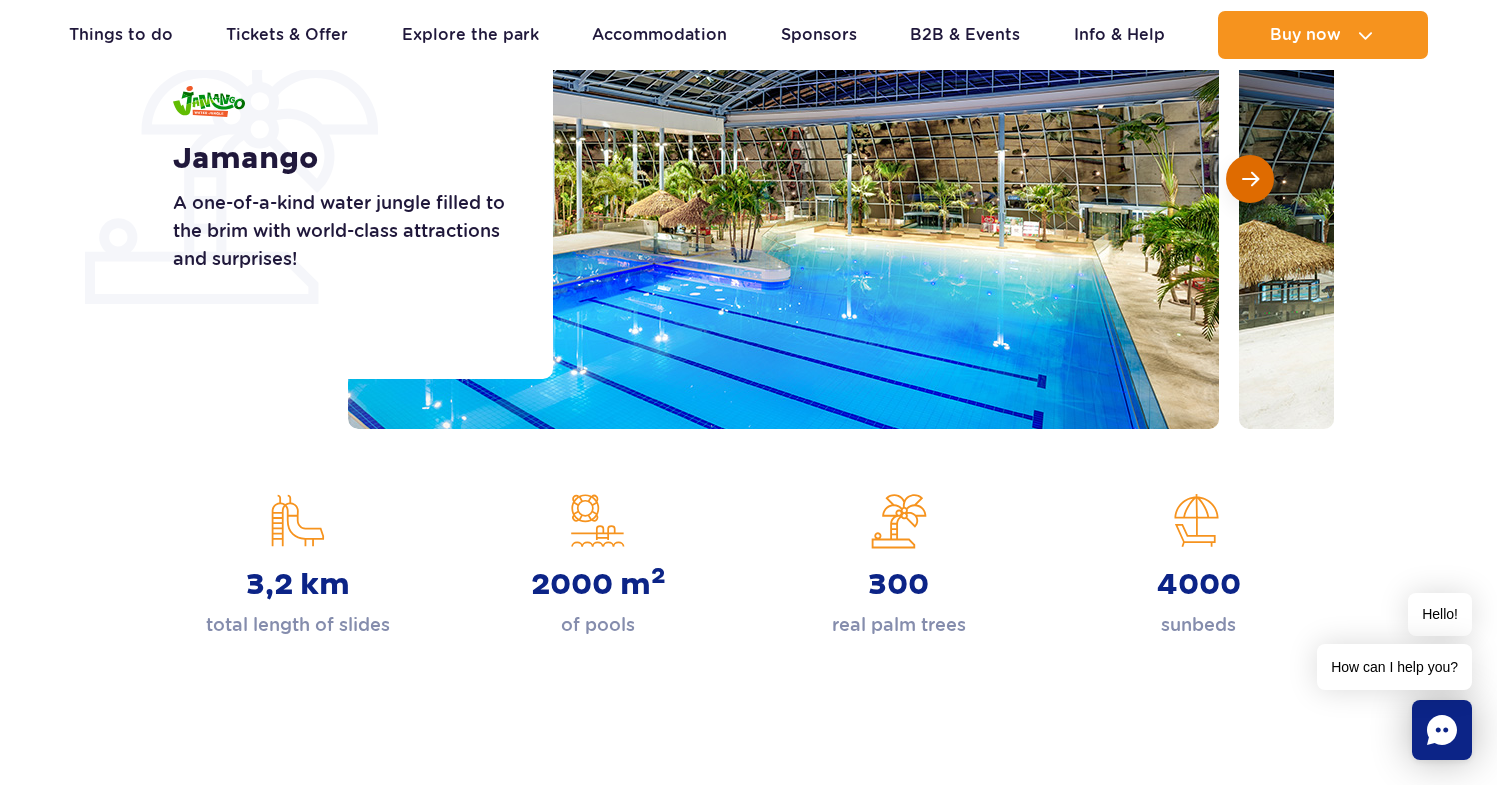 click at bounding box center [1250, 179] 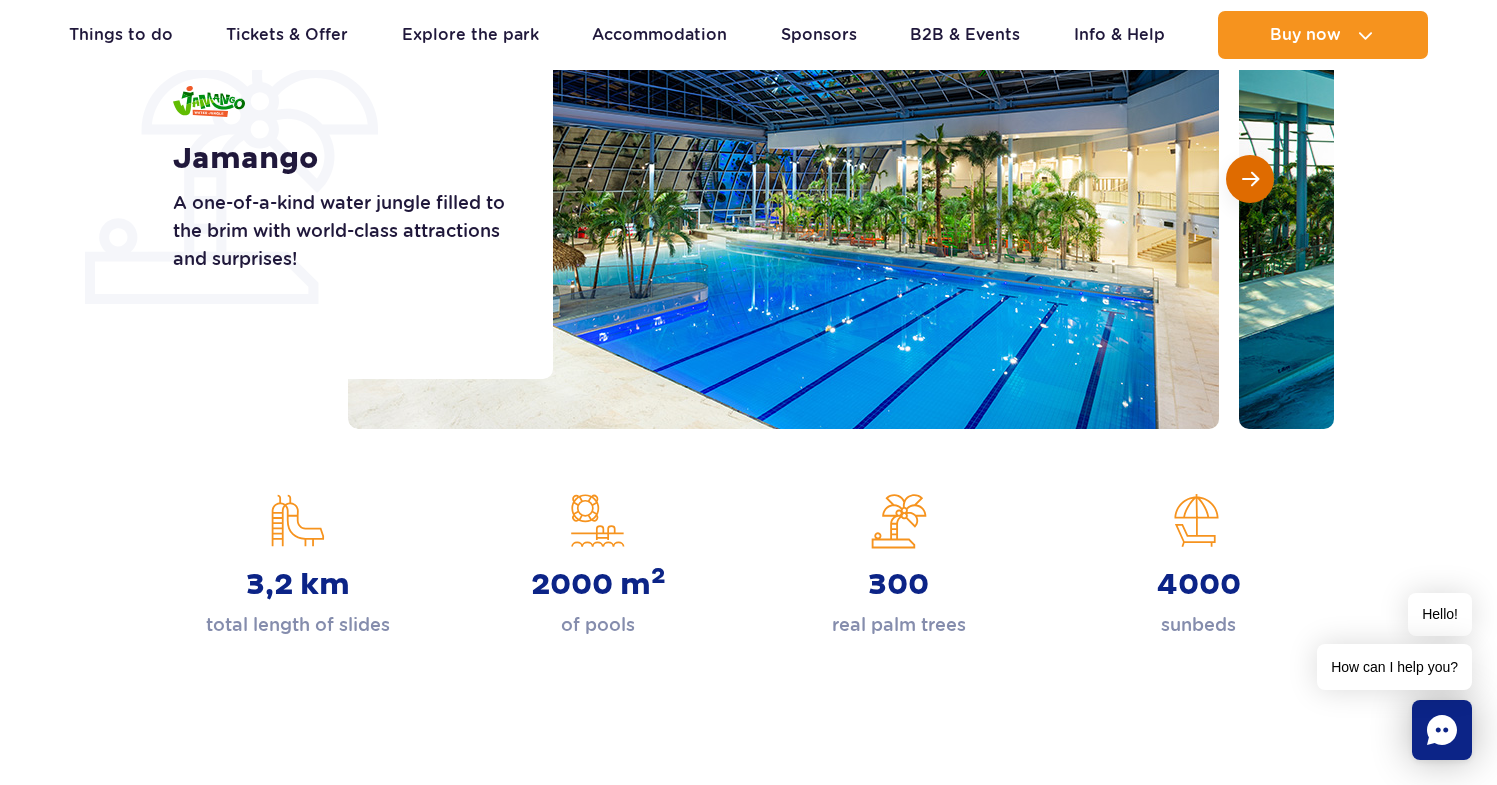click at bounding box center (1250, 179) 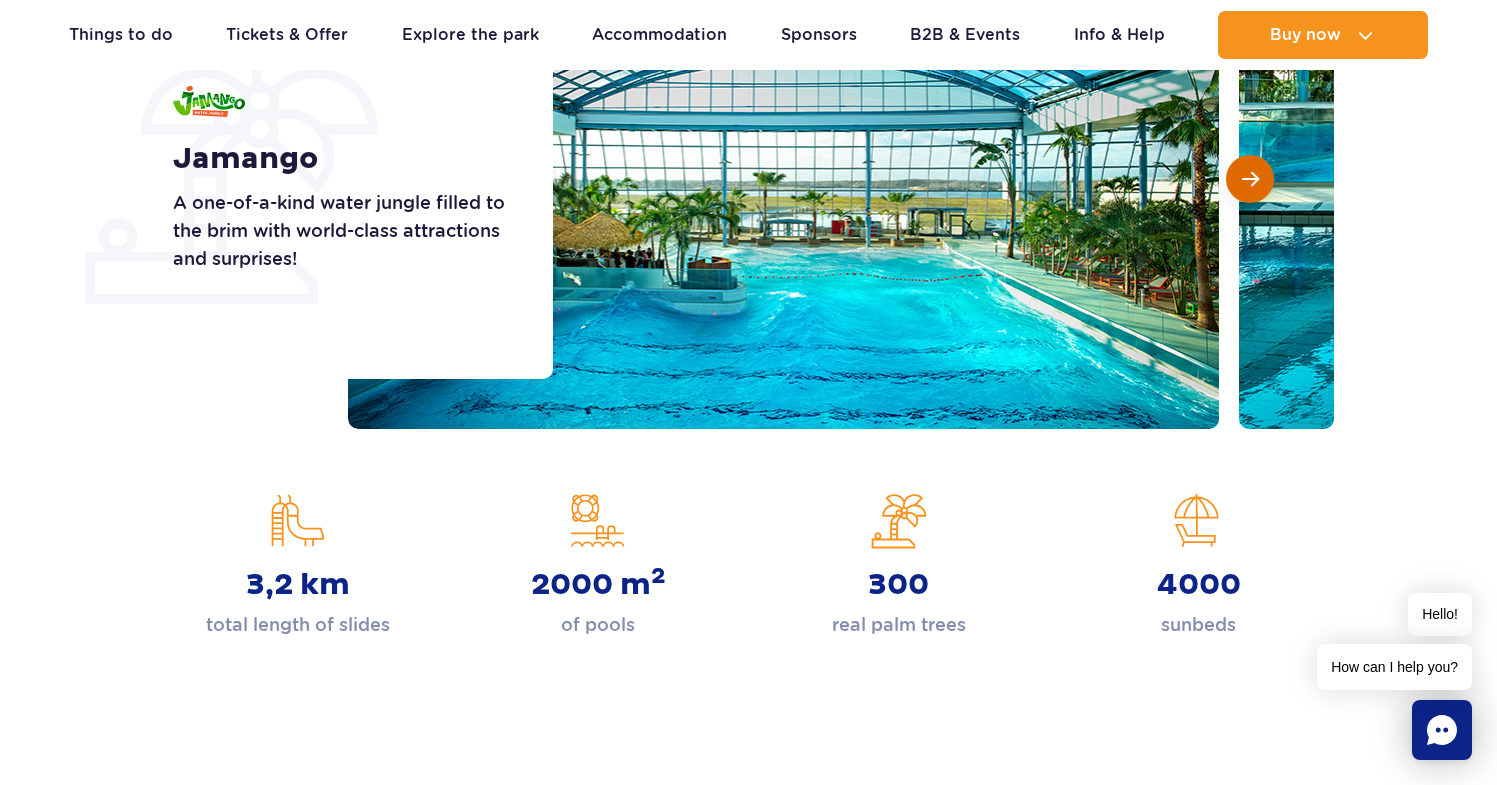 click at bounding box center [1250, 179] 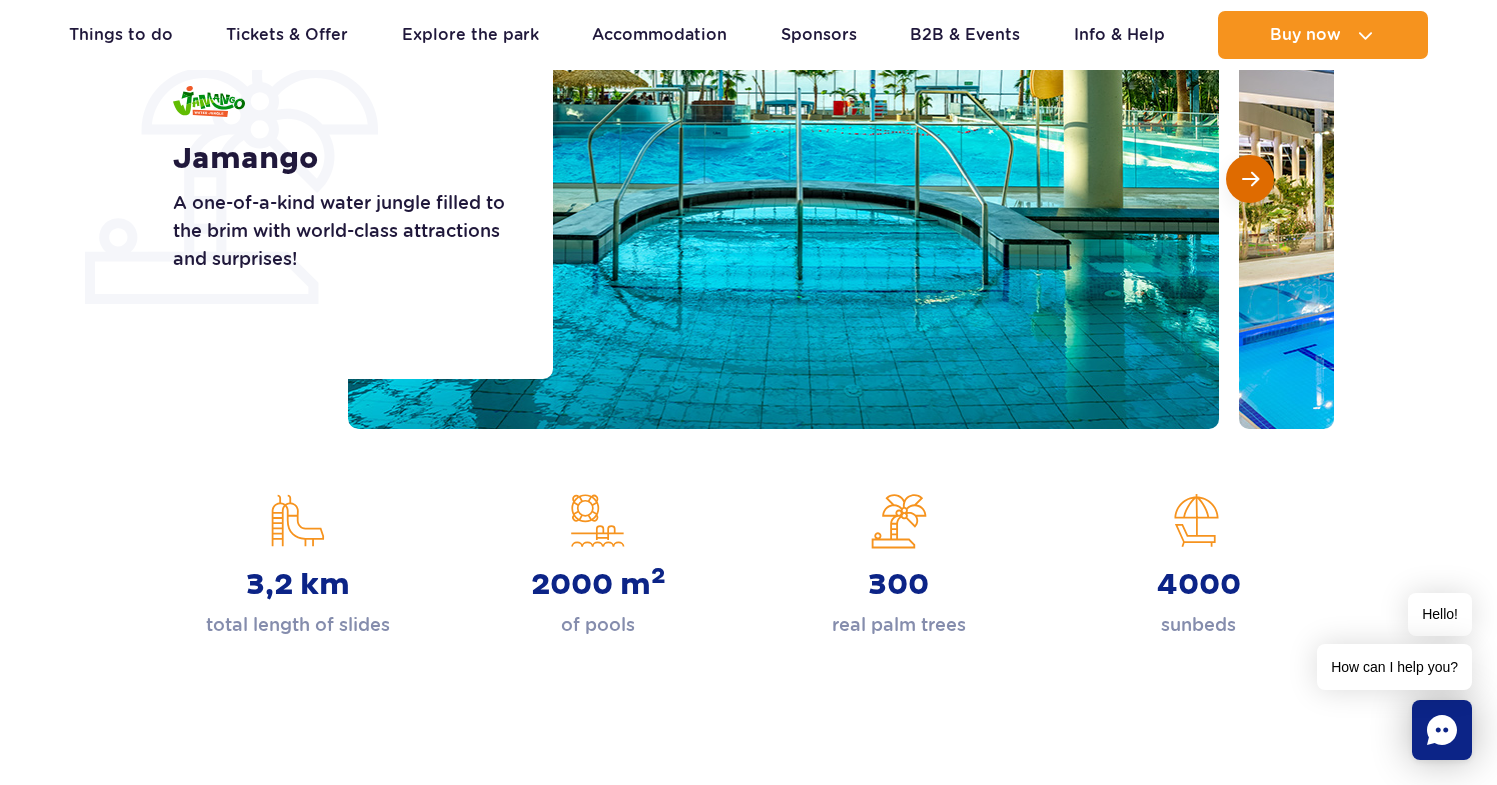 click at bounding box center [1250, 179] 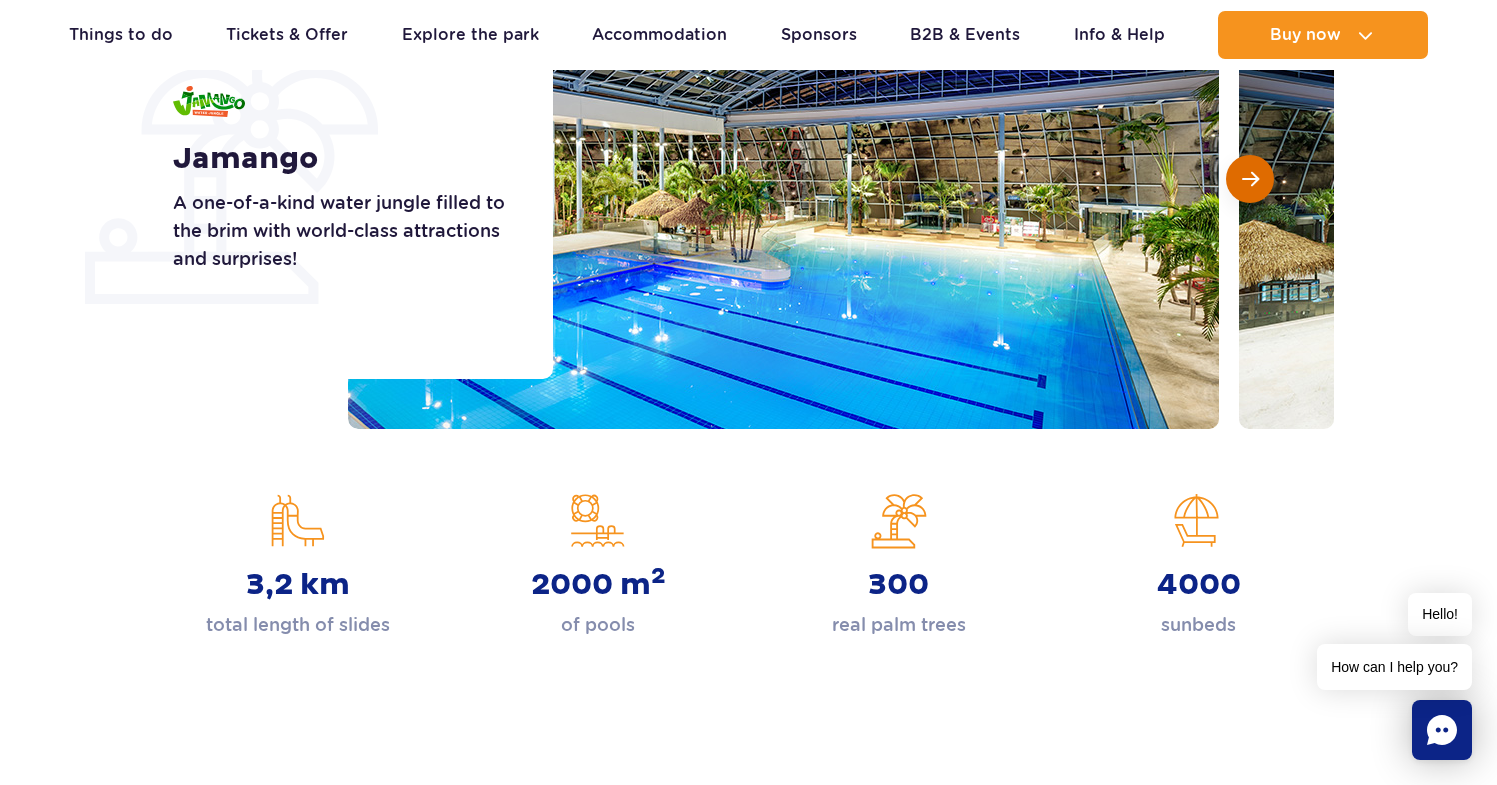 click at bounding box center [1250, 179] 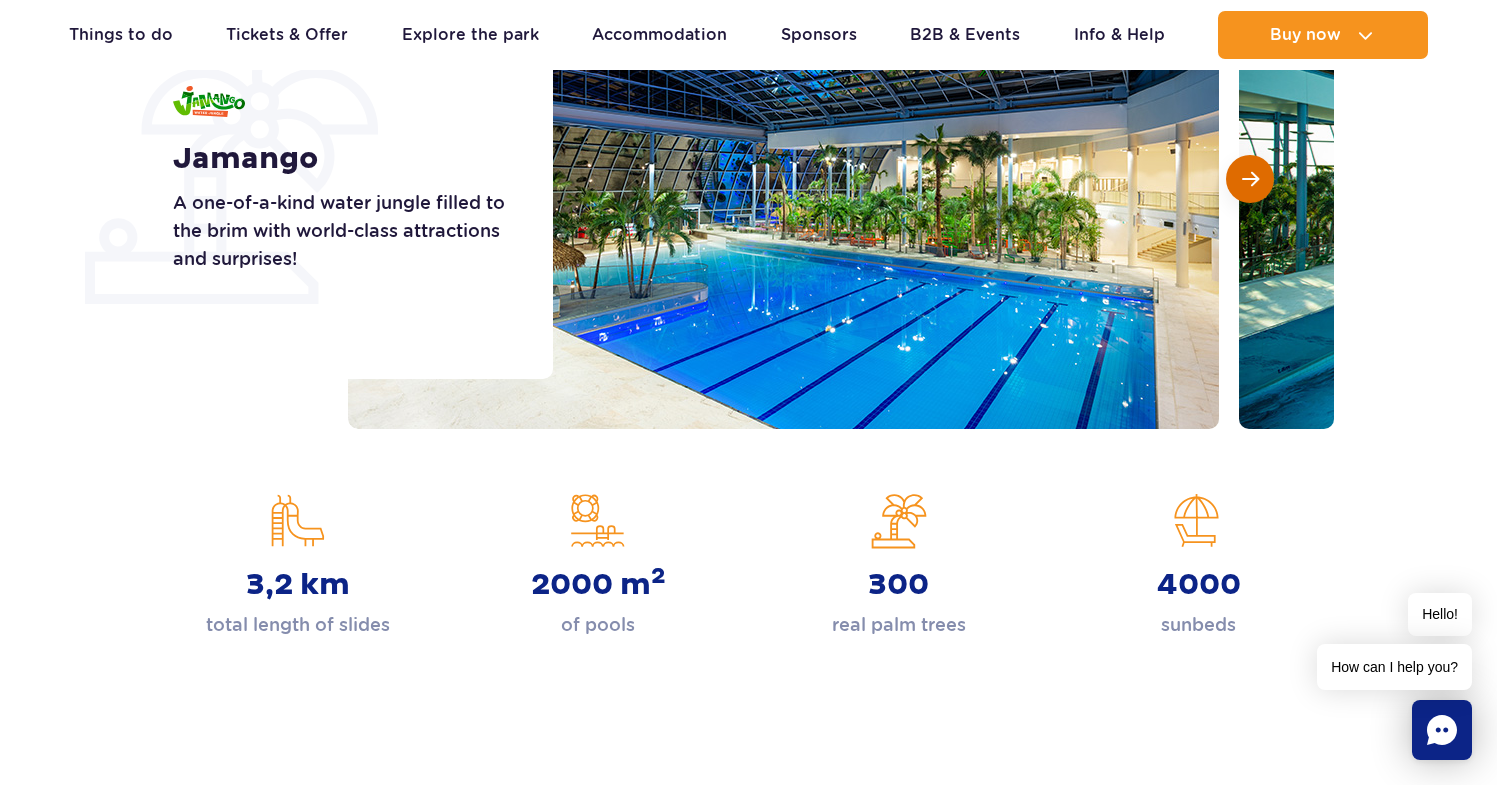 click at bounding box center [1250, 179] 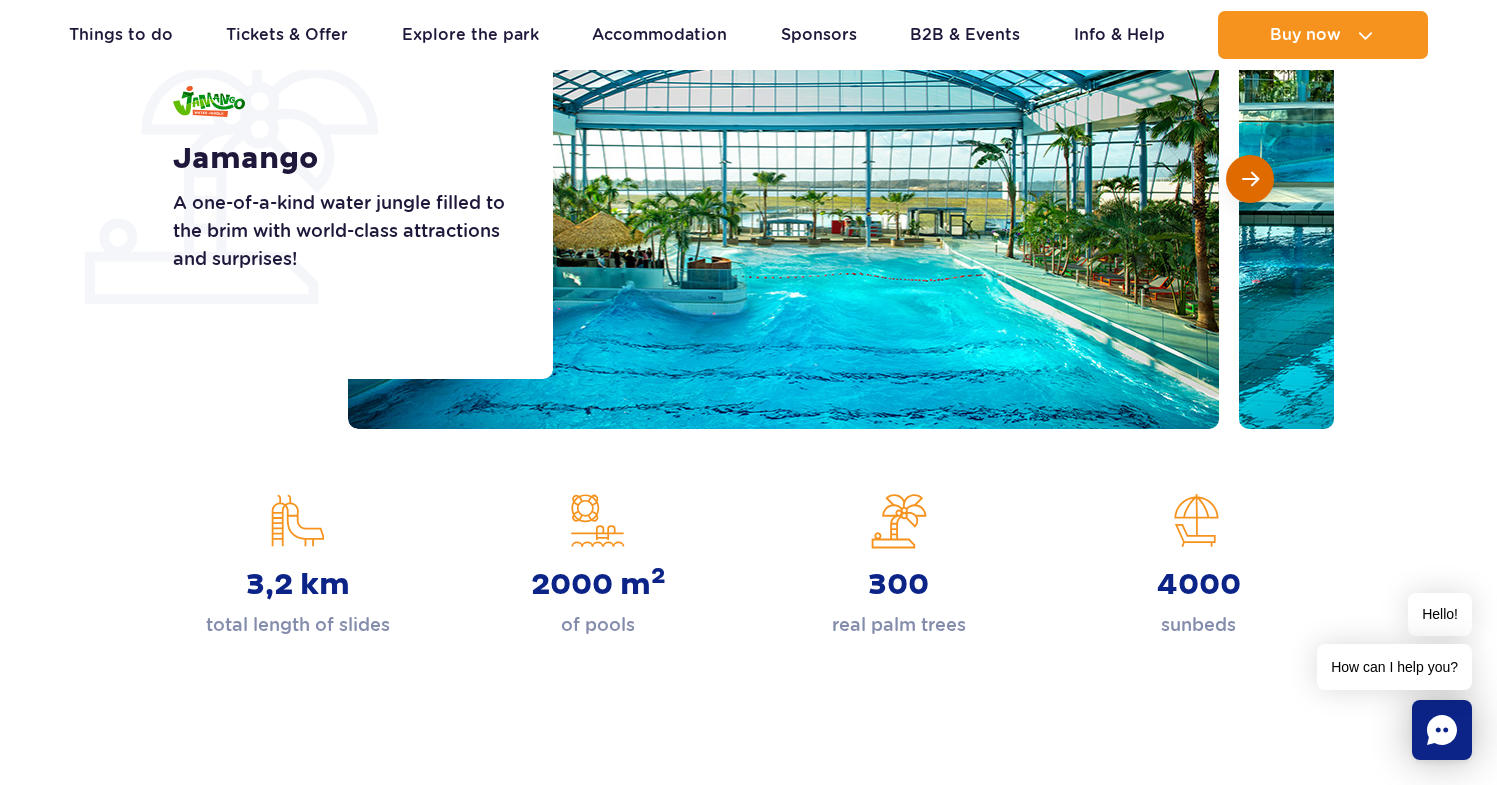 click at bounding box center [1250, 179] 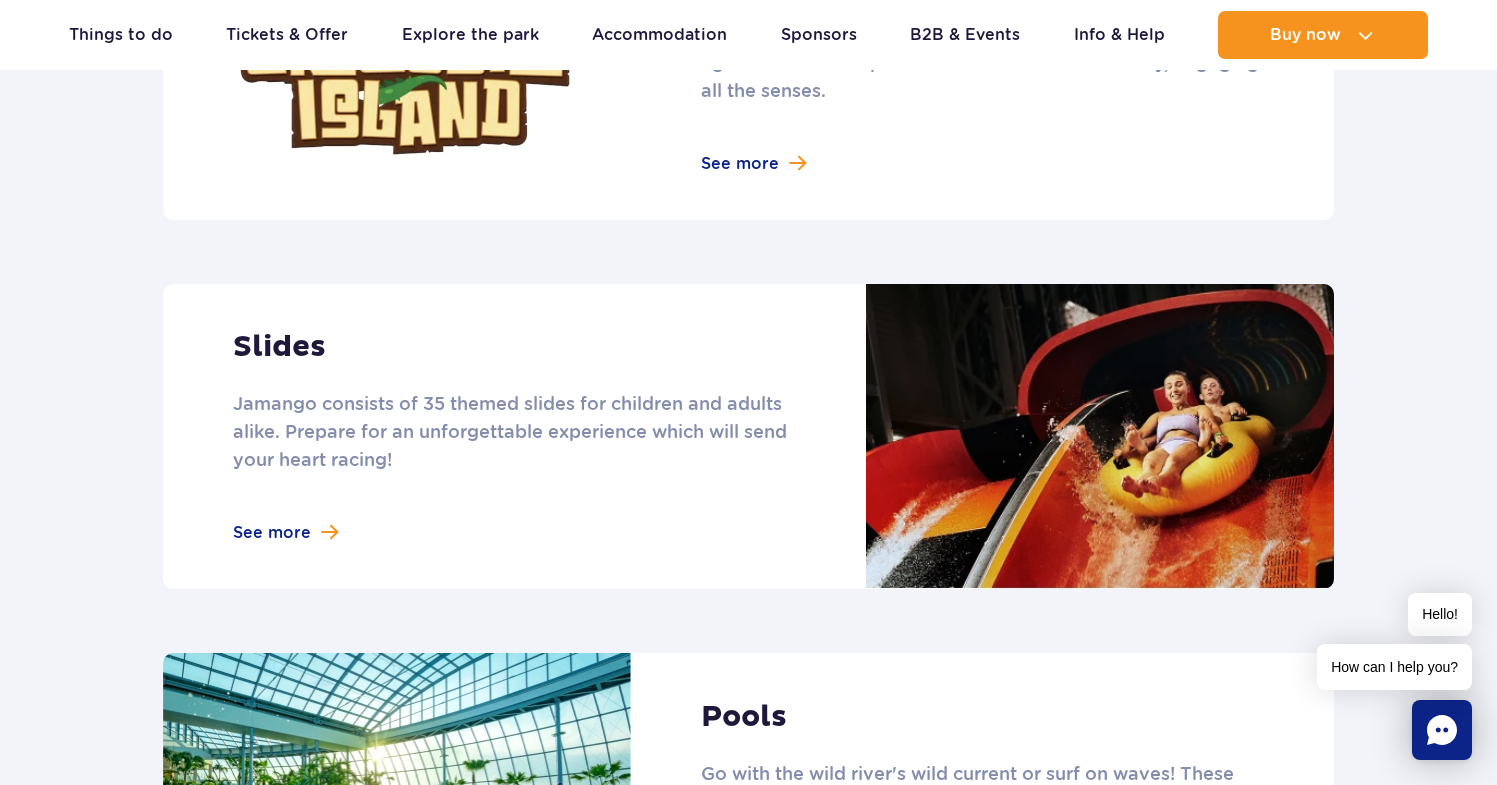 scroll, scrollTop: 1642, scrollLeft: 0, axis: vertical 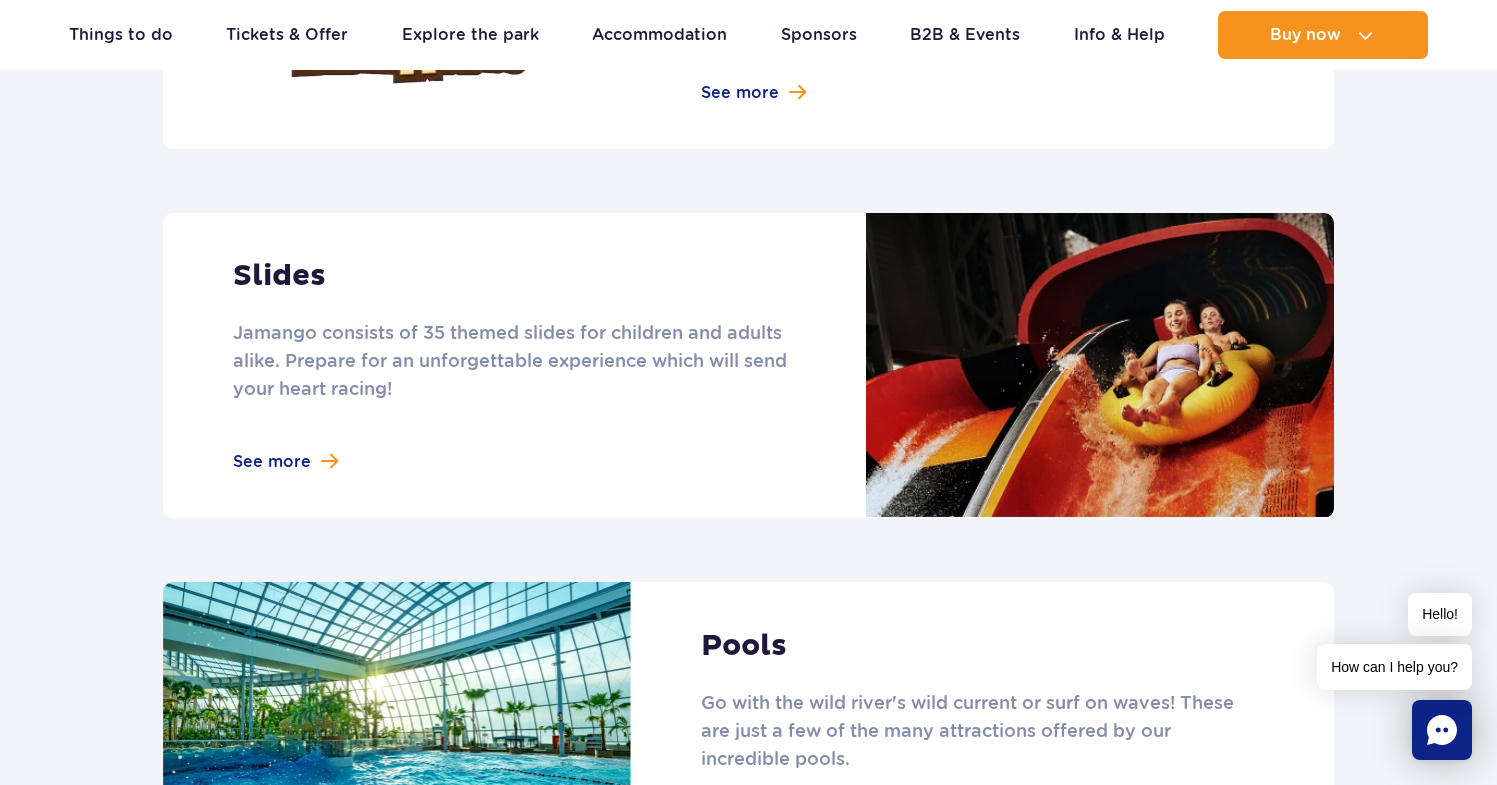 click at bounding box center (748, 365) 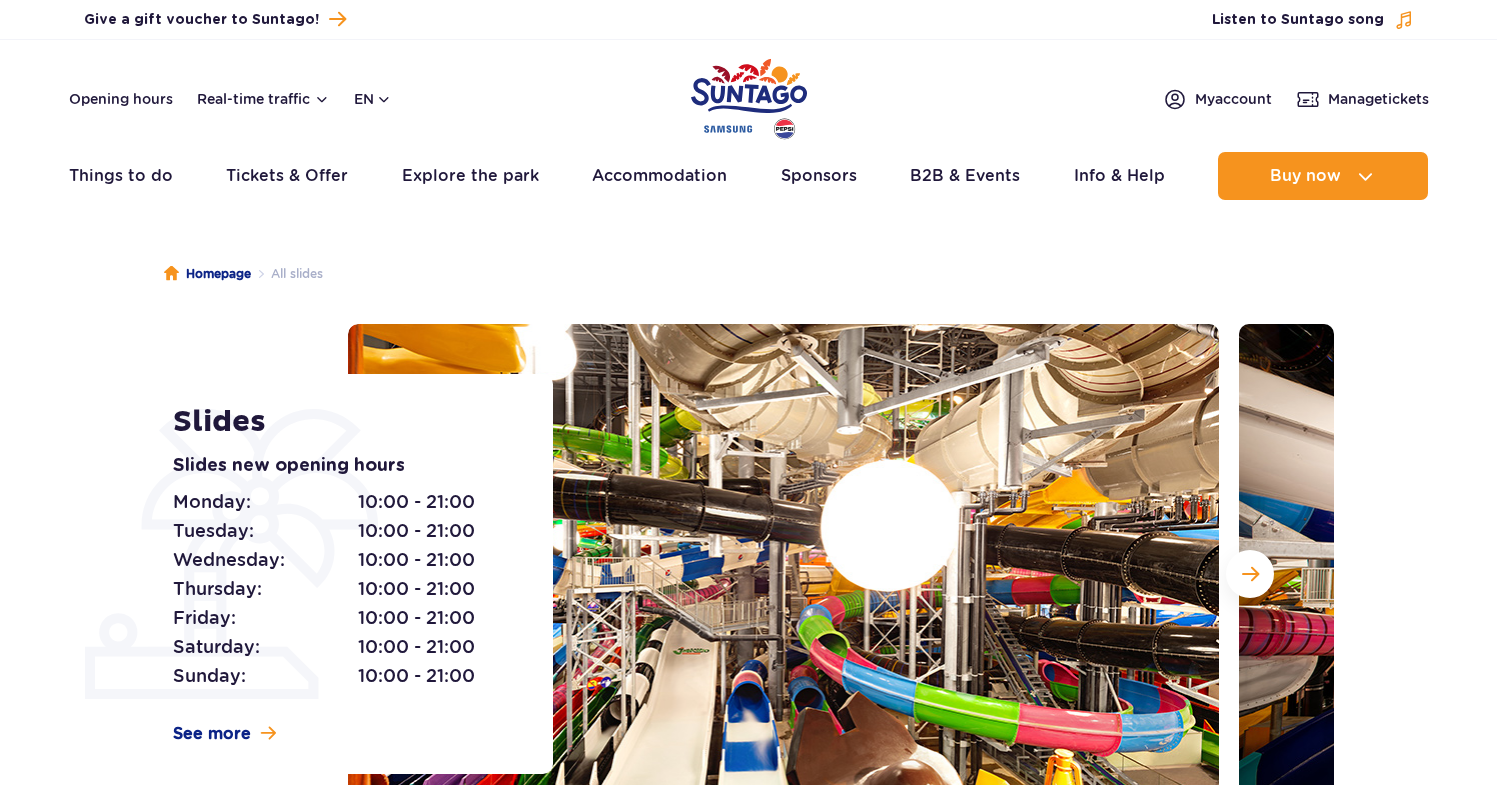 scroll, scrollTop: 0, scrollLeft: 0, axis: both 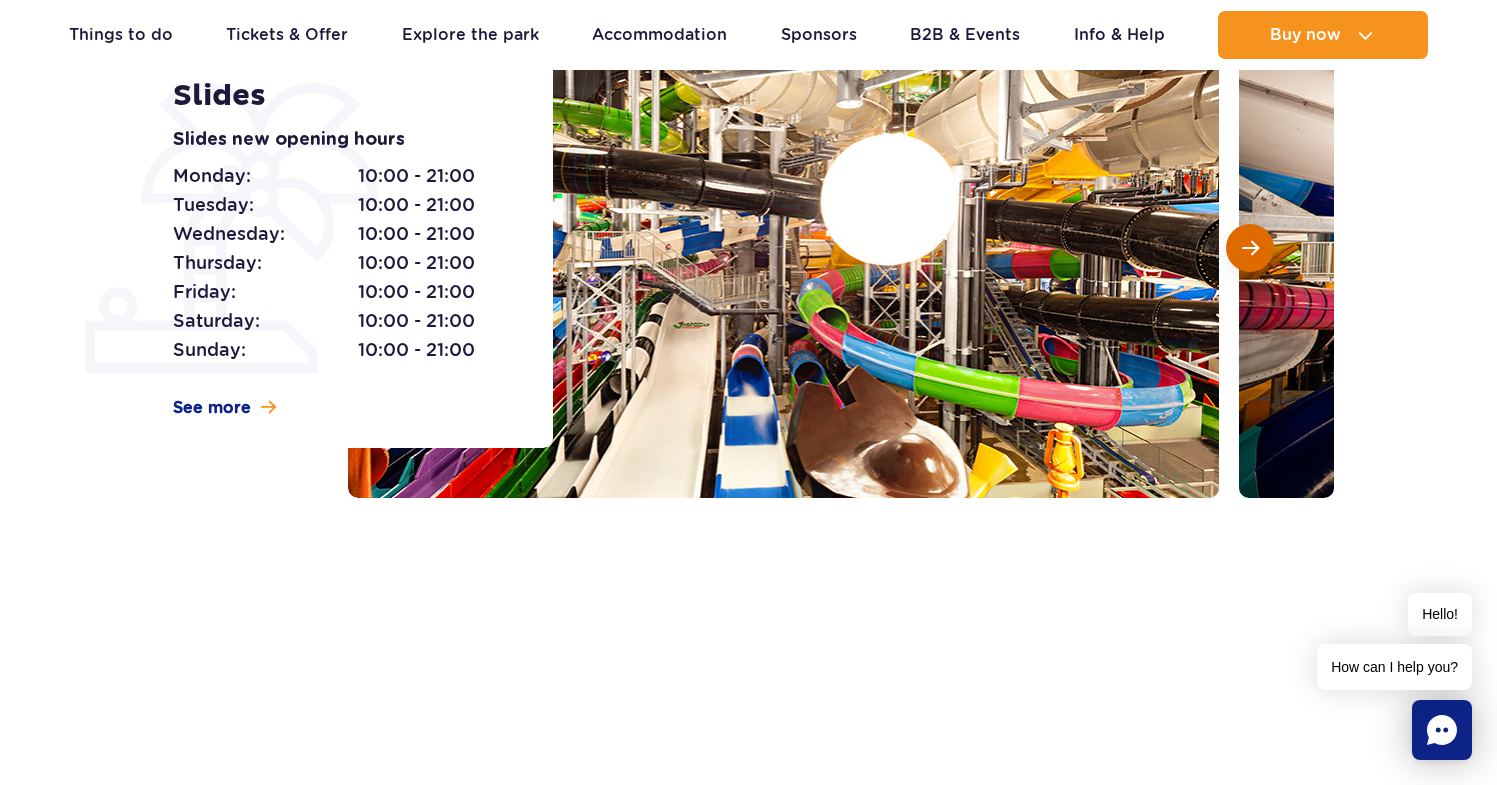 click at bounding box center (1250, 248) 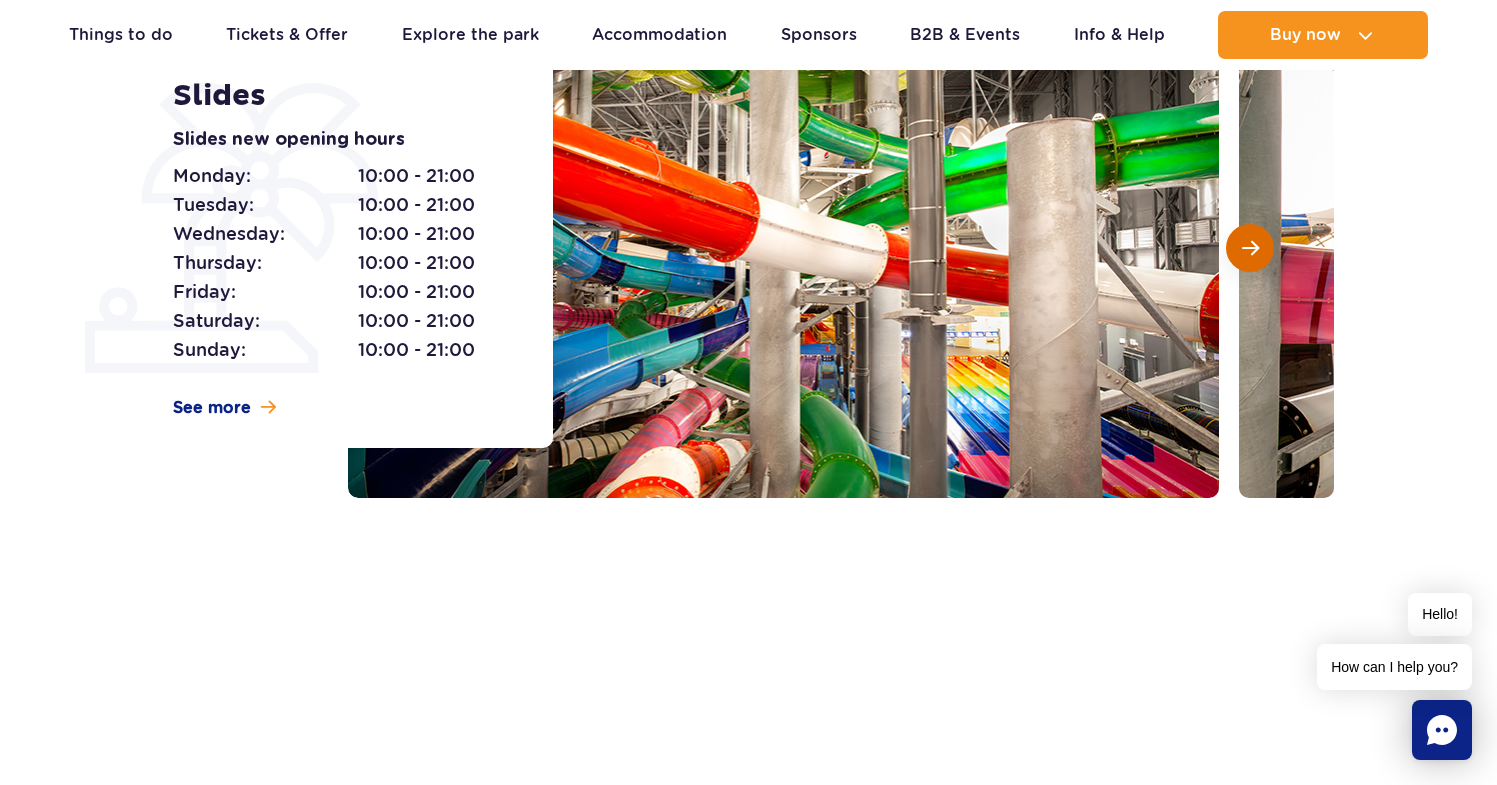 click at bounding box center [1250, 248] 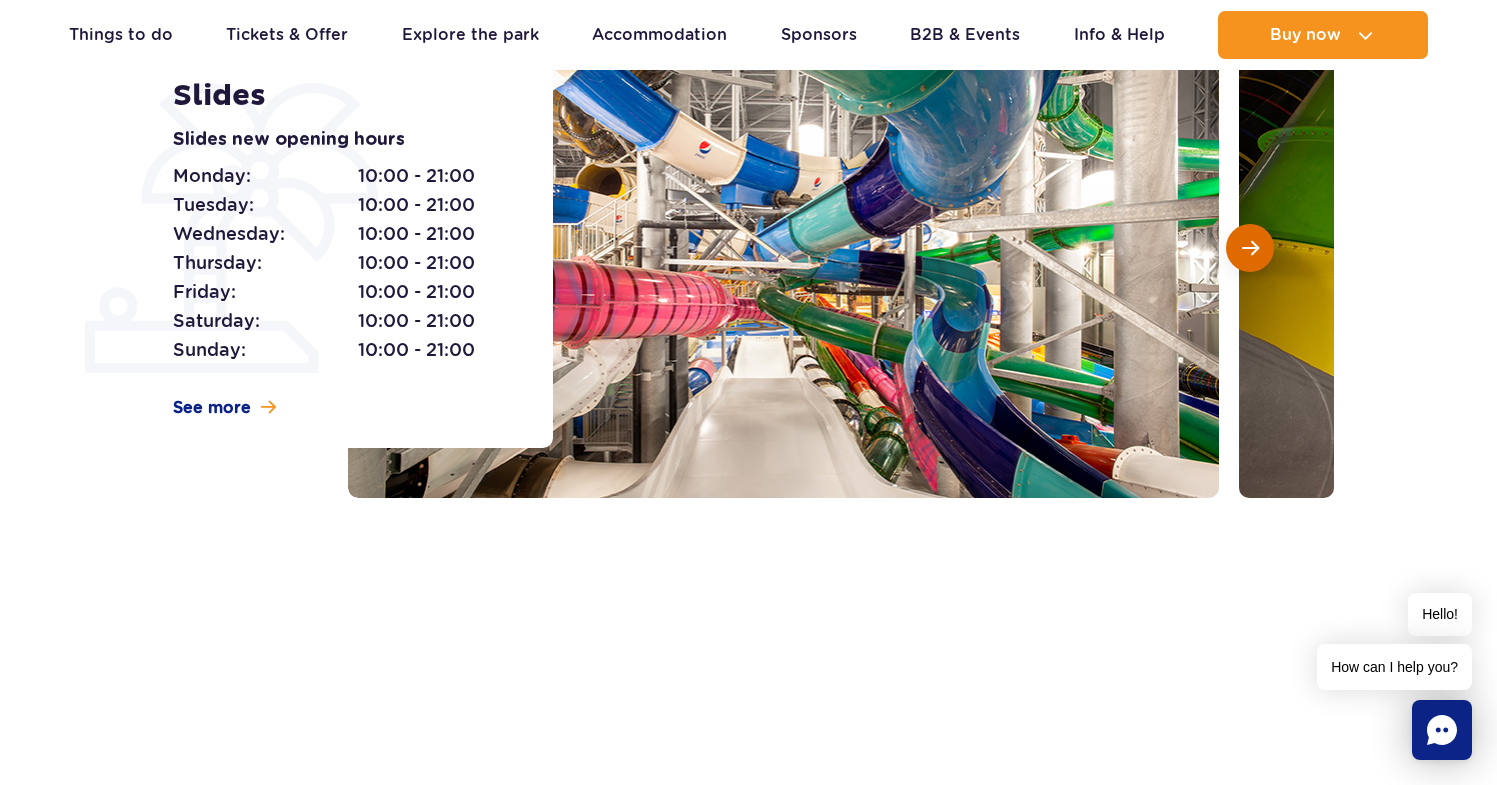 click at bounding box center (1250, 248) 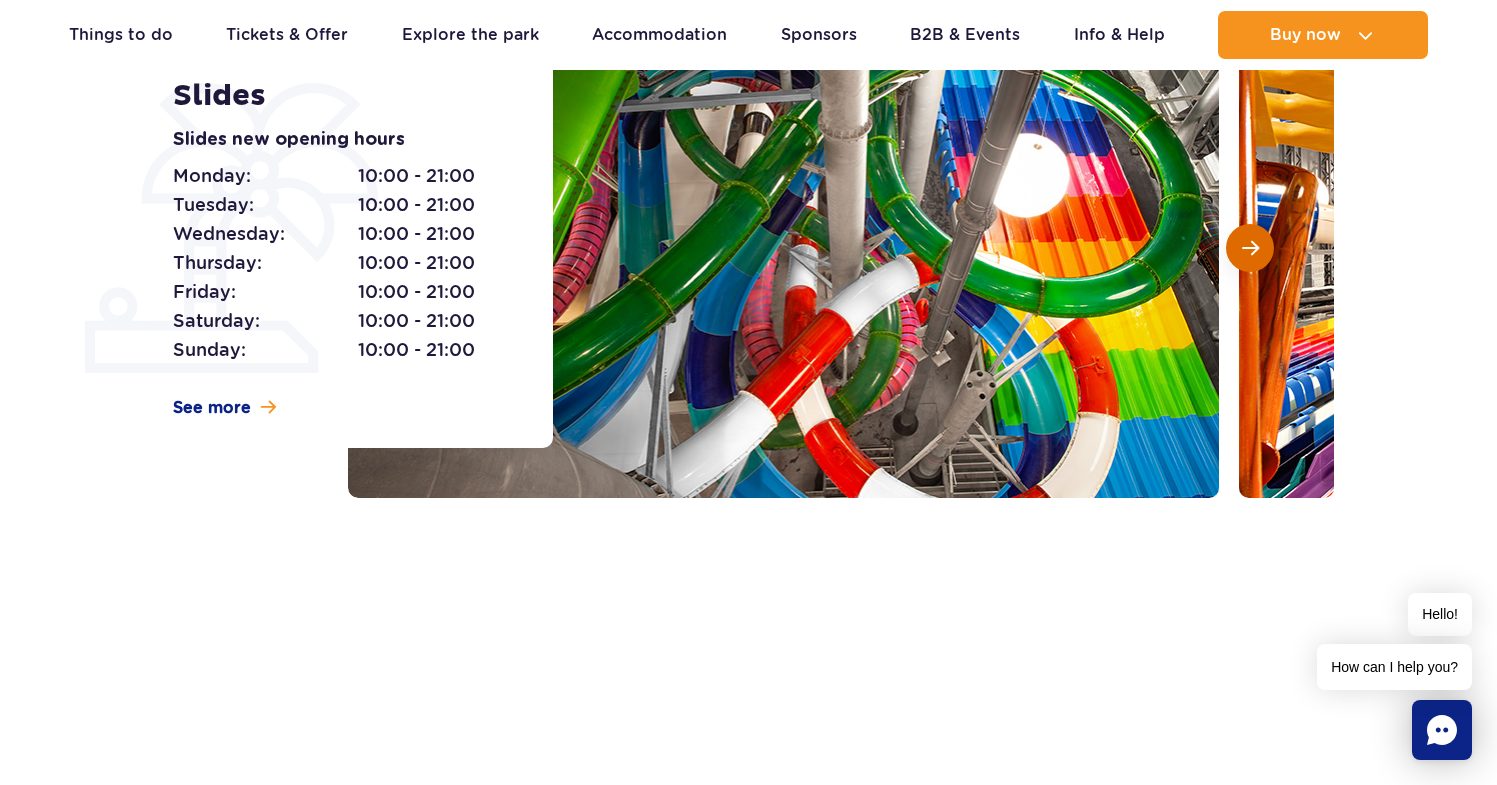 click at bounding box center [1250, 248] 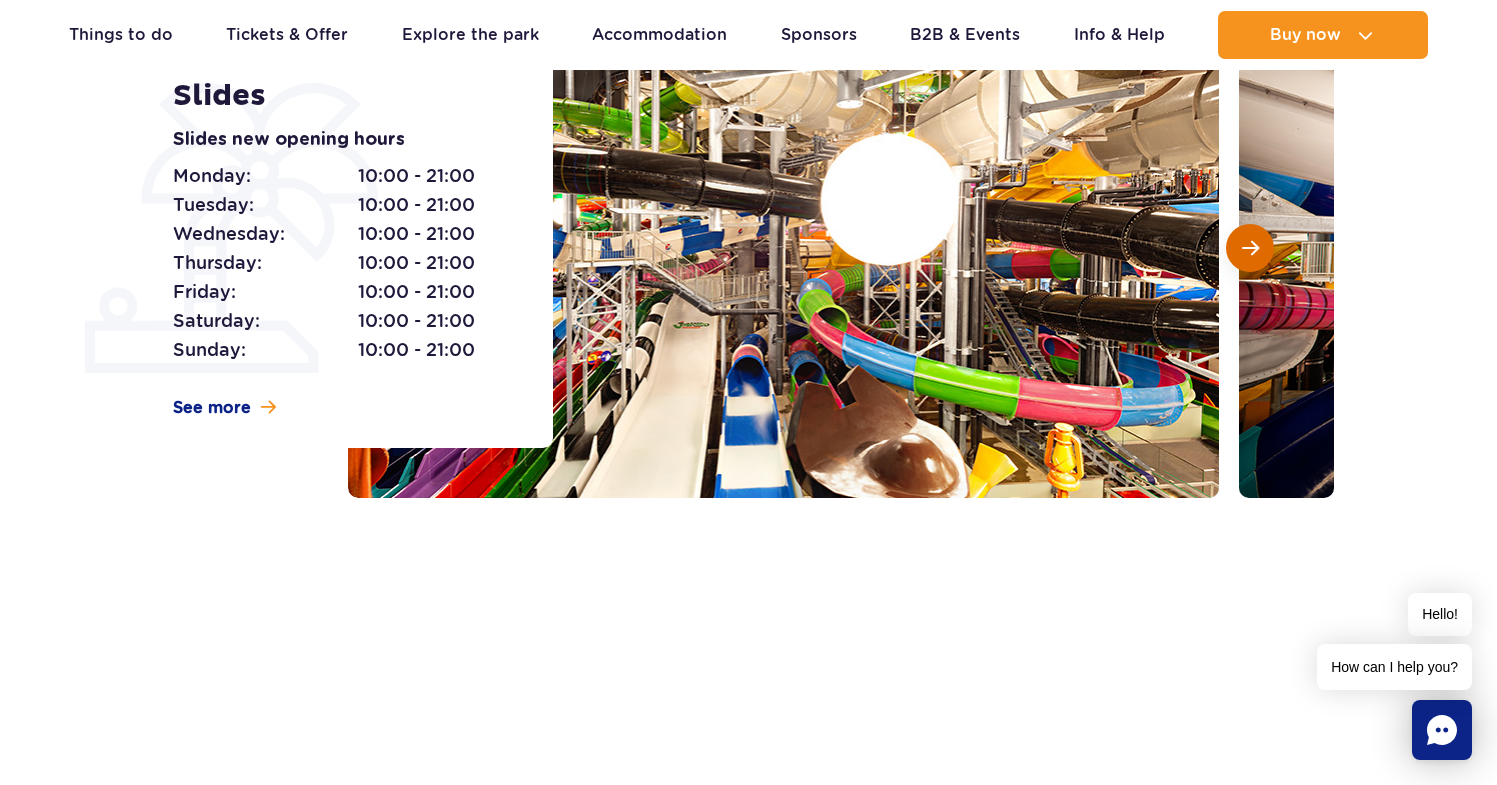 click at bounding box center [1250, 248] 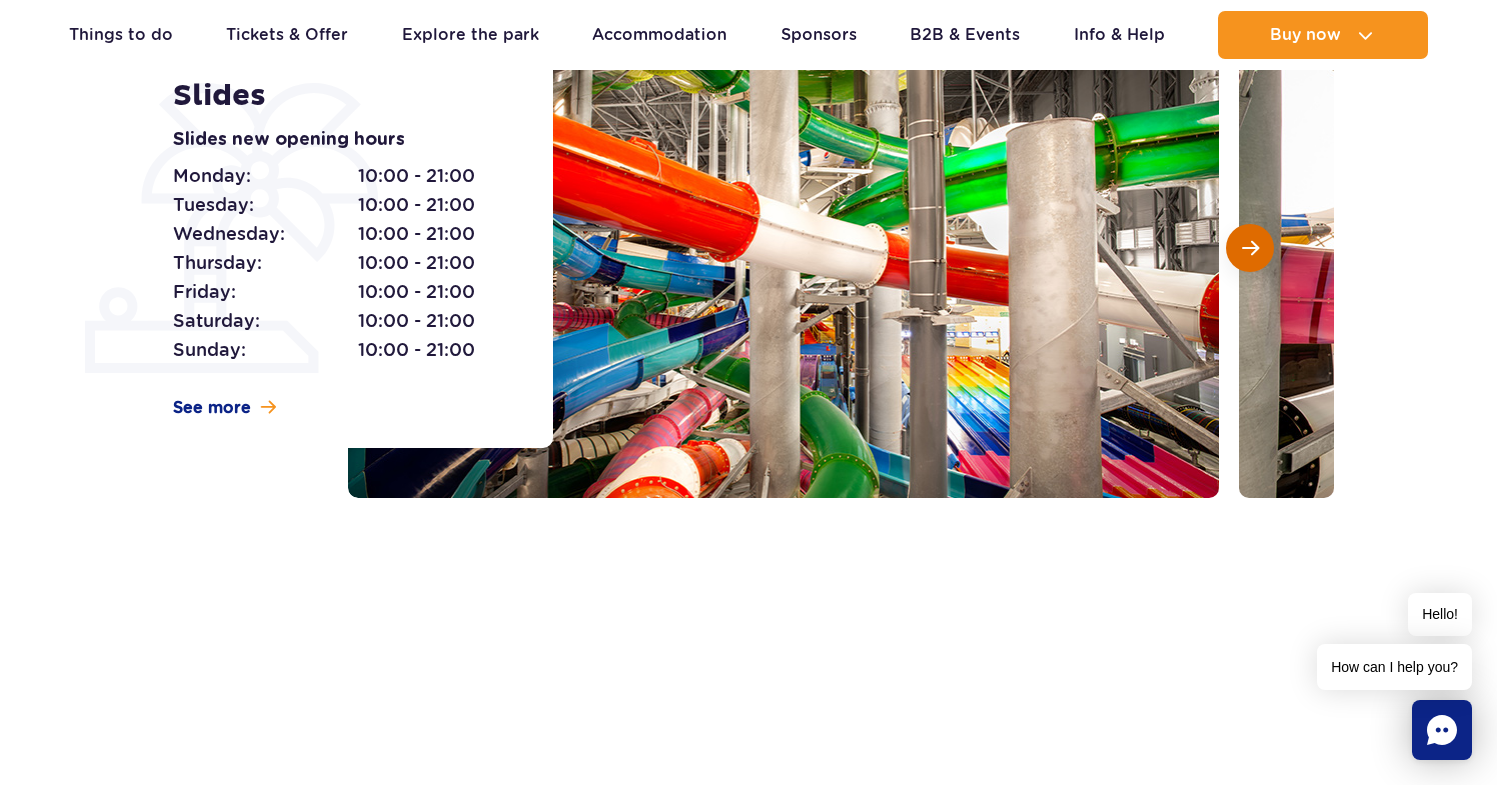 click at bounding box center [1250, 248] 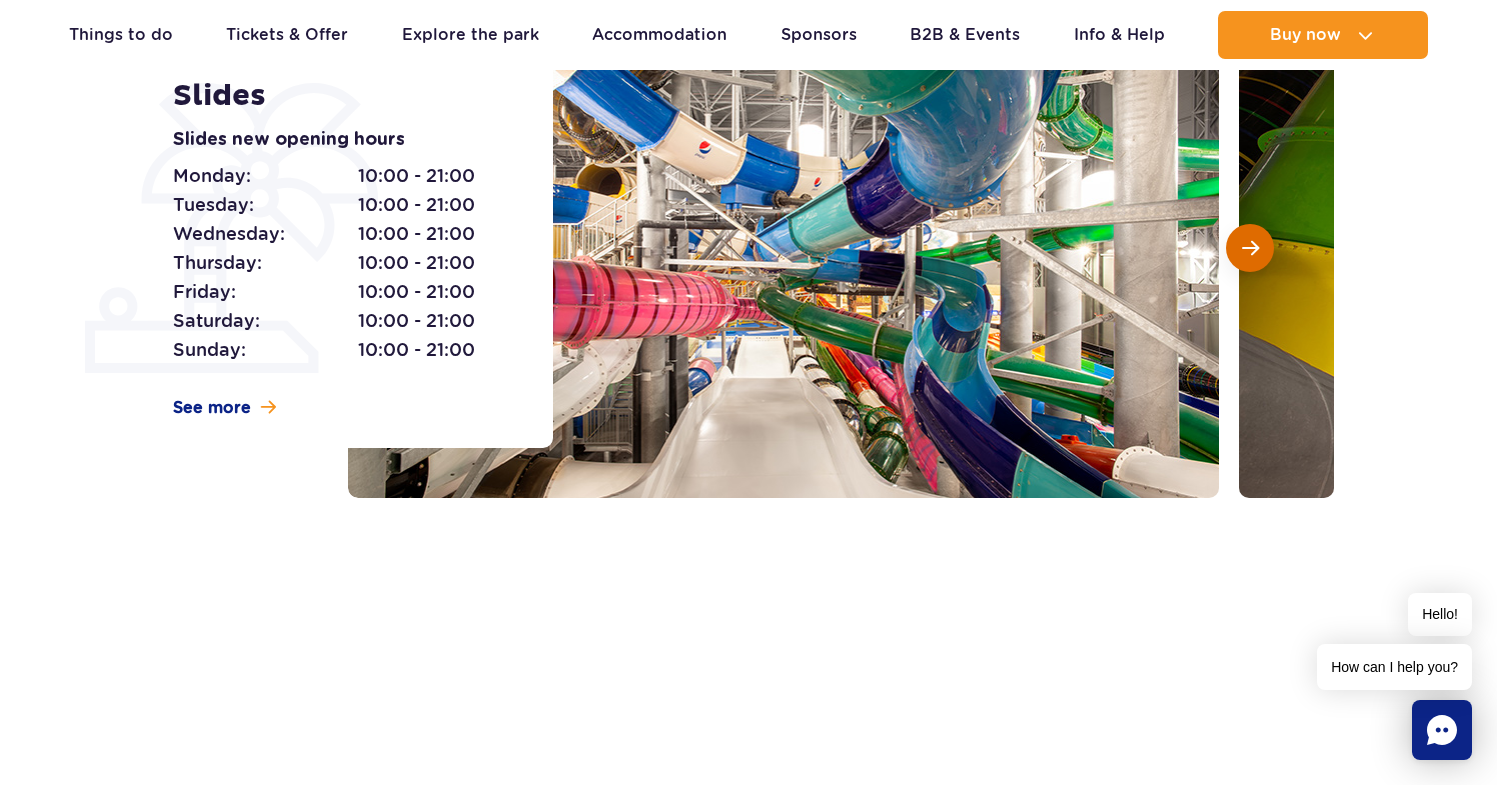 click at bounding box center [1250, 248] 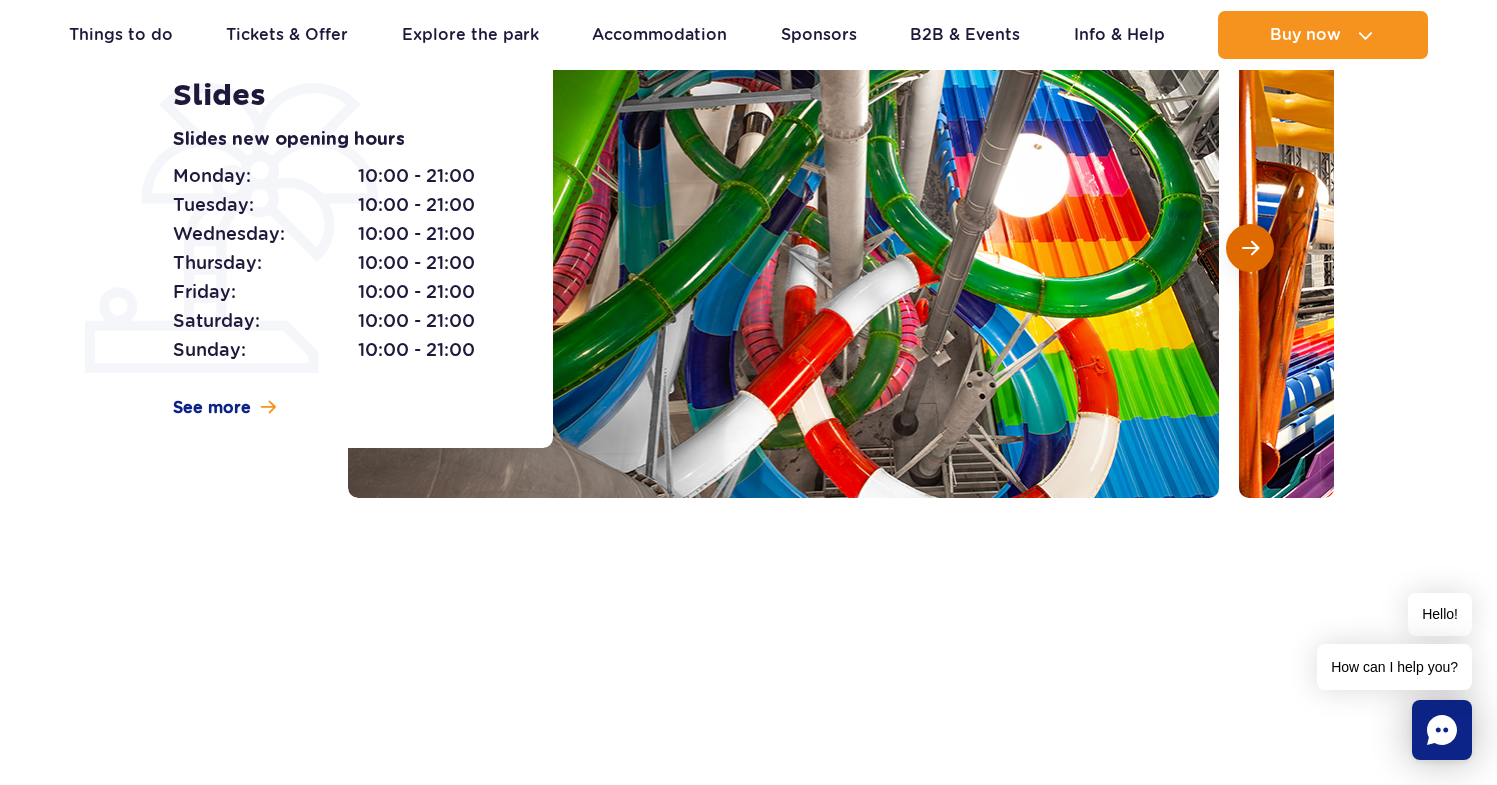 click at bounding box center [1250, 248] 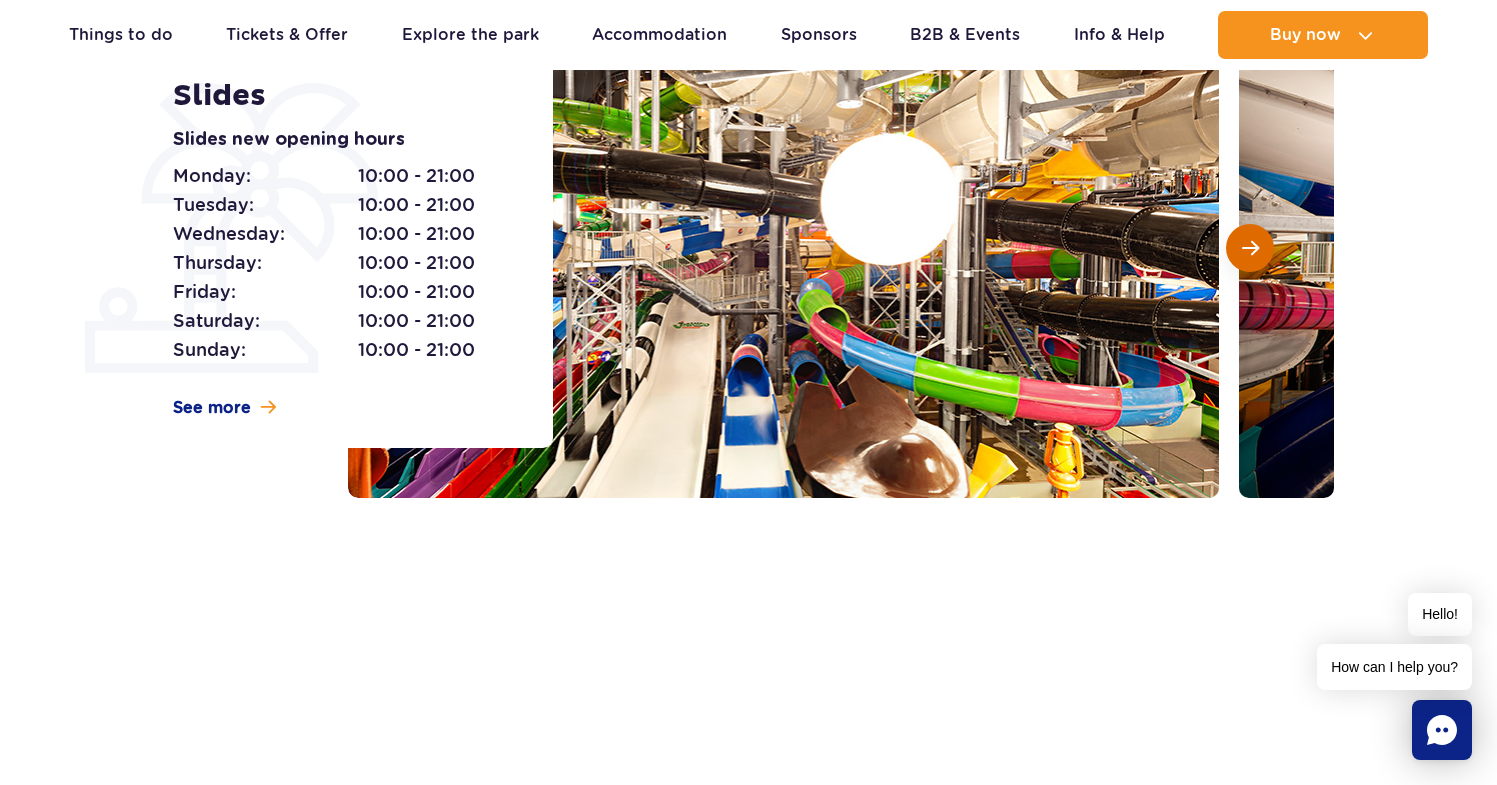 click at bounding box center (1250, 248) 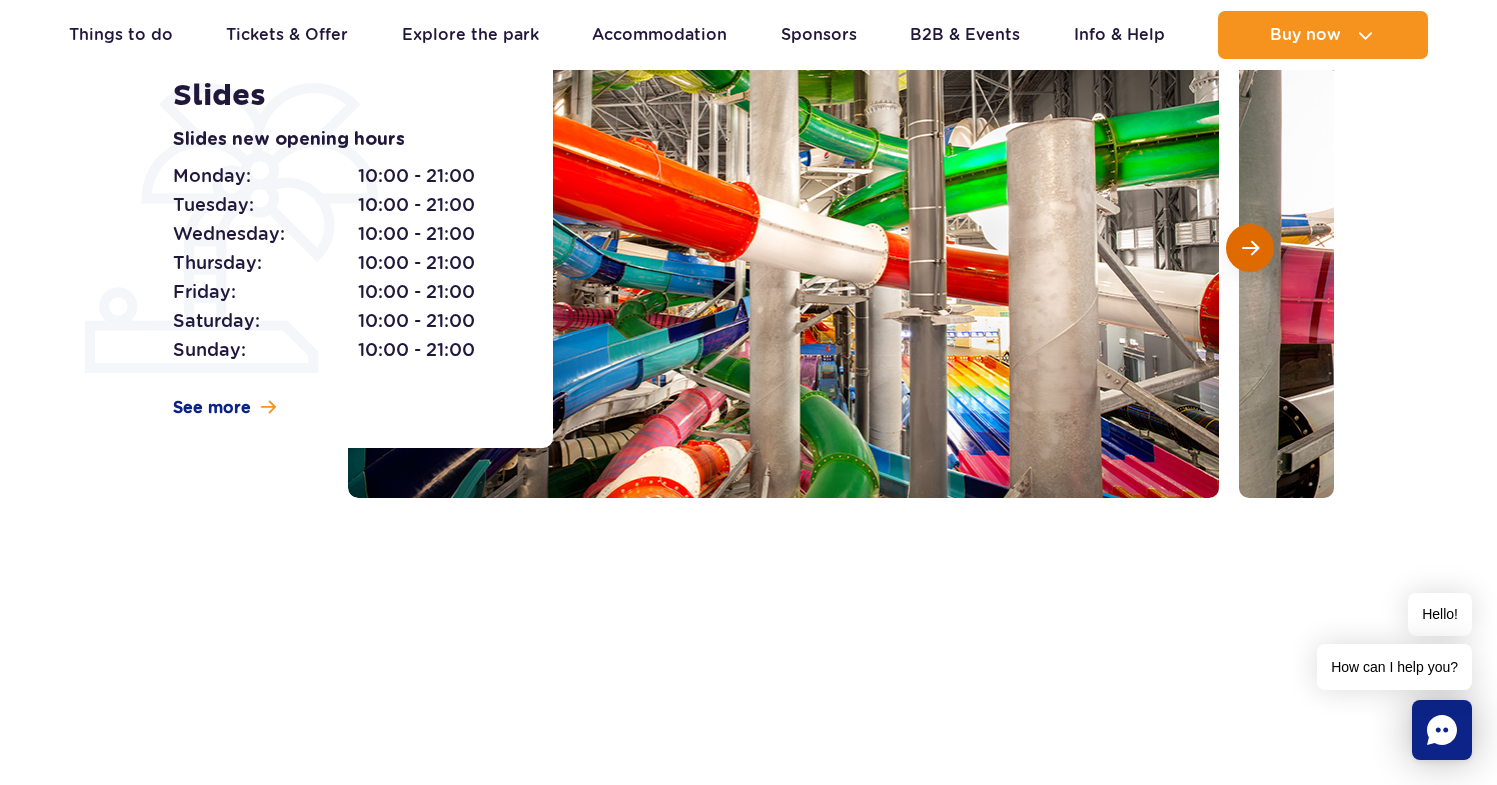 click at bounding box center (1250, 248) 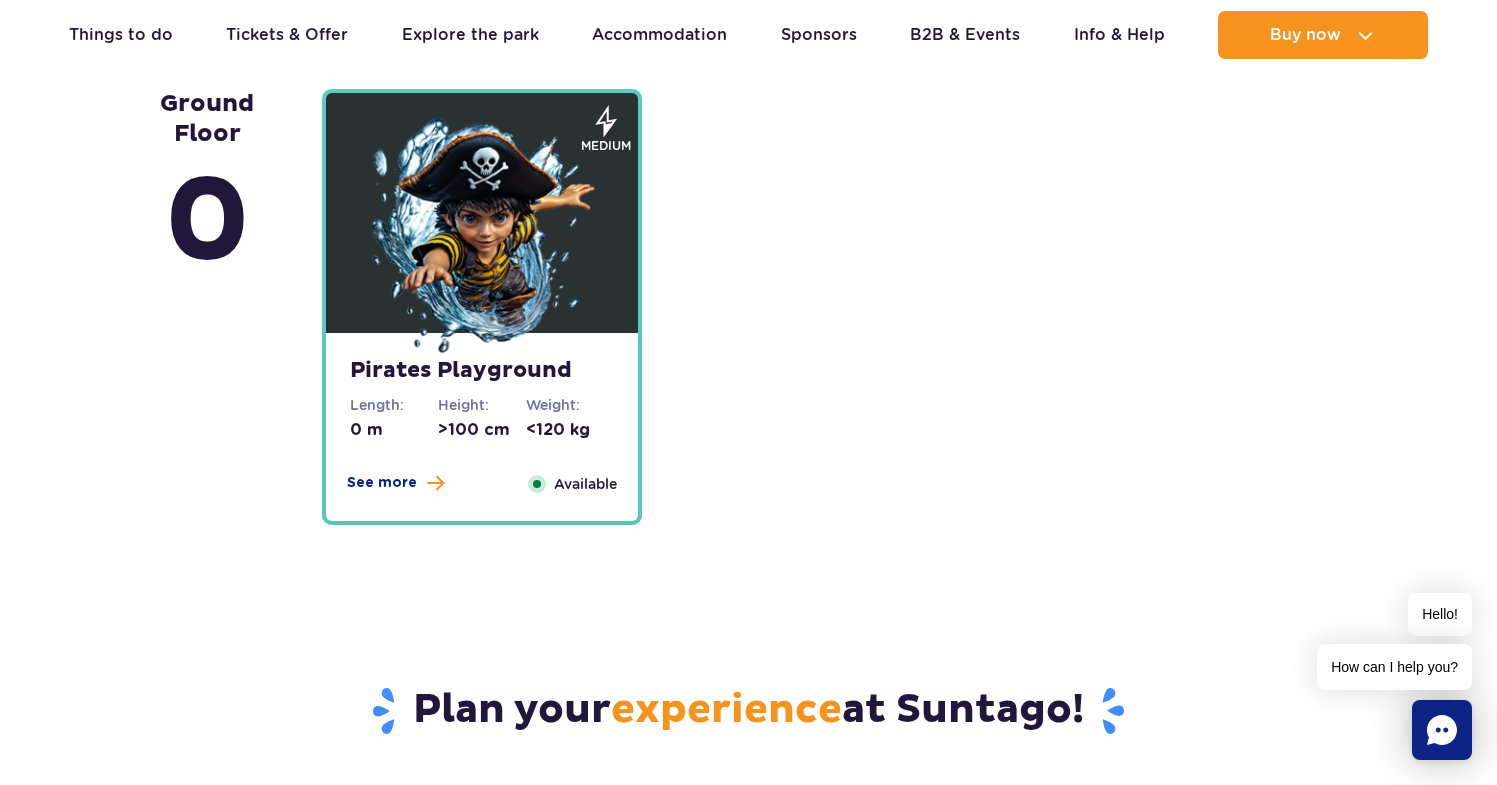 scroll, scrollTop: 4959, scrollLeft: 0, axis: vertical 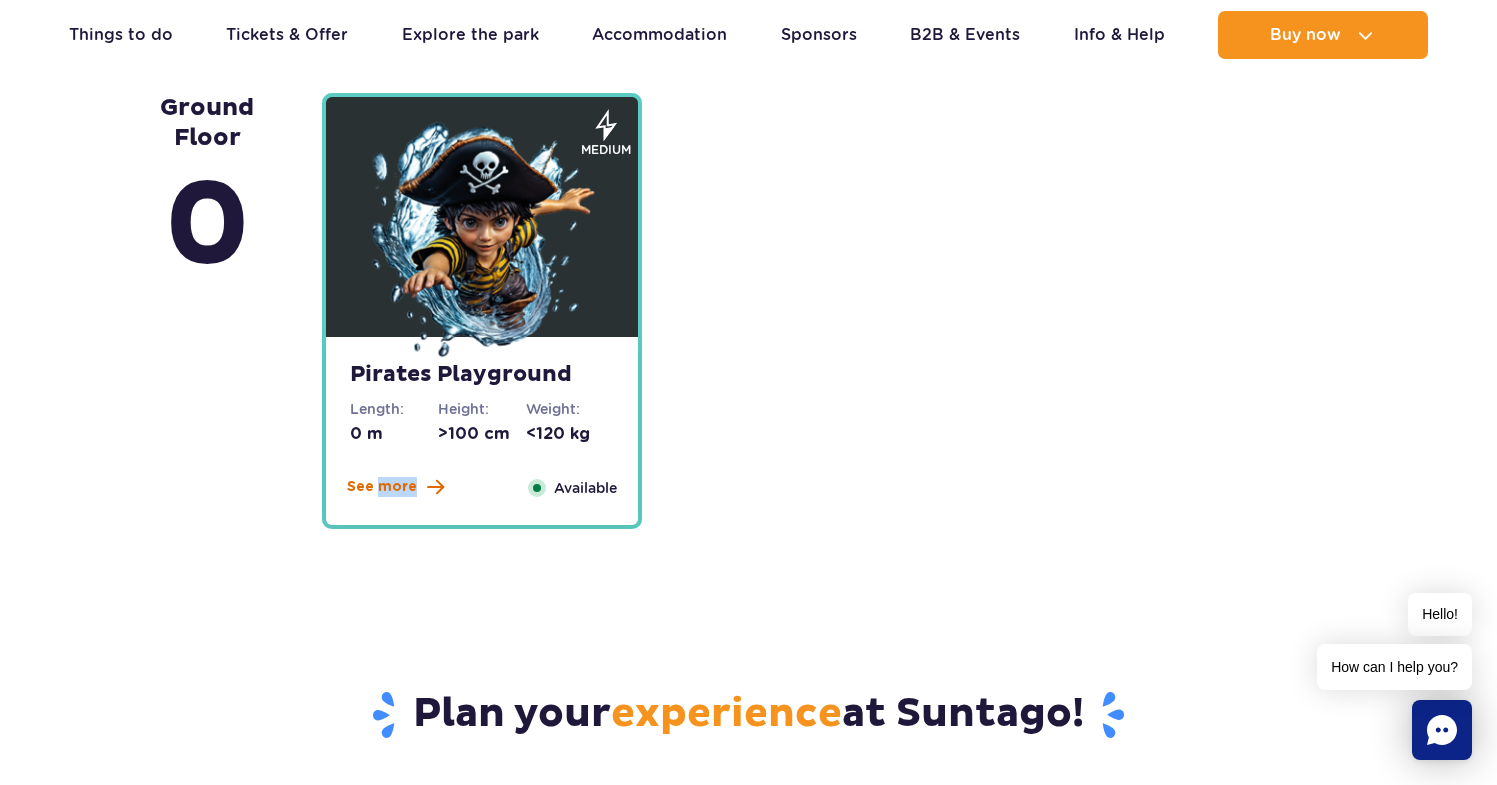 click on "See more" at bounding box center (382, 487) 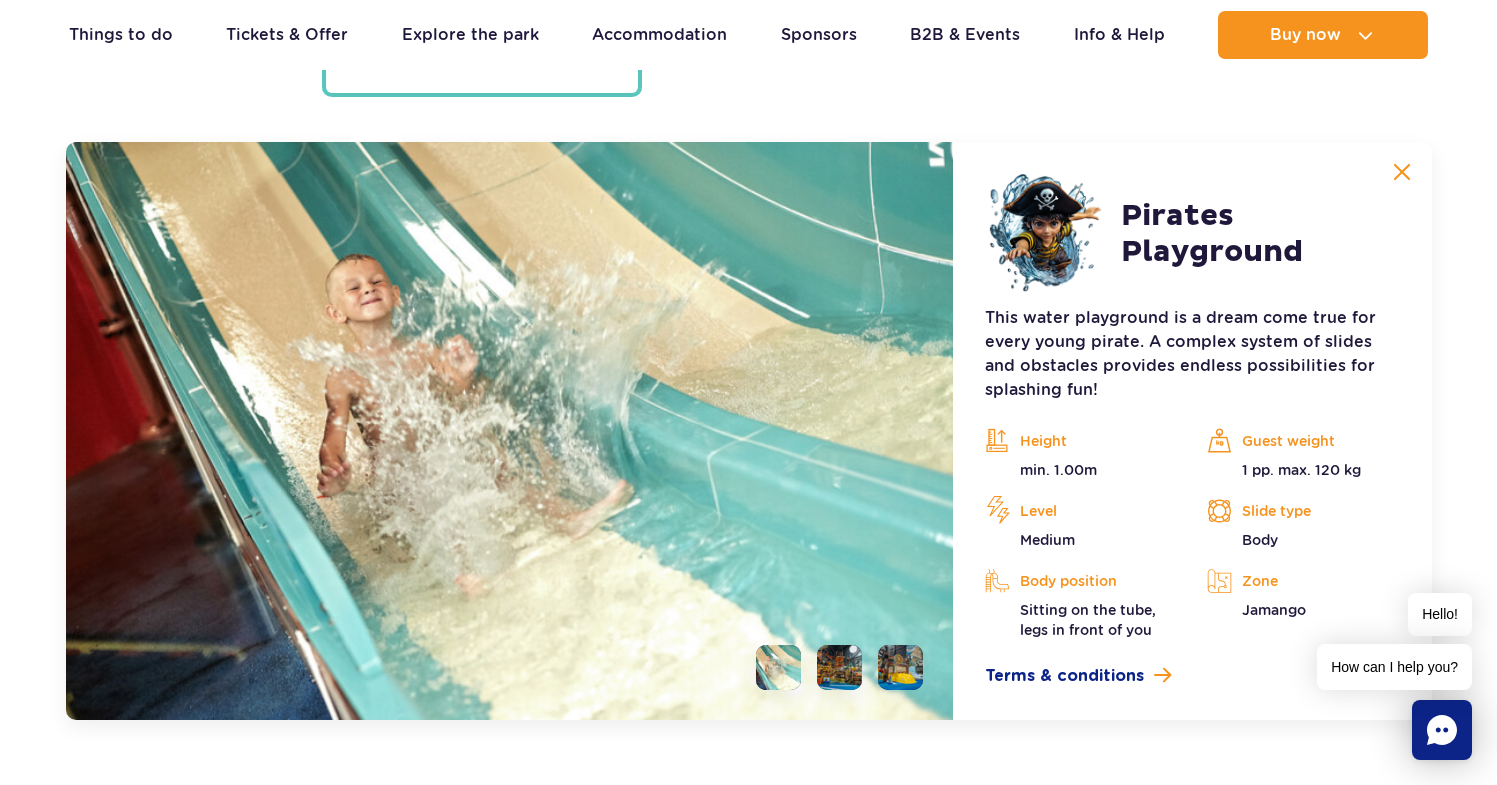 scroll, scrollTop: 5413, scrollLeft: 0, axis: vertical 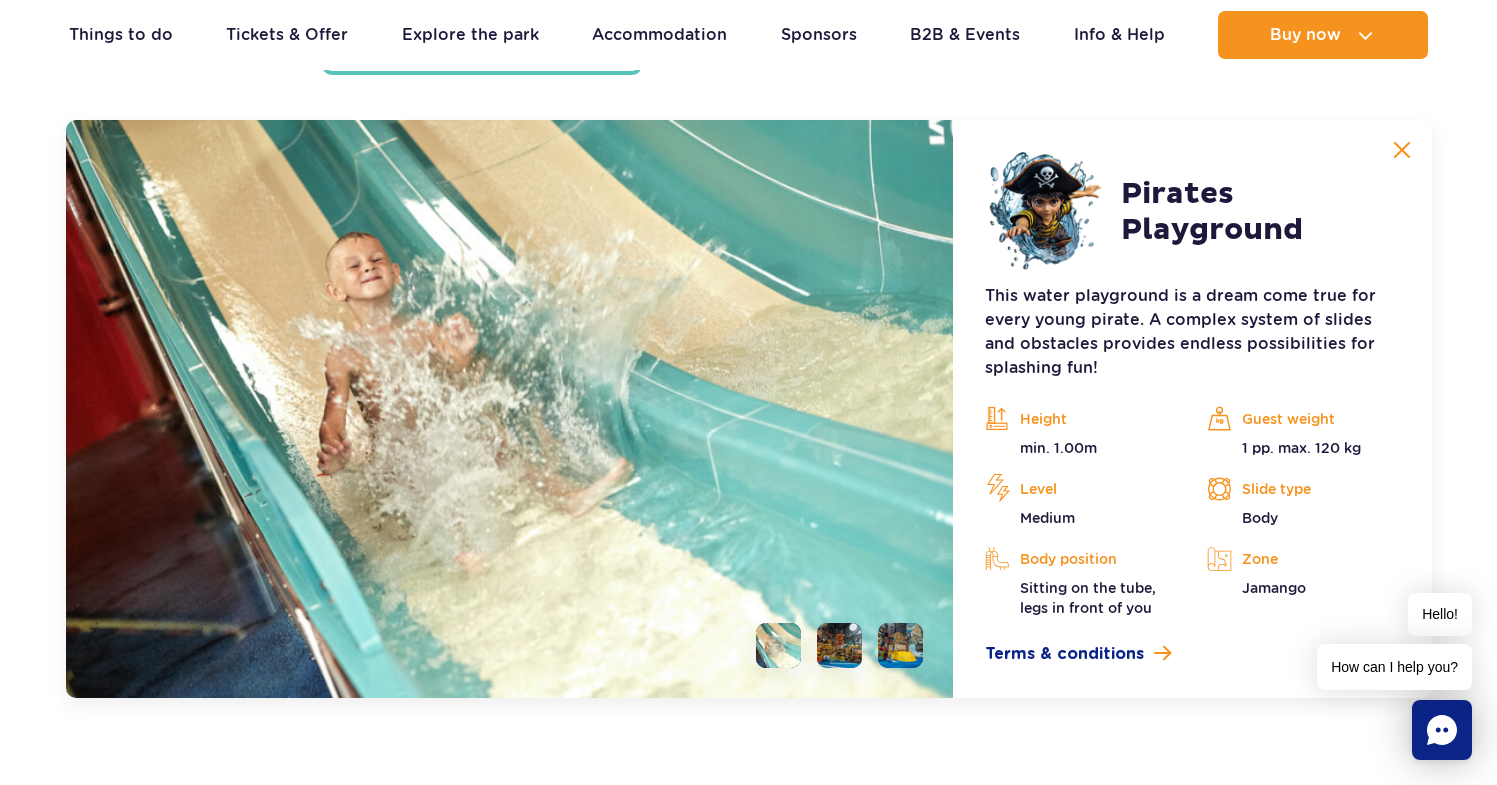 click at bounding box center [839, 645] 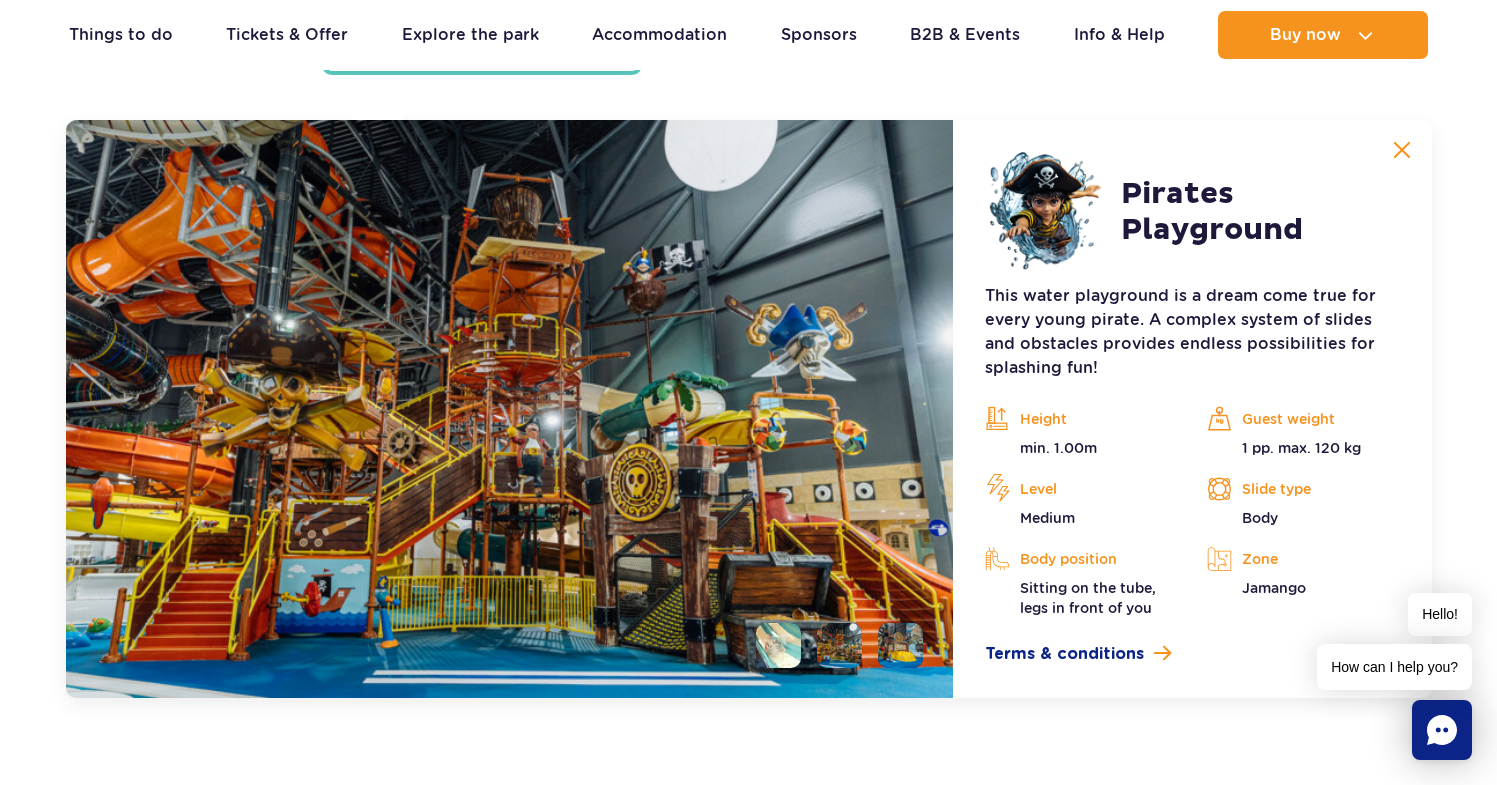 click at bounding box center (831, 645) 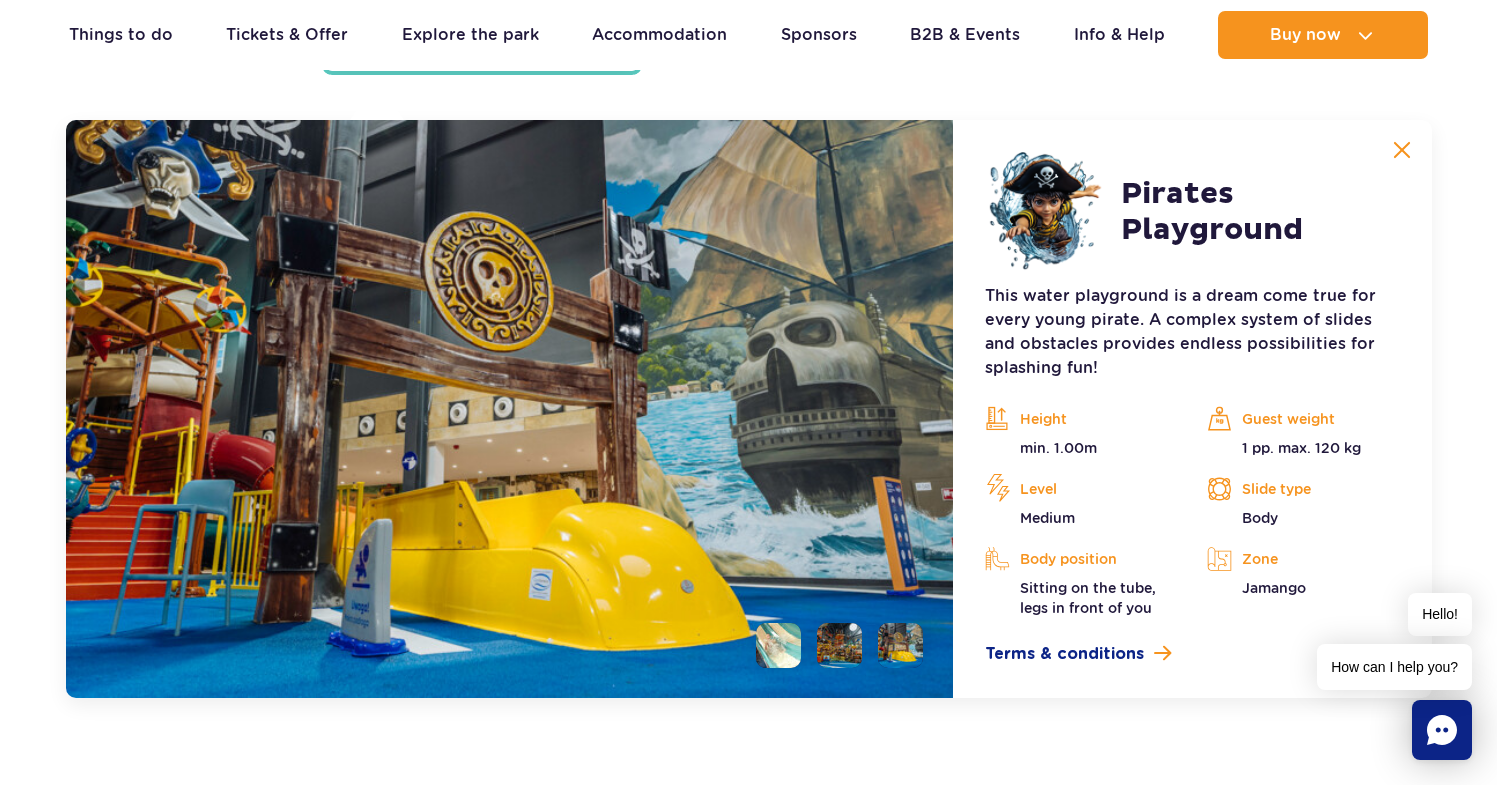 click at bounding box center (839, 645) 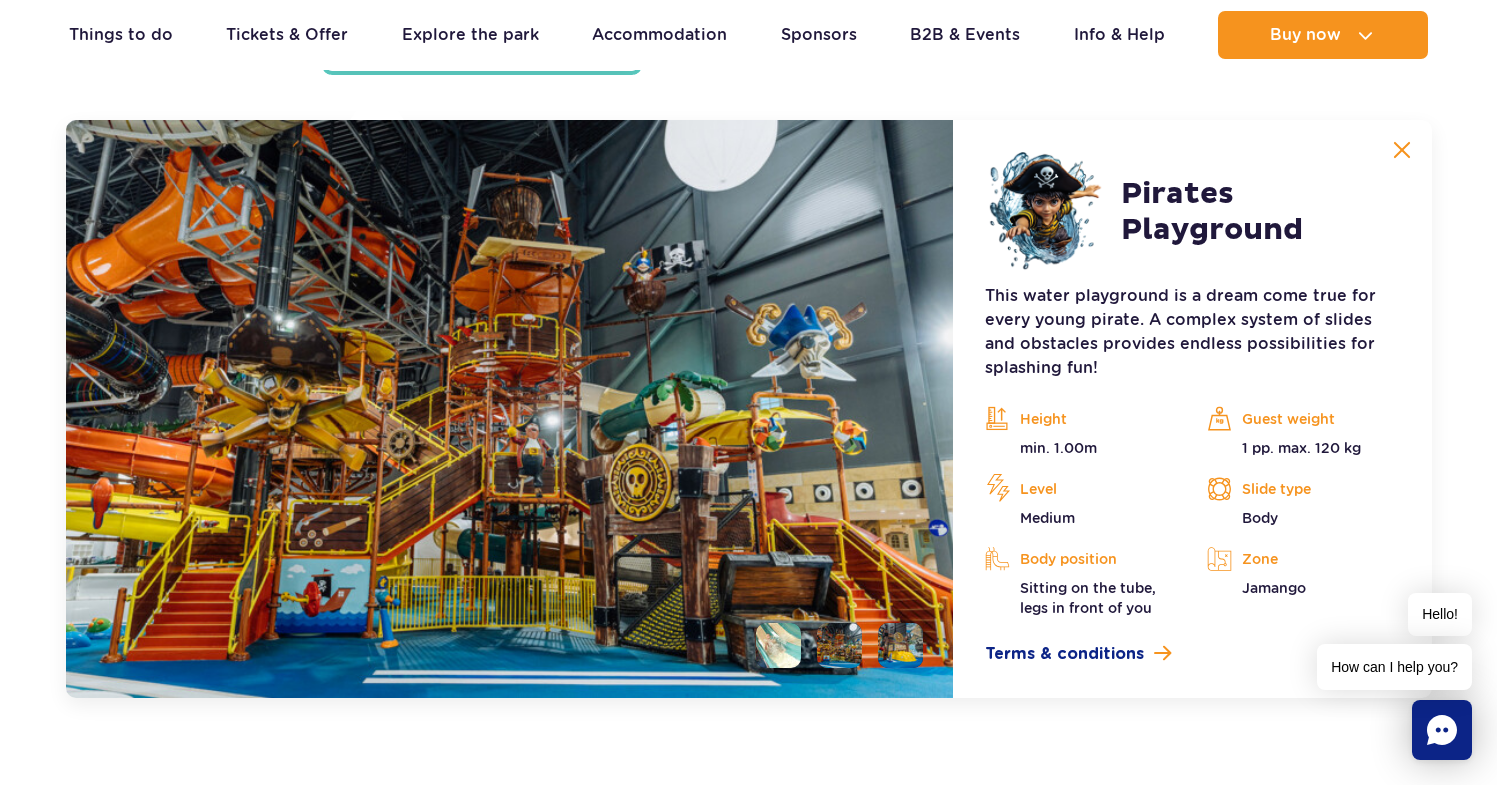 click at bounding box center [778, 645] 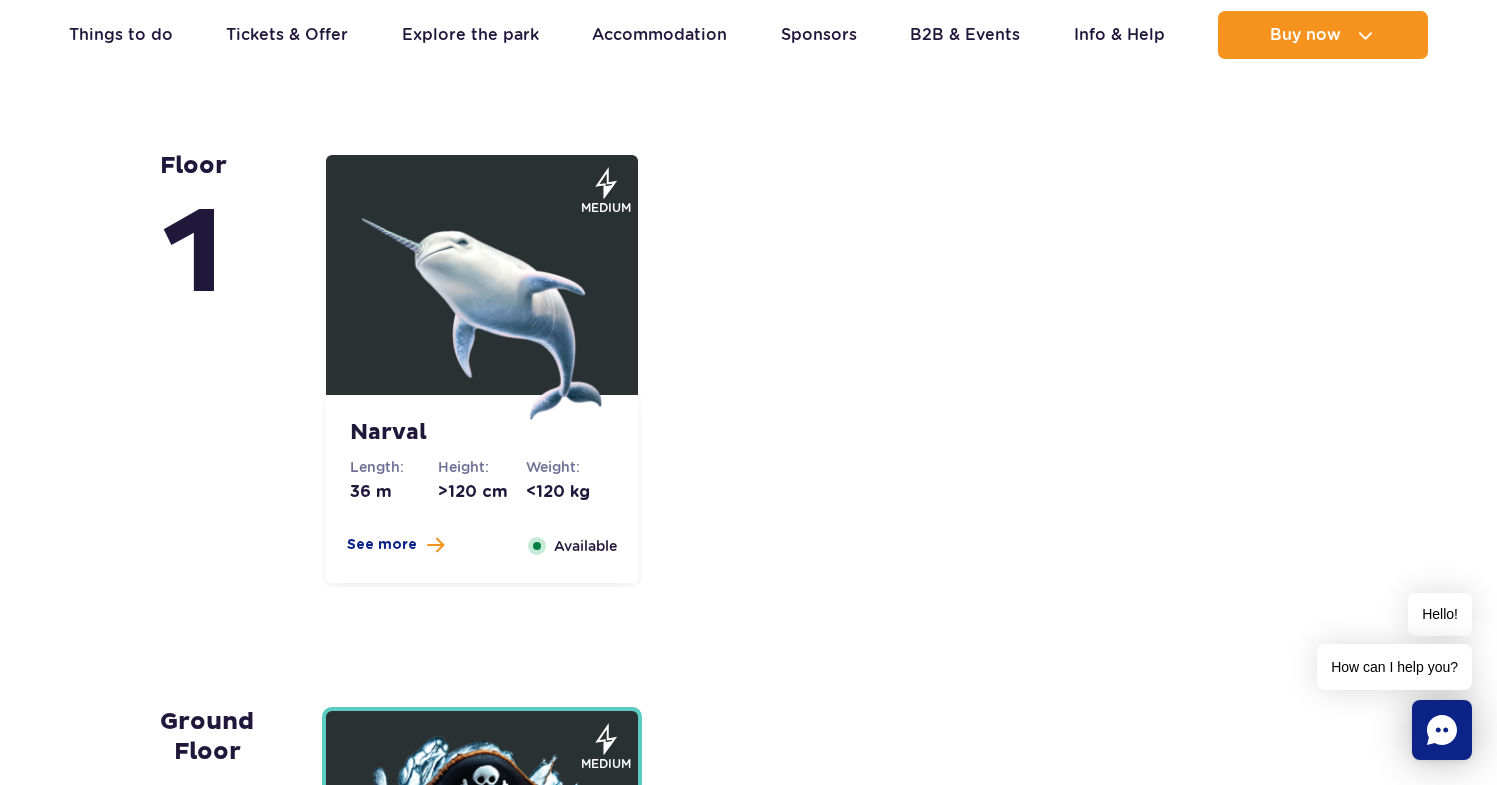 click at bounding box center (482, 300) 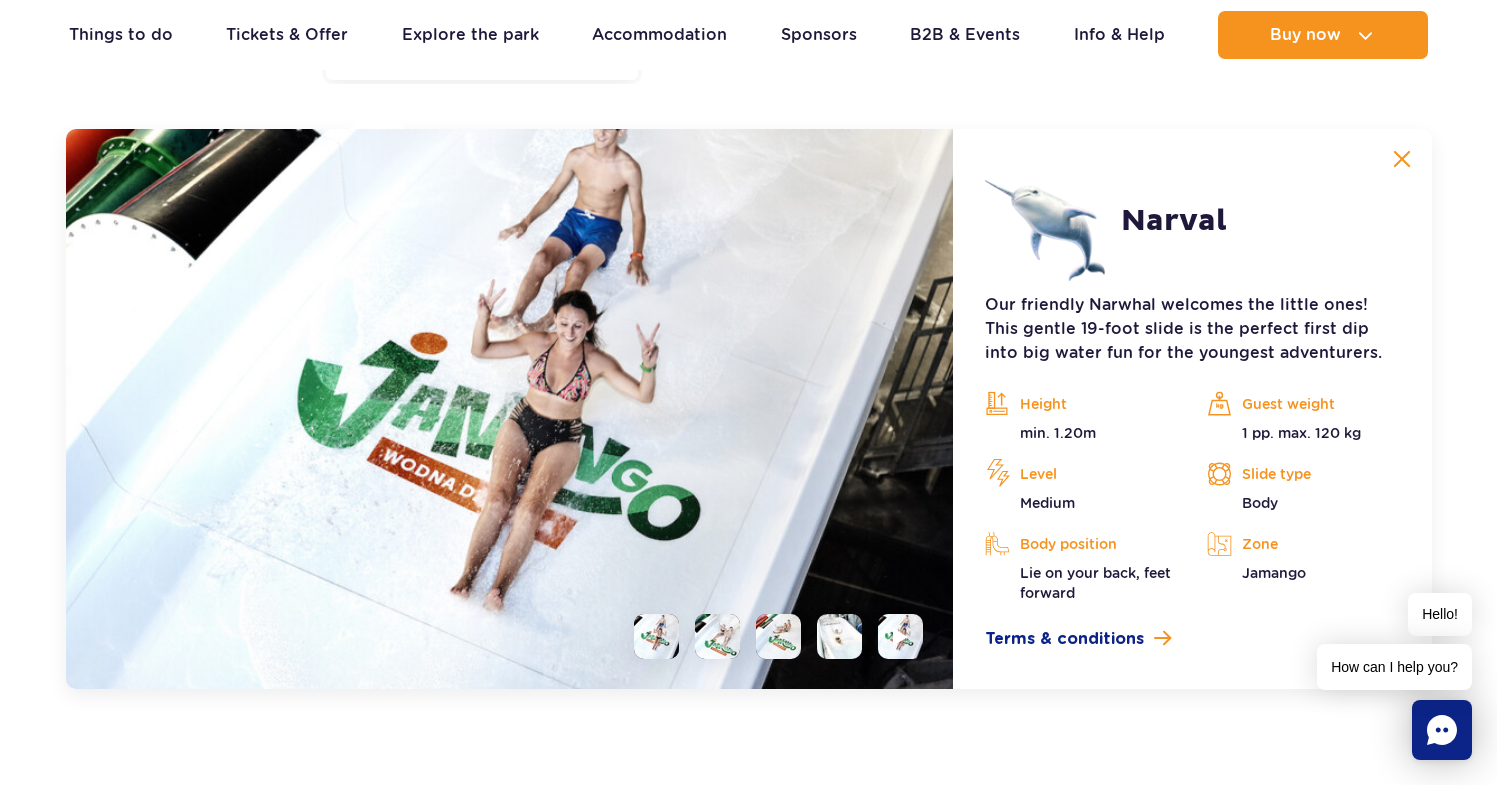 scroll, scrollTop: 4857, scrollLeft: 0, axis: vertical 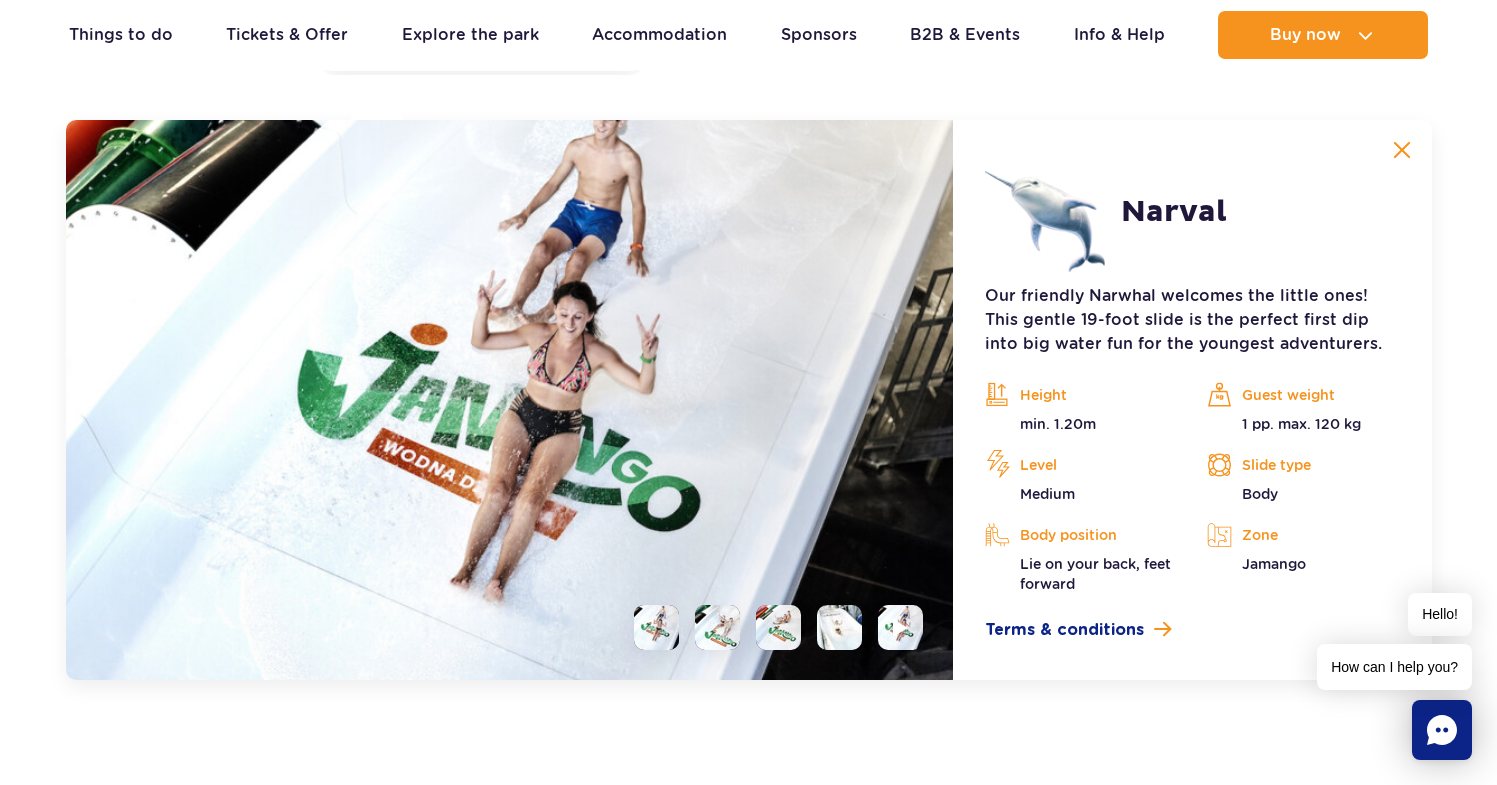 click at bounding box center (717, 627) 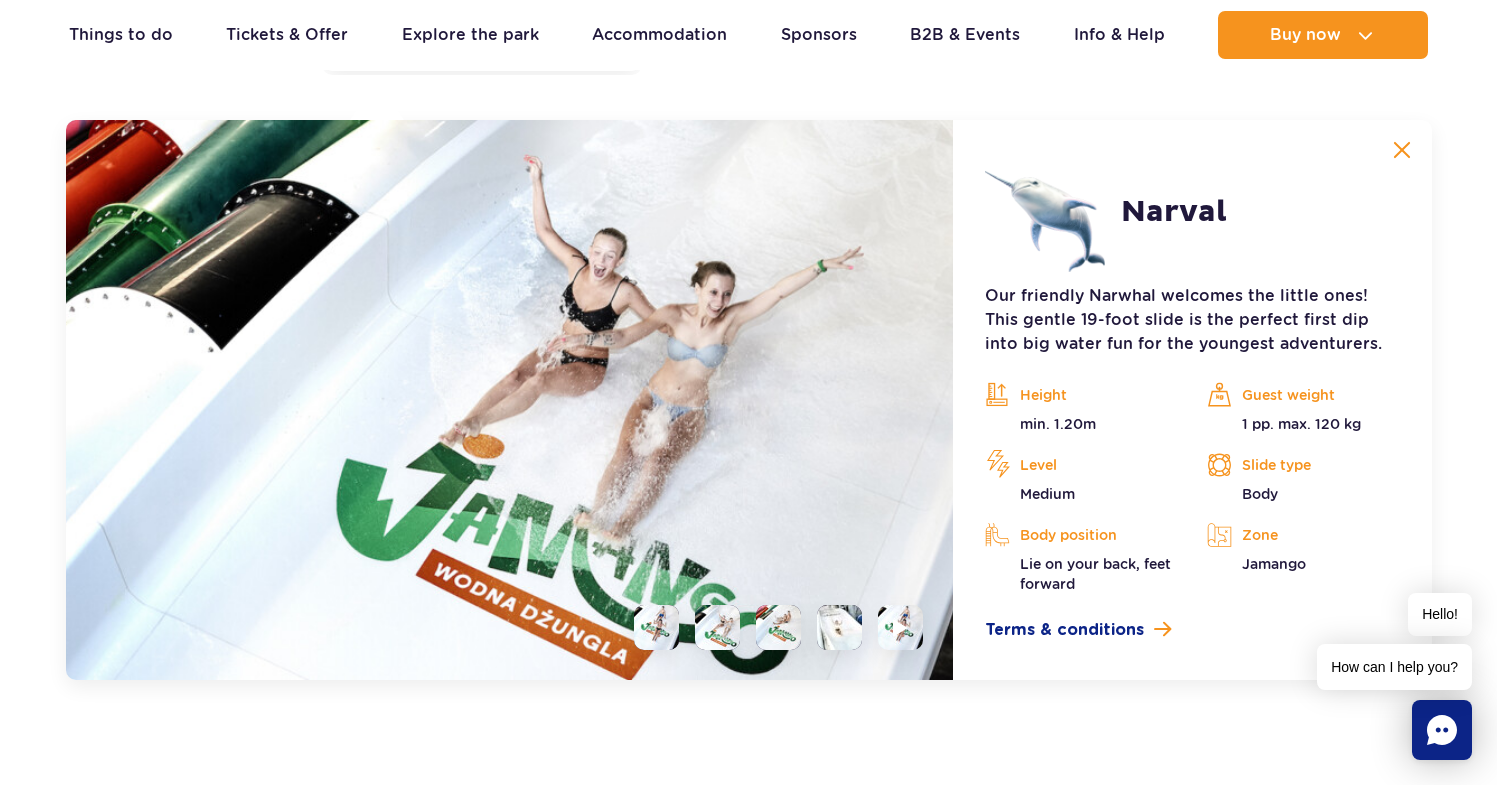click at bounding box center (778, 627) 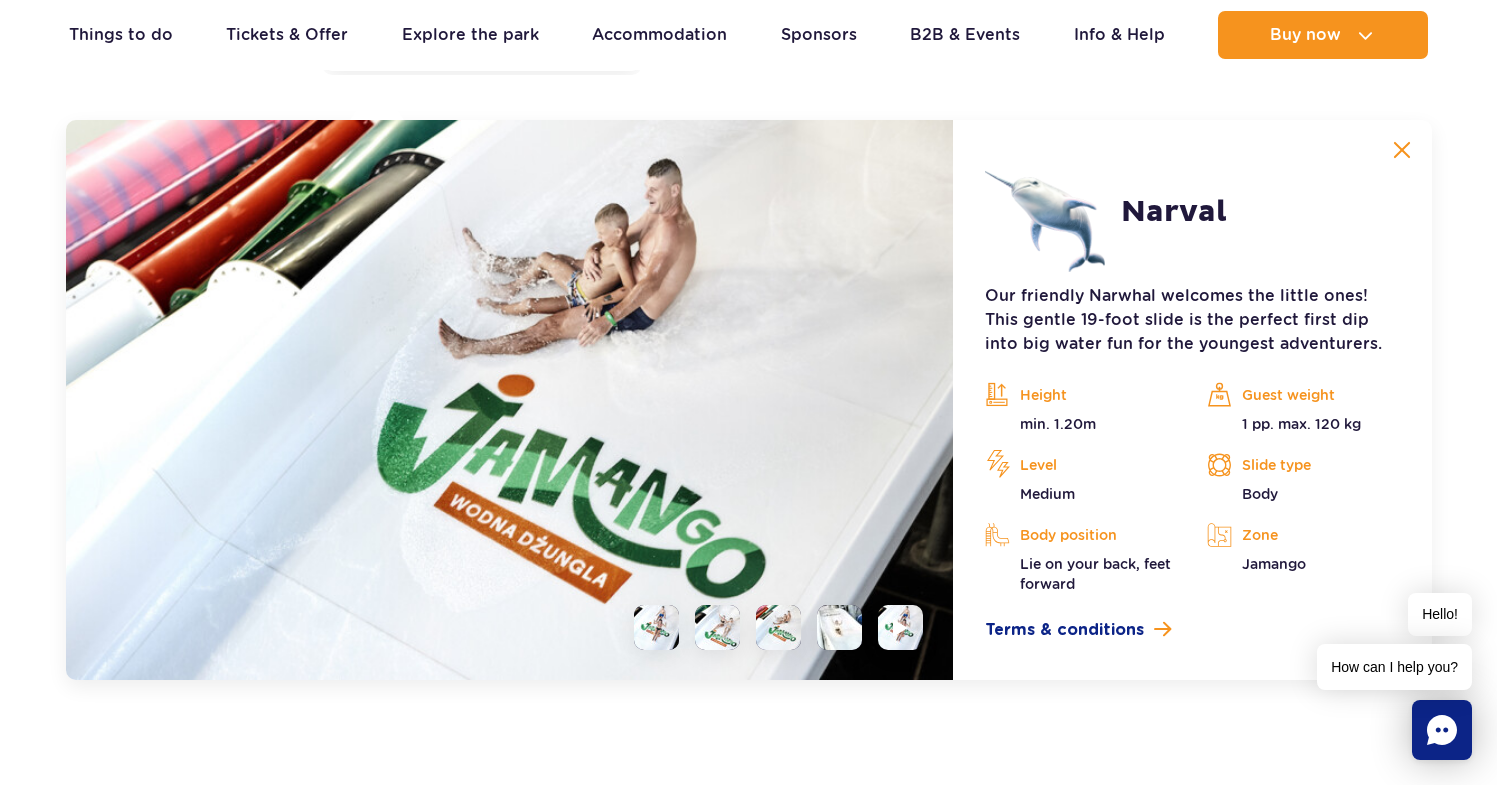 click at bounding box center (839, 627) 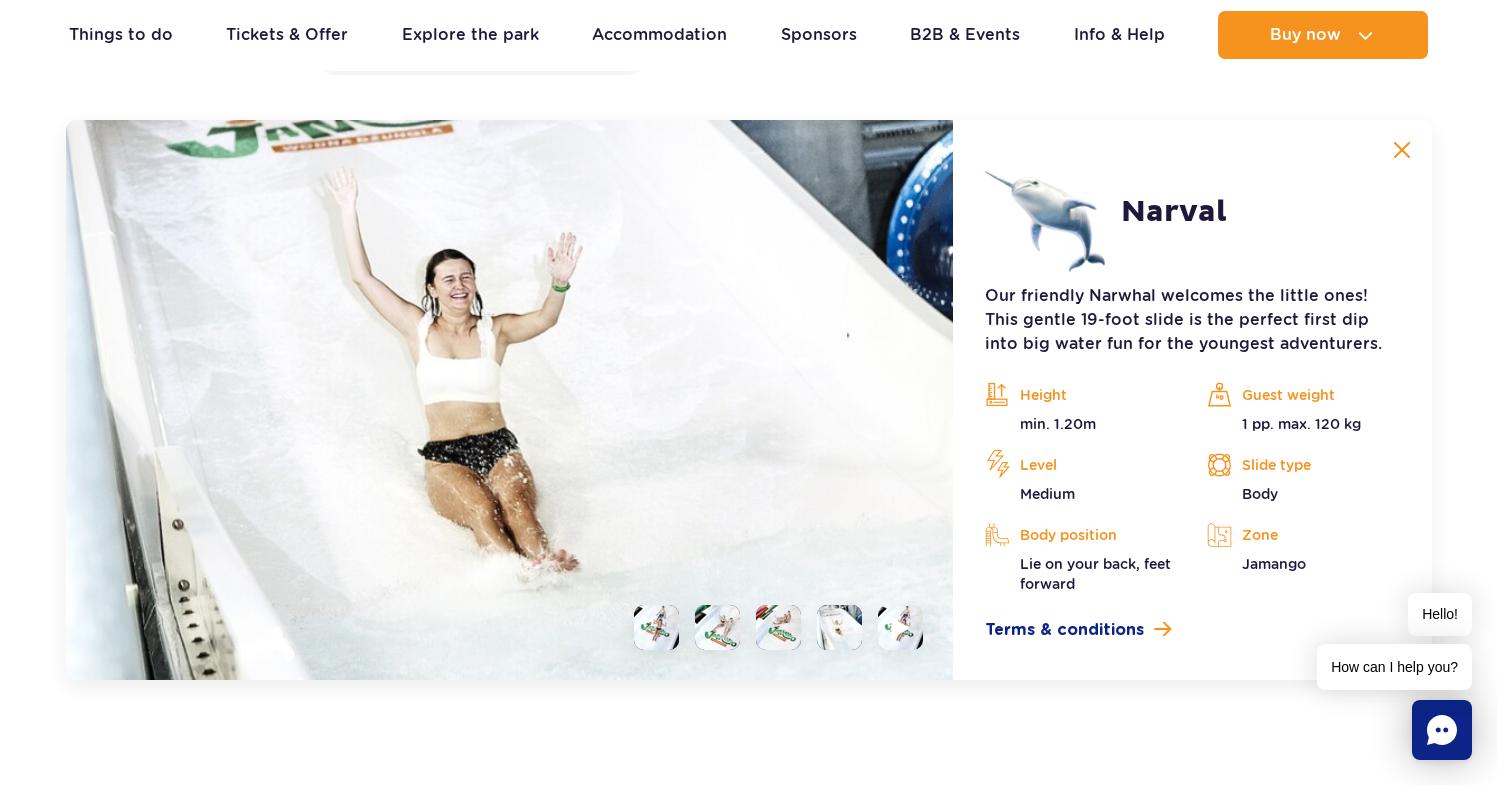 click at bounding box center (901, 627) 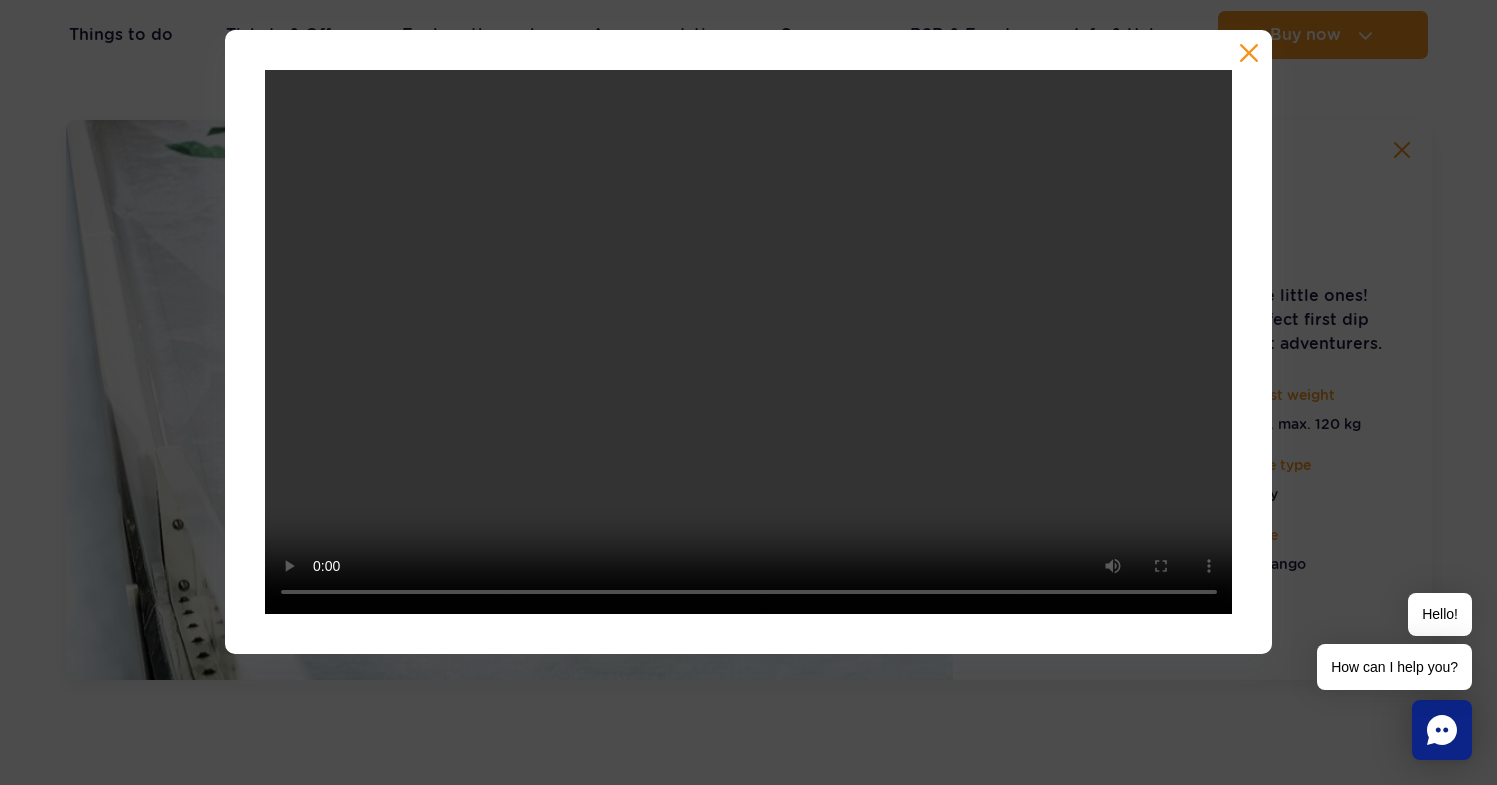 click at bounding box center (1249, 53) 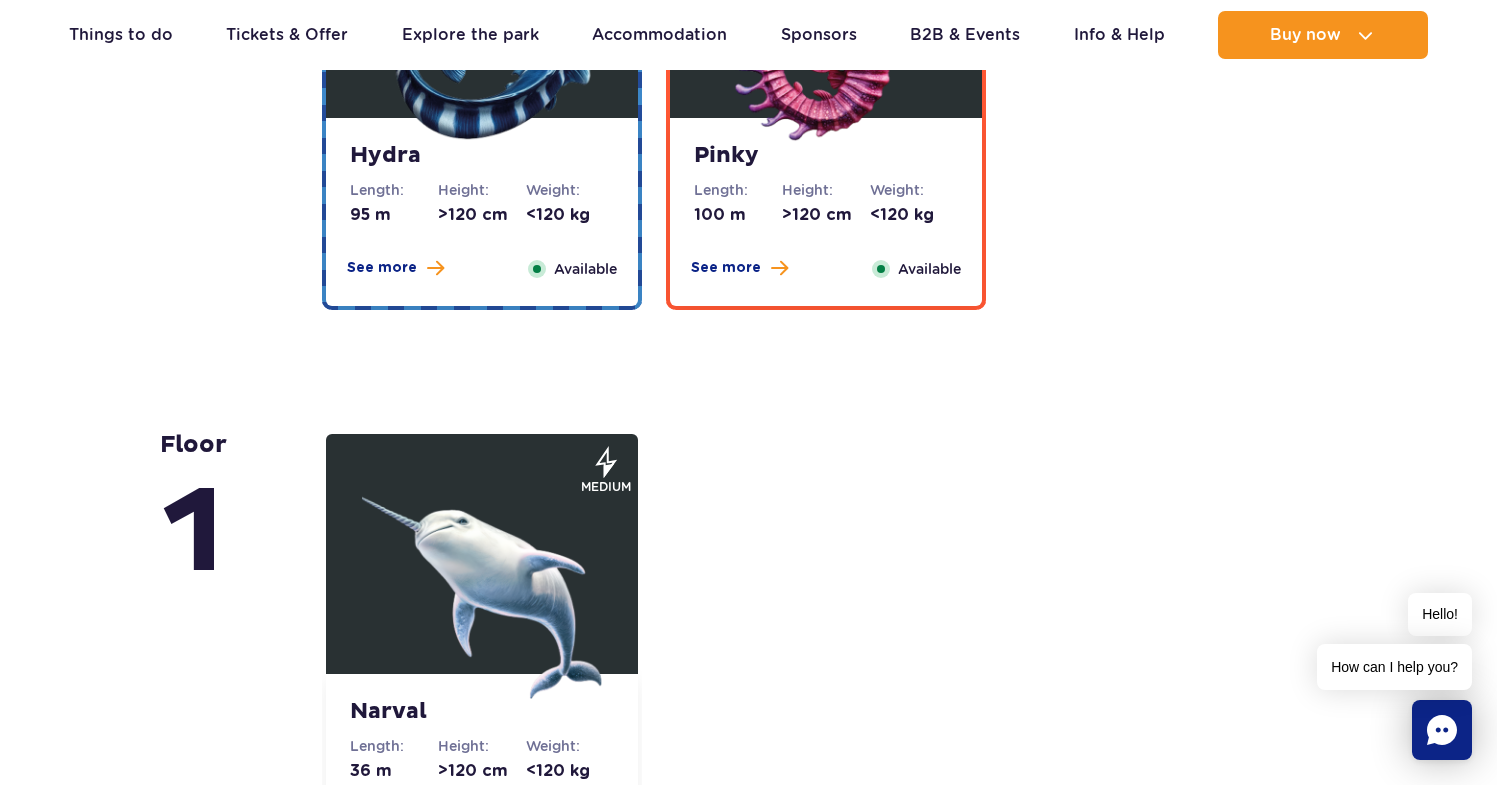 scroll, scrollTop: 3748, scrollLeft: 0, axis: vertical 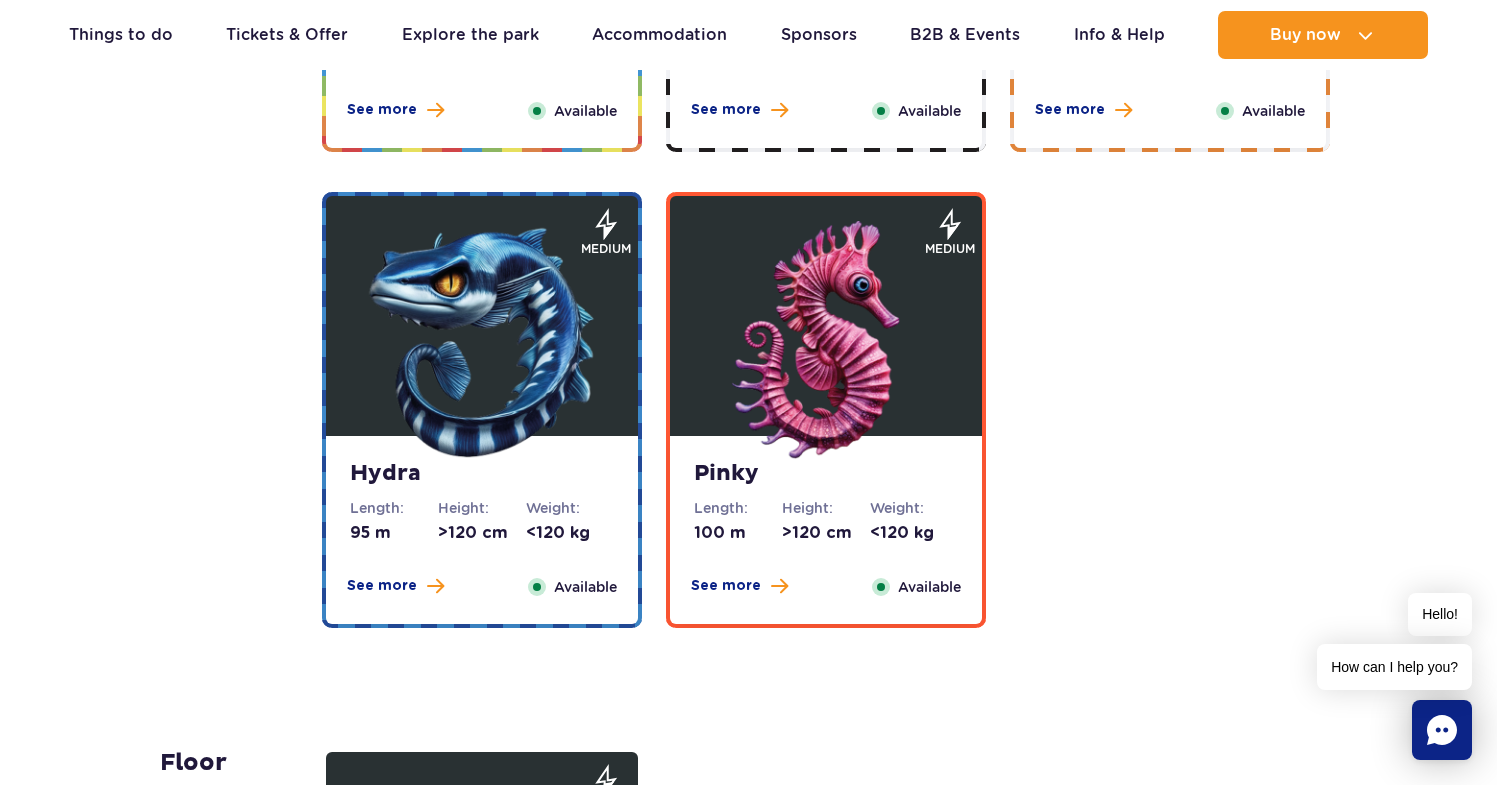 click at bounding box center [826, 341] 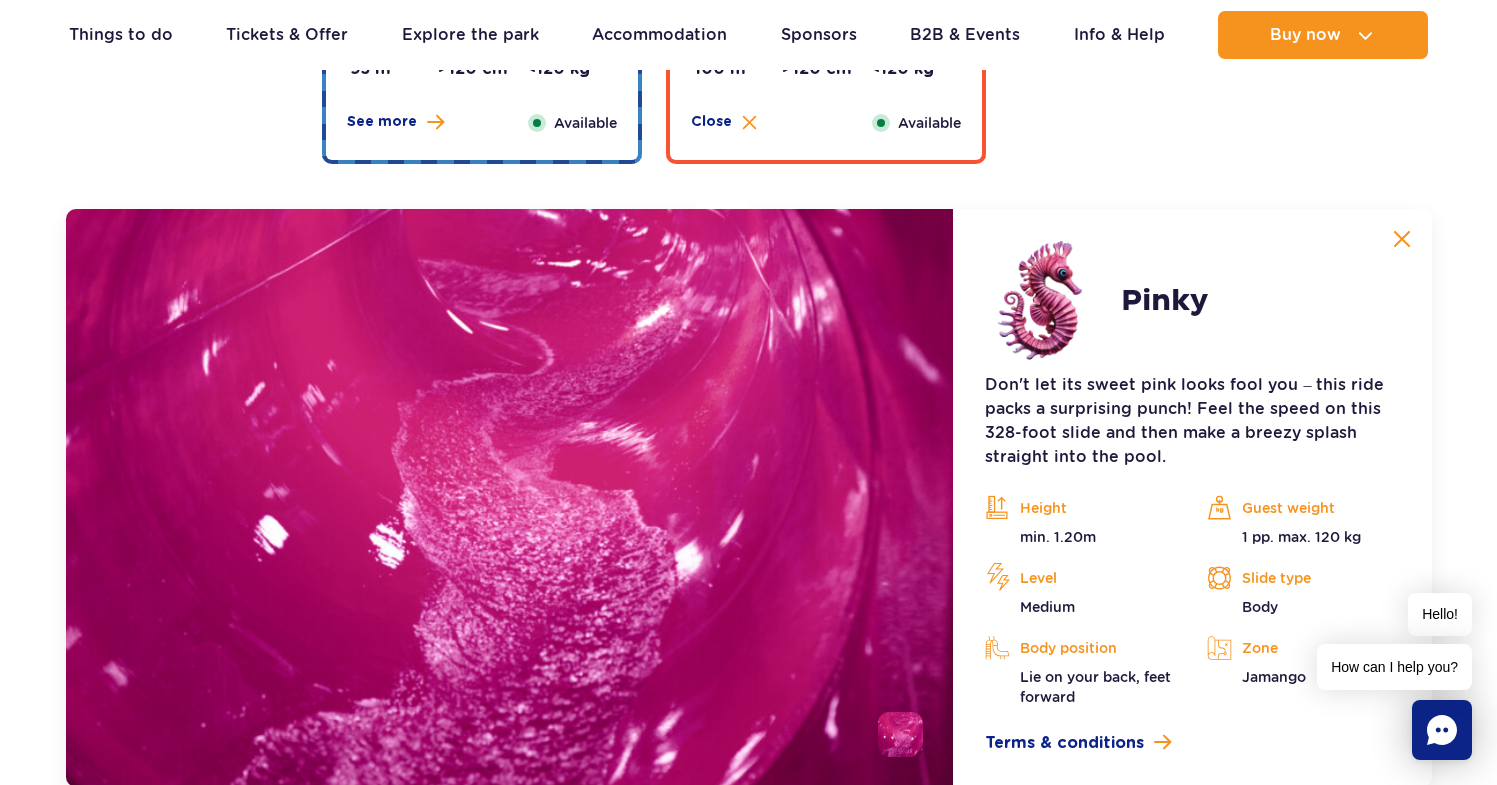 scroll, scrollTop: 4301, scrollLeft: 0, axis: vertical 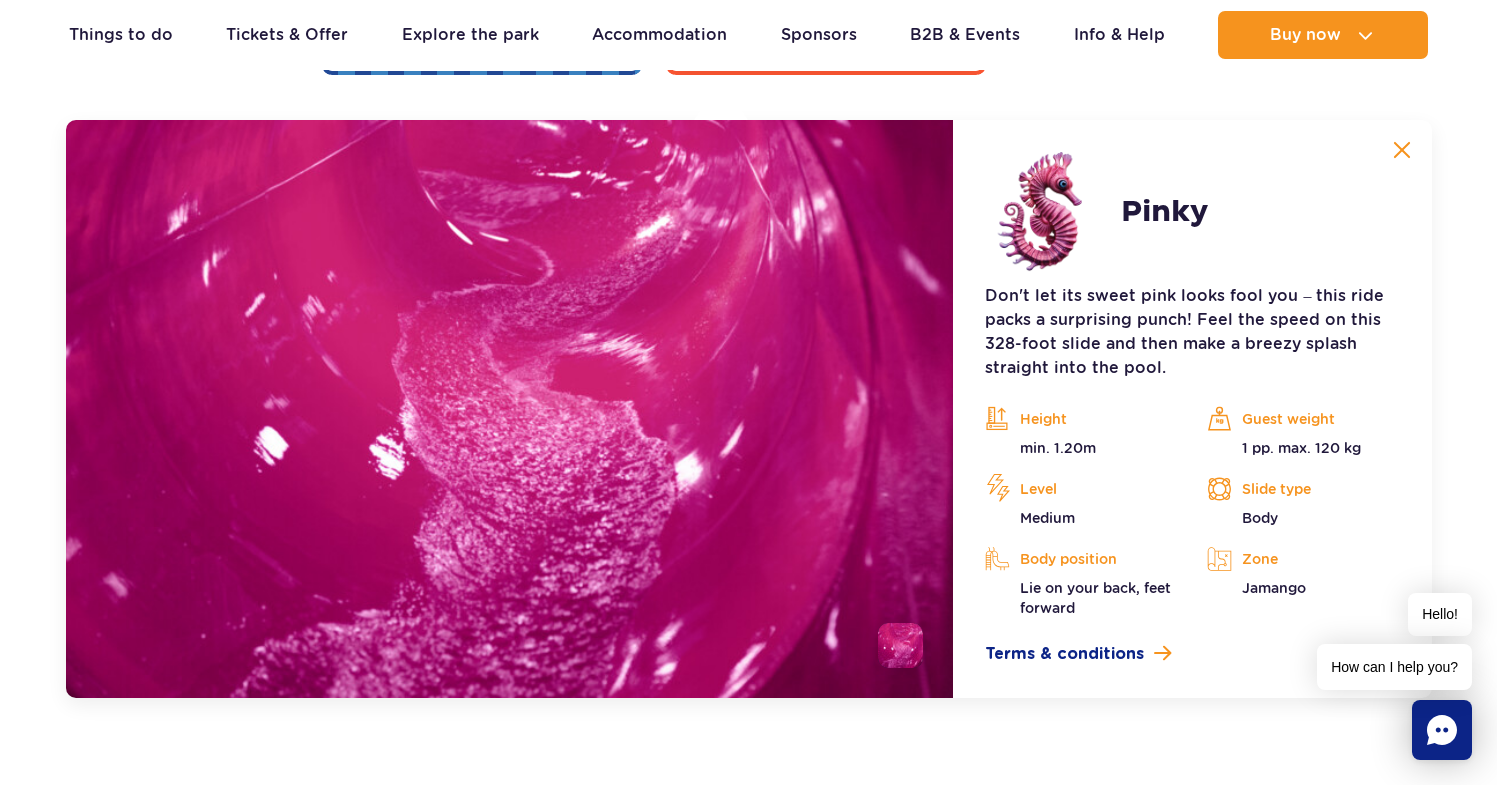 click at bounding box center [510, 409] 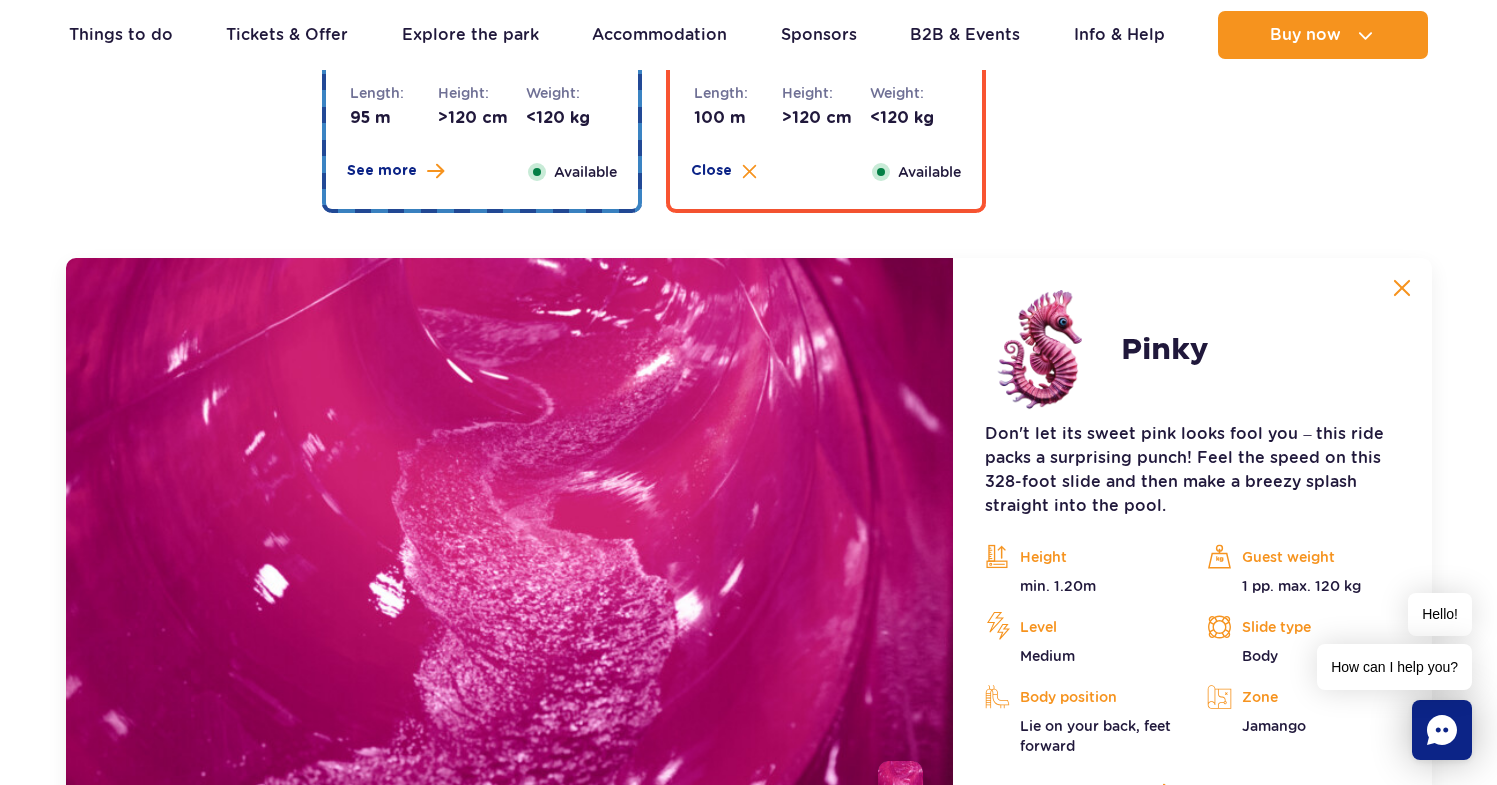 scroll, scrollTop: 4080, scrollLeft: 0, axis: vertical 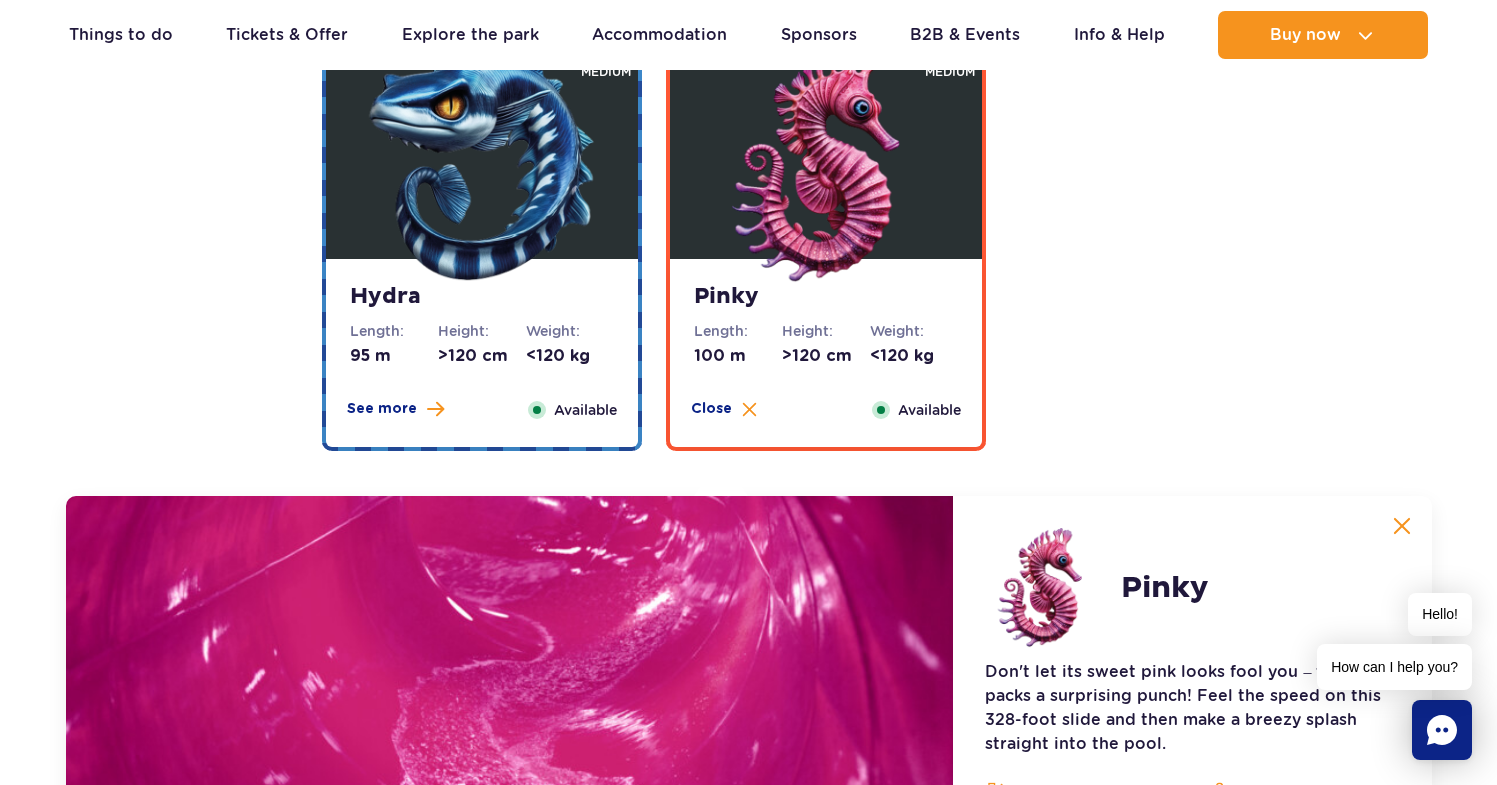 click at bounding box center (482, 164) 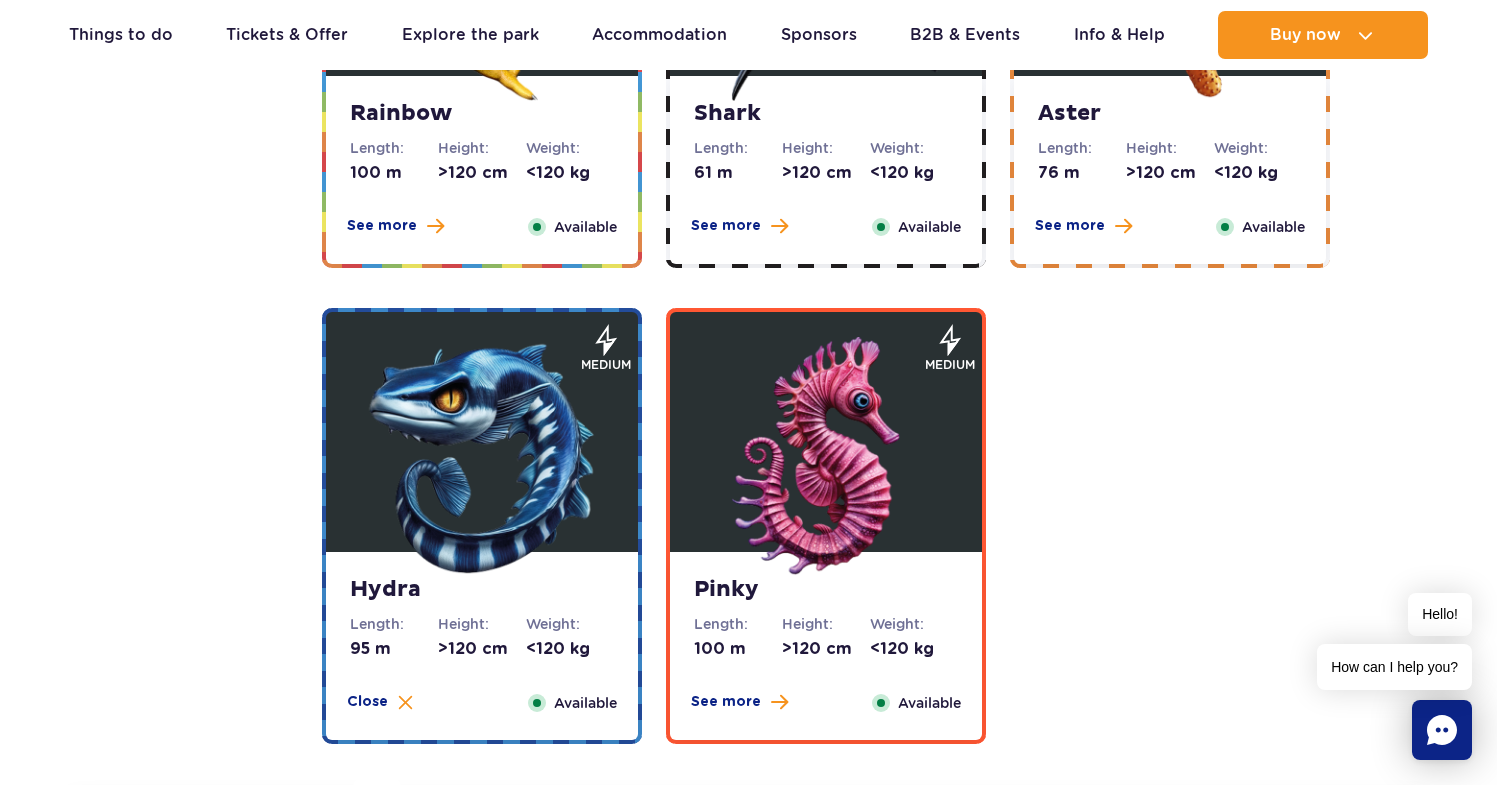click on "Shark
Length:
61 m
Height:
>120 cm
Weight:
<120 kg
See more
Close
Available" at bounding box center (826, 170) 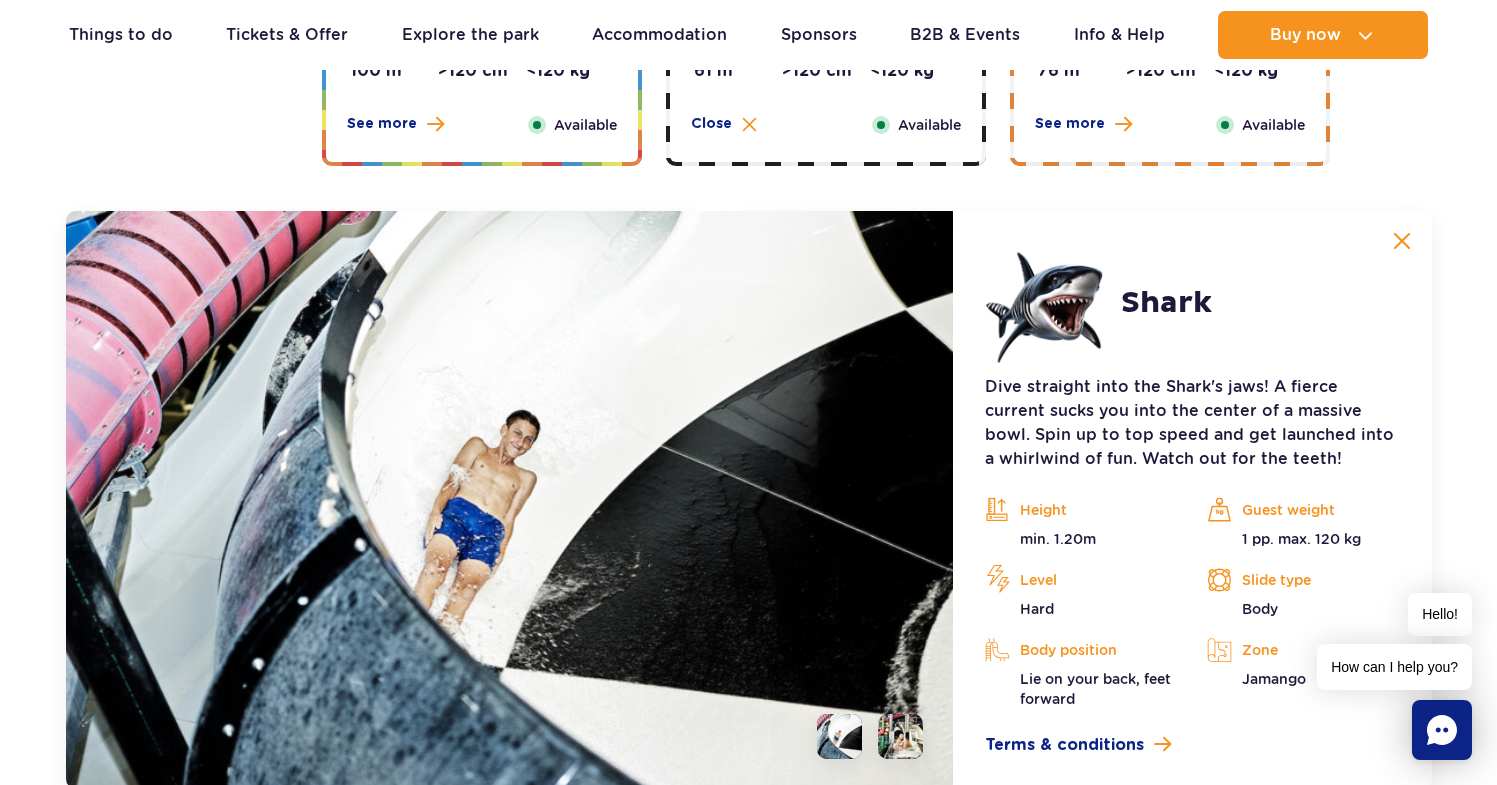scroll, scrollTop: 3825, scrollLeft: 0, axis: vertical 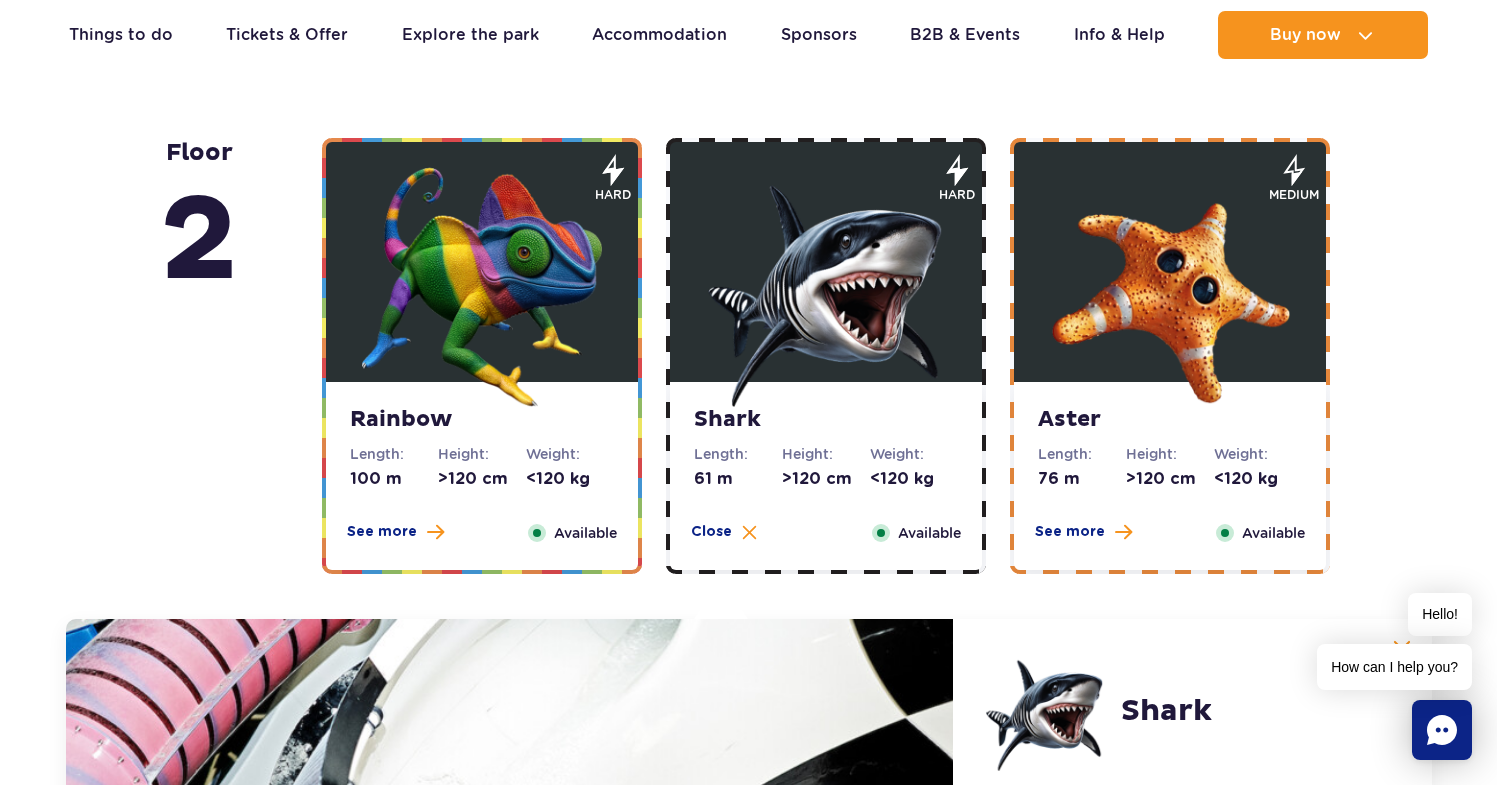 click at bounding box center (482, 287) 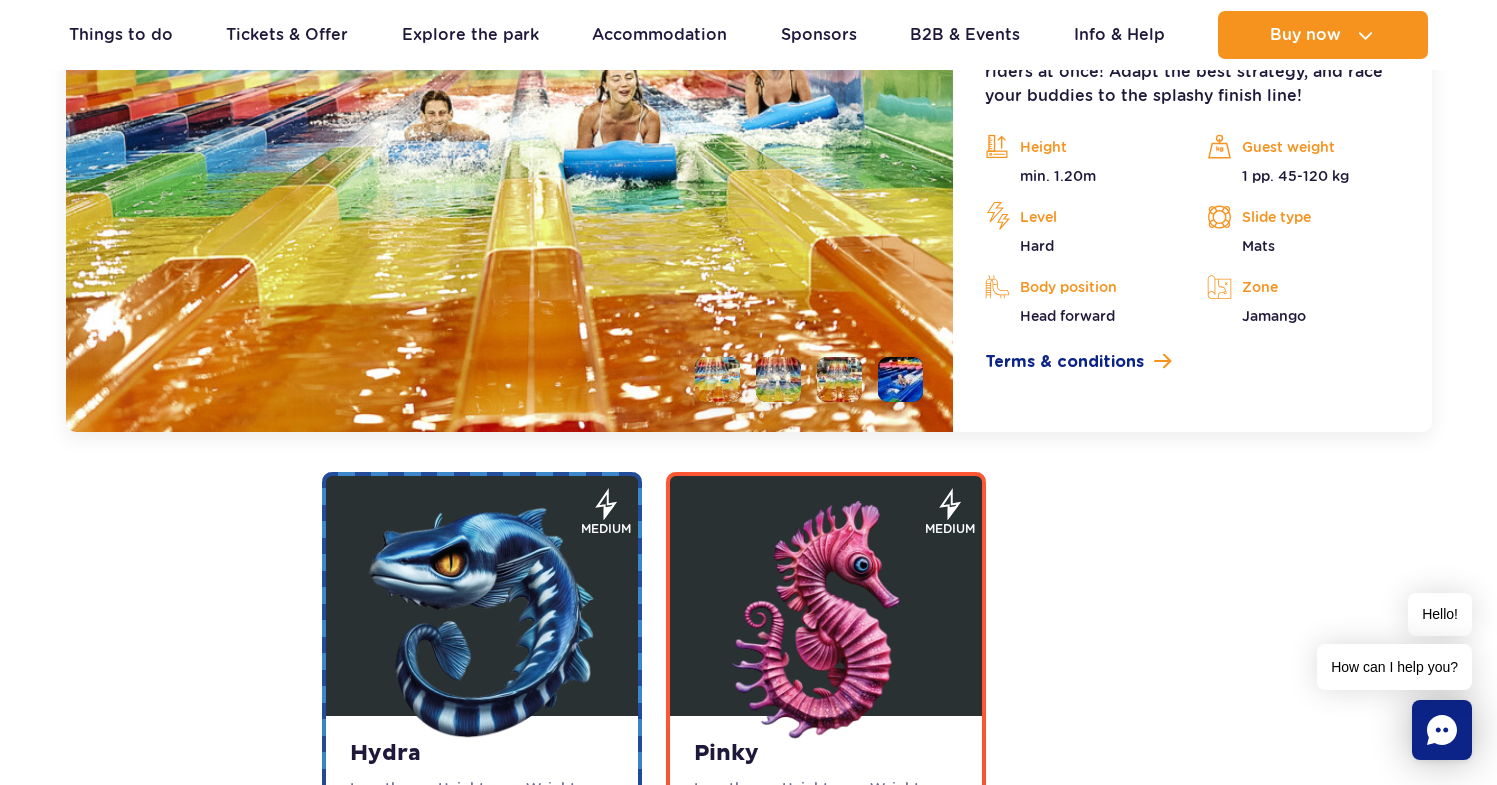 scroll, scrollTop: 4095, scrollLeft: 0, axis: vertical 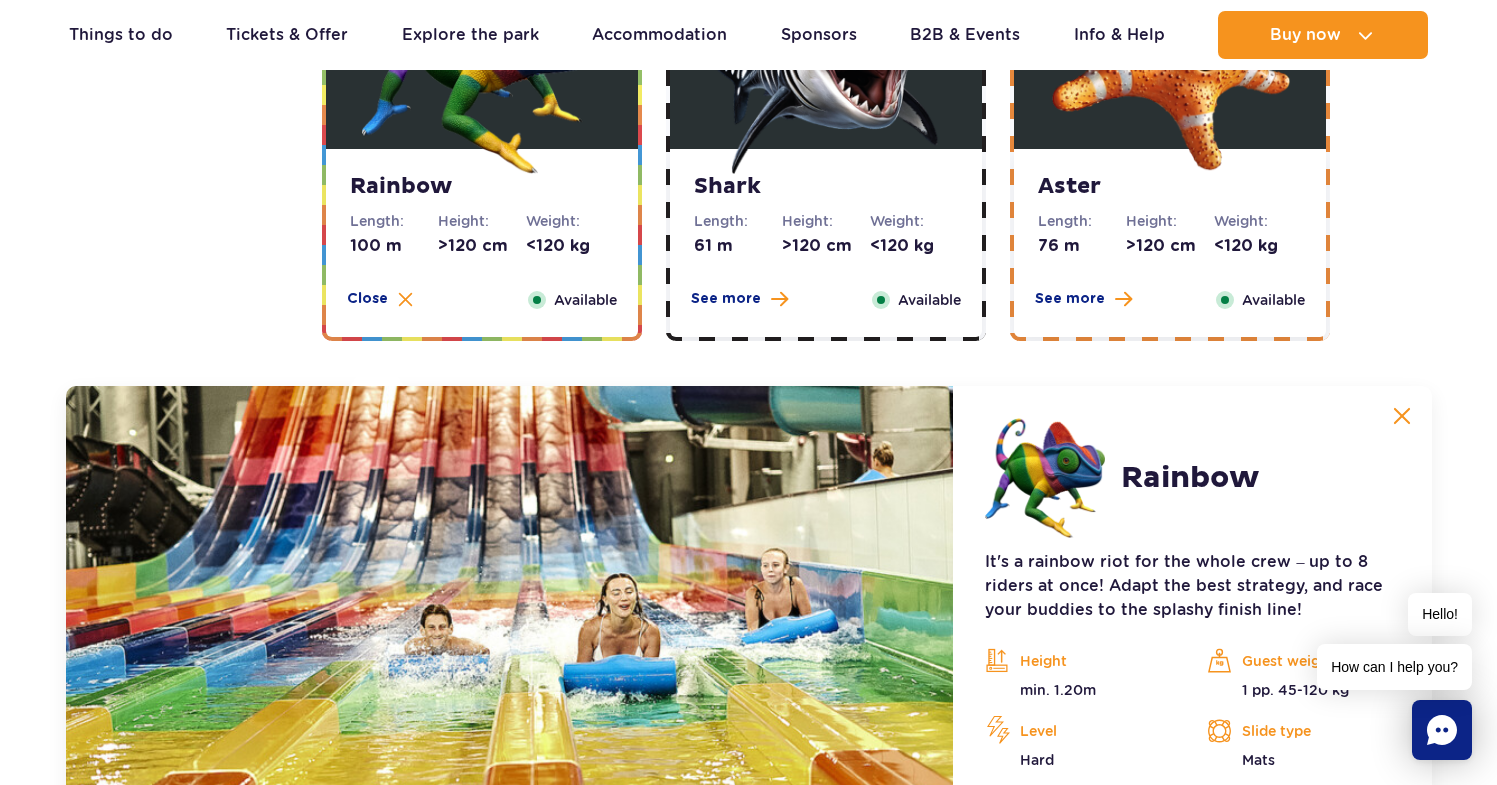 click on "Shark" at bounding box center [826, 187] 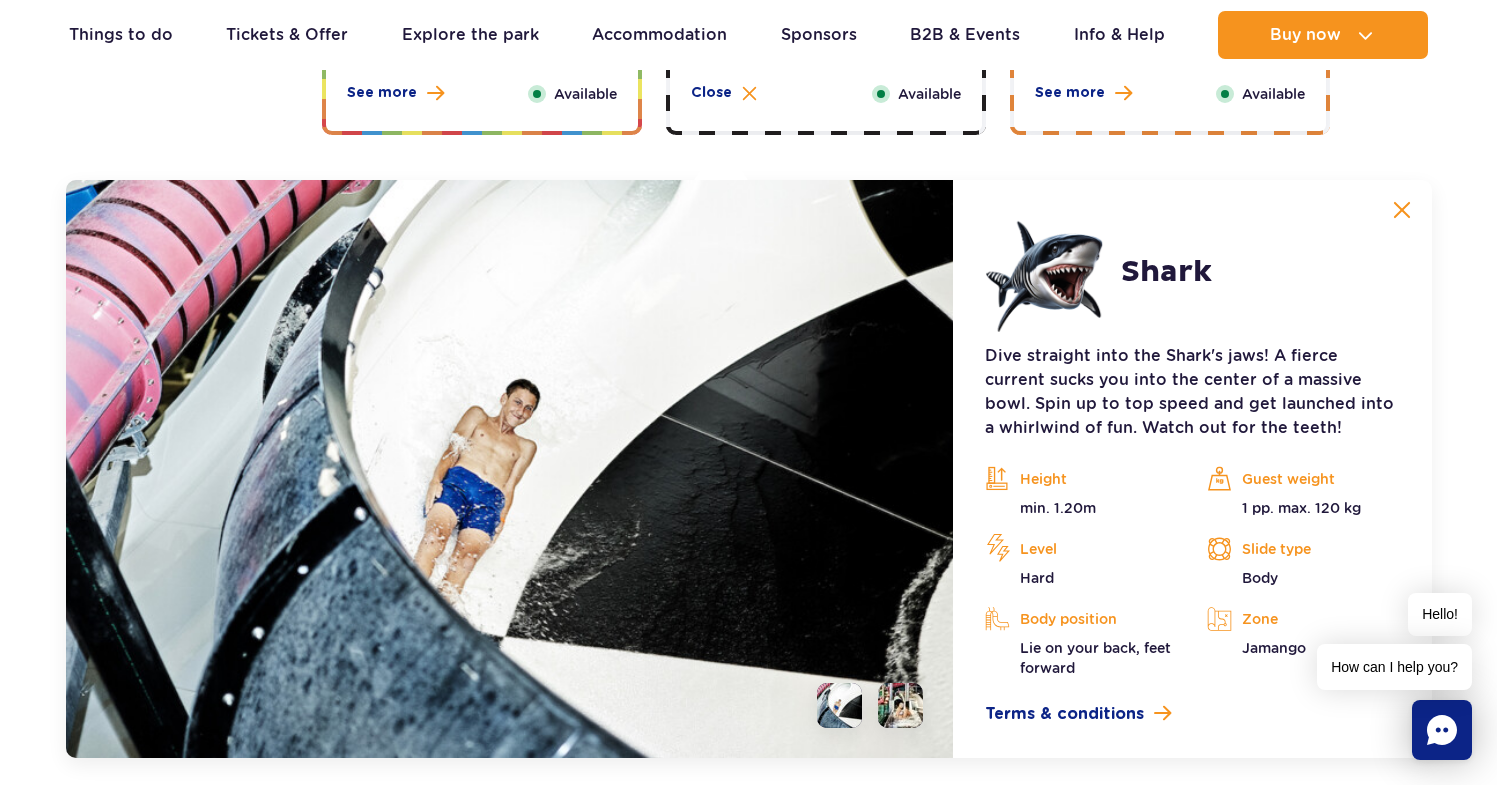scroll, scrollTop: 3825, scrollLeft: 0, axis: vertical 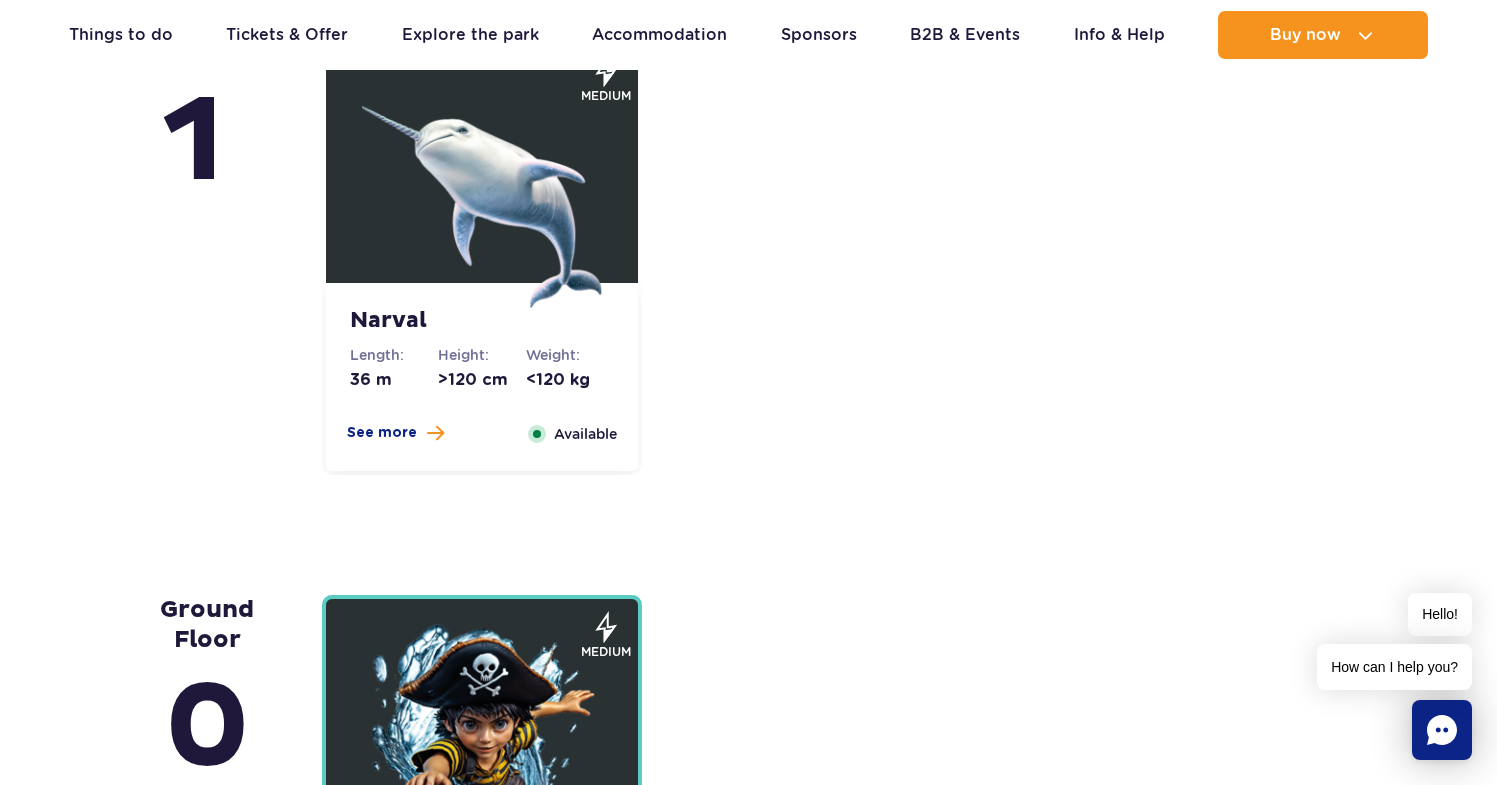 click at bounding box center [482, 188] 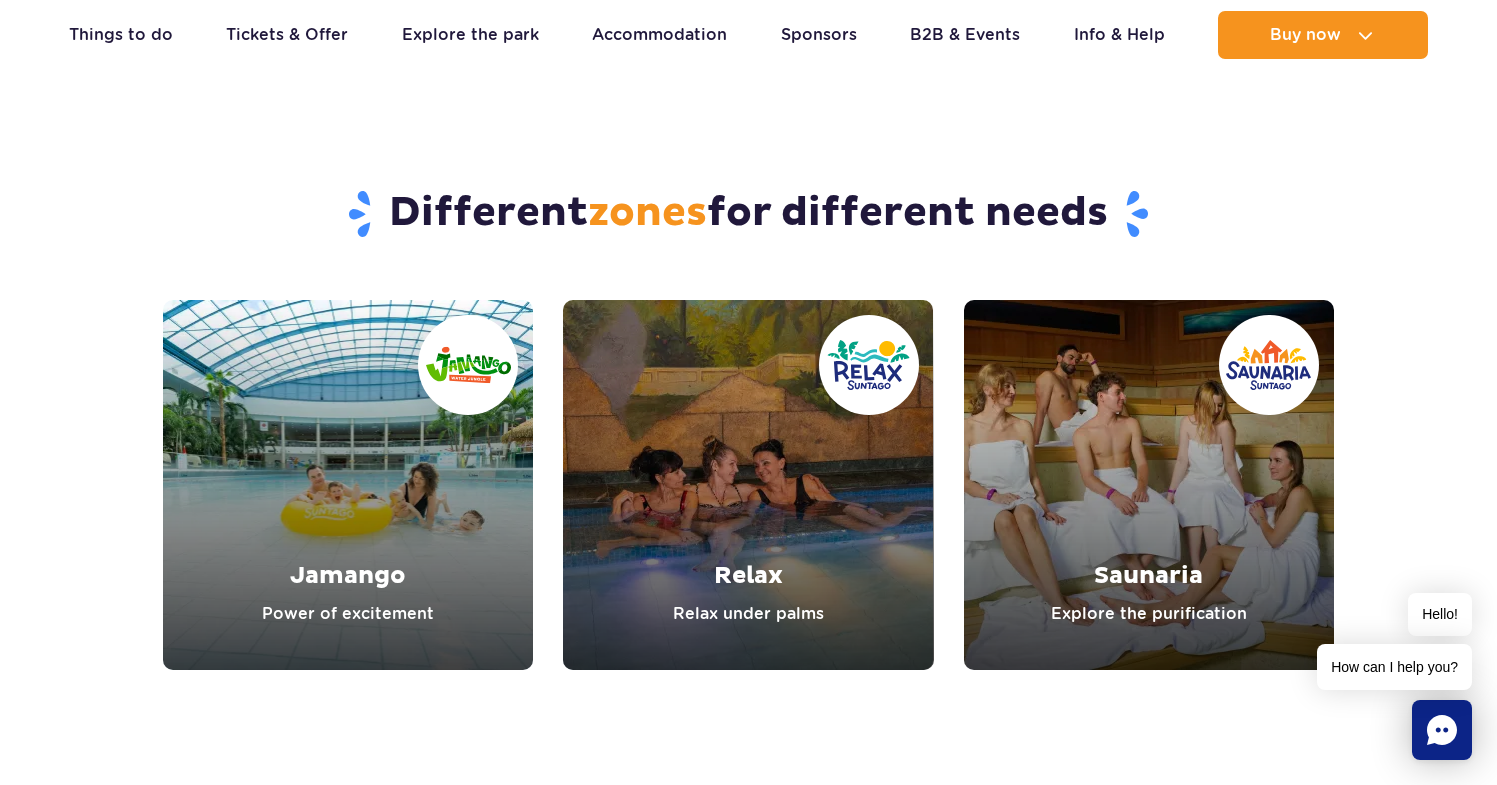 scroll, scrollTop: 7505, scrollLeft: 0, axis: vertical 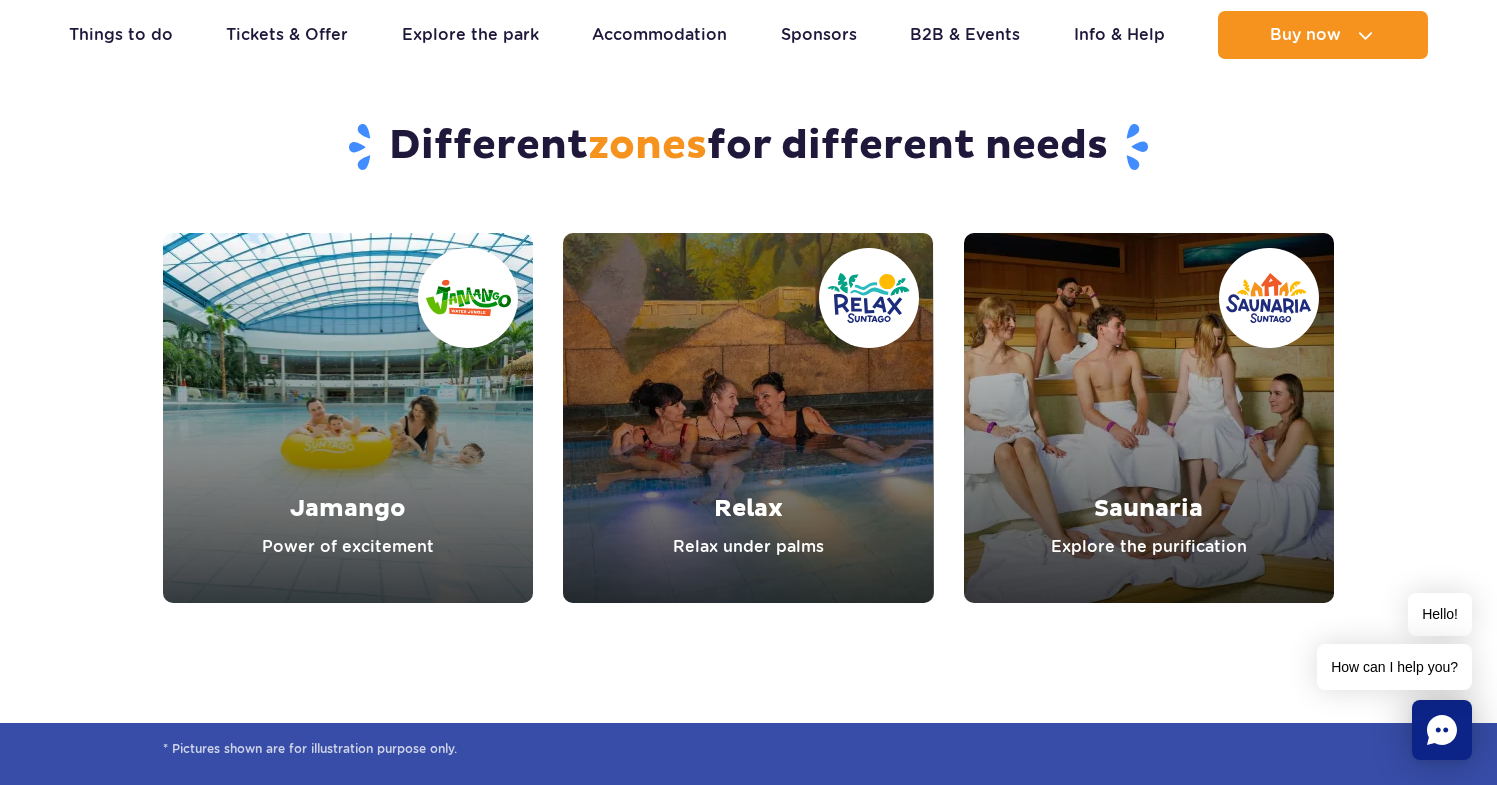 click at bounding box center (348, 418) 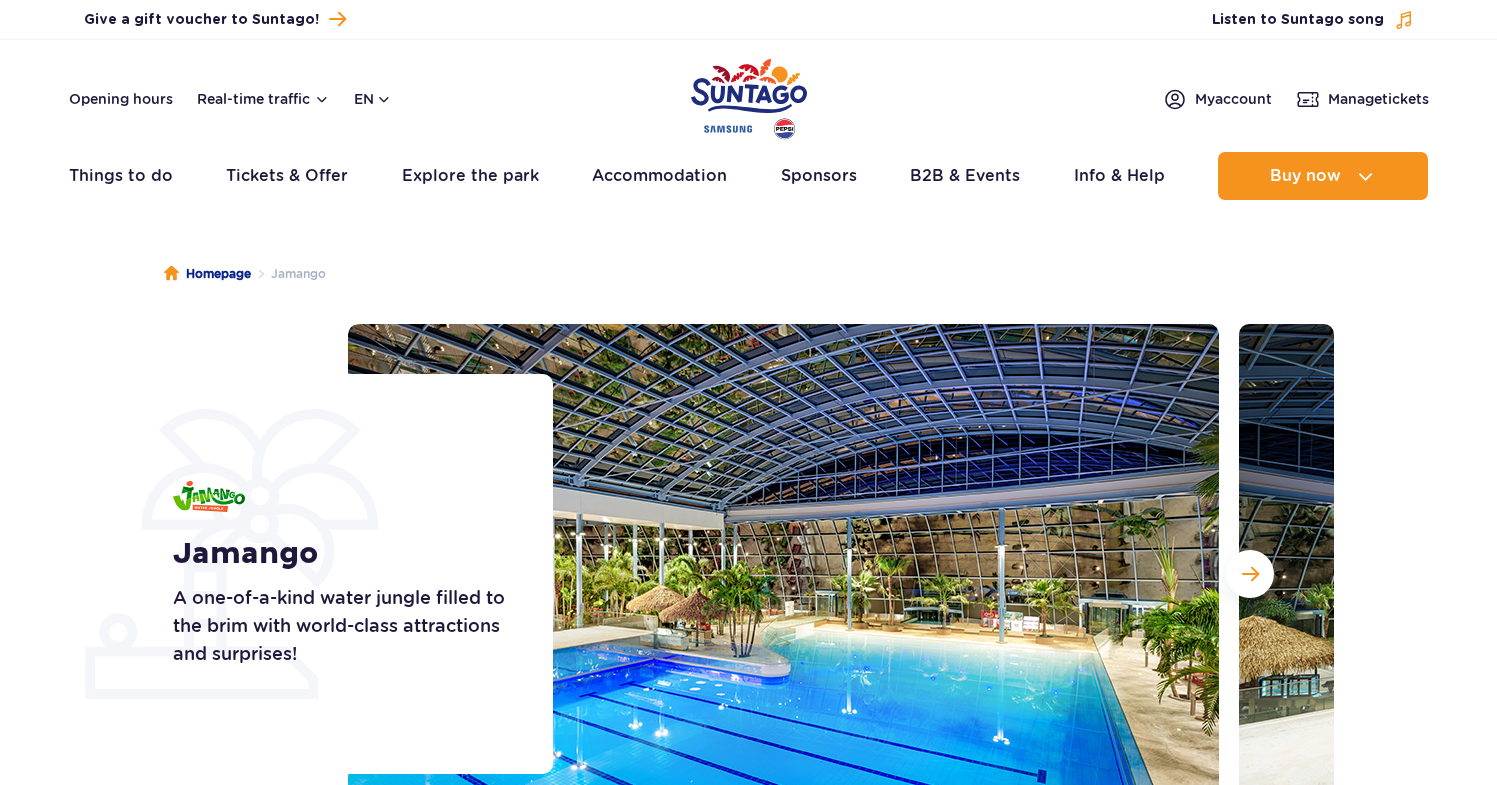scroll, scrollTop: 0, scrollLeft: 0, axis: both 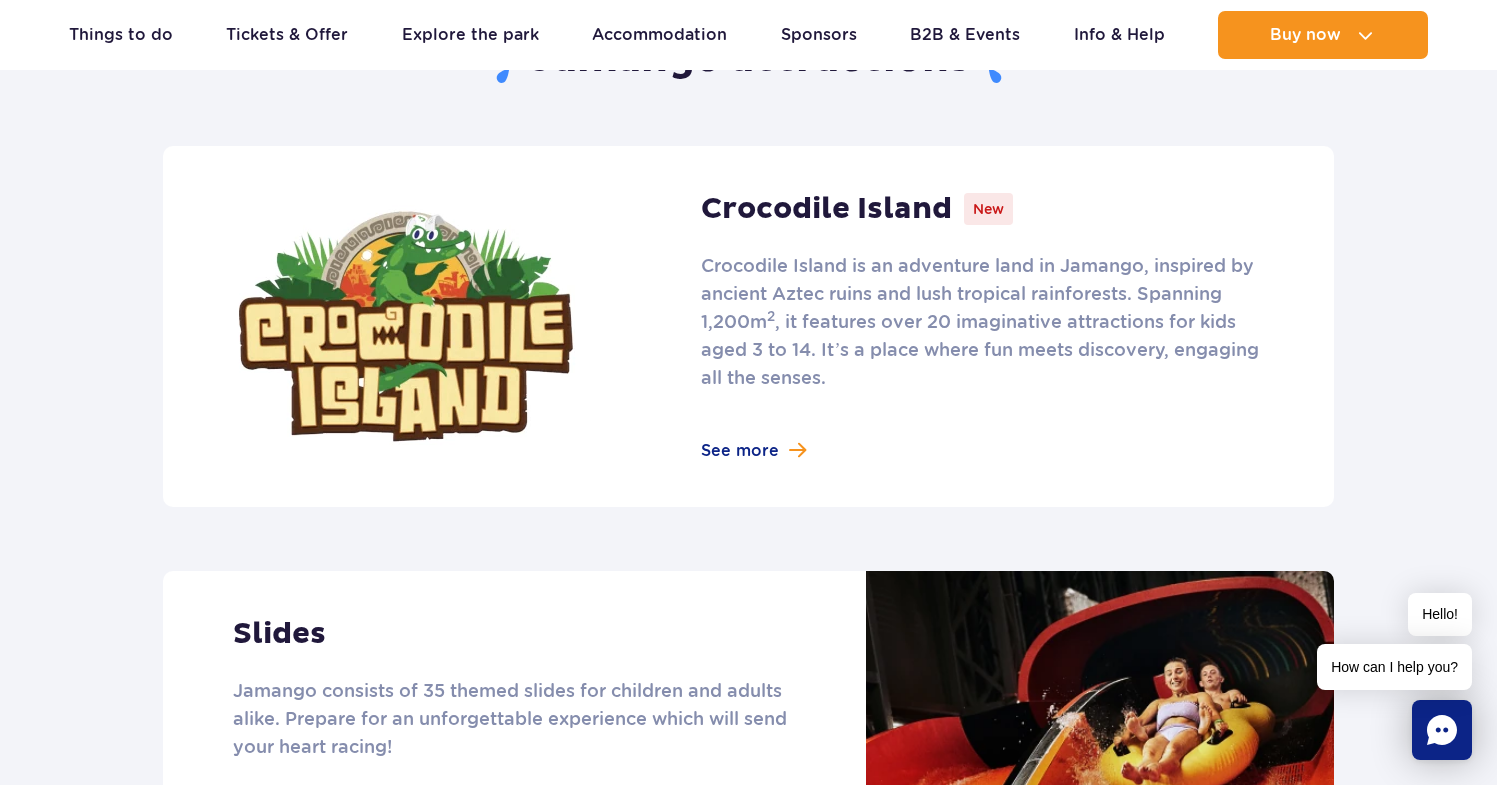 click at bounding box center (748, 326) 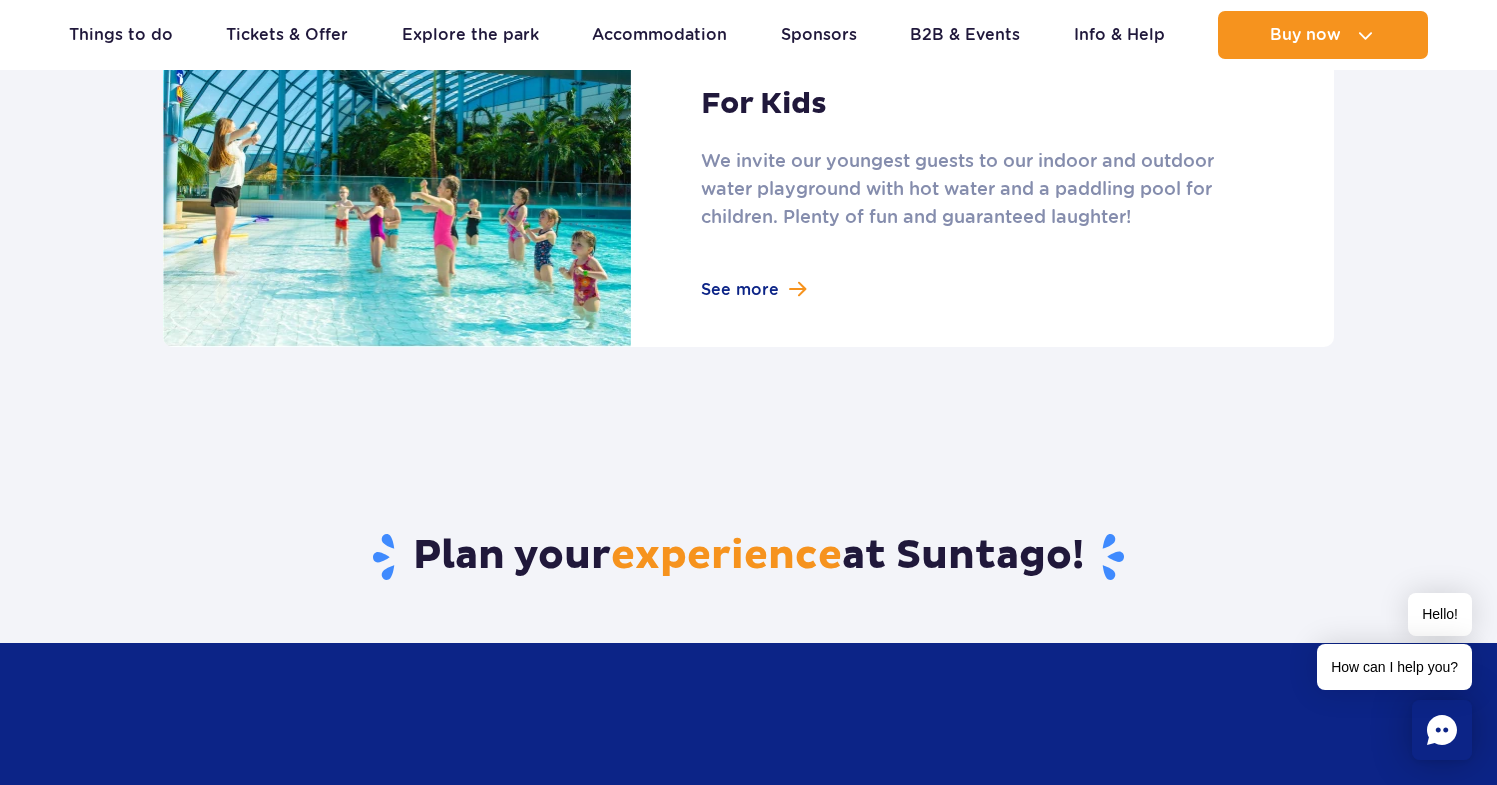 scroll, scrollTop: 2851, scrollLeft: 0, axis: vertical 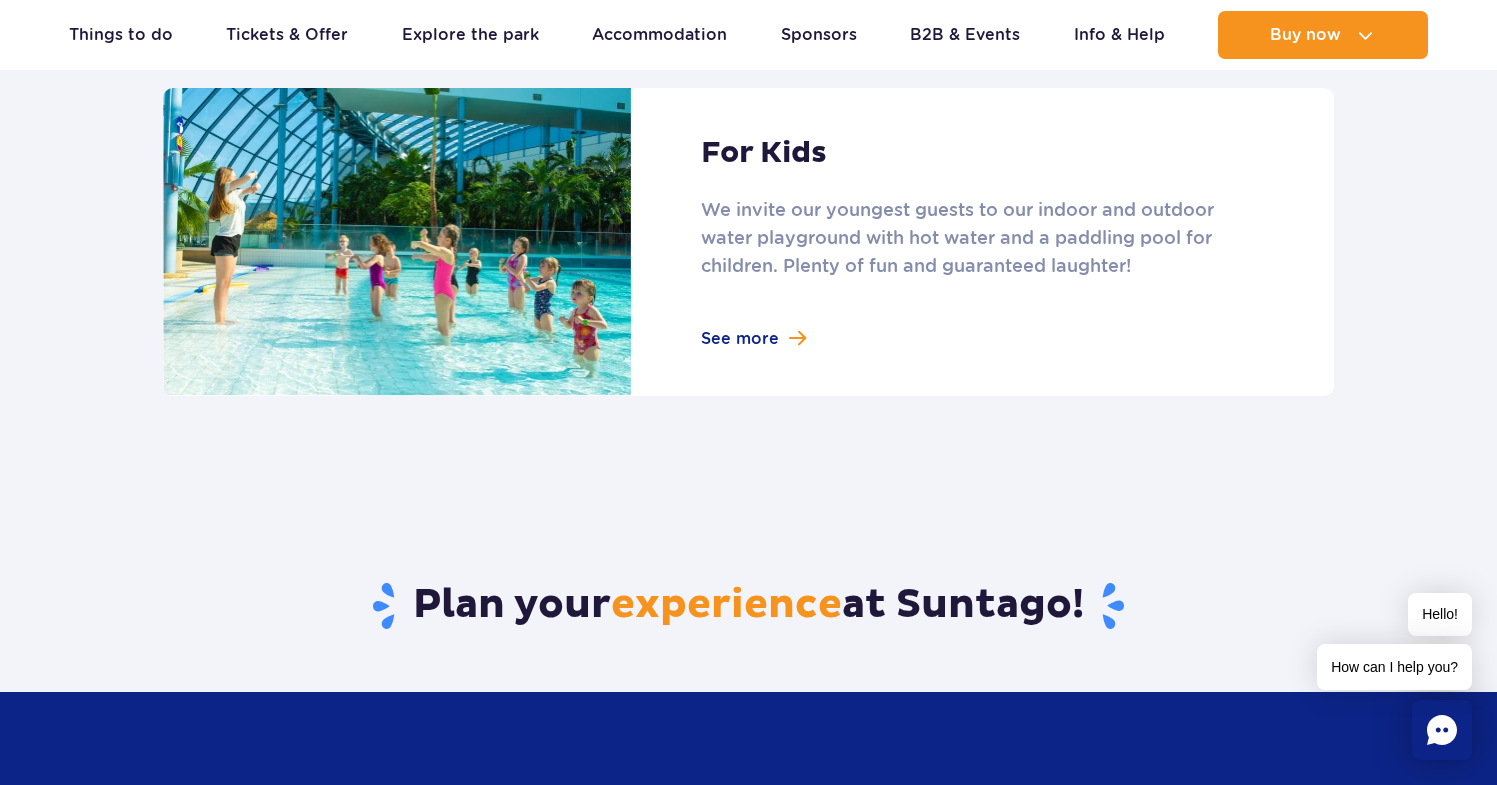 click at bounding box center [748, 242] 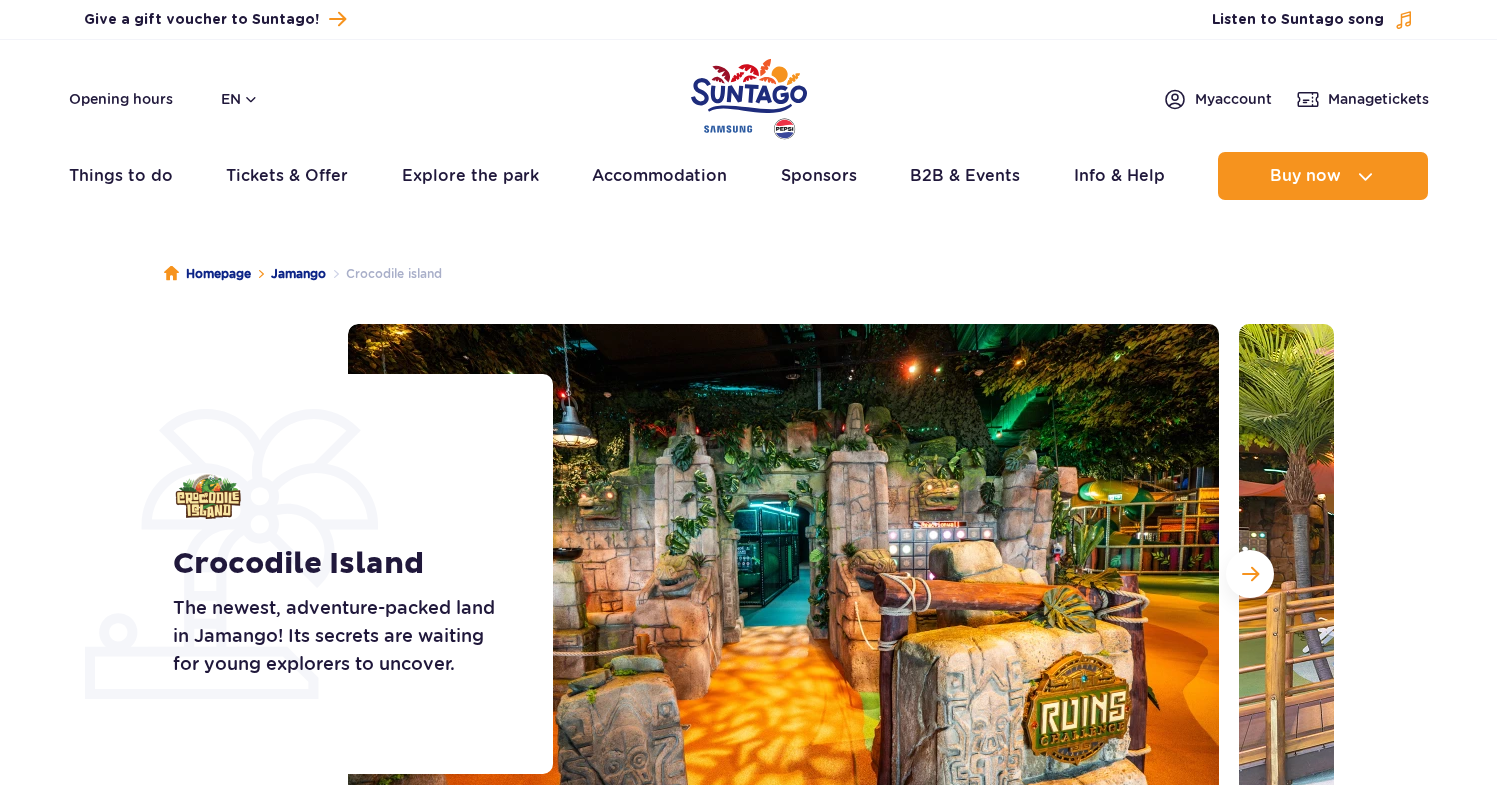 scroll, scrollTop: 0, scrollLeft: 0, axis: both 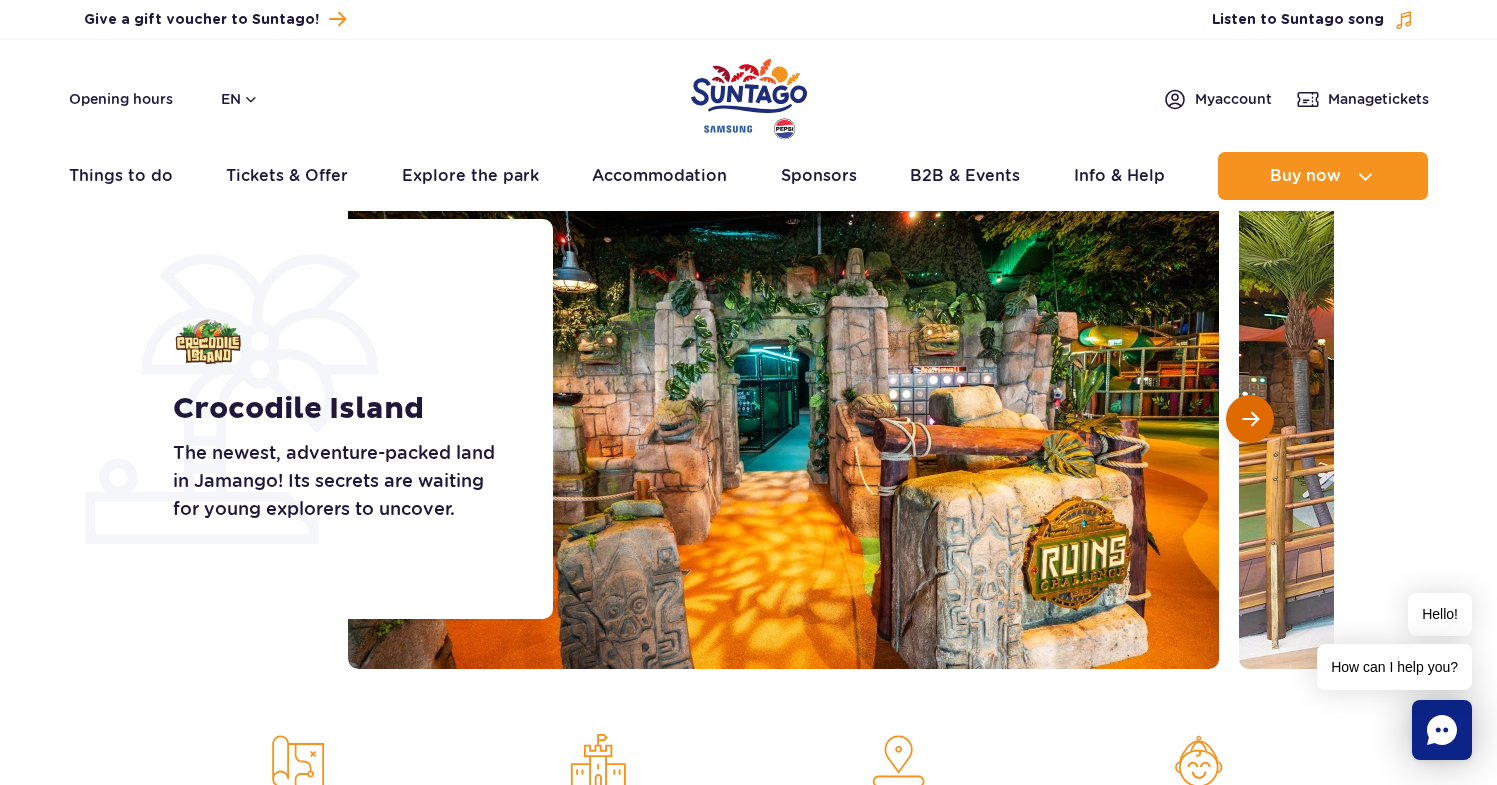 click at bounding box center [1250, 419] 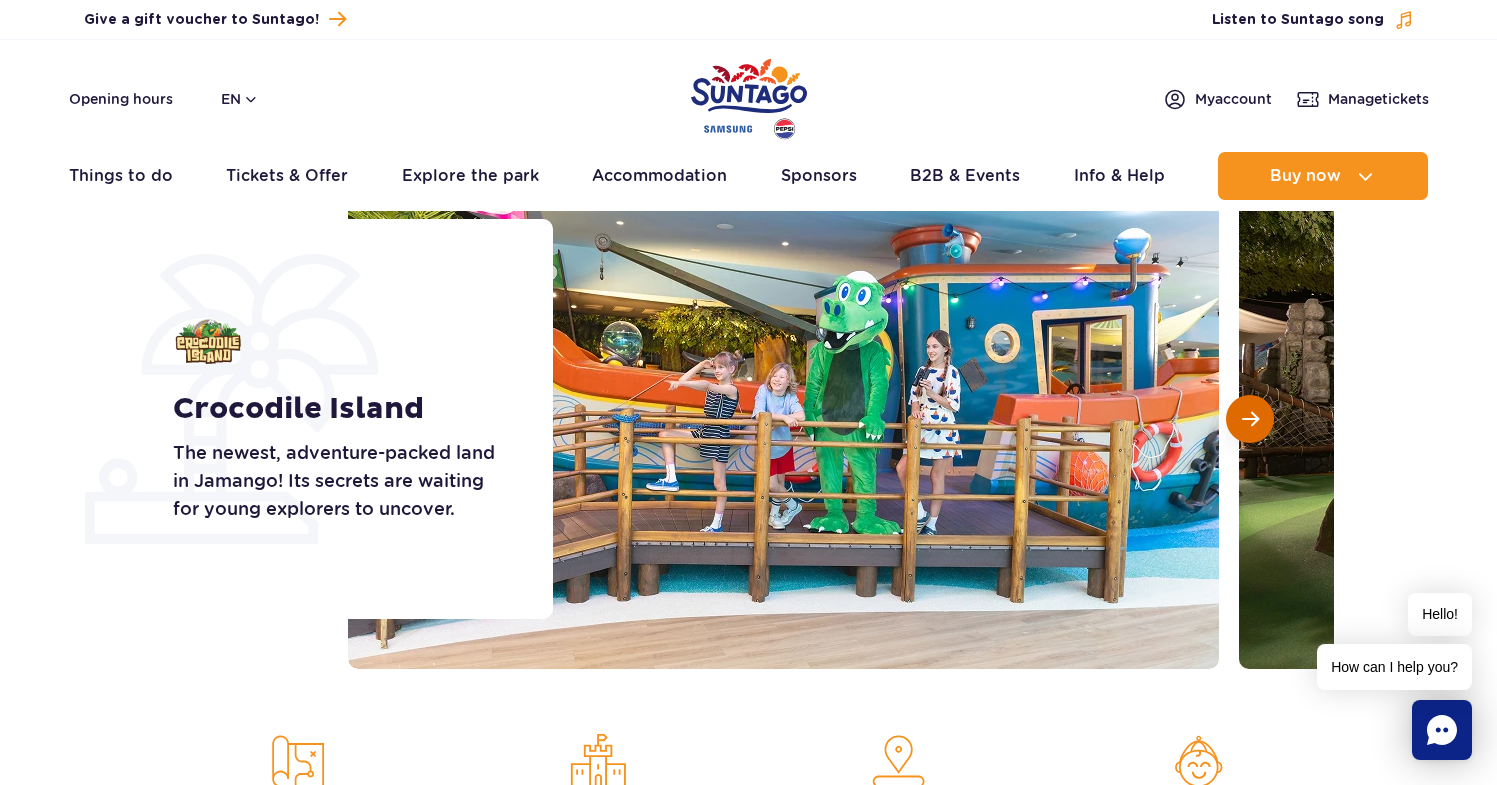 click at bounding box center (1250, 419) 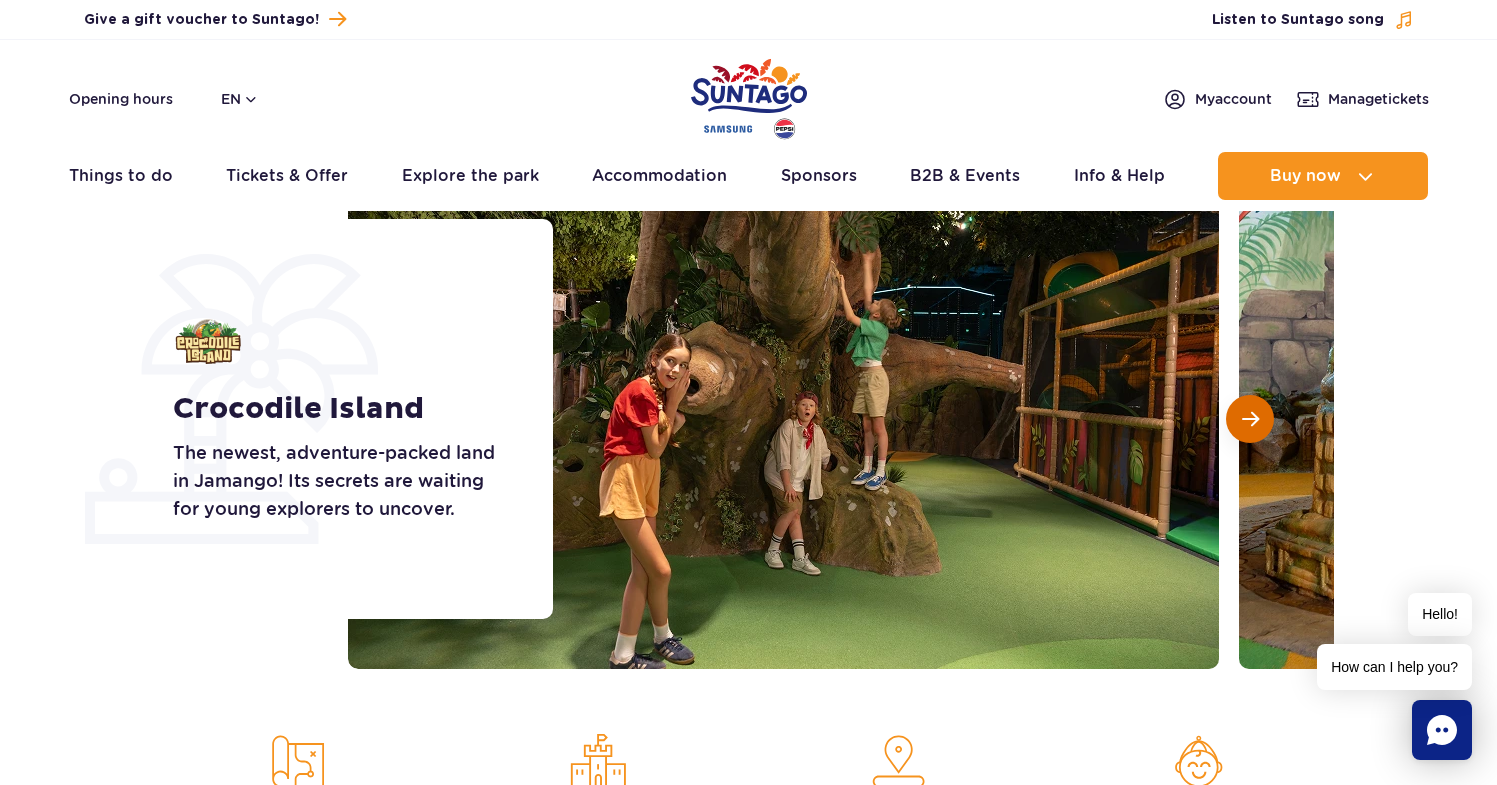 click at bounding box center (1250, 419) 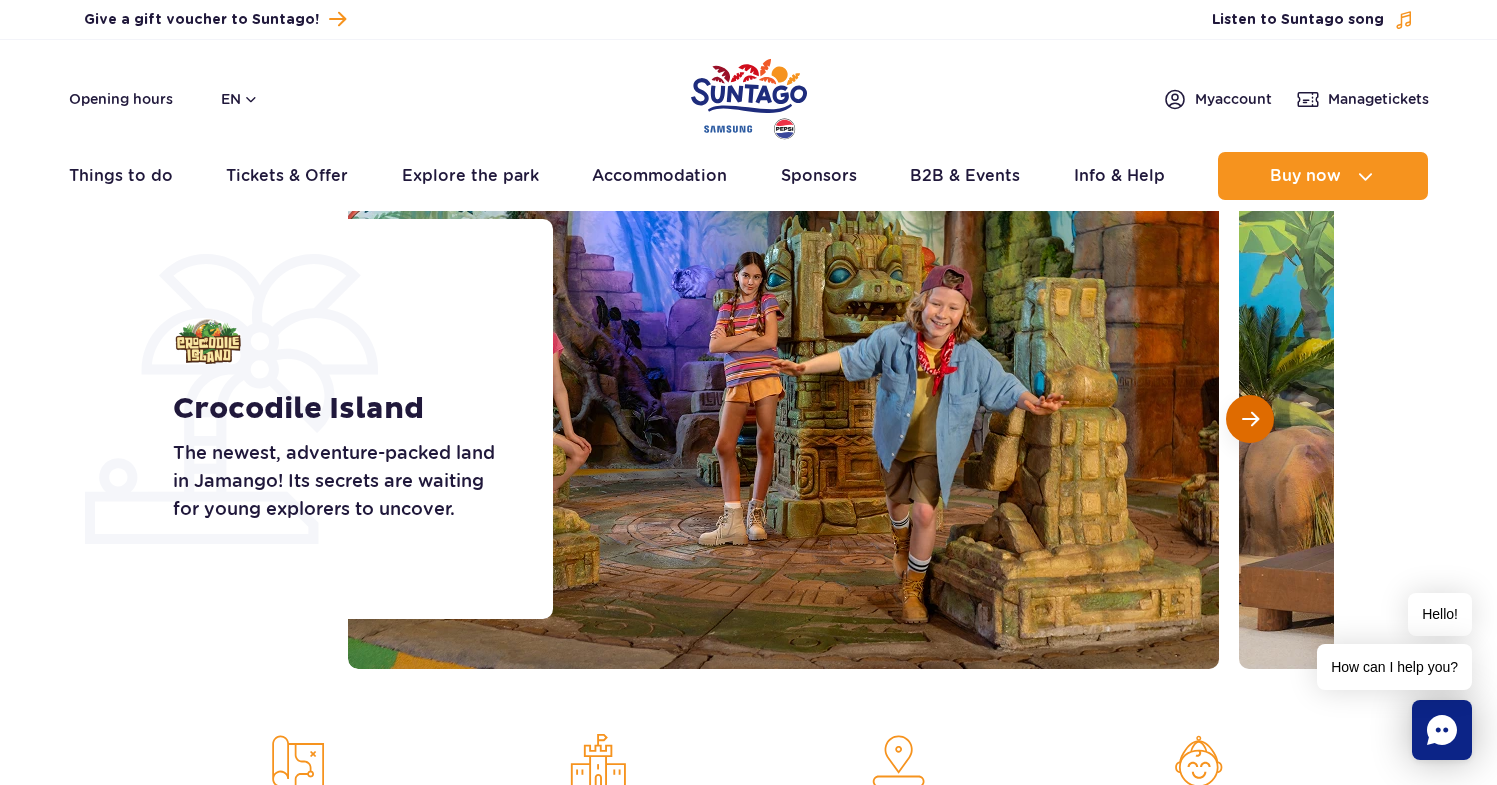 click at bounding box center (1250, 419) 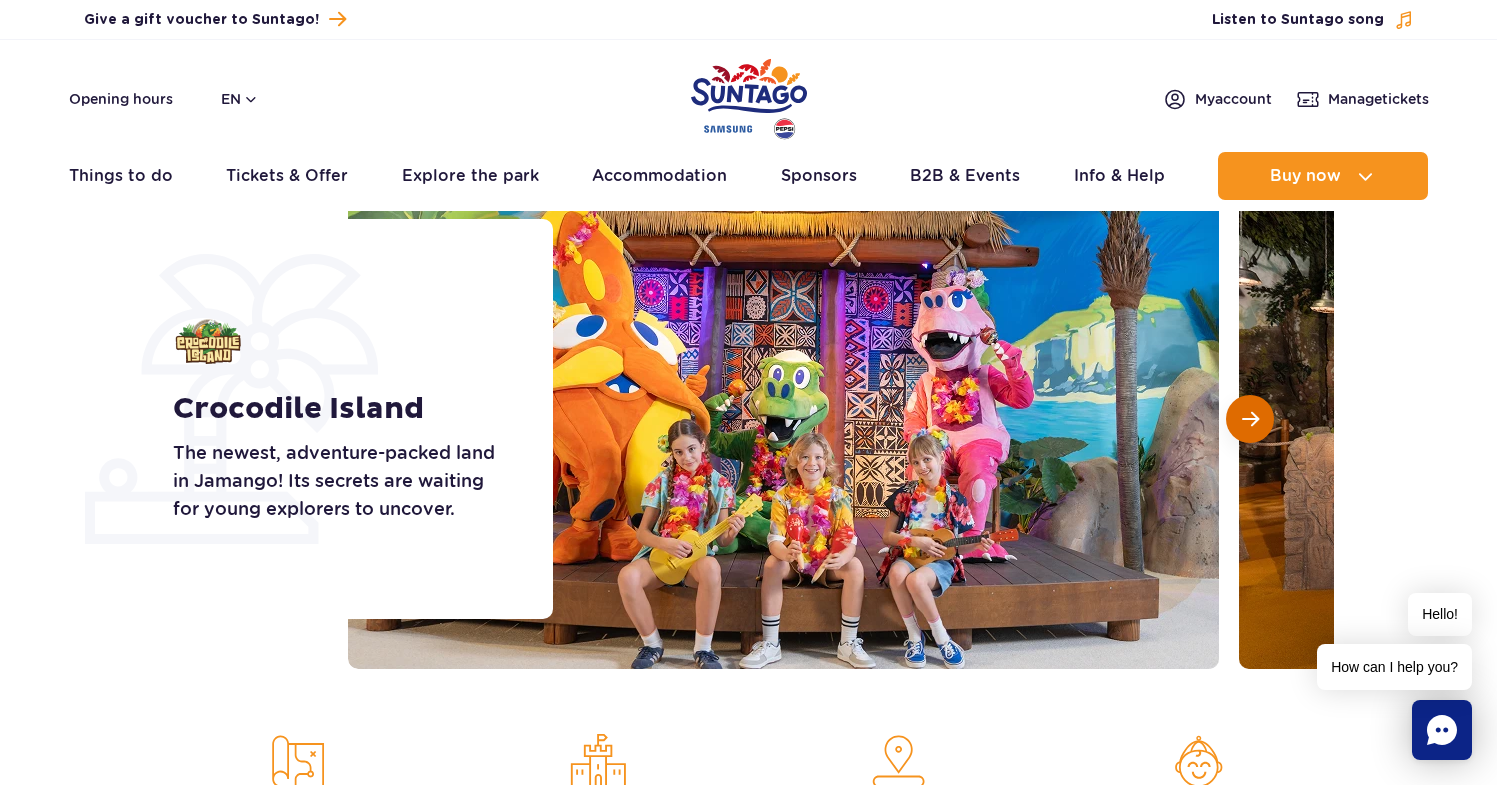 click at bounding box center [1250, 419] 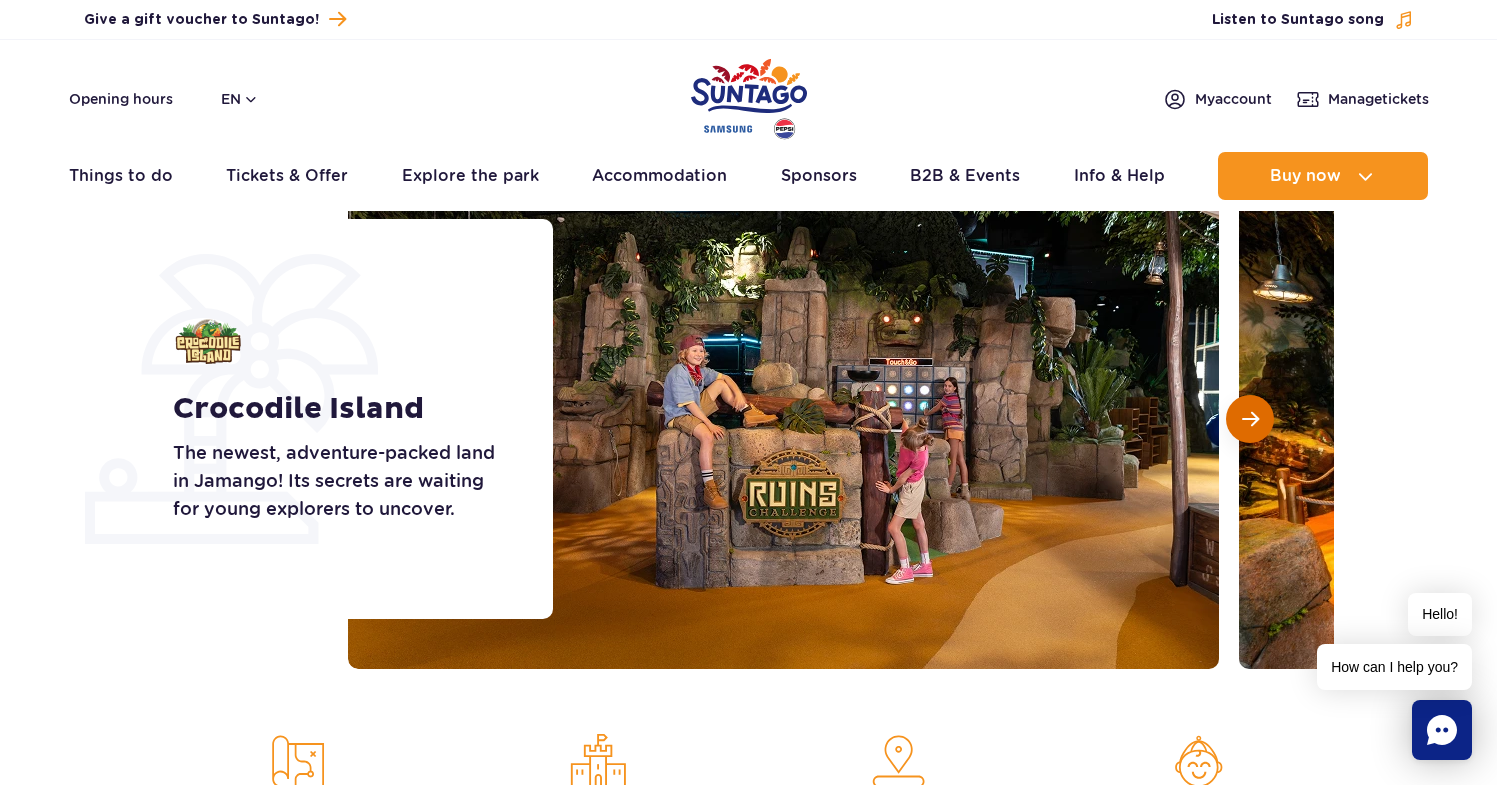click at bounding box center (1250, 419) 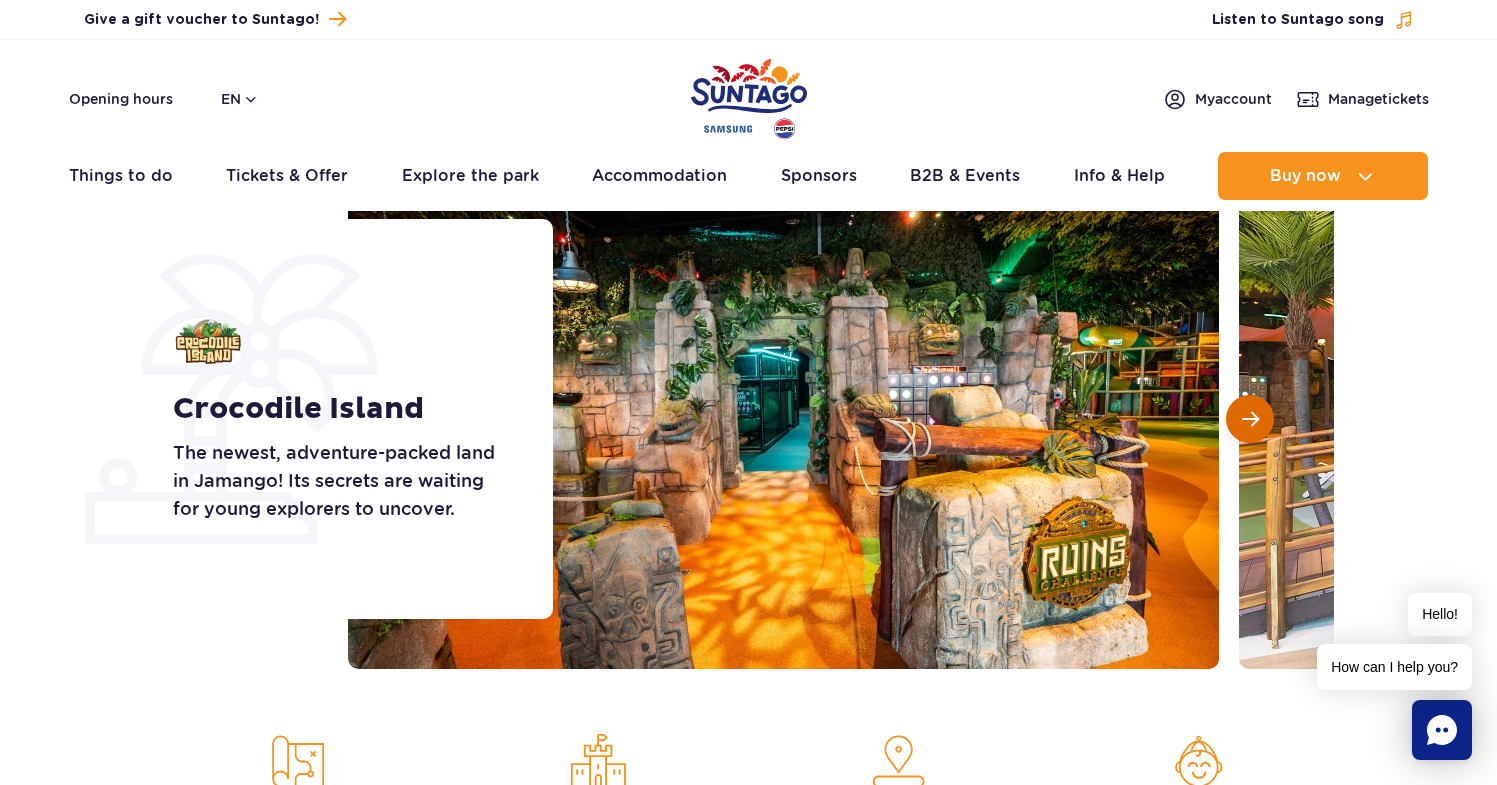 click at bounding box center (1250, 419) 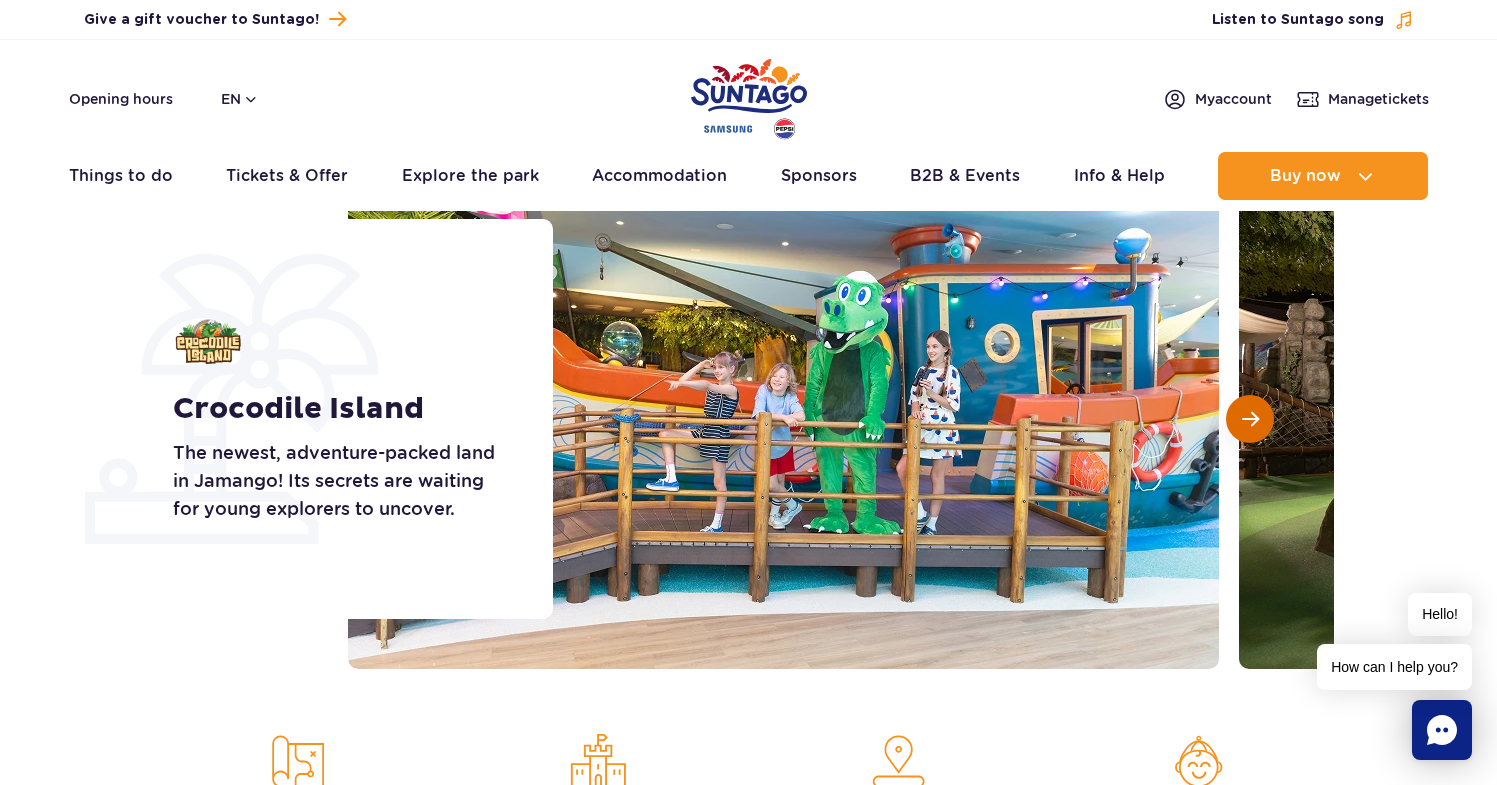 click at bounding box center (1250, 419) 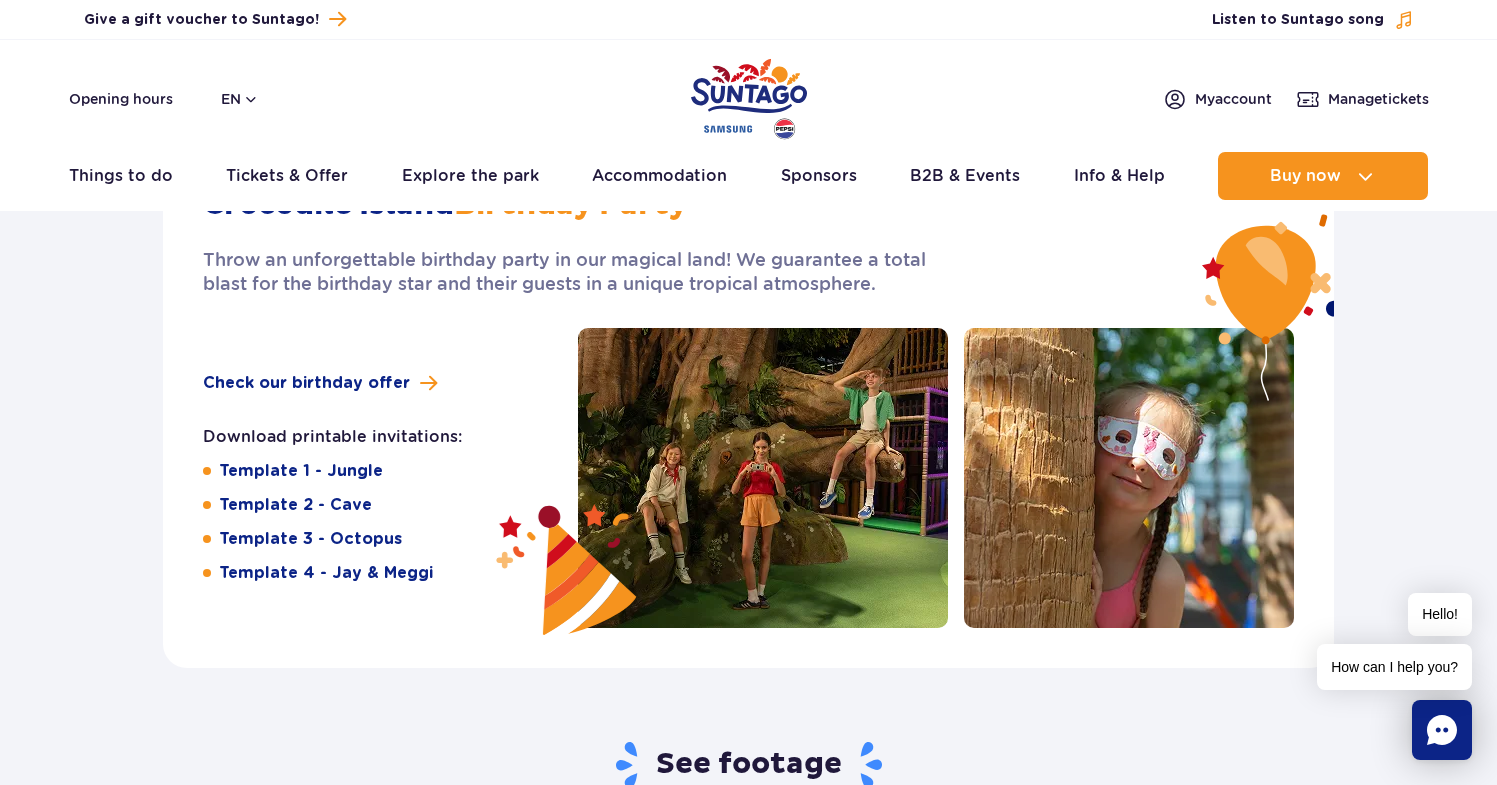 scroll, scrollTop: 3123, scrollLeft: 0, axis: vertical 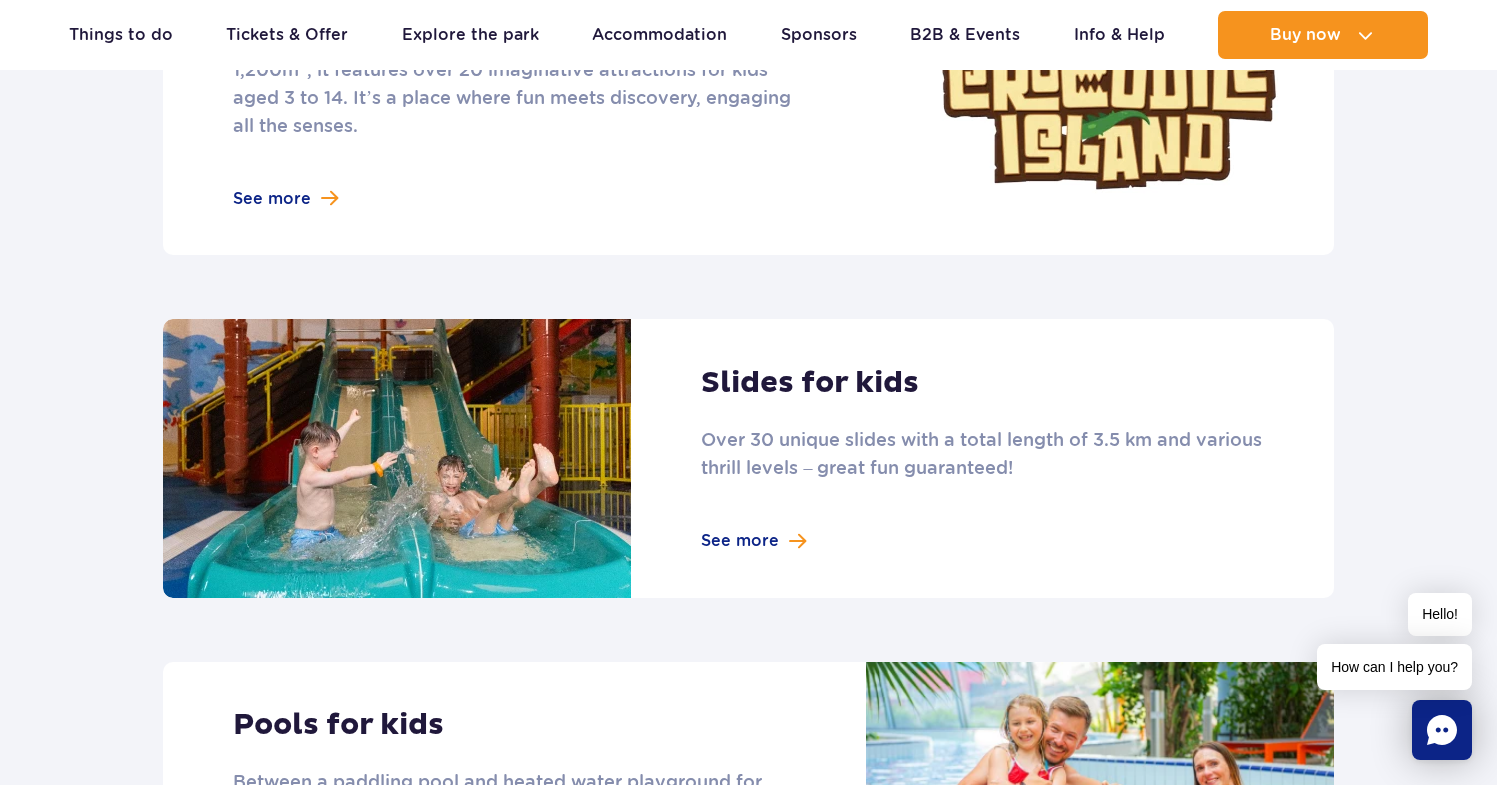 click at bounding box center (748, 458) 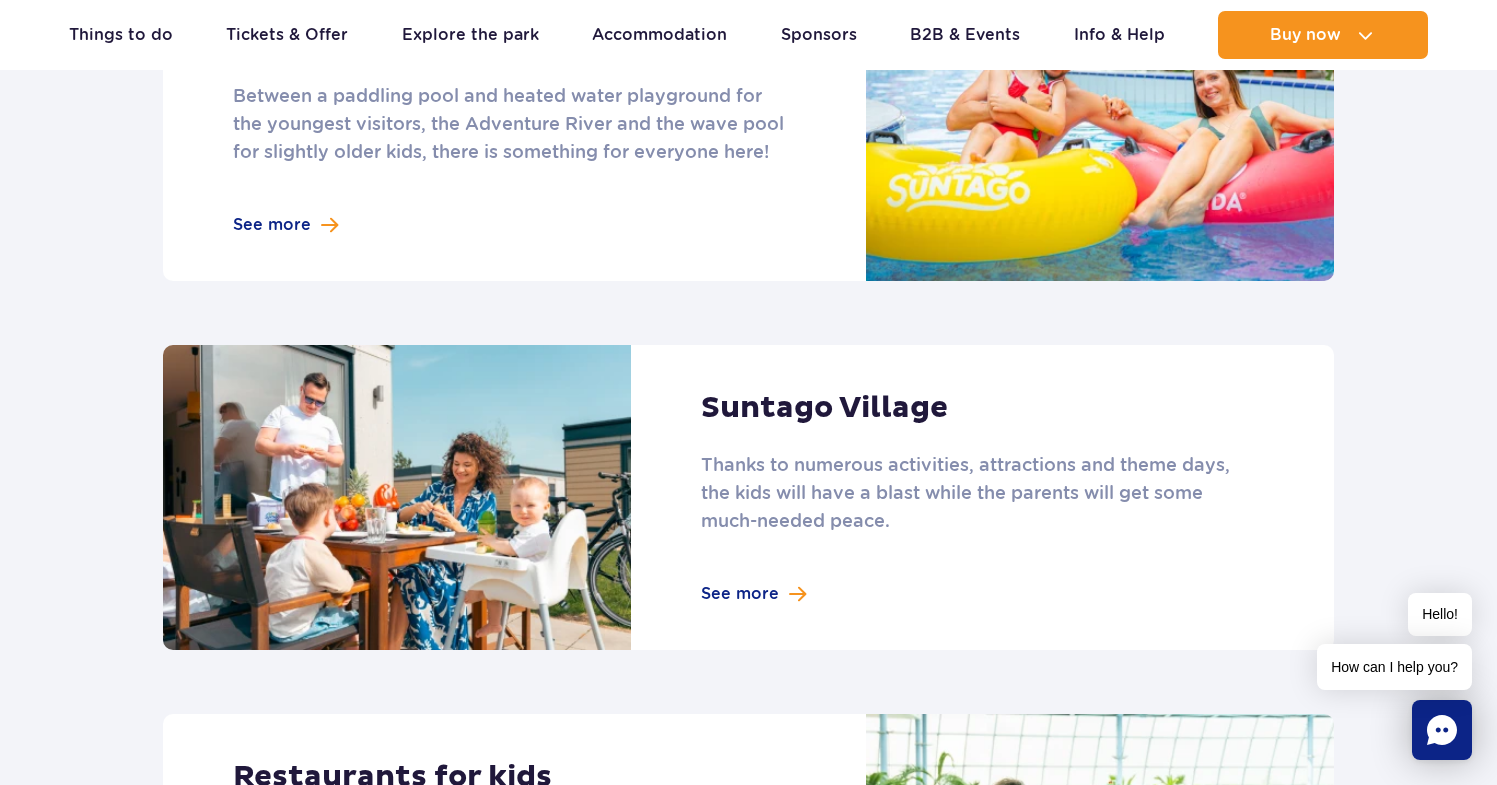 scroll, scrollTop: 1868, scrollLeft: 0, axis: vertical 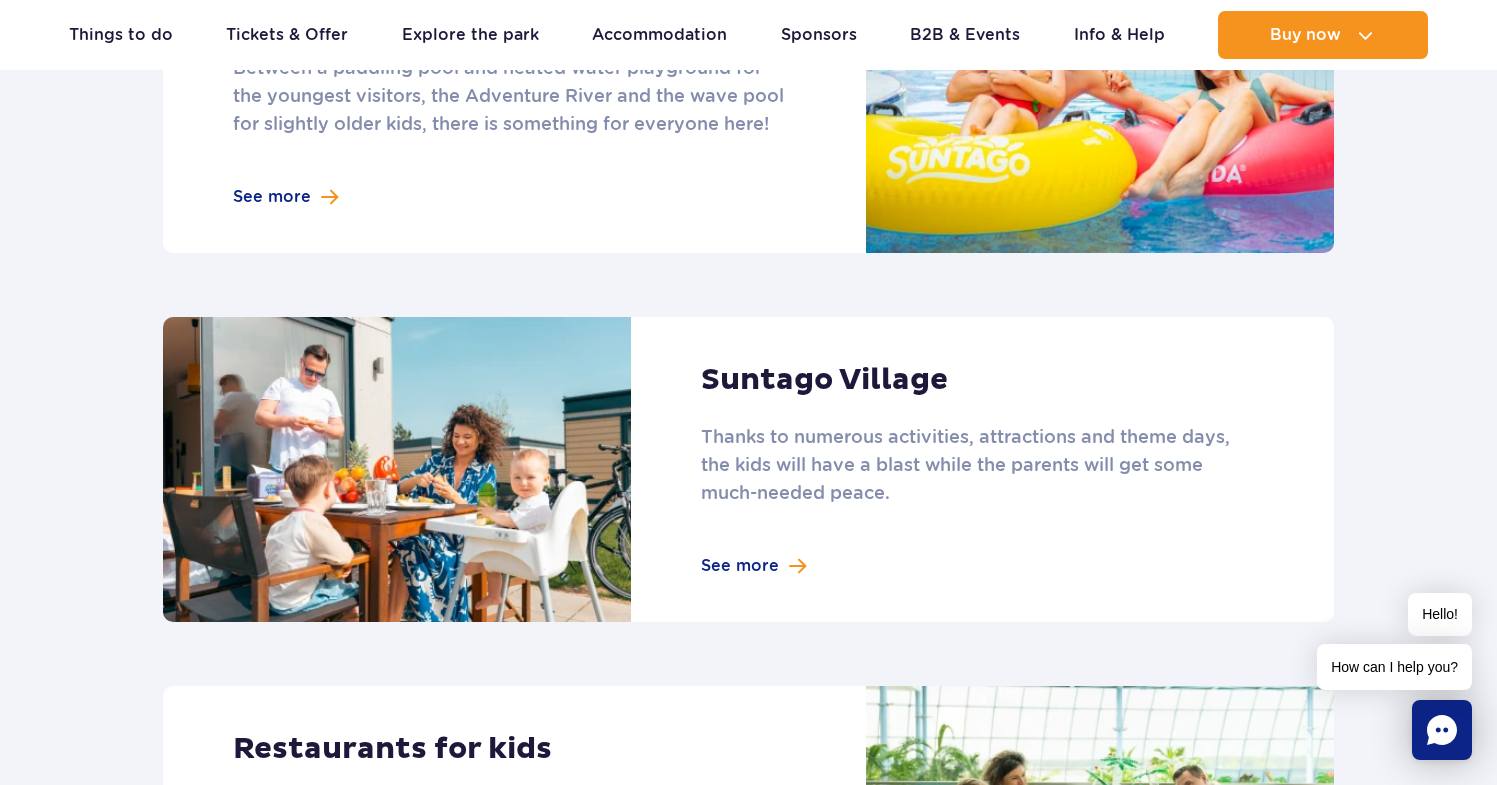 click at bounding box center [748, 469] 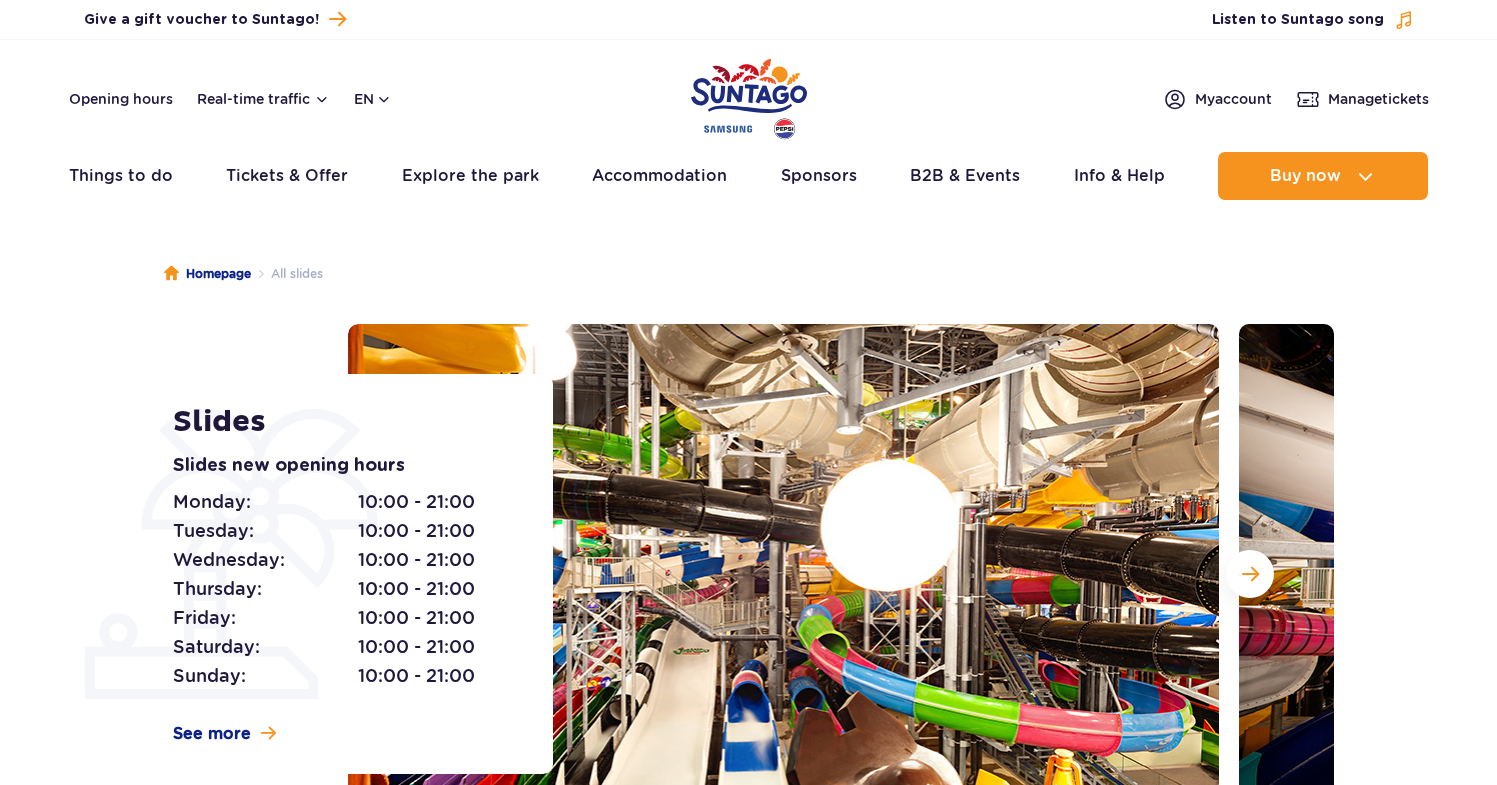 scroll, scrollTop: 0, scrollLeft: 0, axis: both 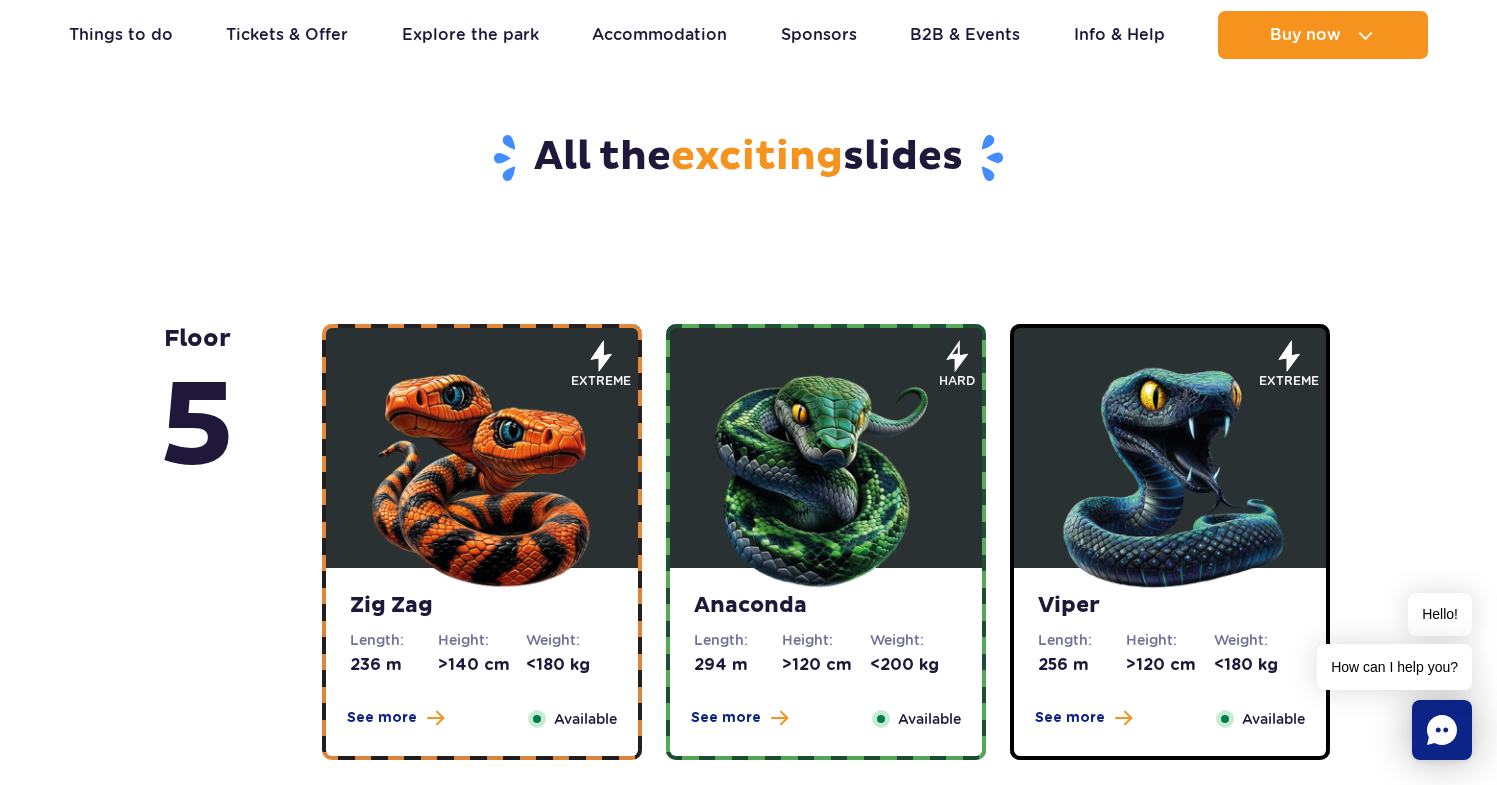click at bounding box center [826, 473] 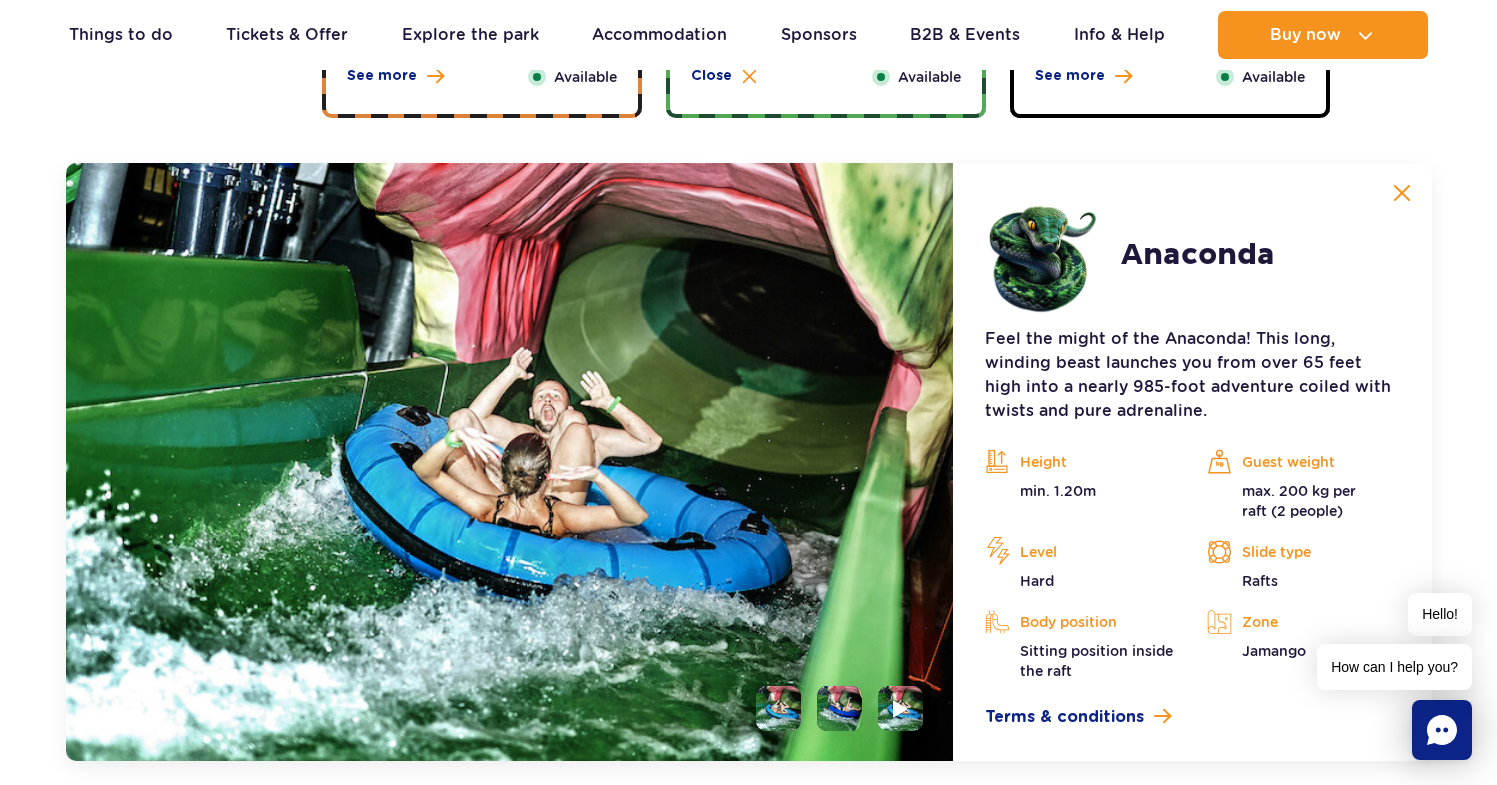 scroll, scrollTop: 1681, scrollLeft: 0, axis: vertical 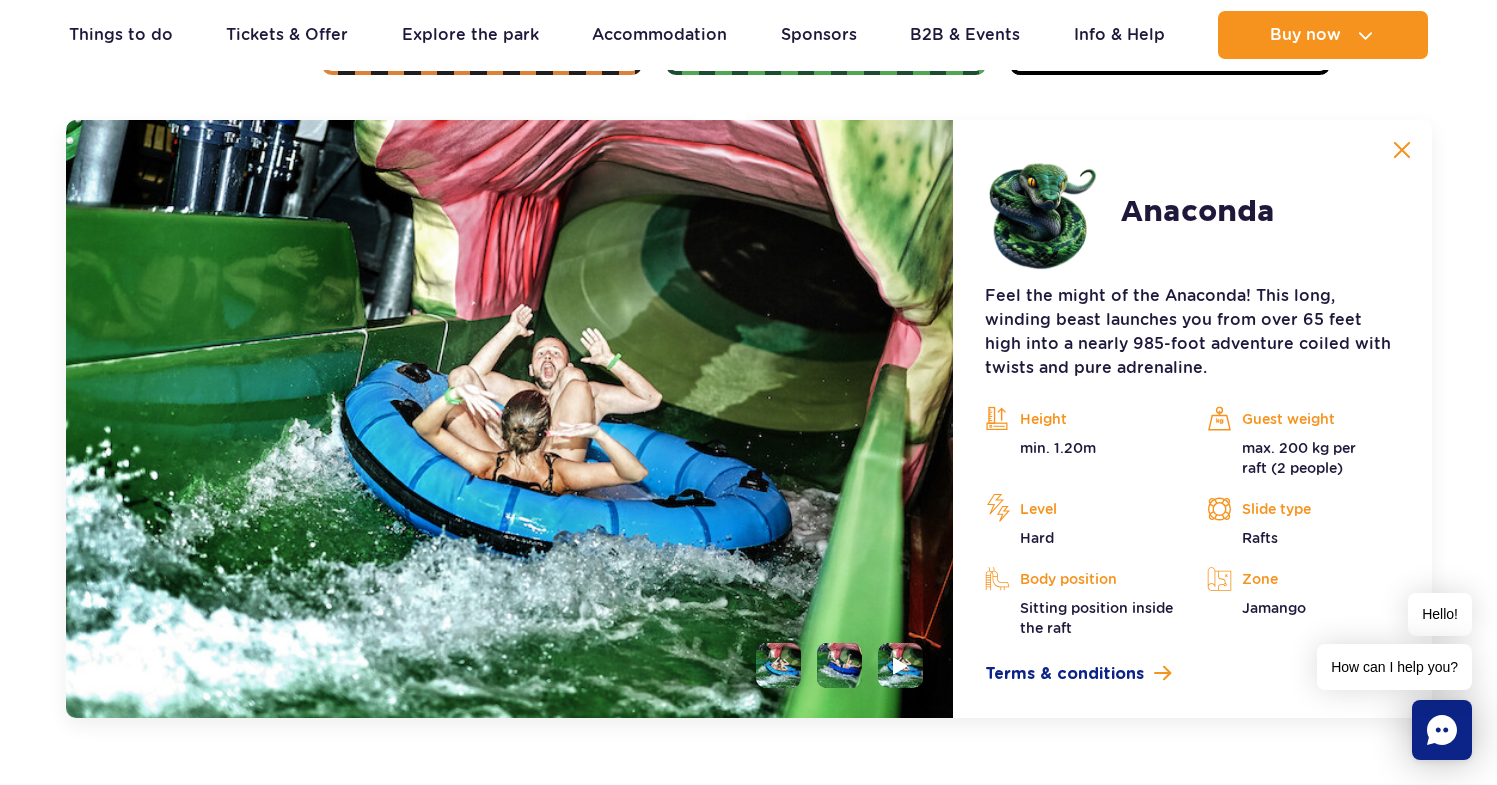 click at bounding box center (1402, 150) 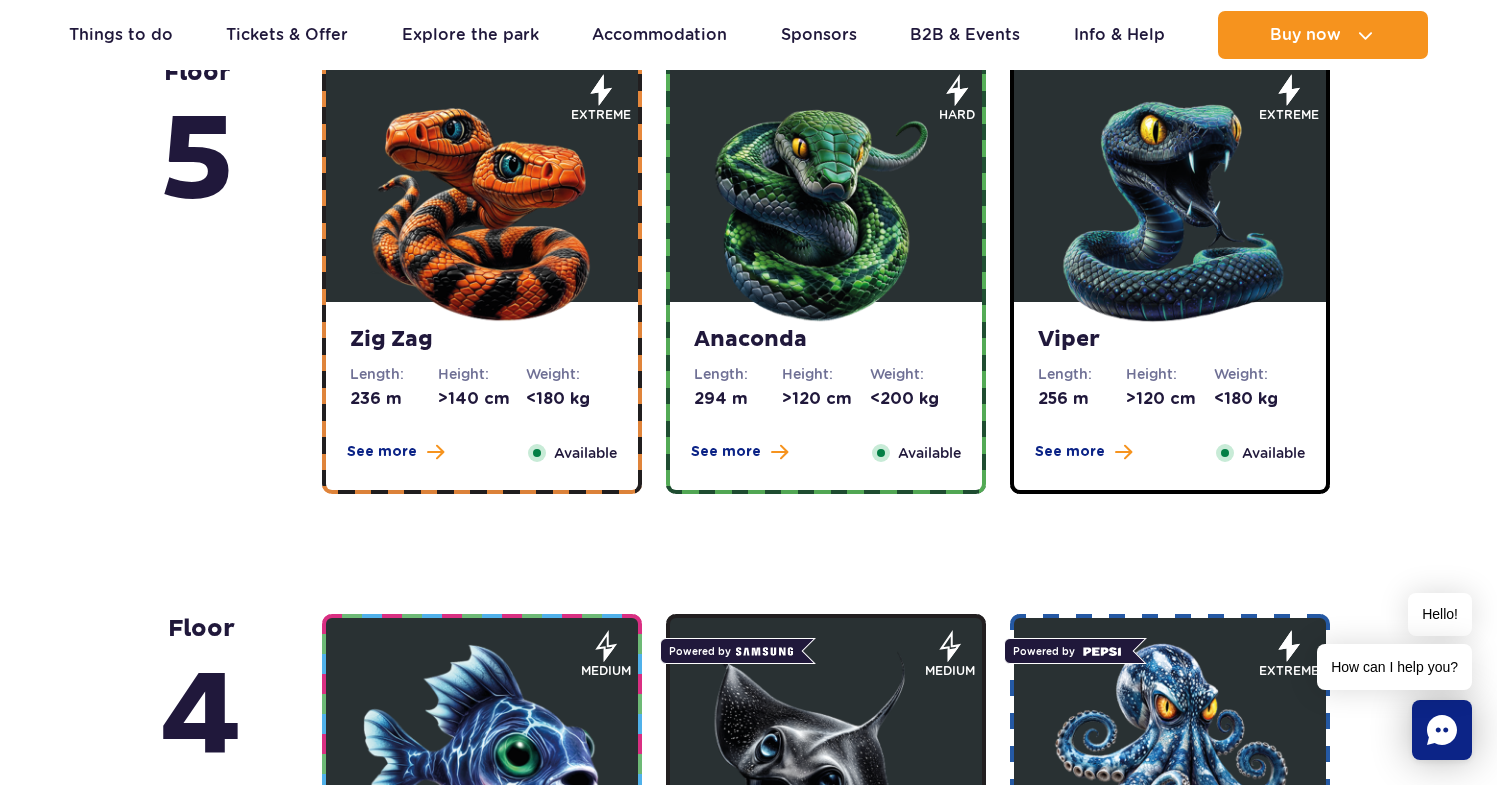 click at bounding box center (1170, 207) 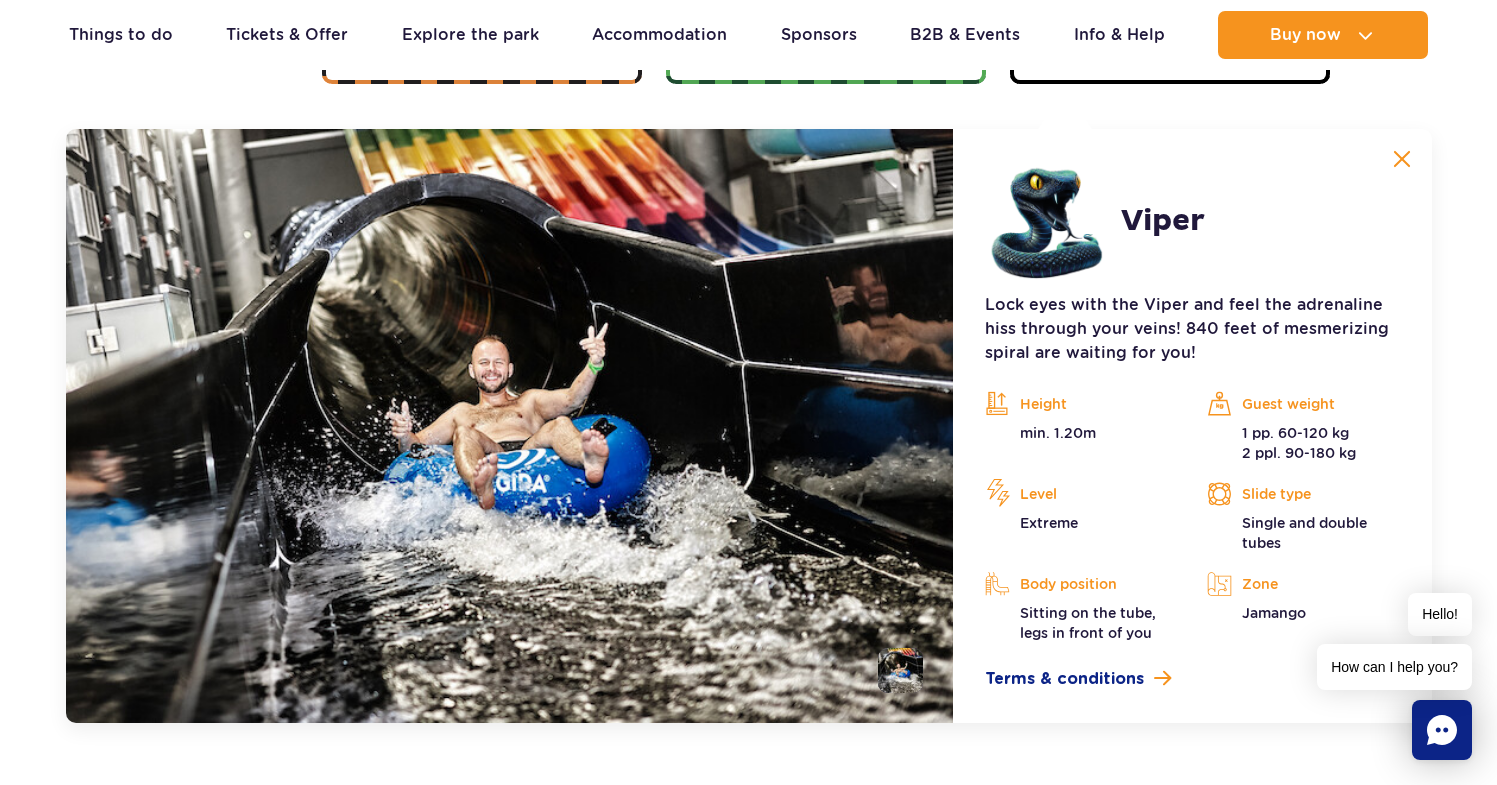 scroll, scrollTop: 1681, scrollLeft: 0, axis: vertical 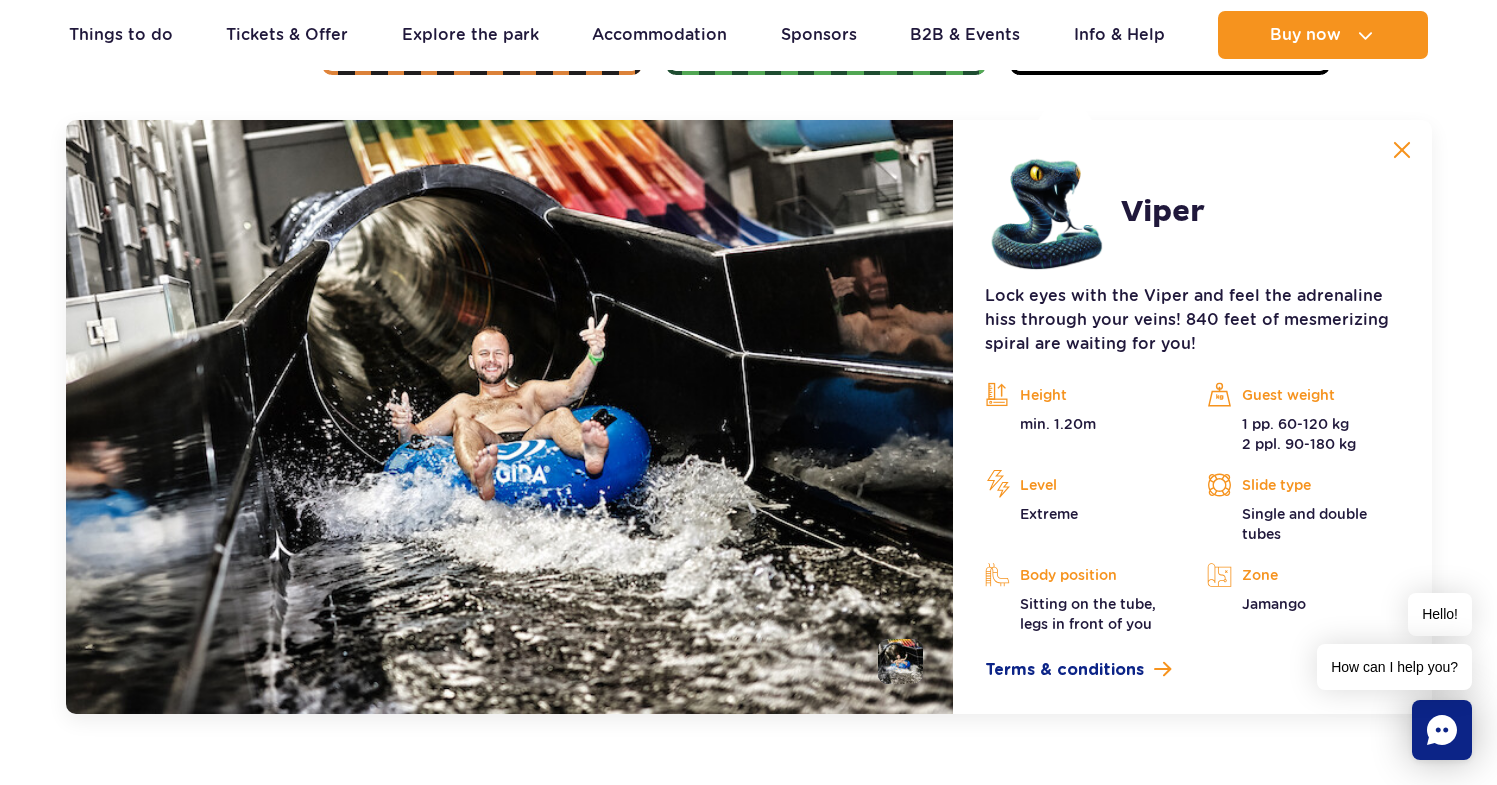 click at bounding box center [1402, 150] 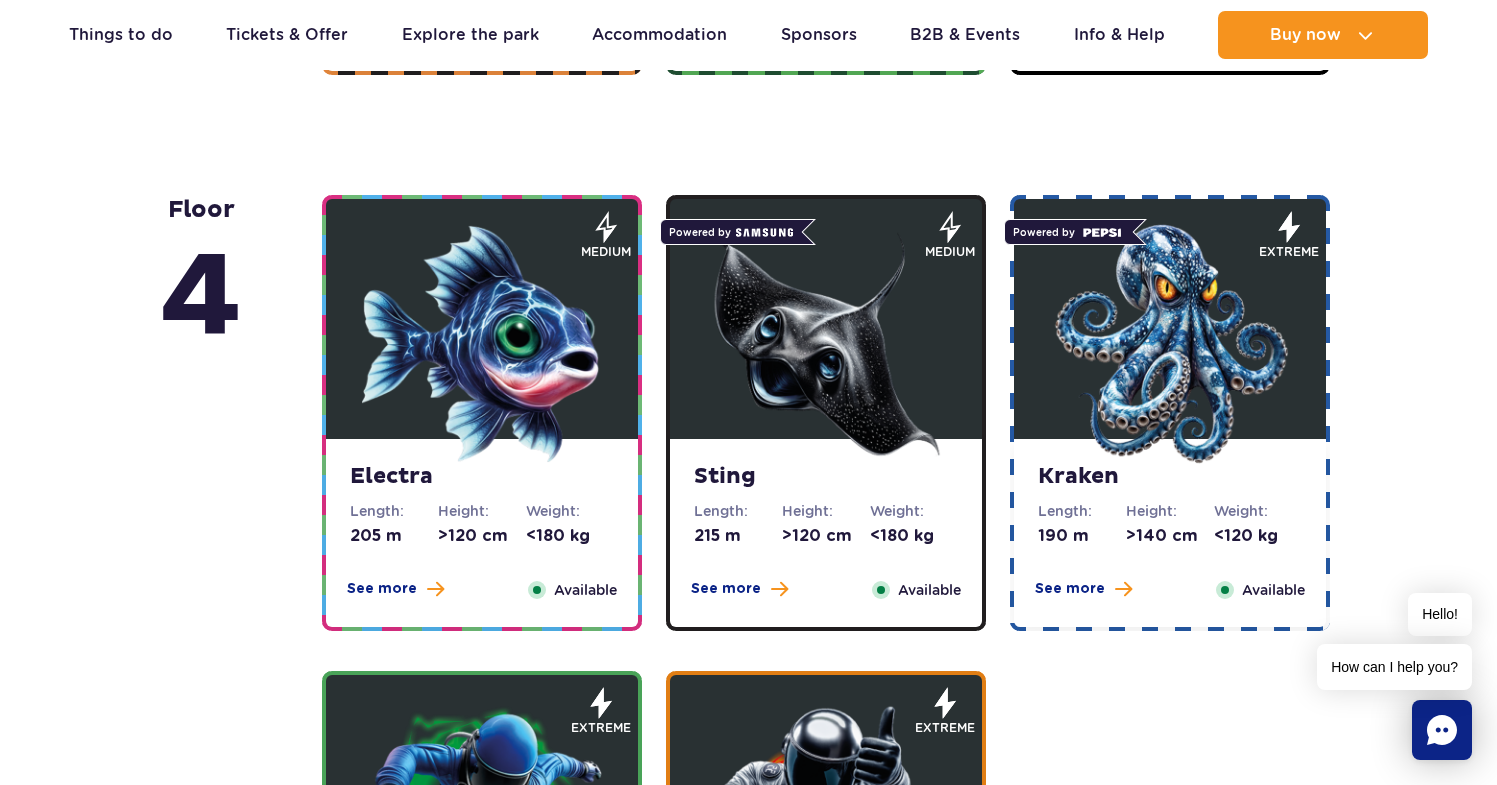 click at bounding box center [482, 344] 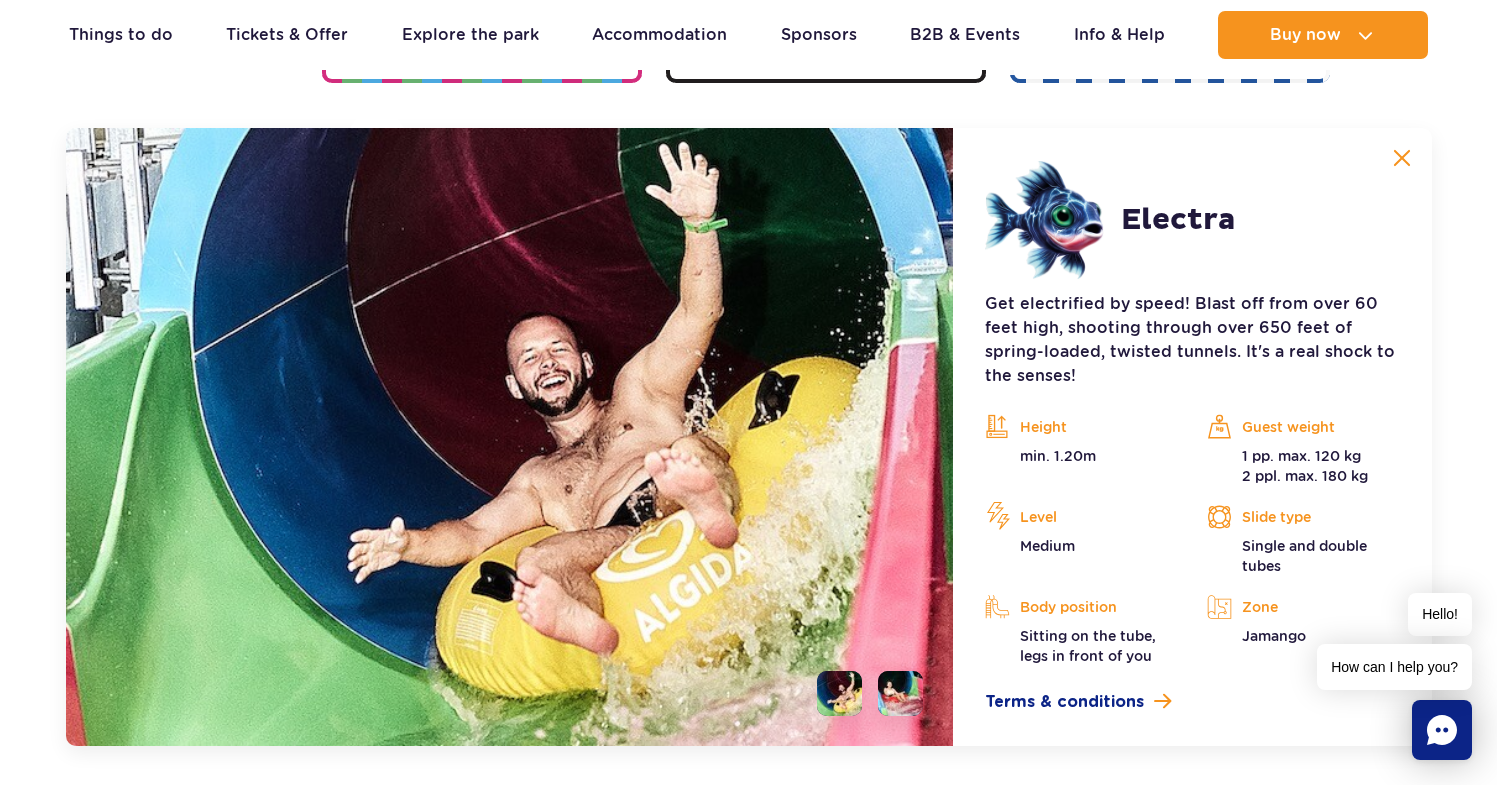 scroll, scrollTop: 2237, scrollLeft: 0, axis: vertical 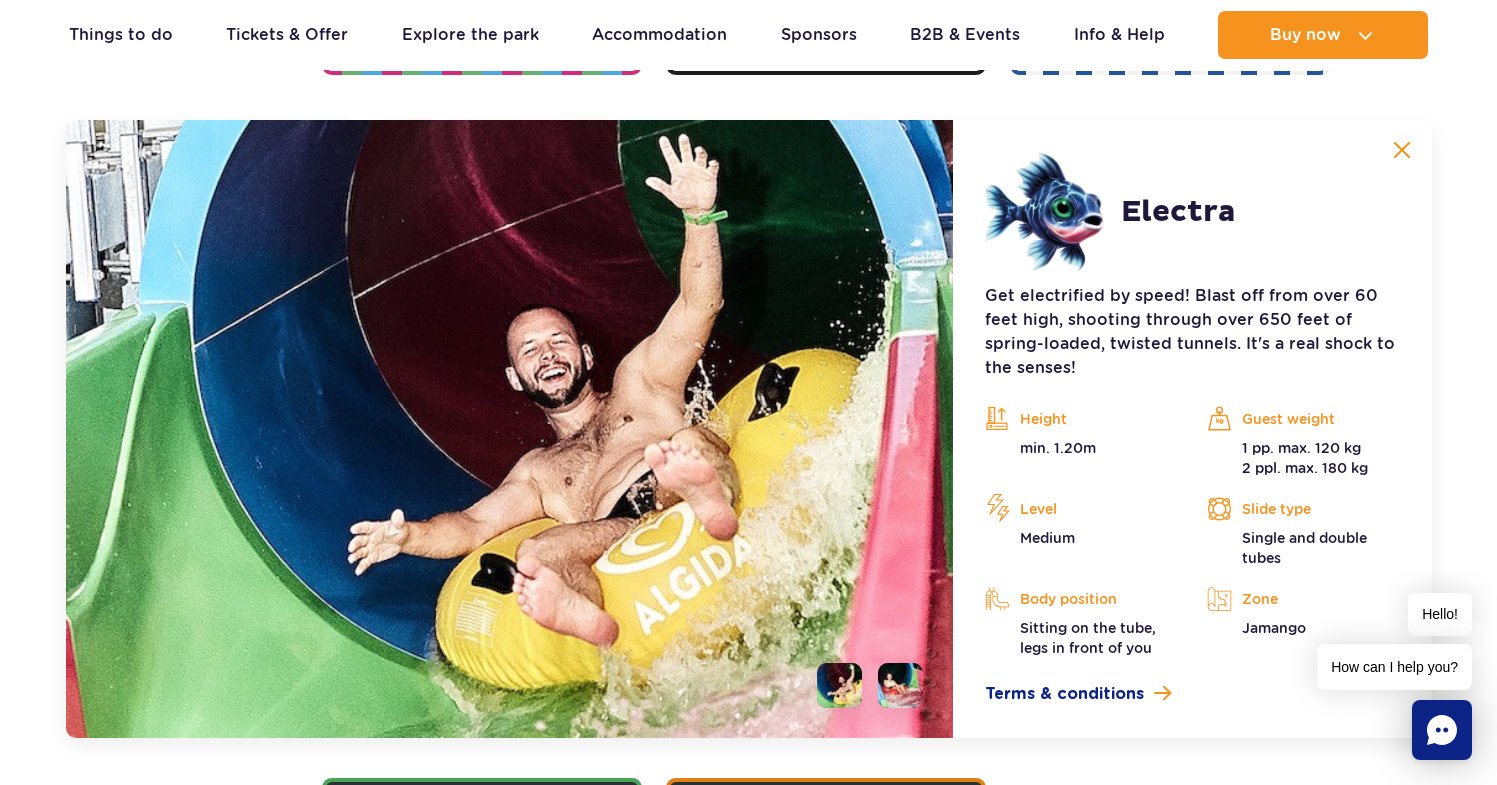 click at bounding box center [1402, 150] 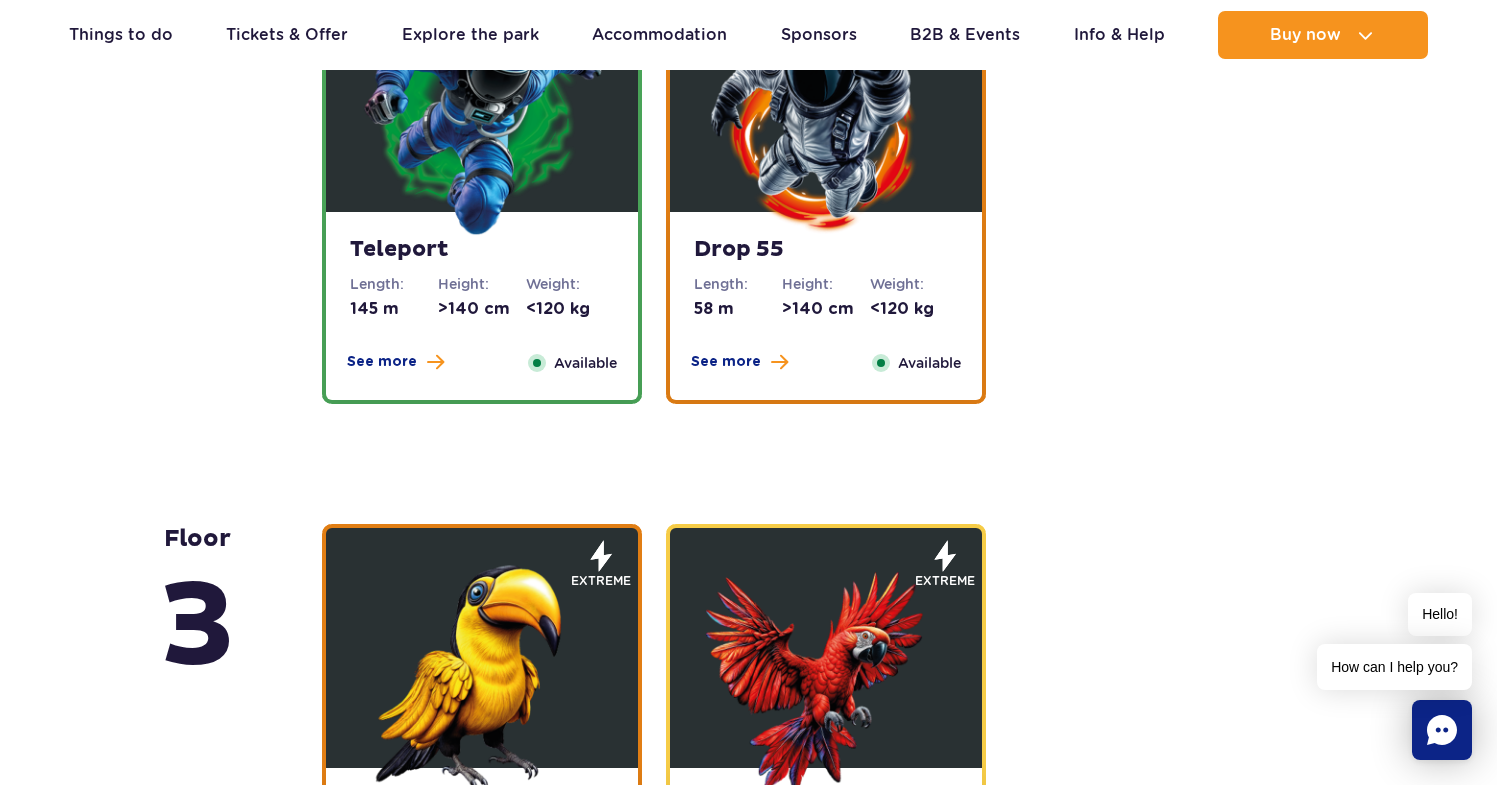 scroll, scrollTop: 2695, scrollLeft: 0, axis: vertical 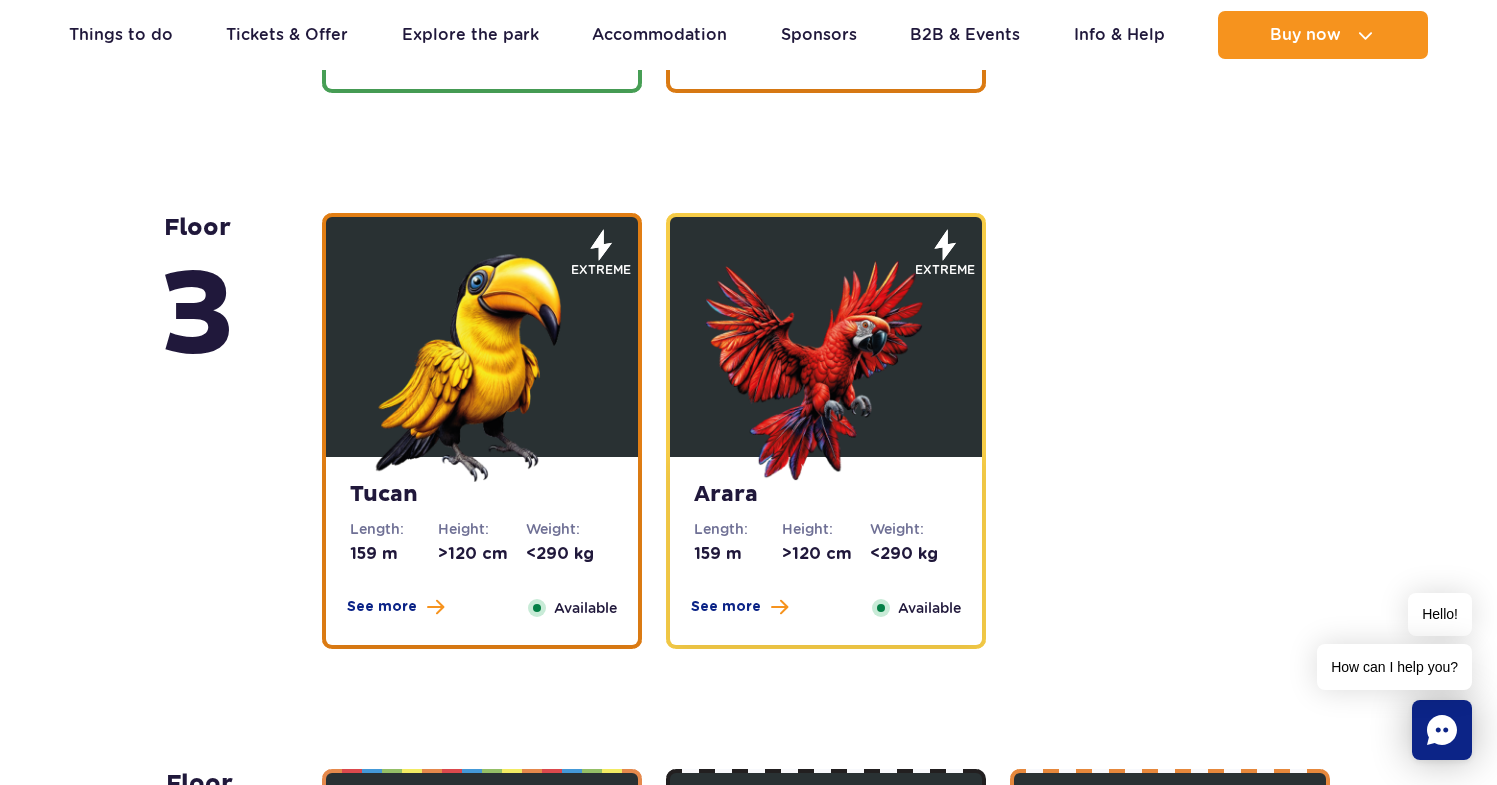click at bounding box center [826, 362] 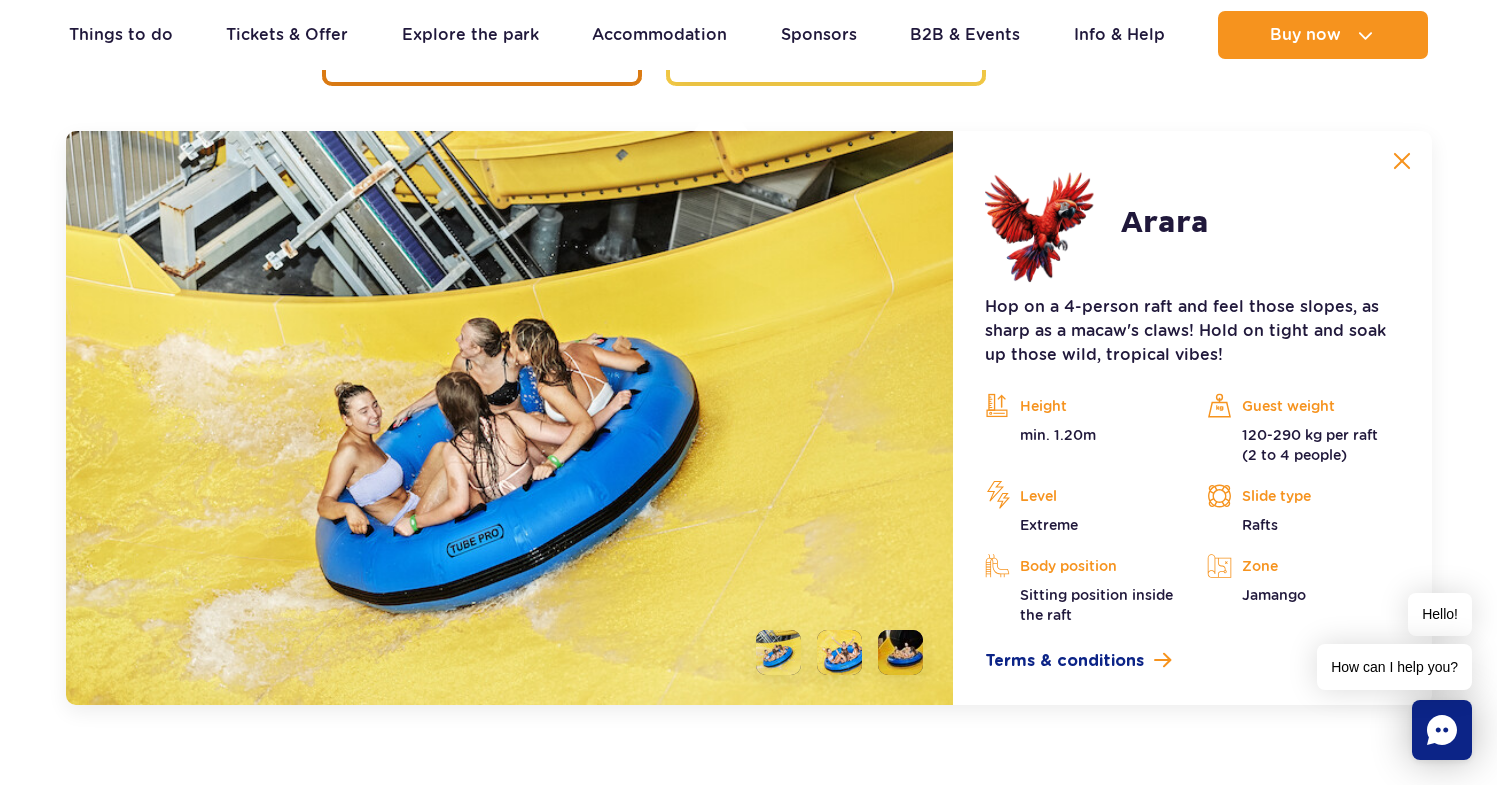 scroll, scrollTop: 3269, scrollLeft: 0, axis: vertical 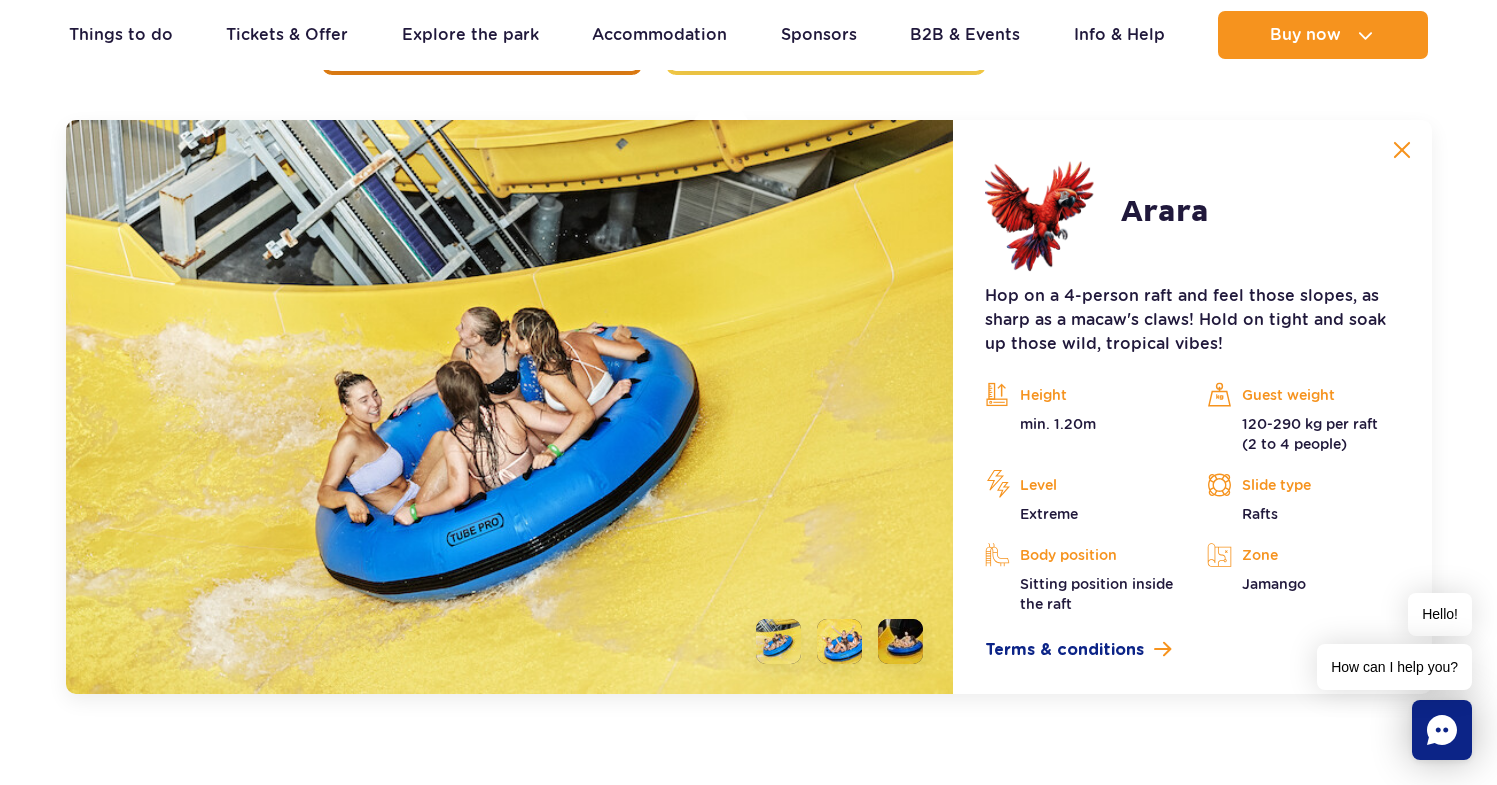 click at bounding box center (1402, 150) 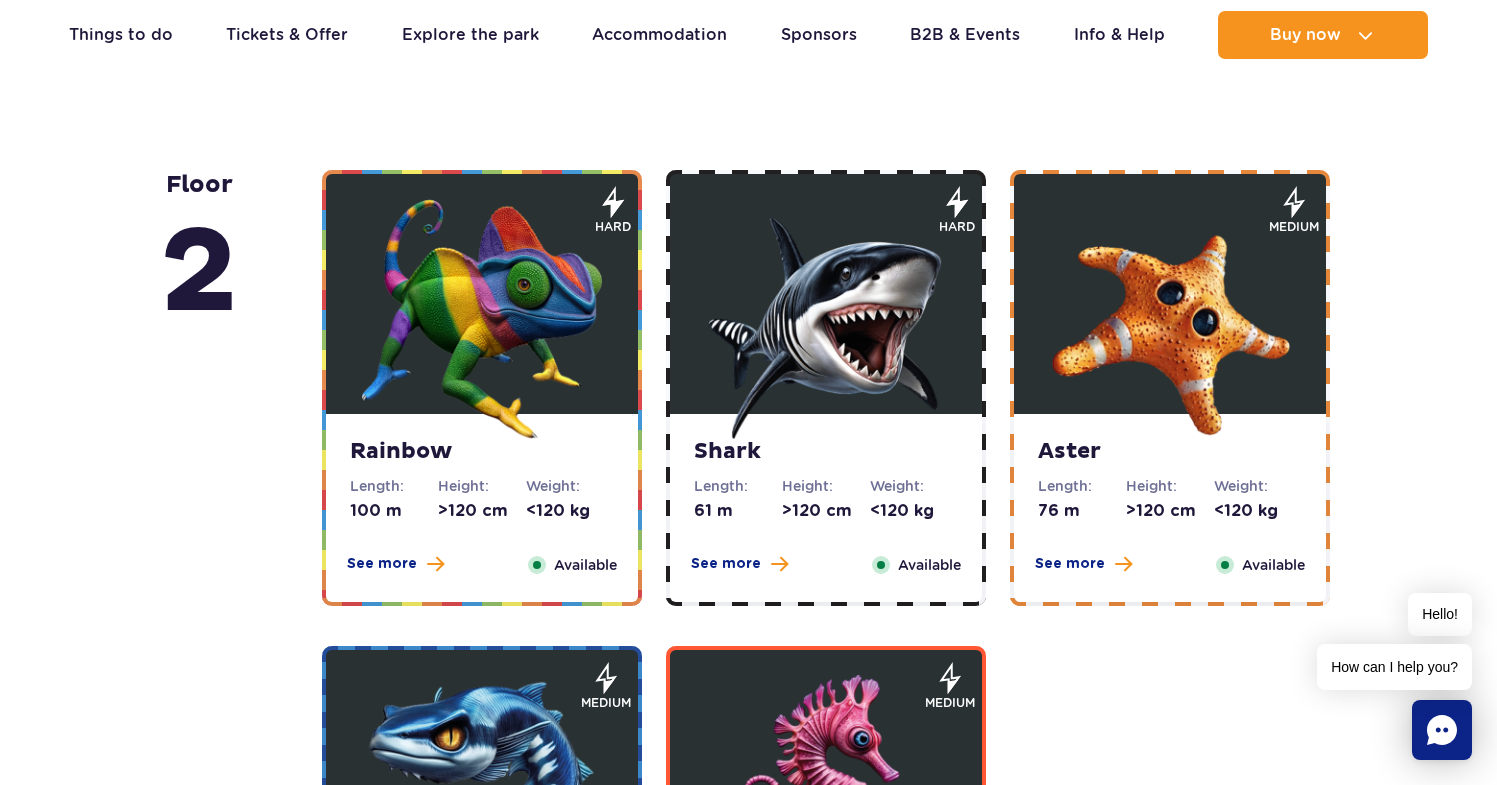 click at bounding box center (482, 795) 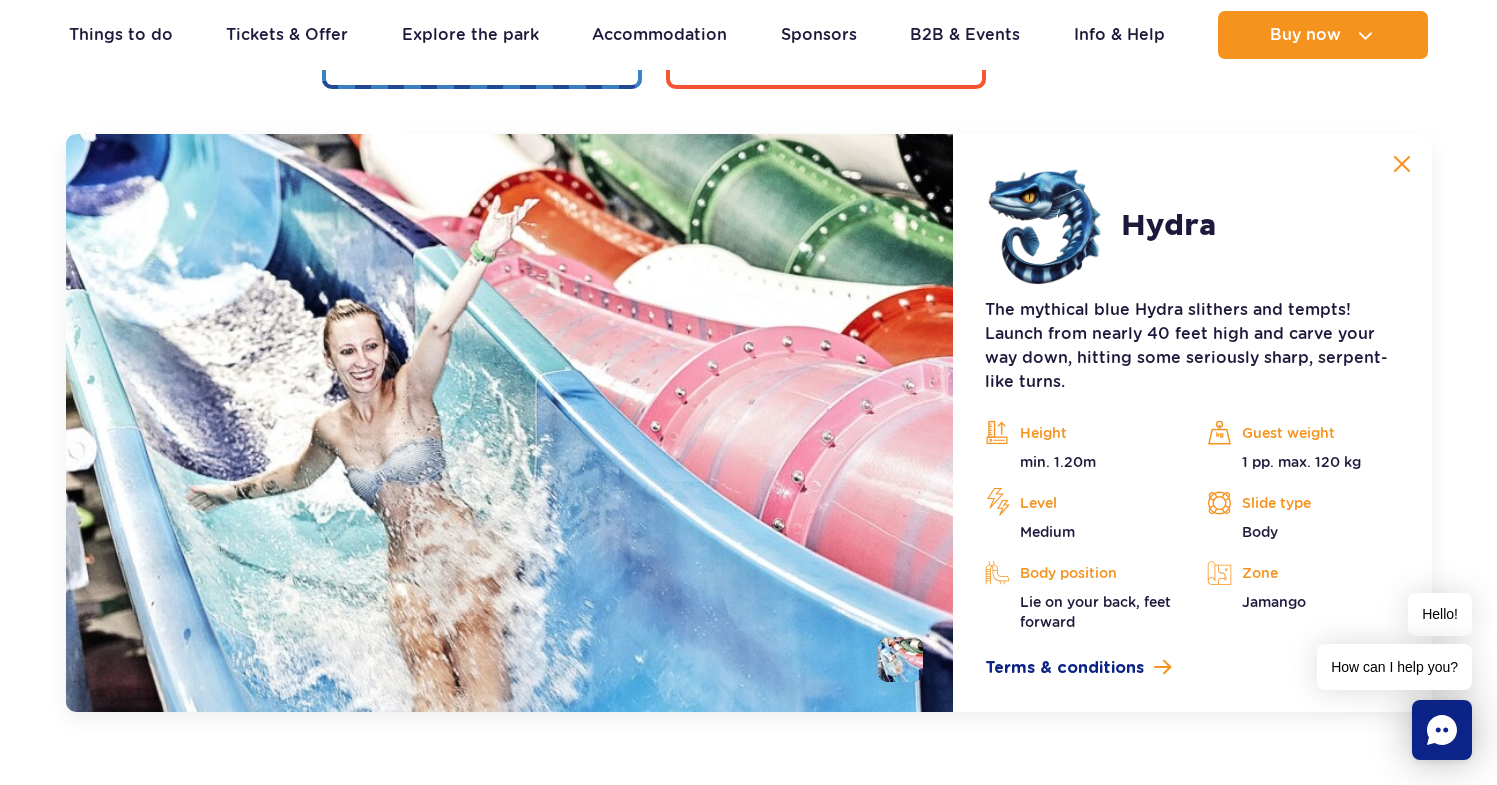 scroll, scrollTop: 4301, scrollLeft: 0, axis: vertical 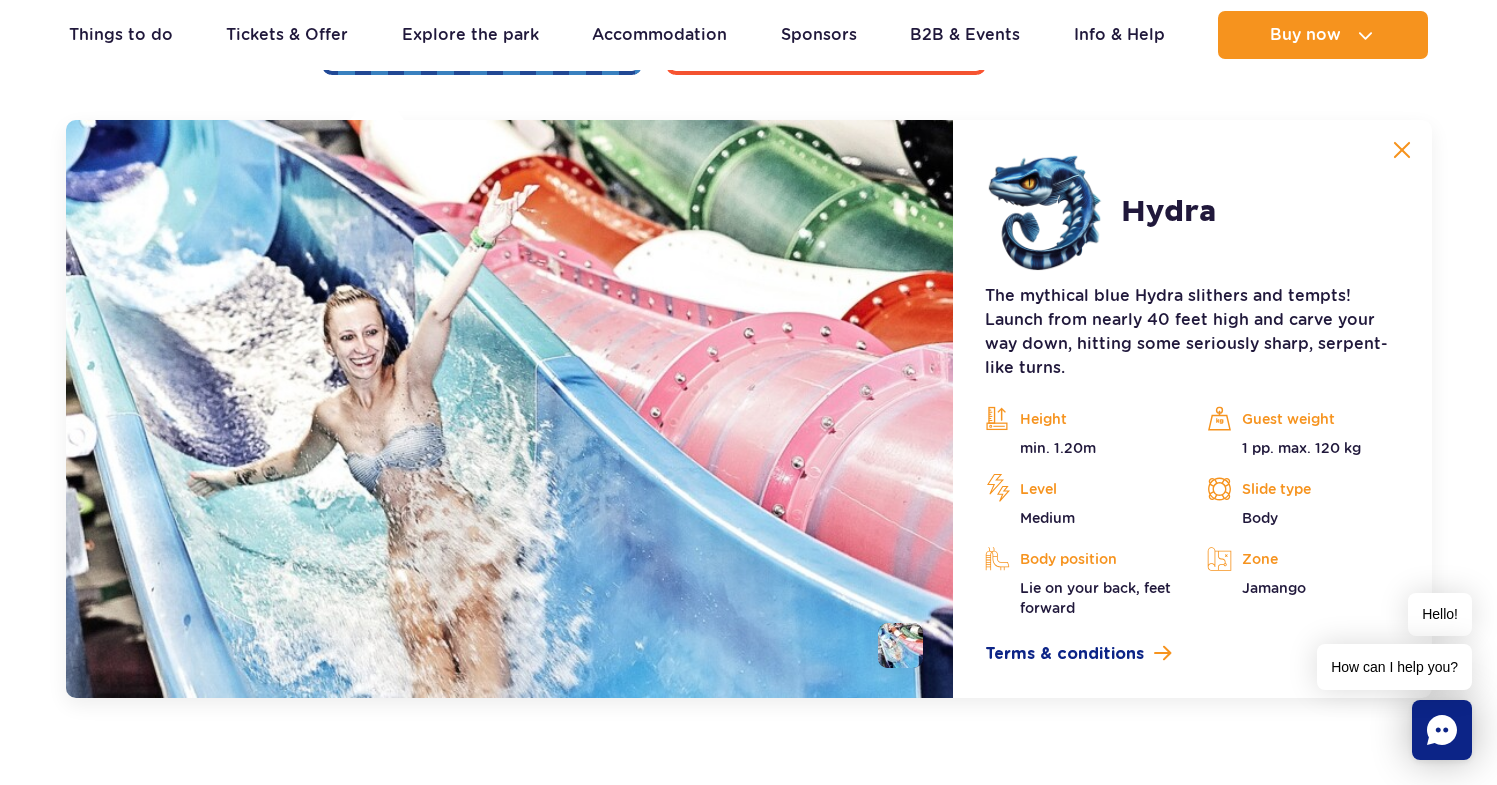 click at bounding box center (1402, 150) 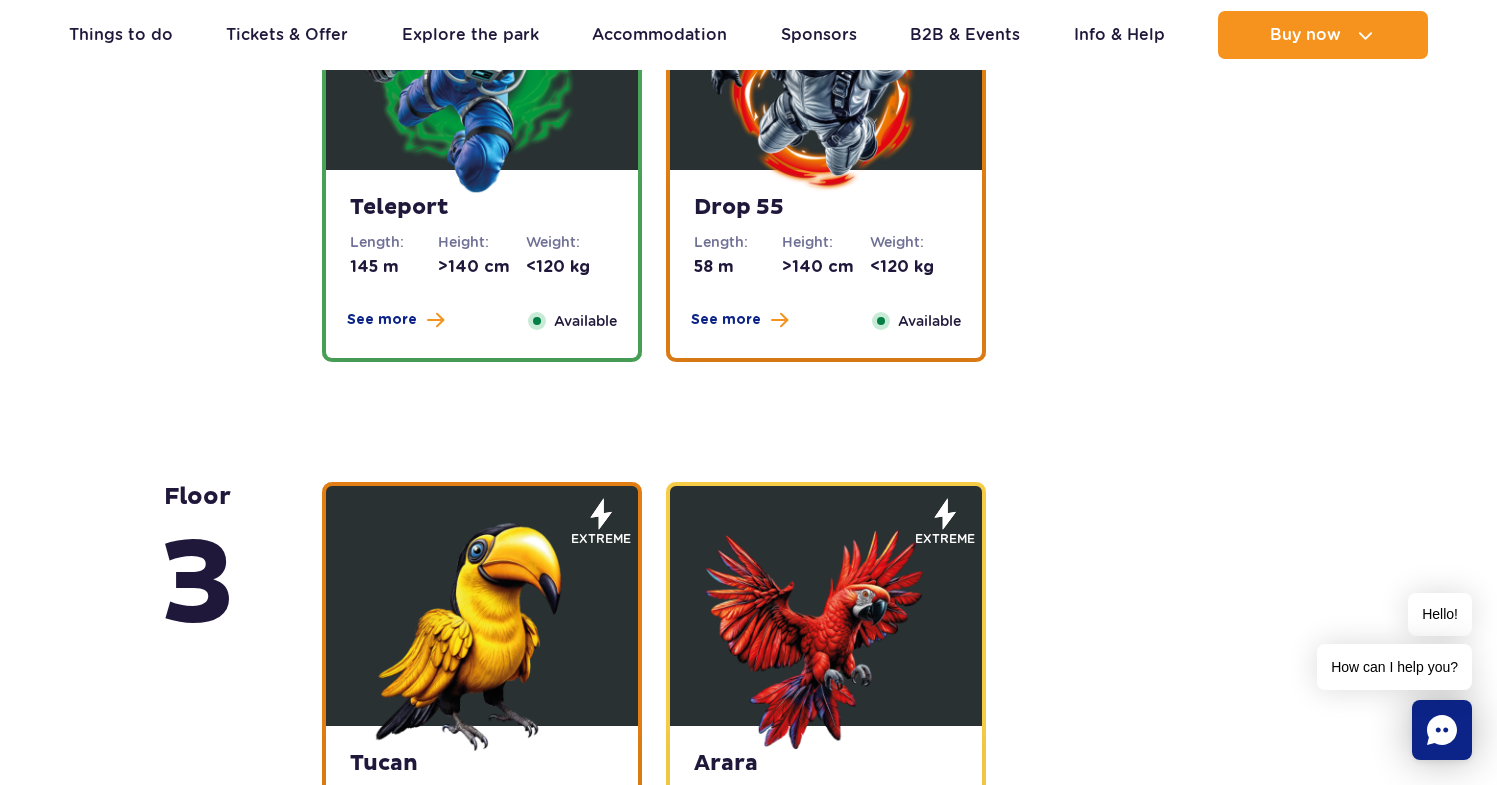 scroll, scrollTop: 2421, scrollLeft: 0, axis: vertical 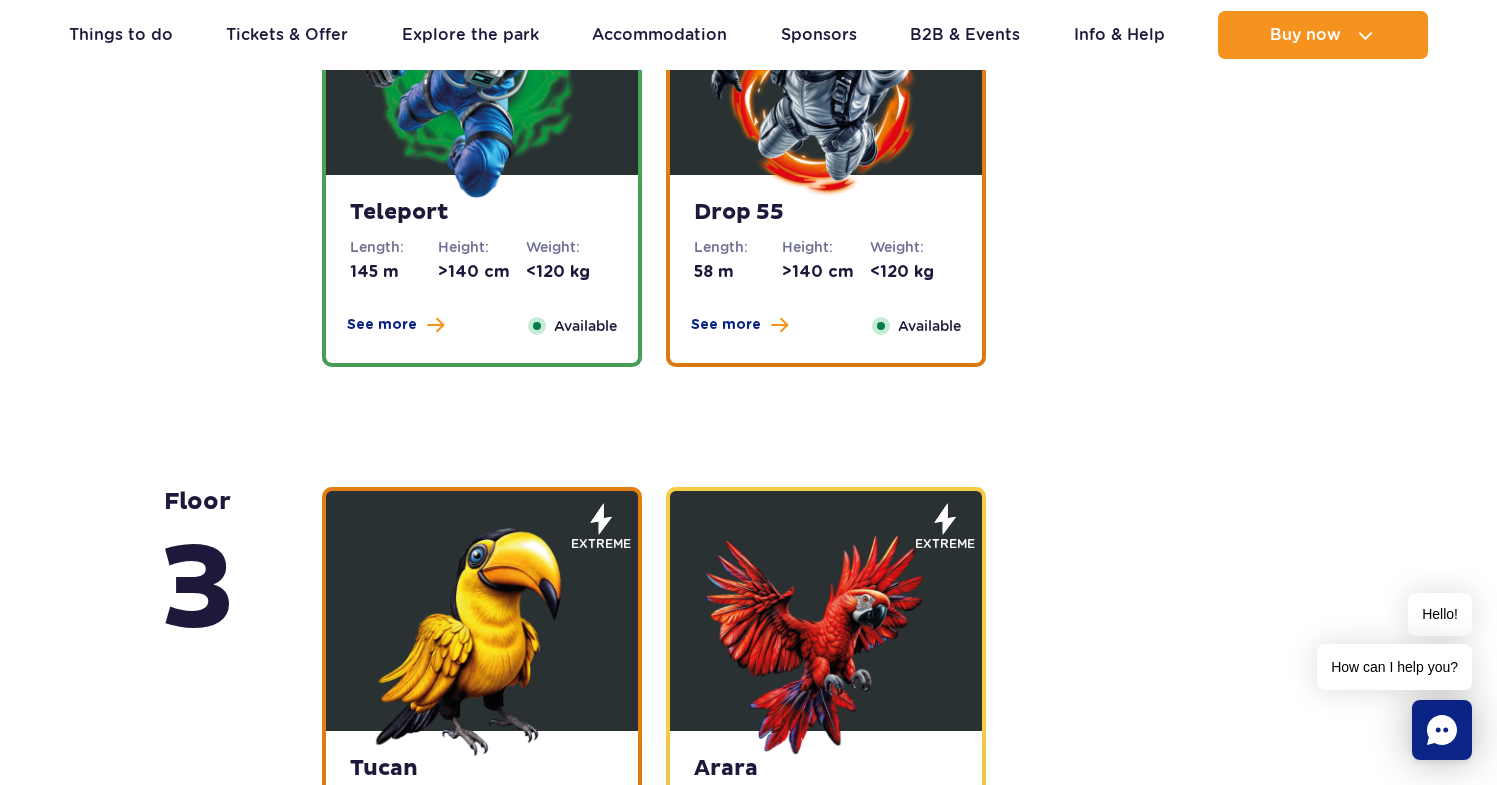 click at bounding box center [826, 80] 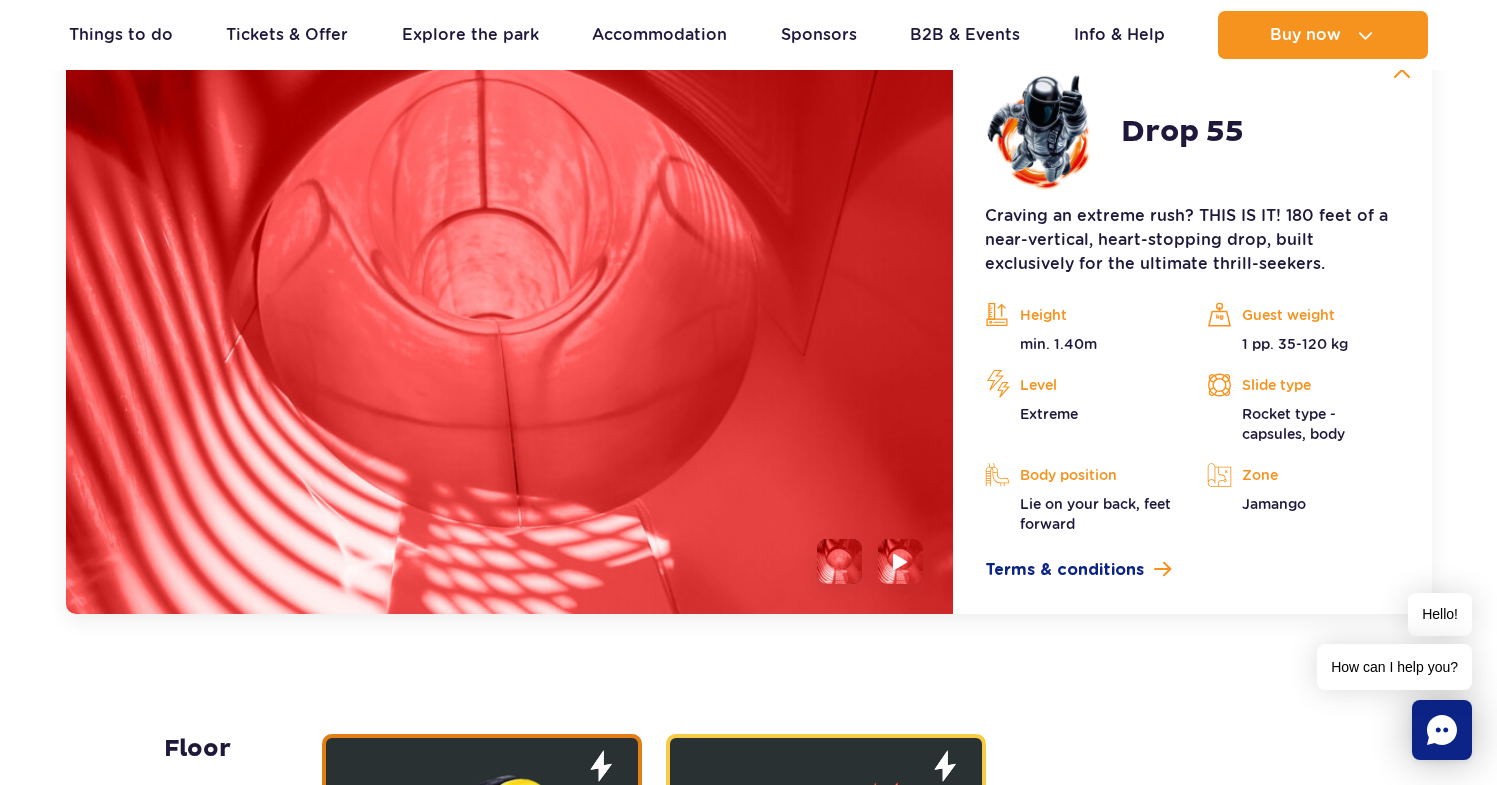 scroll, scrollTop: 2793, scrollLeft: 0, axis: vertical 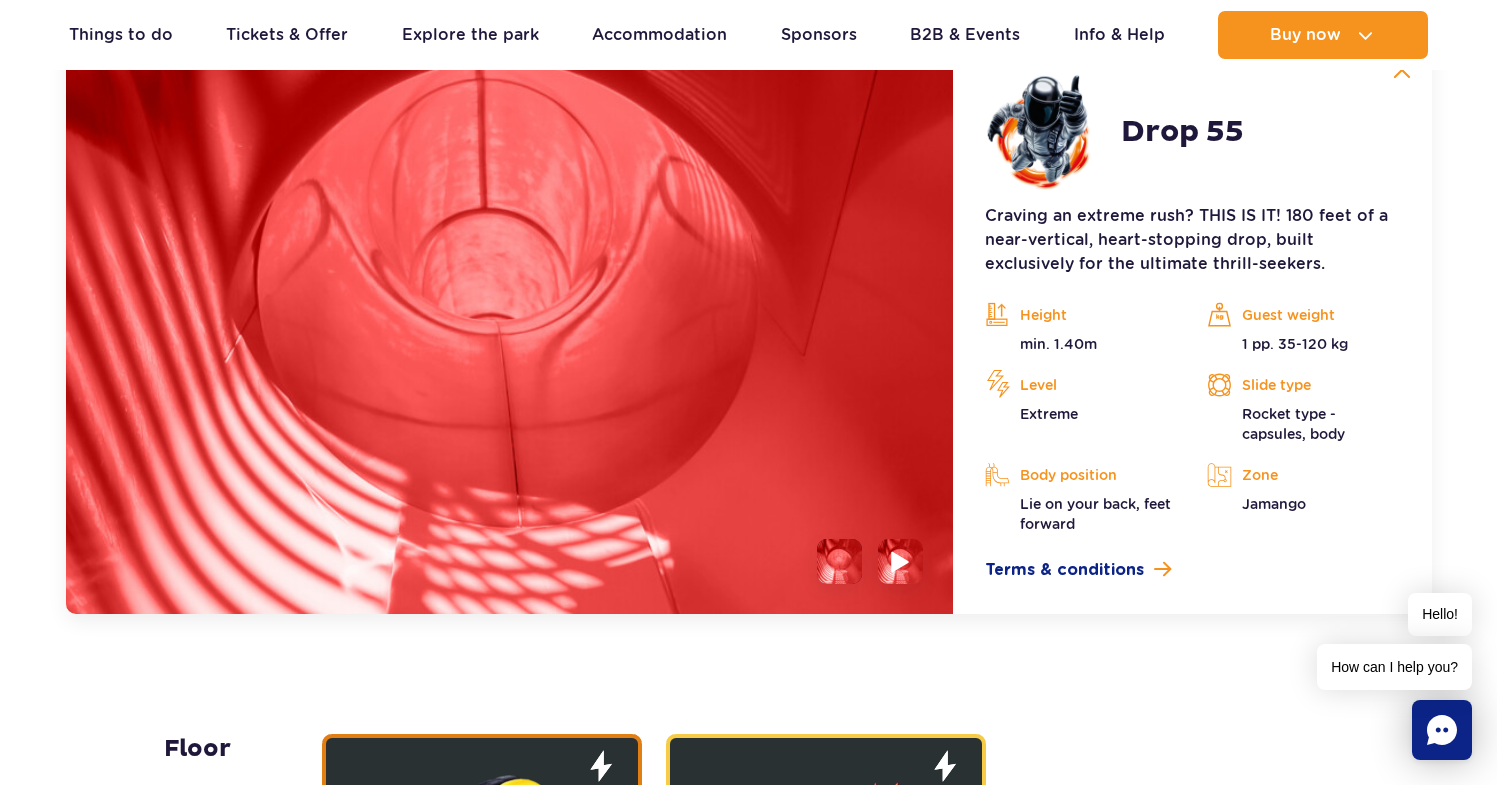 click at bounding box center (900, 561) 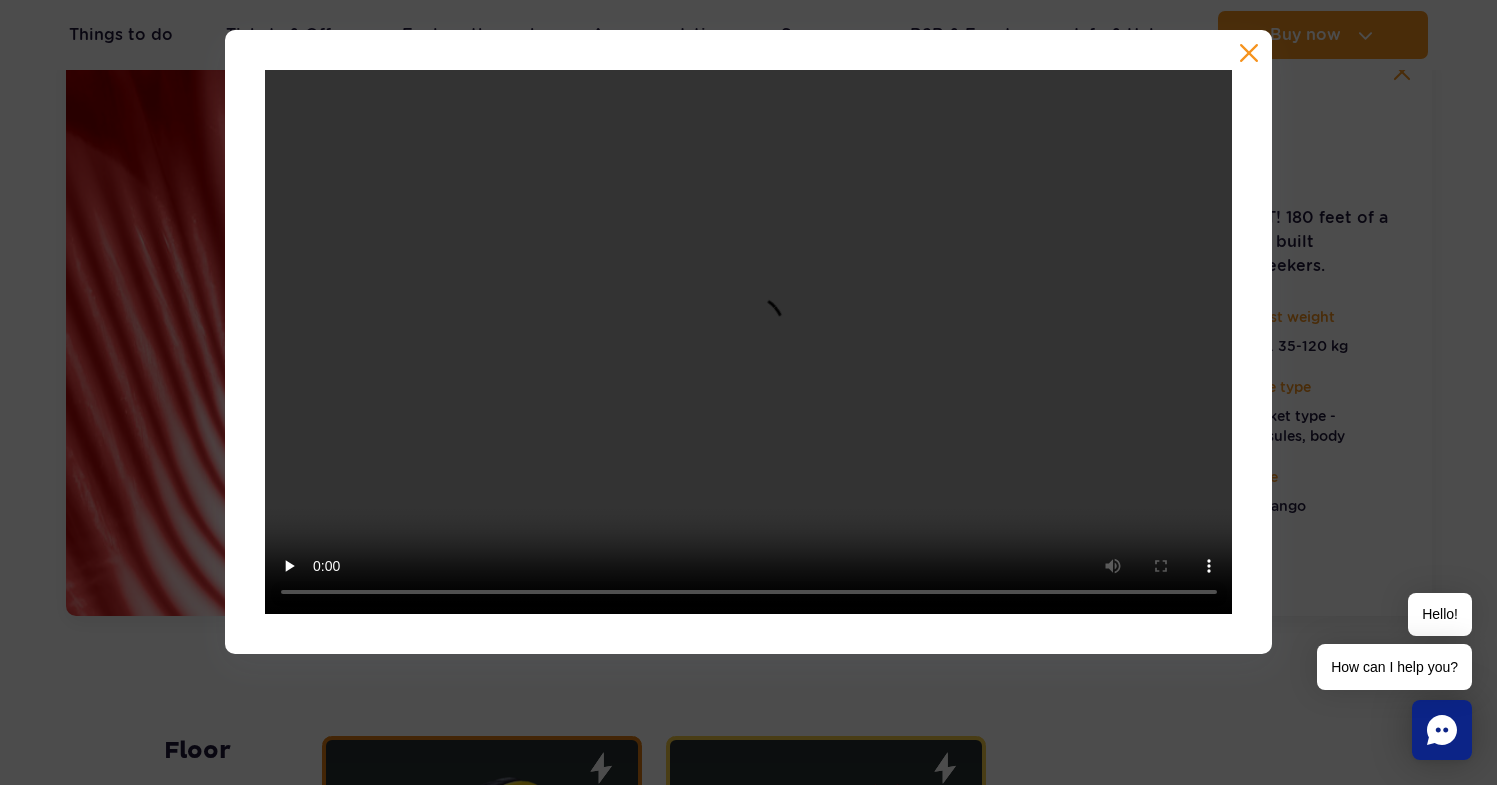scroll, scrollTop: 2789, scrollLeft: 0, axis: vertical 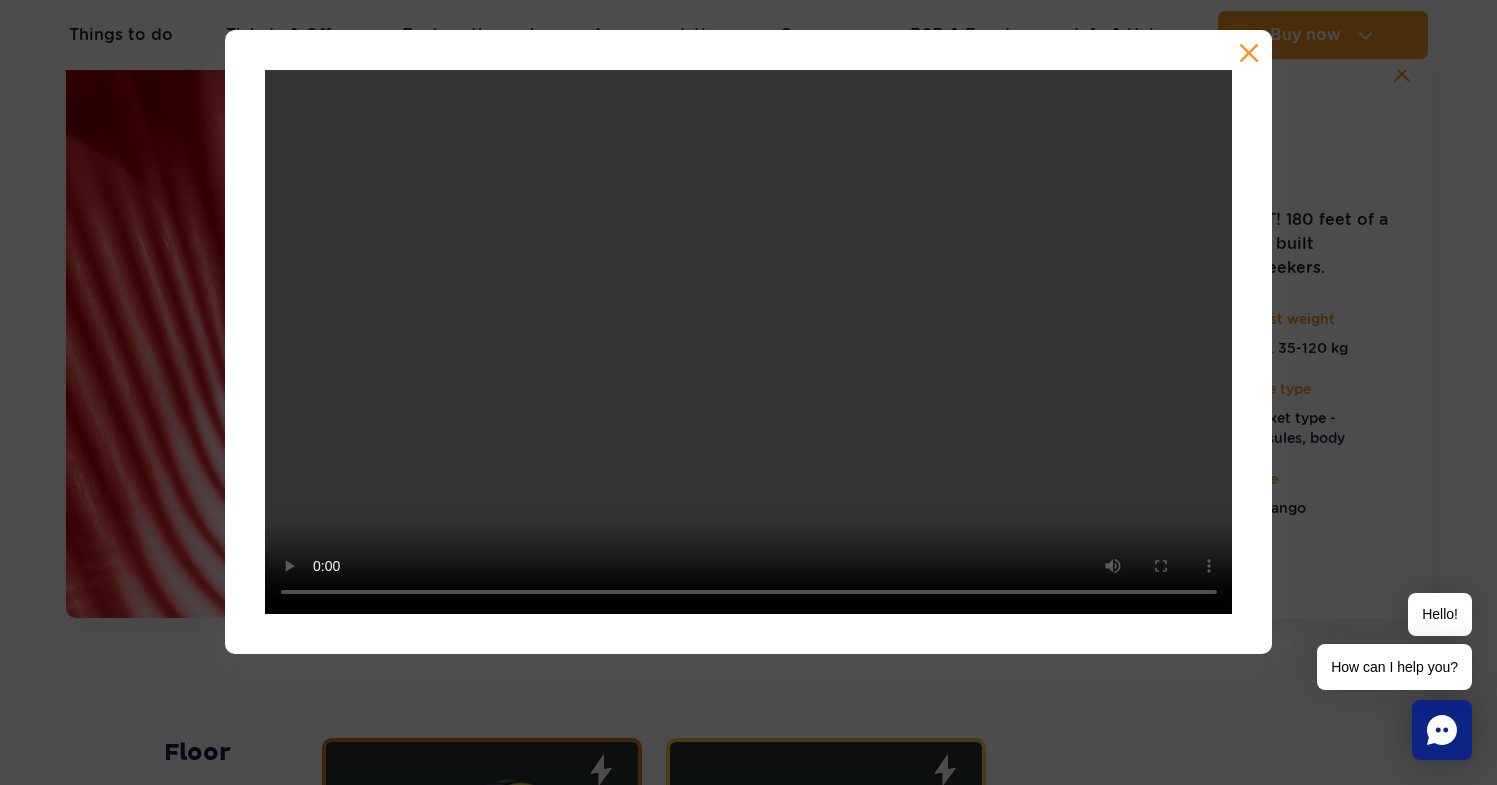 click at bounding box center [1249, 53] 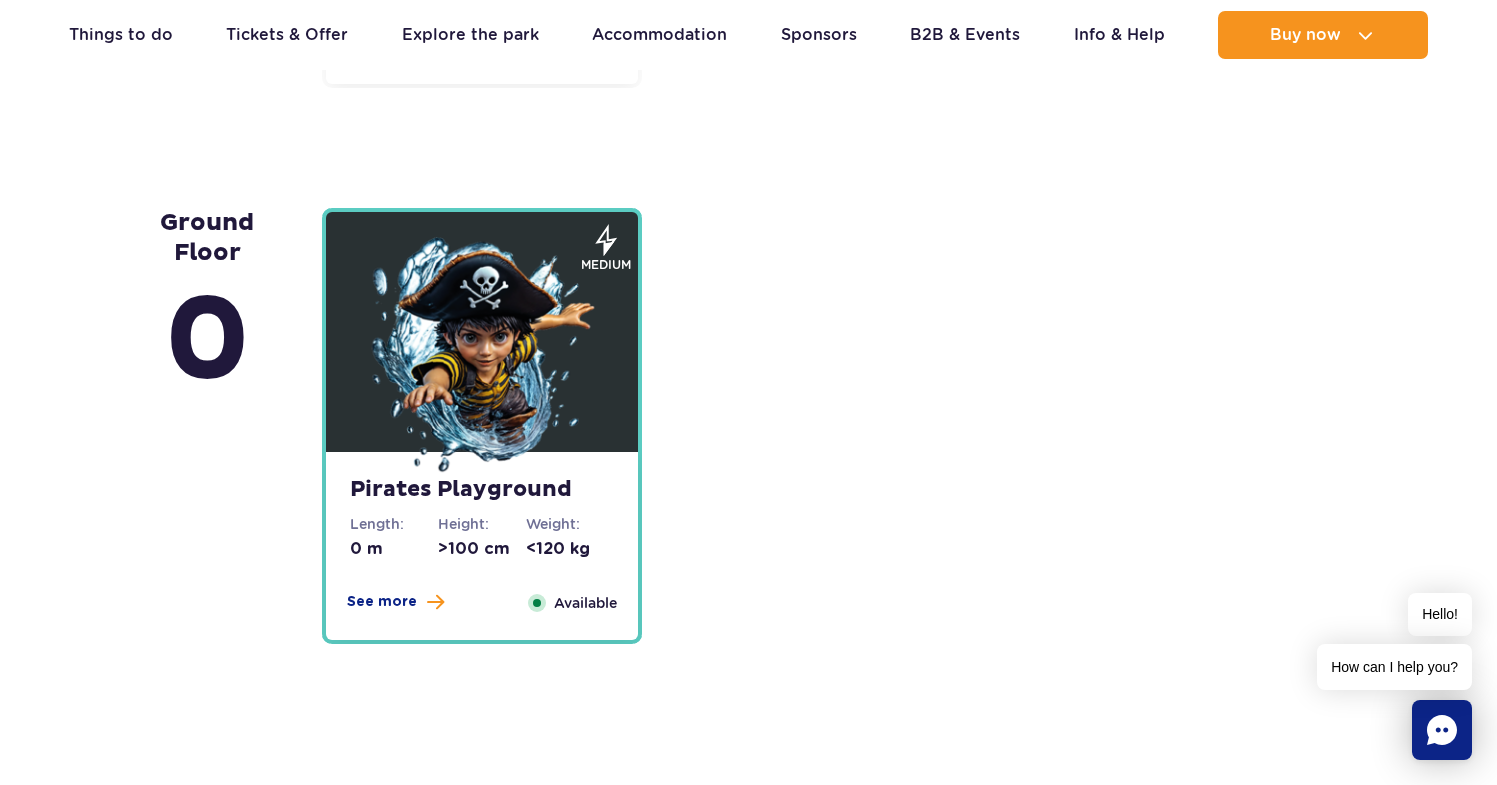 click at bounding box center (482, 357) 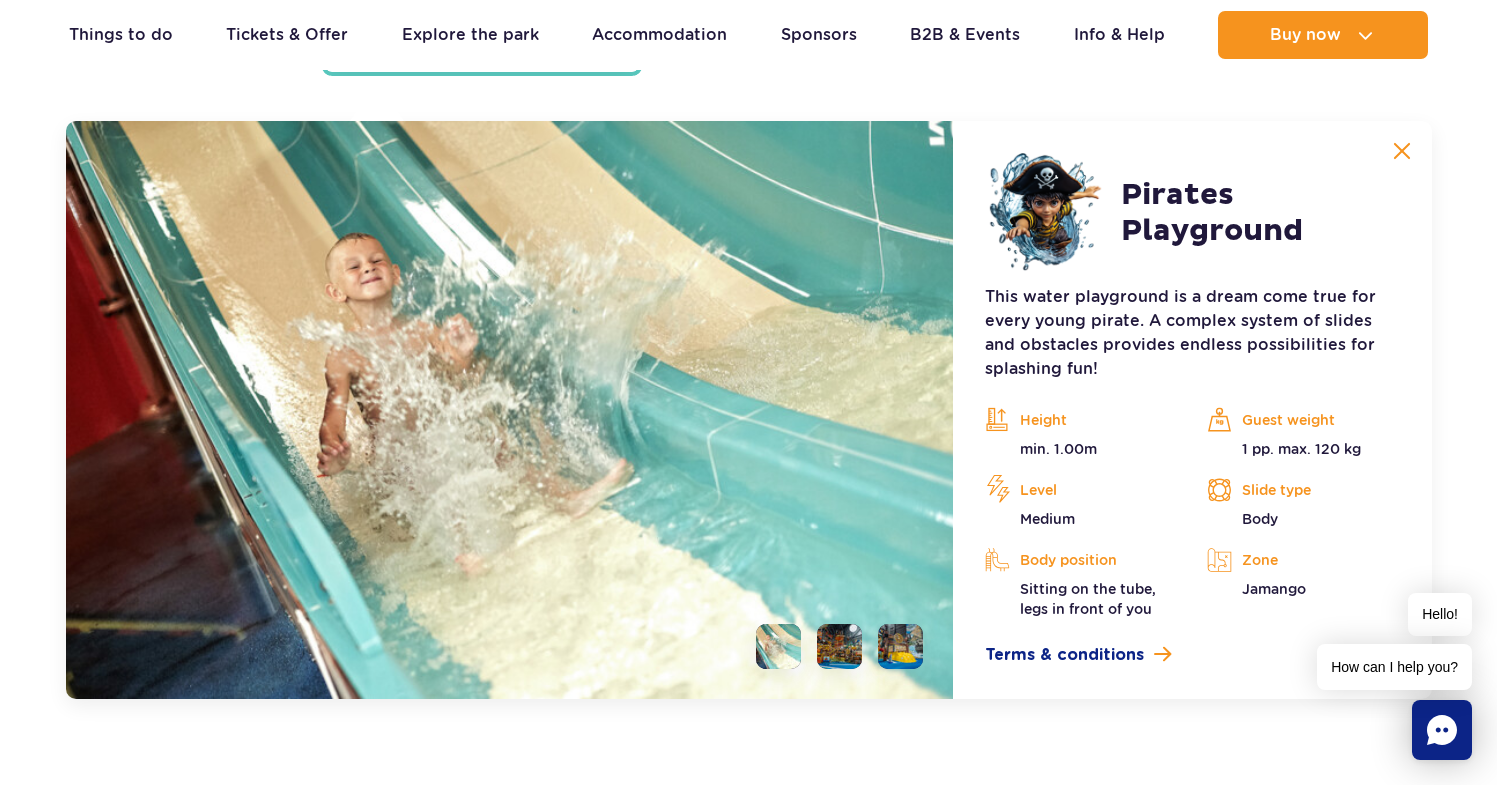 scroll, scrollTop: 5413, scrollLeft: 0, axis: vertical 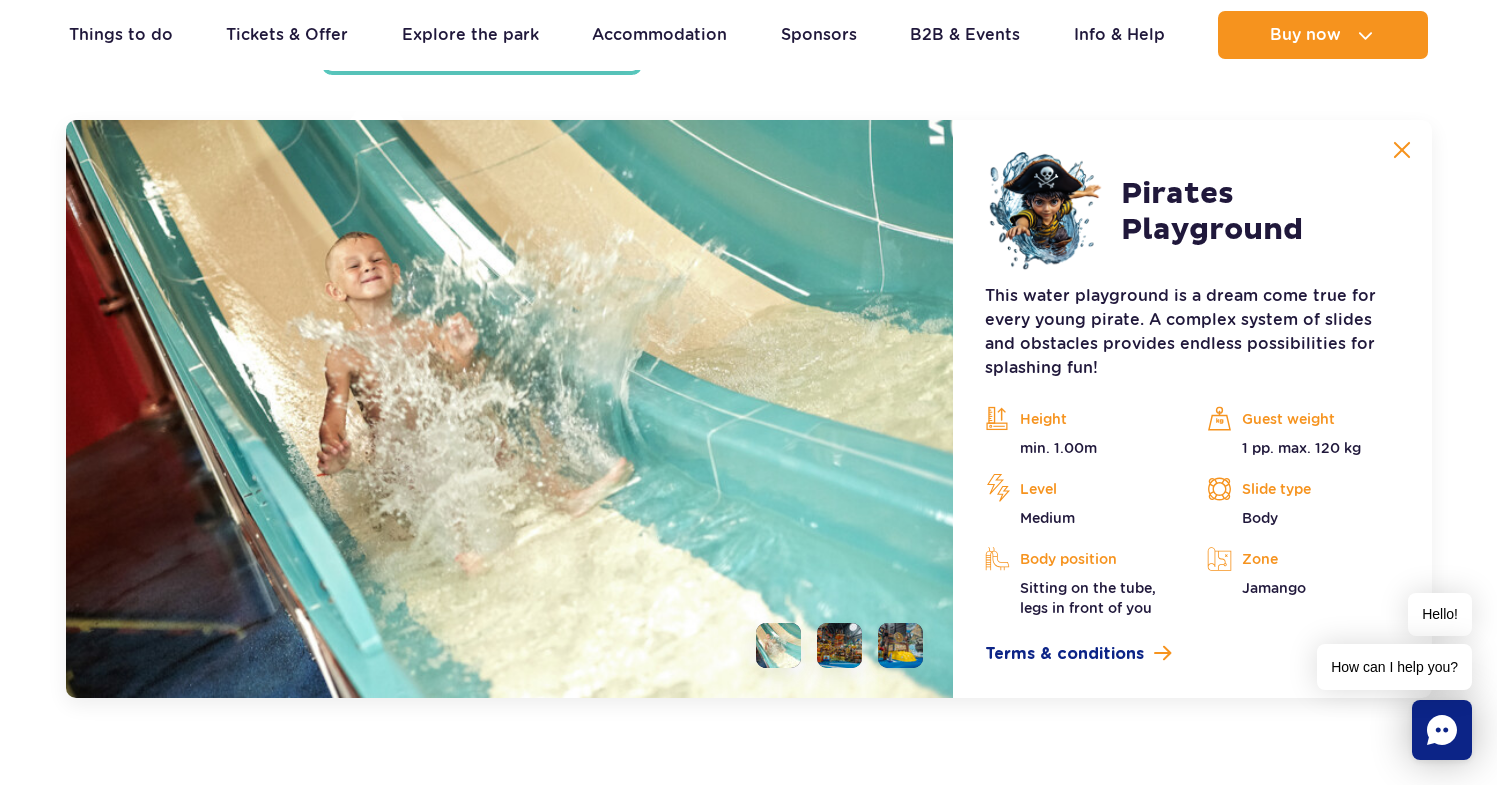 click at bounding box center [510, 409] 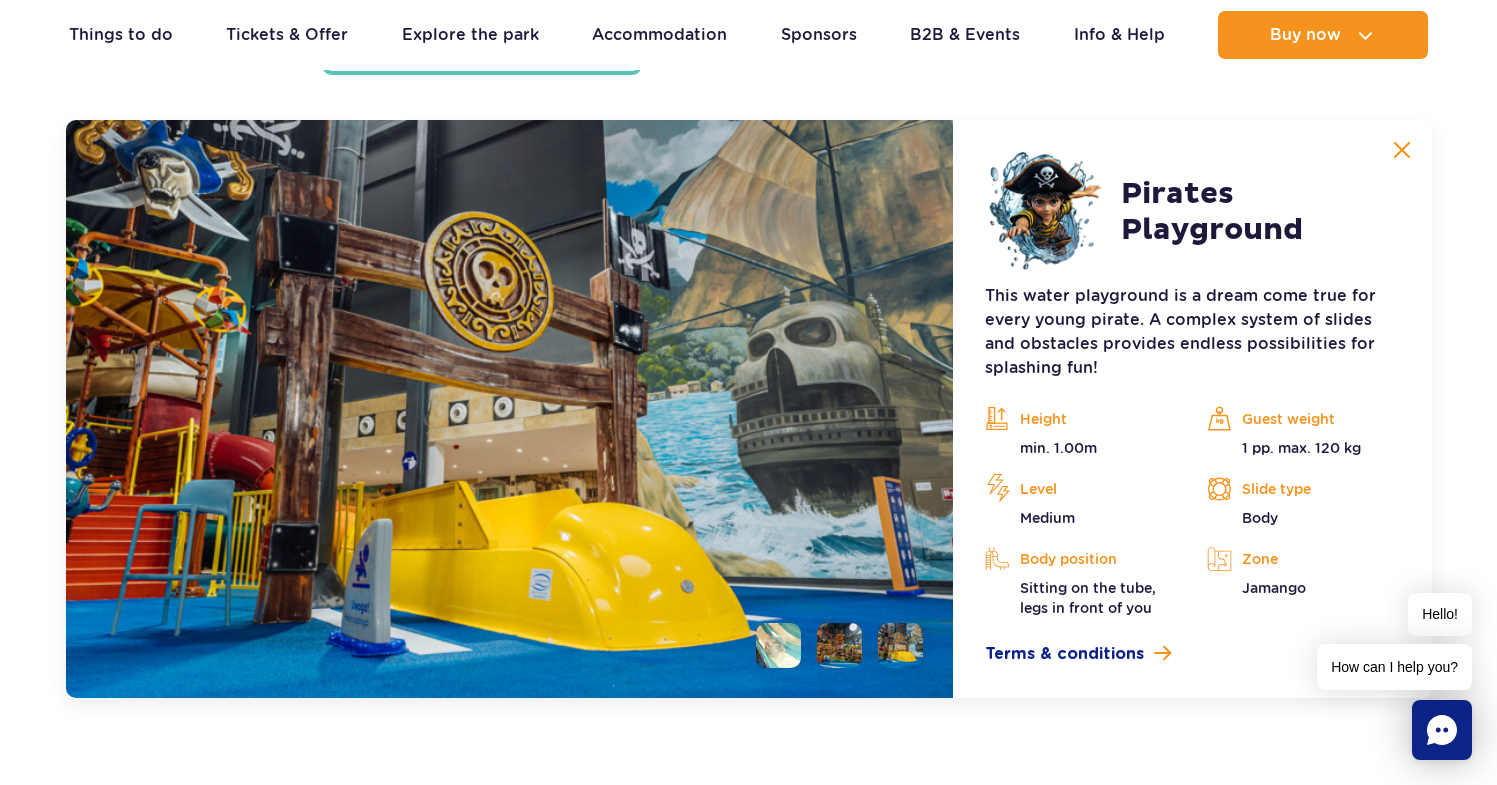 click at bounding box center [831, 645] 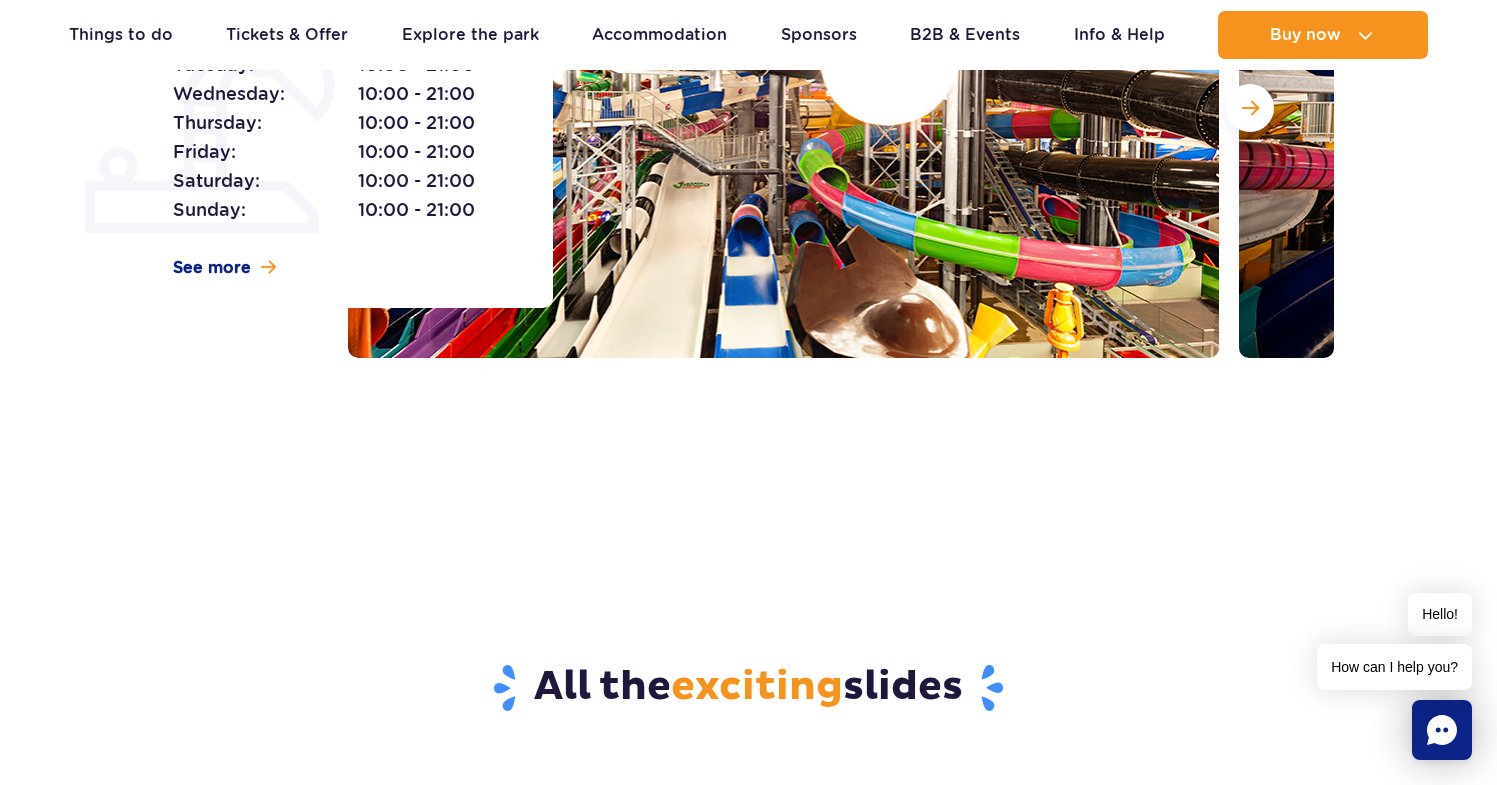 scroll, scrollTop: 0, scrollLeft: 0, axis: both 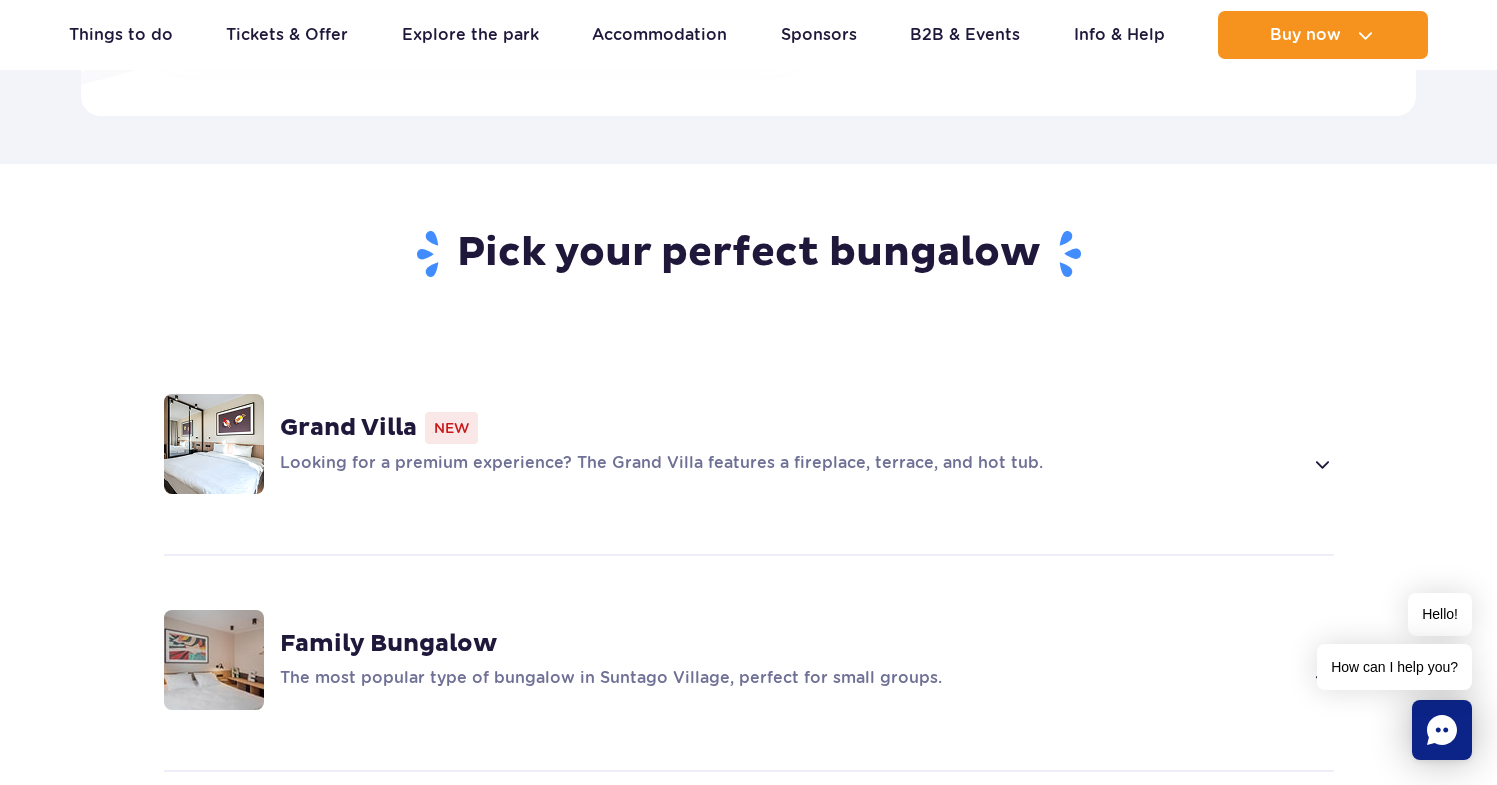 click on "Family Bungalow" at bounding box center [388, 644] 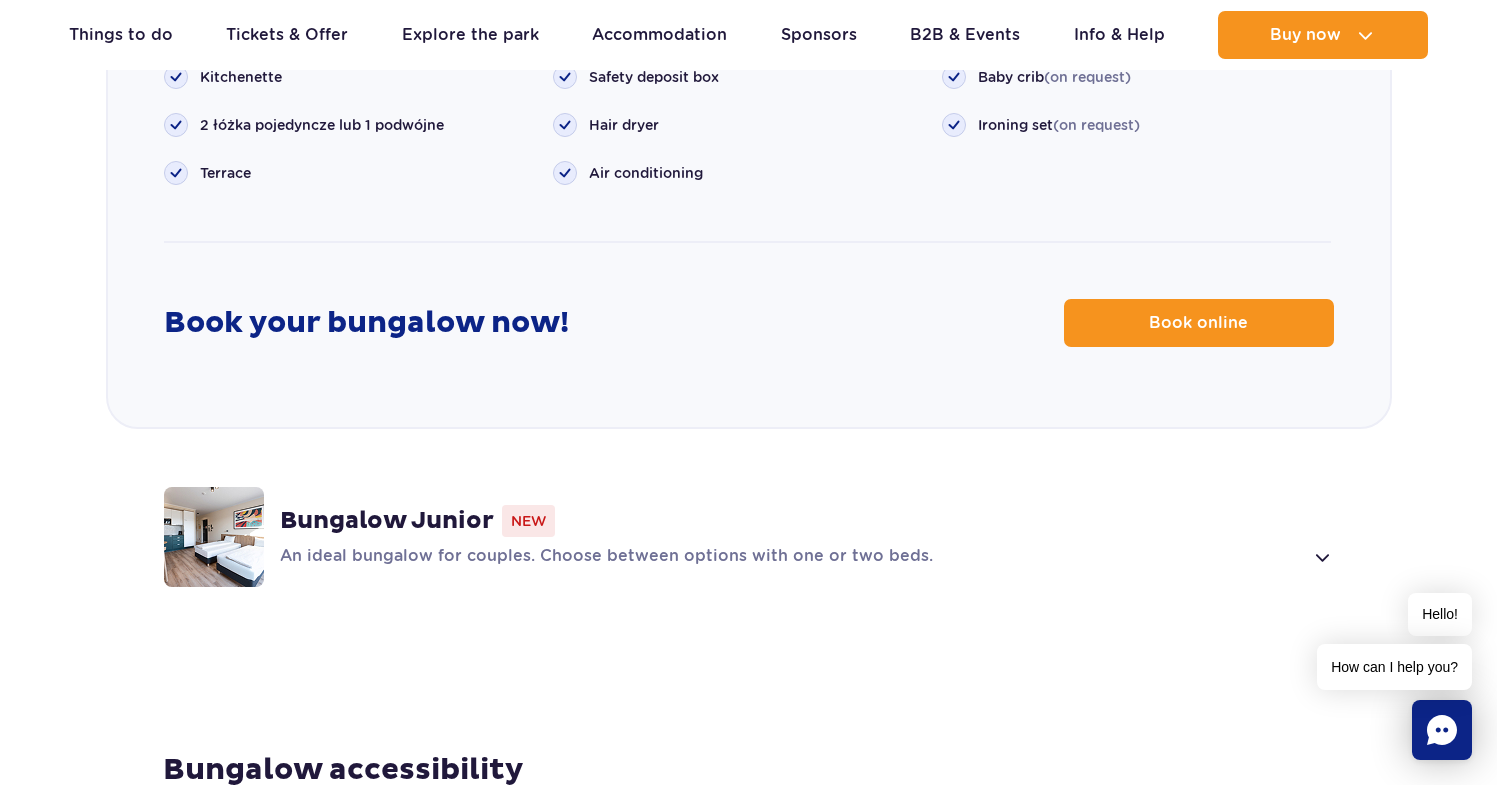 scroll, scrollTop: 2583, scrollLeft: 0, axis: vertical 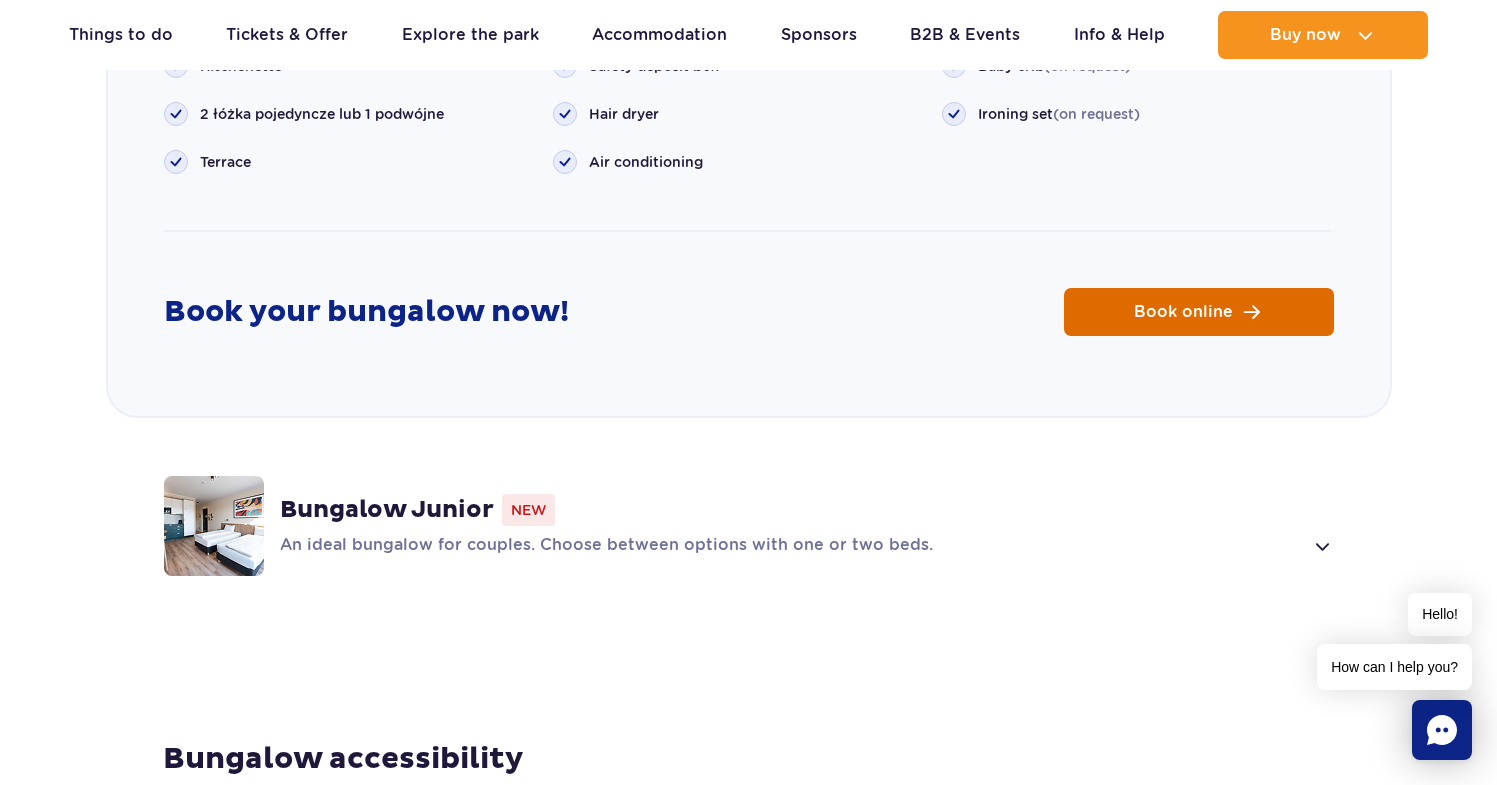 click on "Book online" at bounding box center [1183, 312] 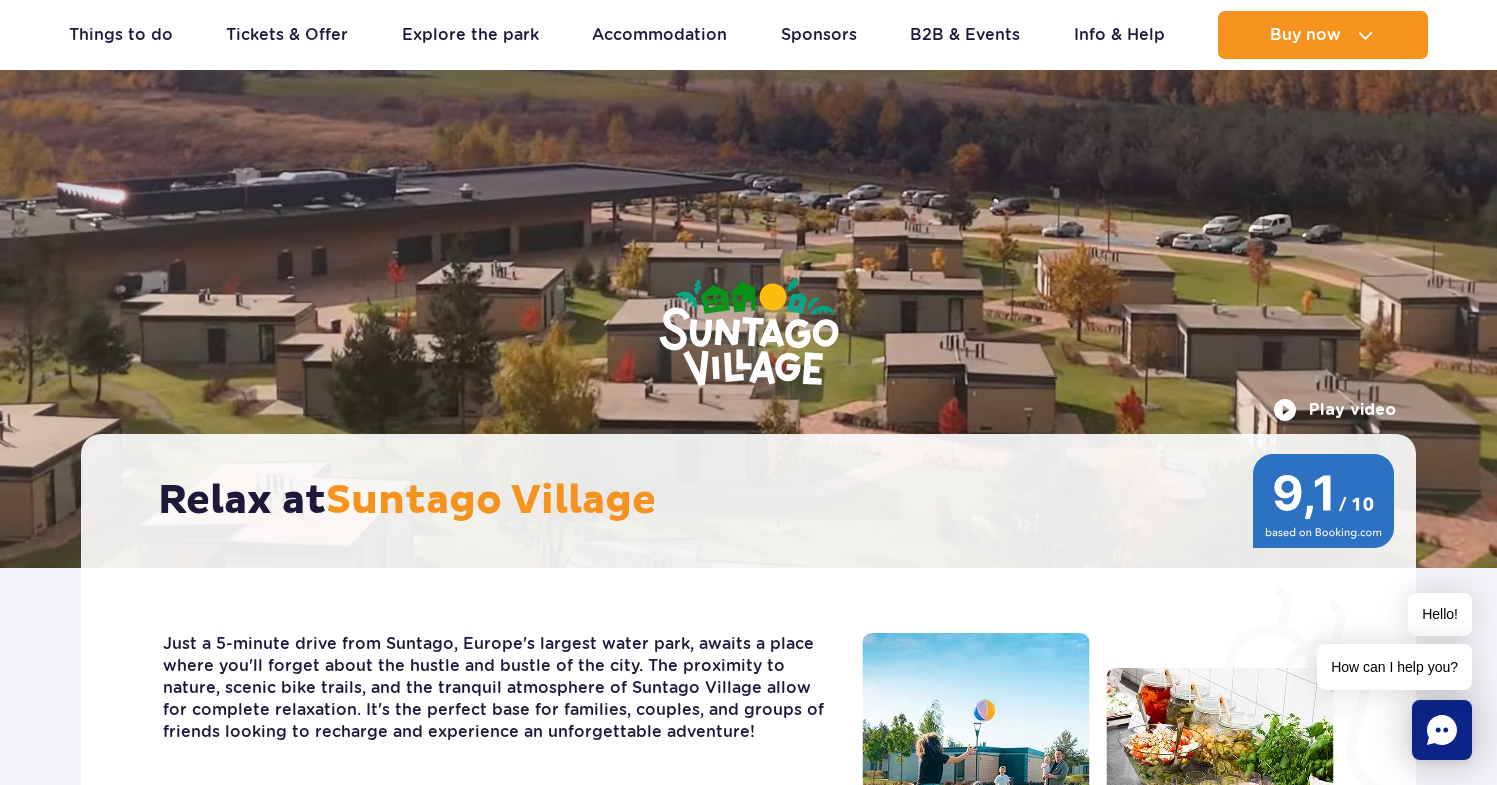 scroll, scrollTop: 0, scrollLeft: 0, axis: both 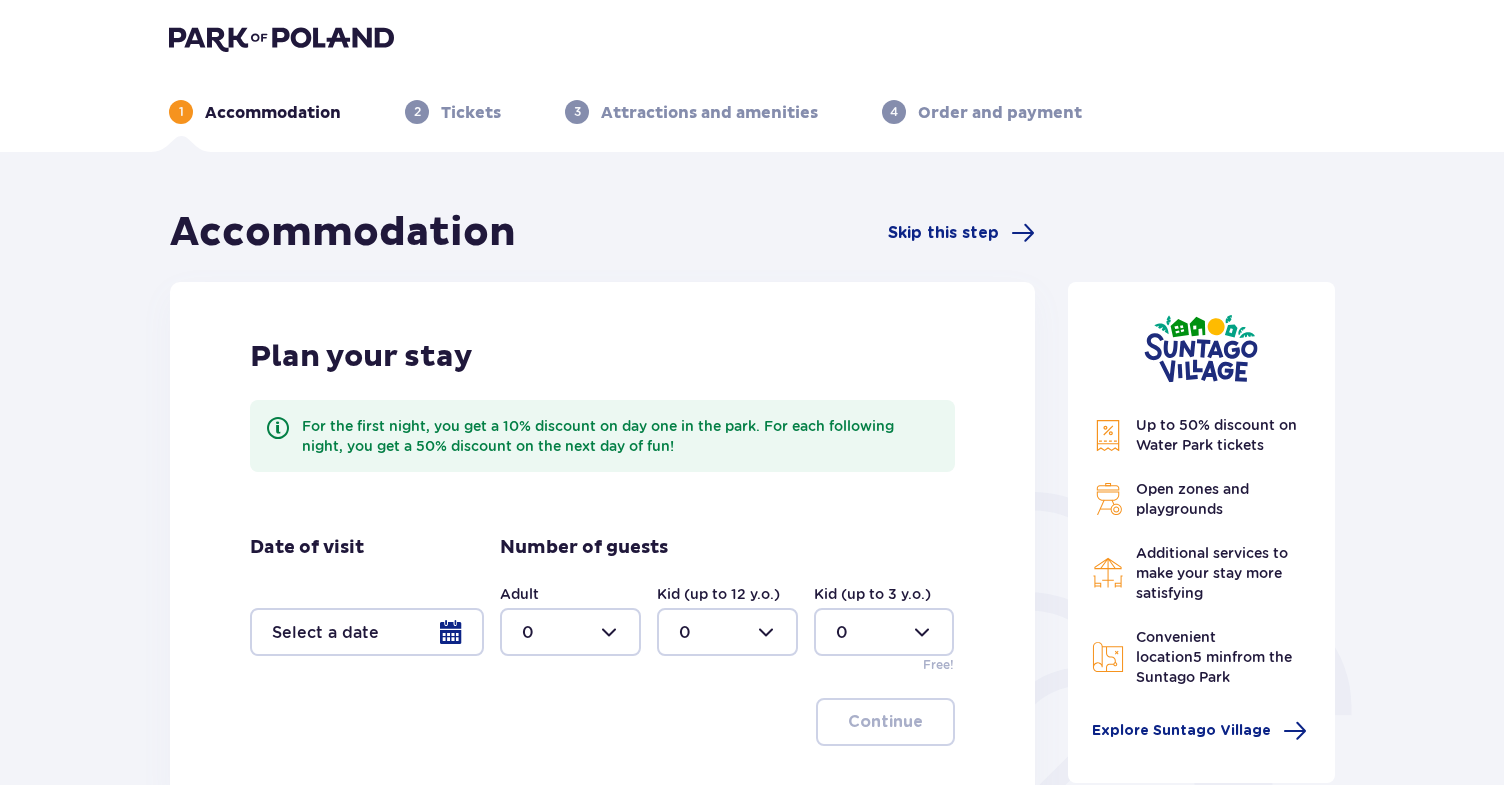 click at bounding box center [367, 632] 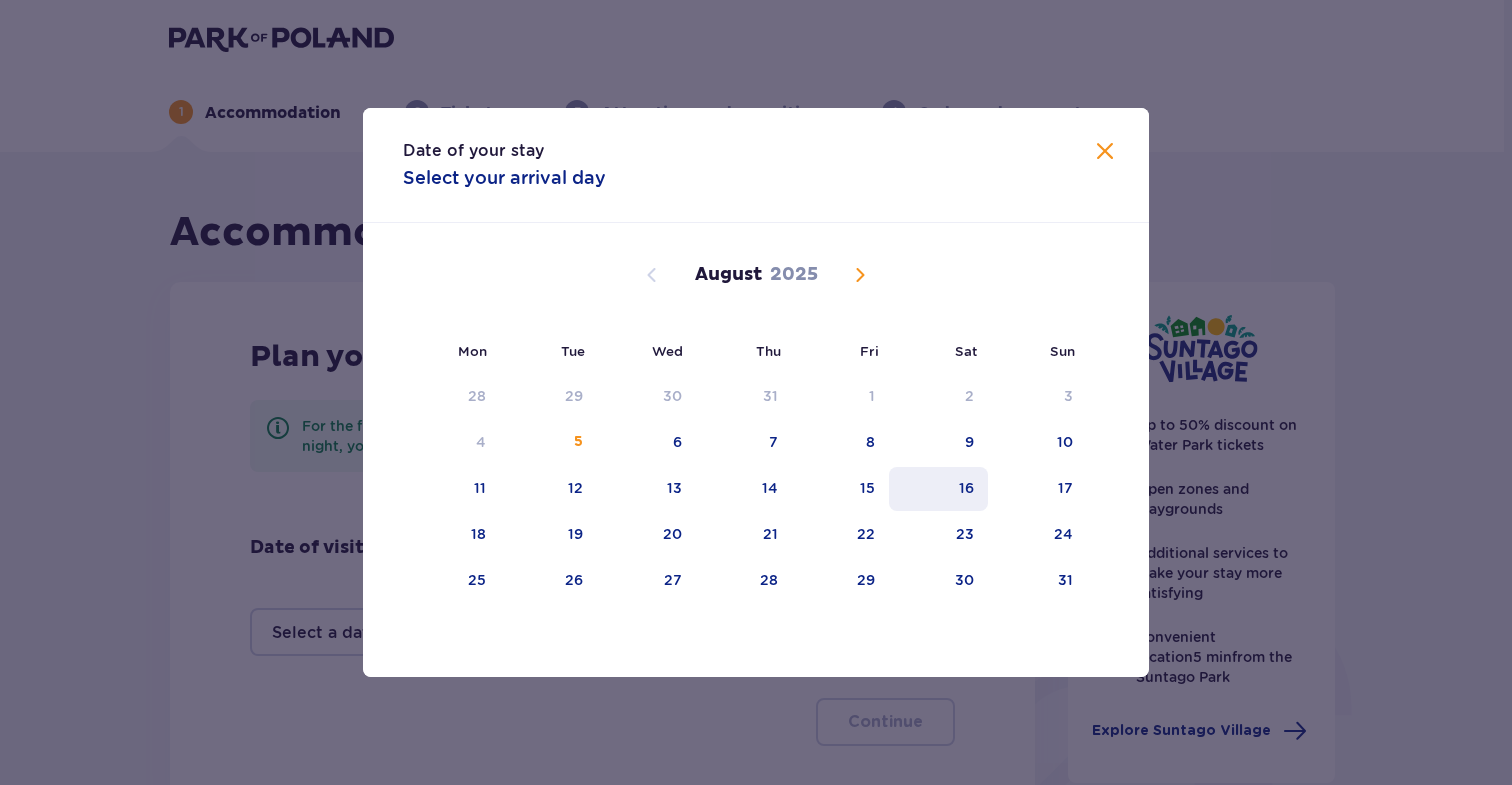 click on "16" at bounding box center (938, 489) 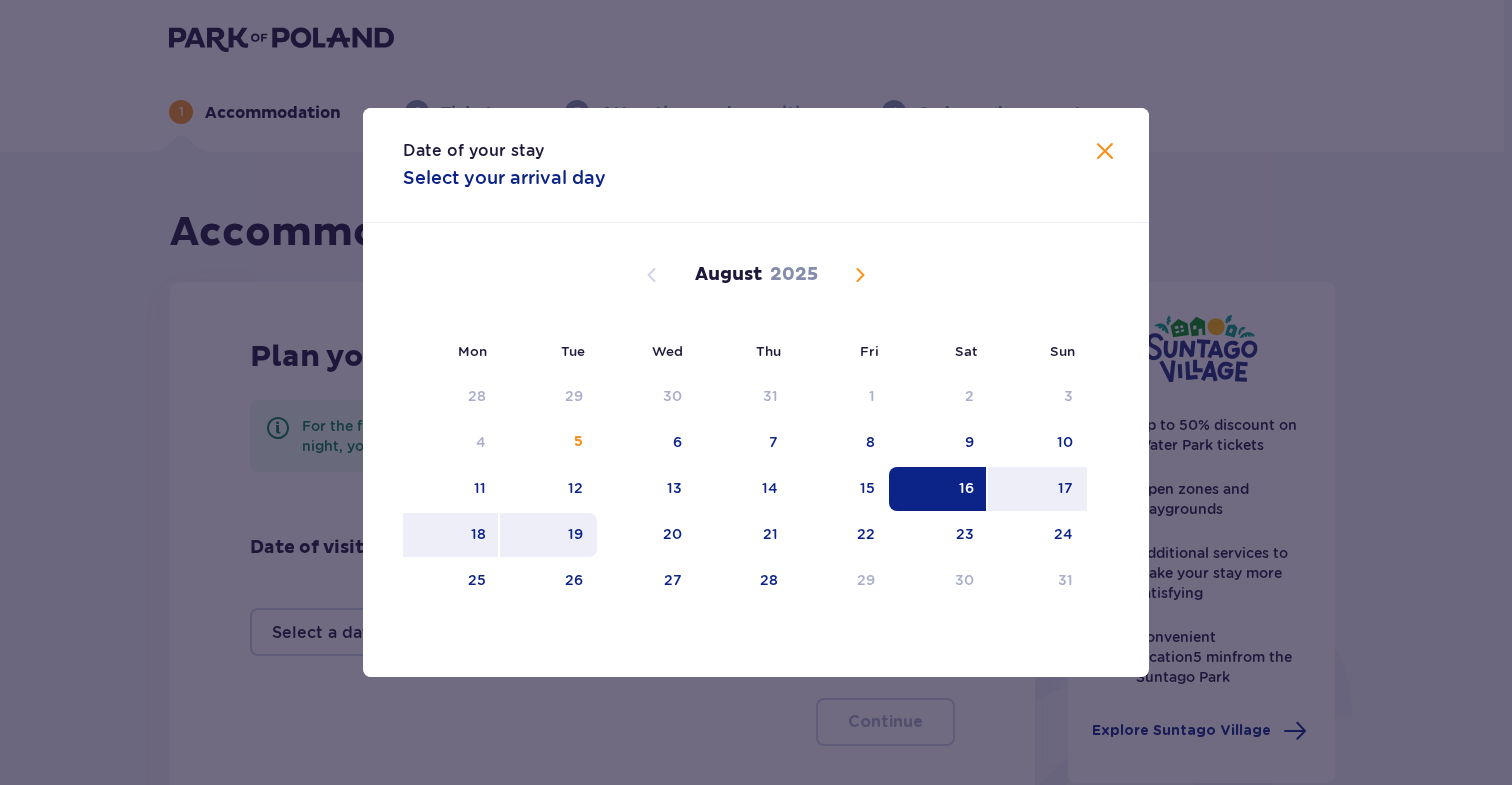 click on "19" at bounding box center (548, 535) 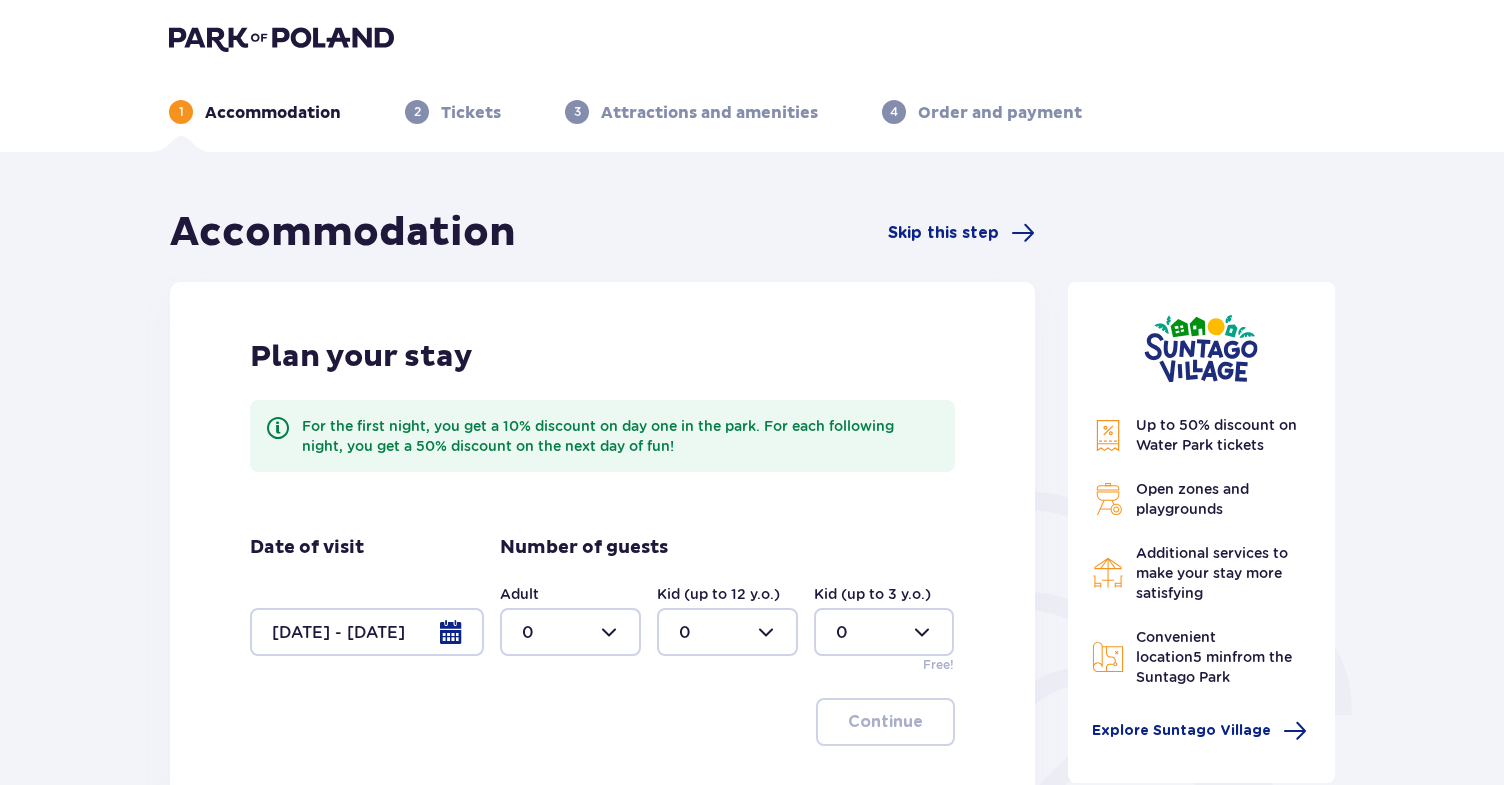 click at bounding box center (570, 632) 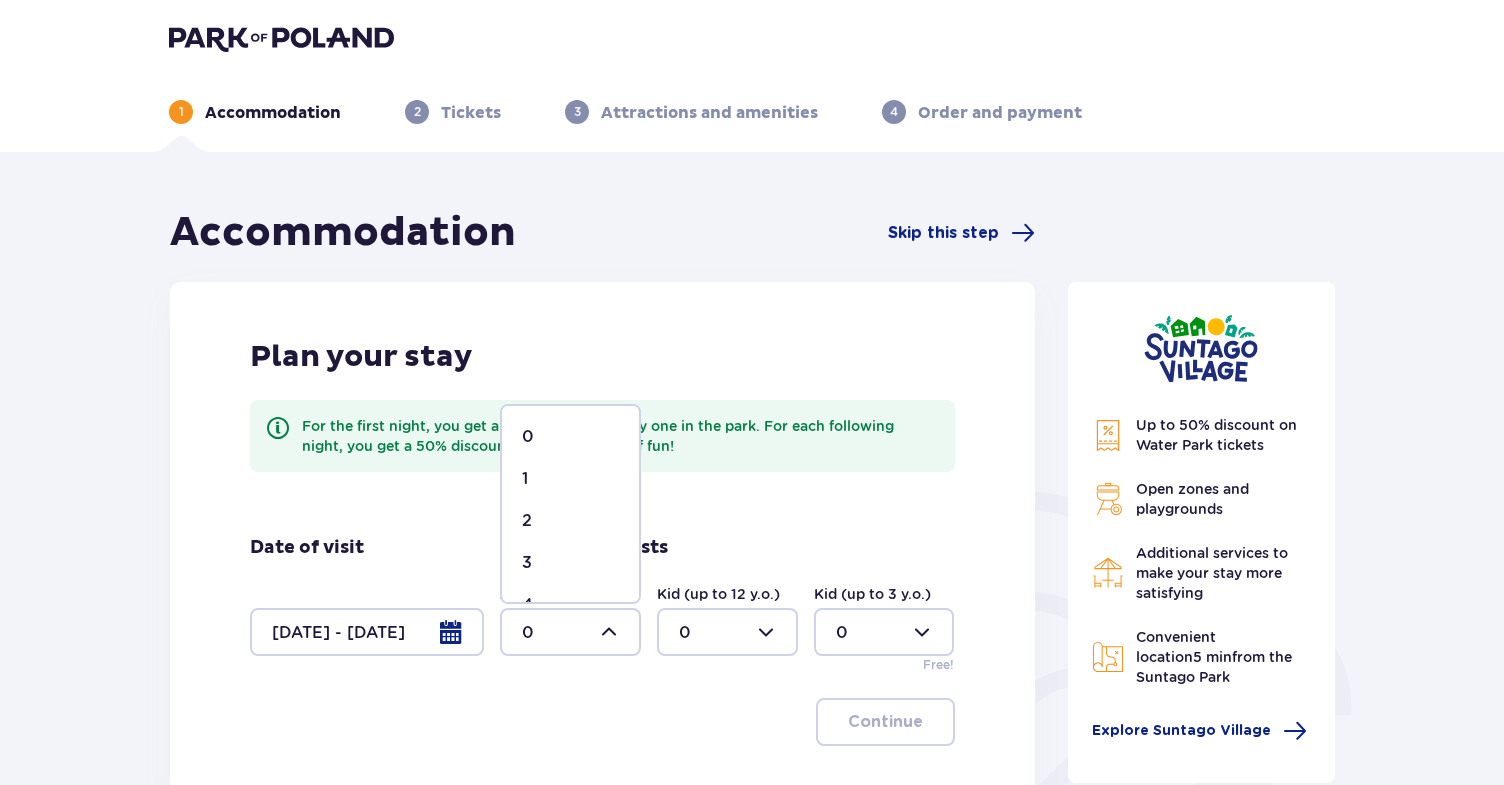 click on "2" at bounding box center (570, 521) 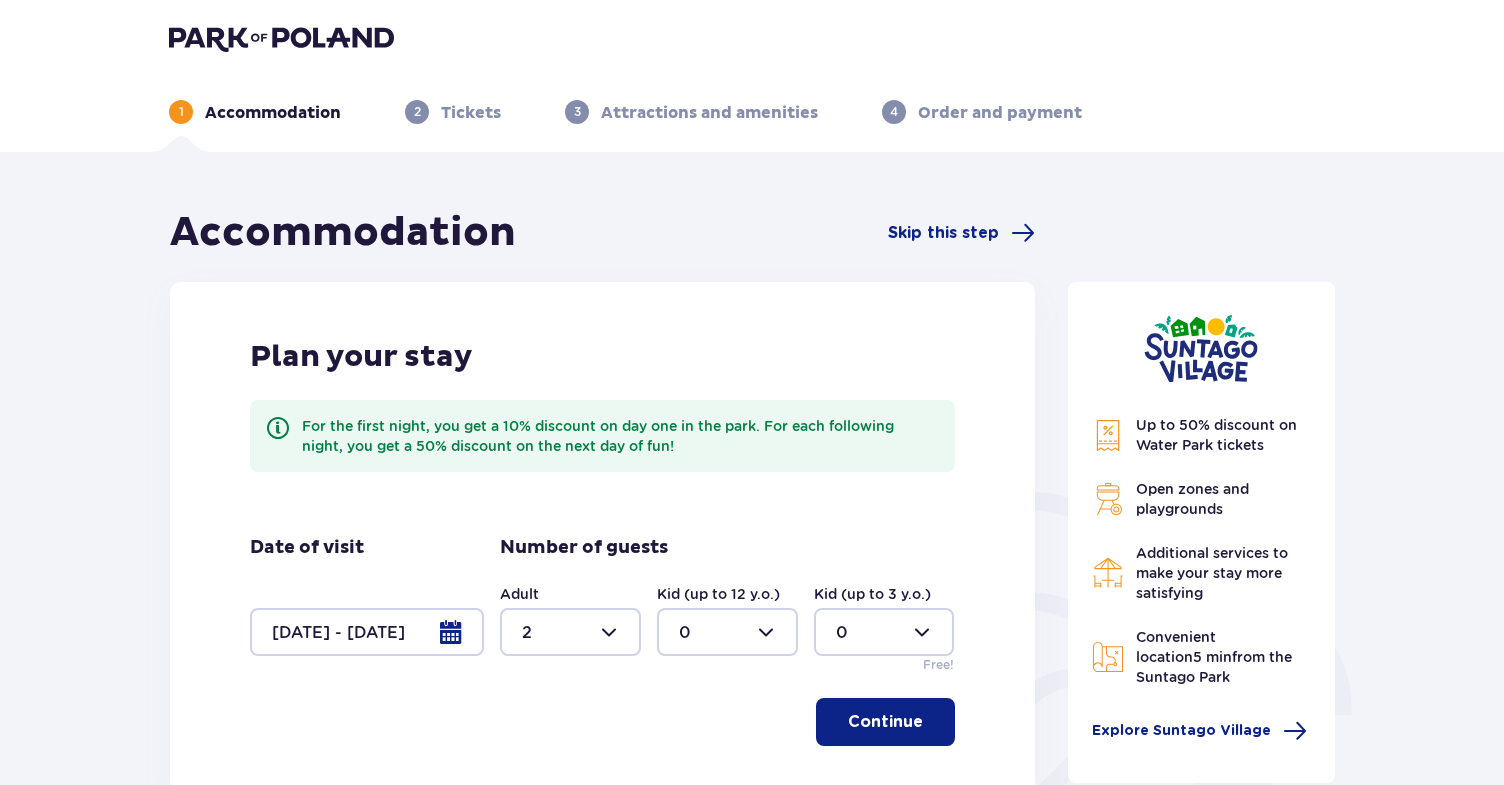 click at bounding box center [727, 632] 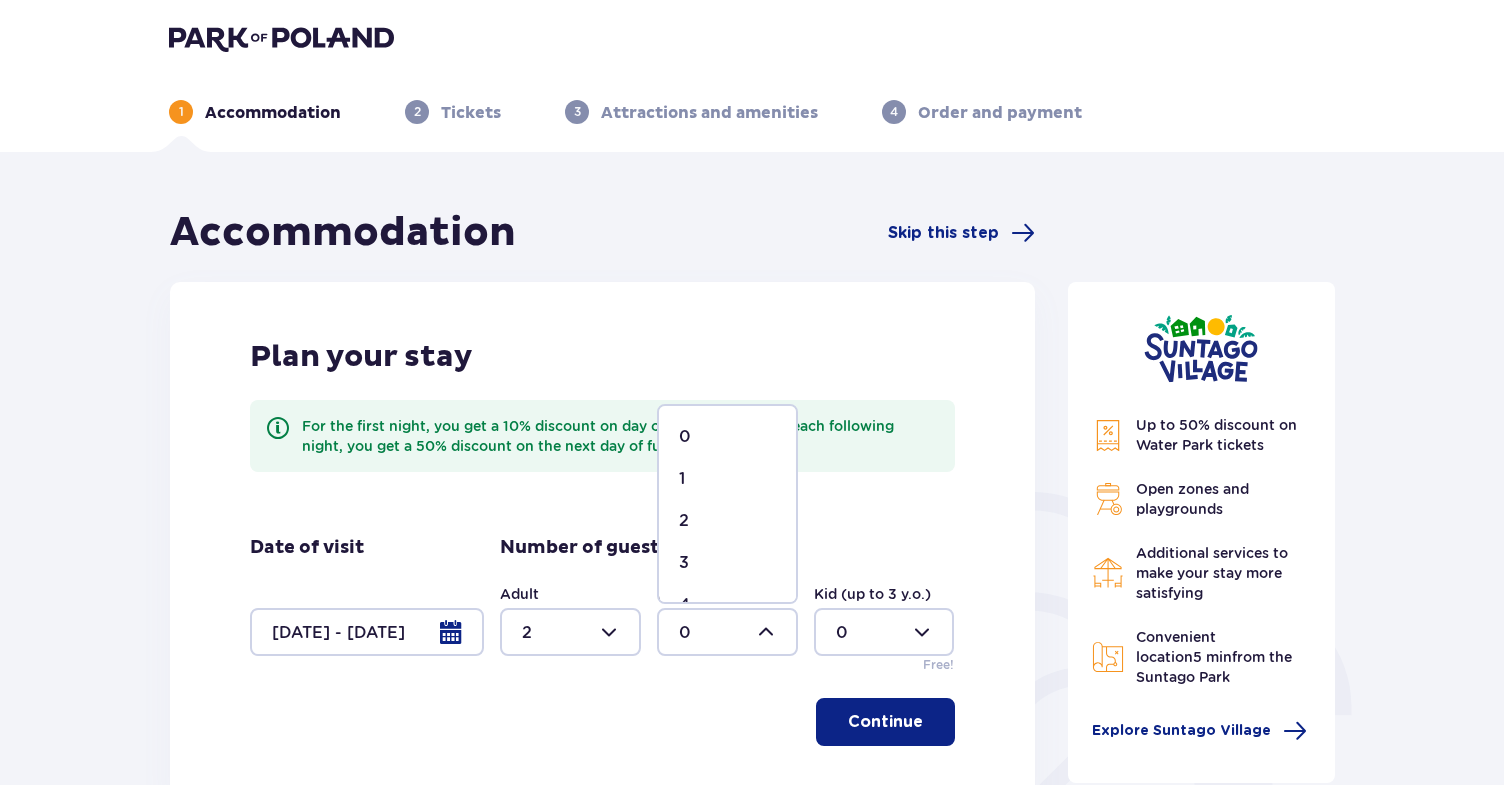 click on "1" at bounding box center [727, 479] 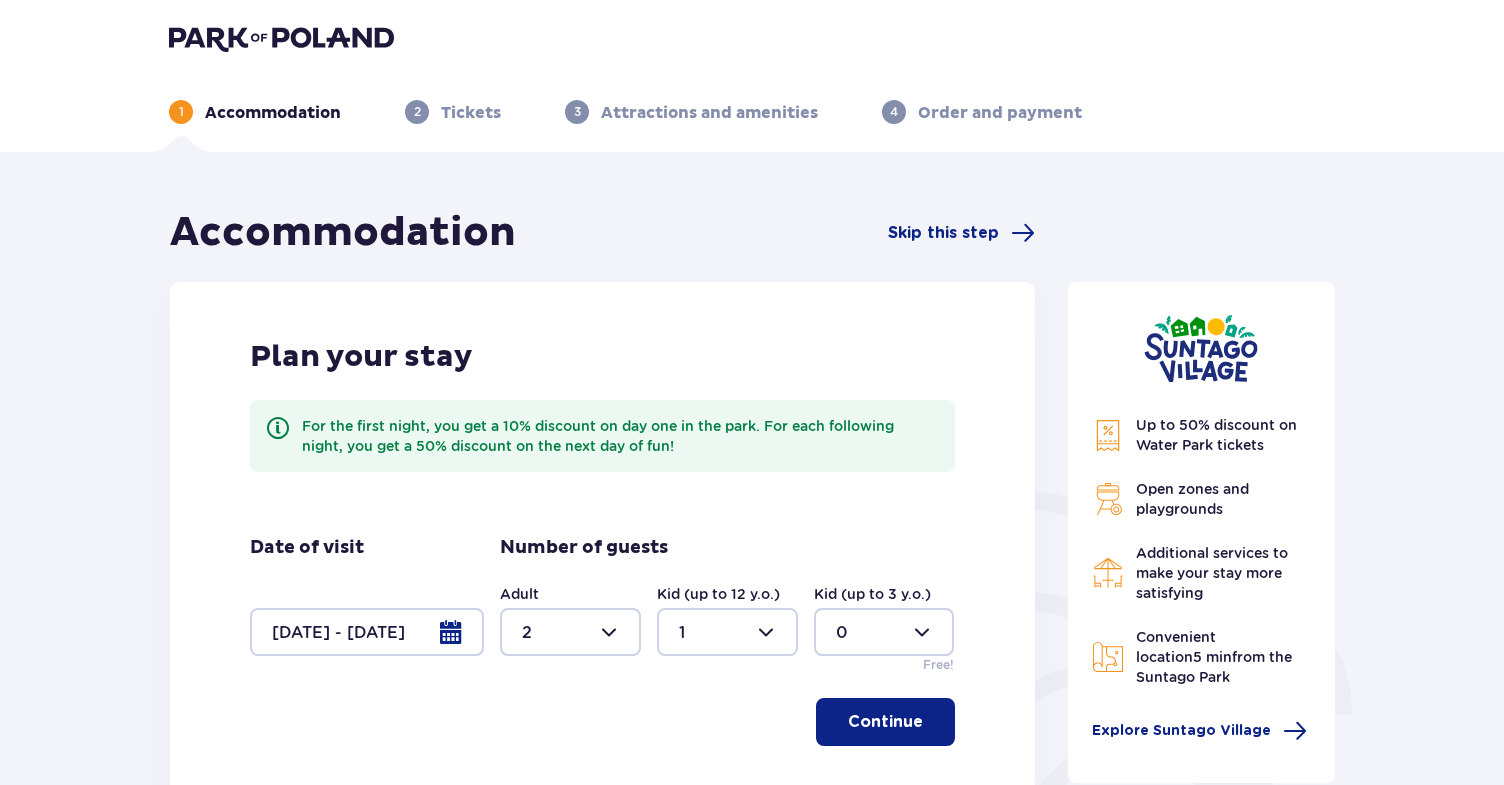 click on "Continue" at bounding box center [885, 722] 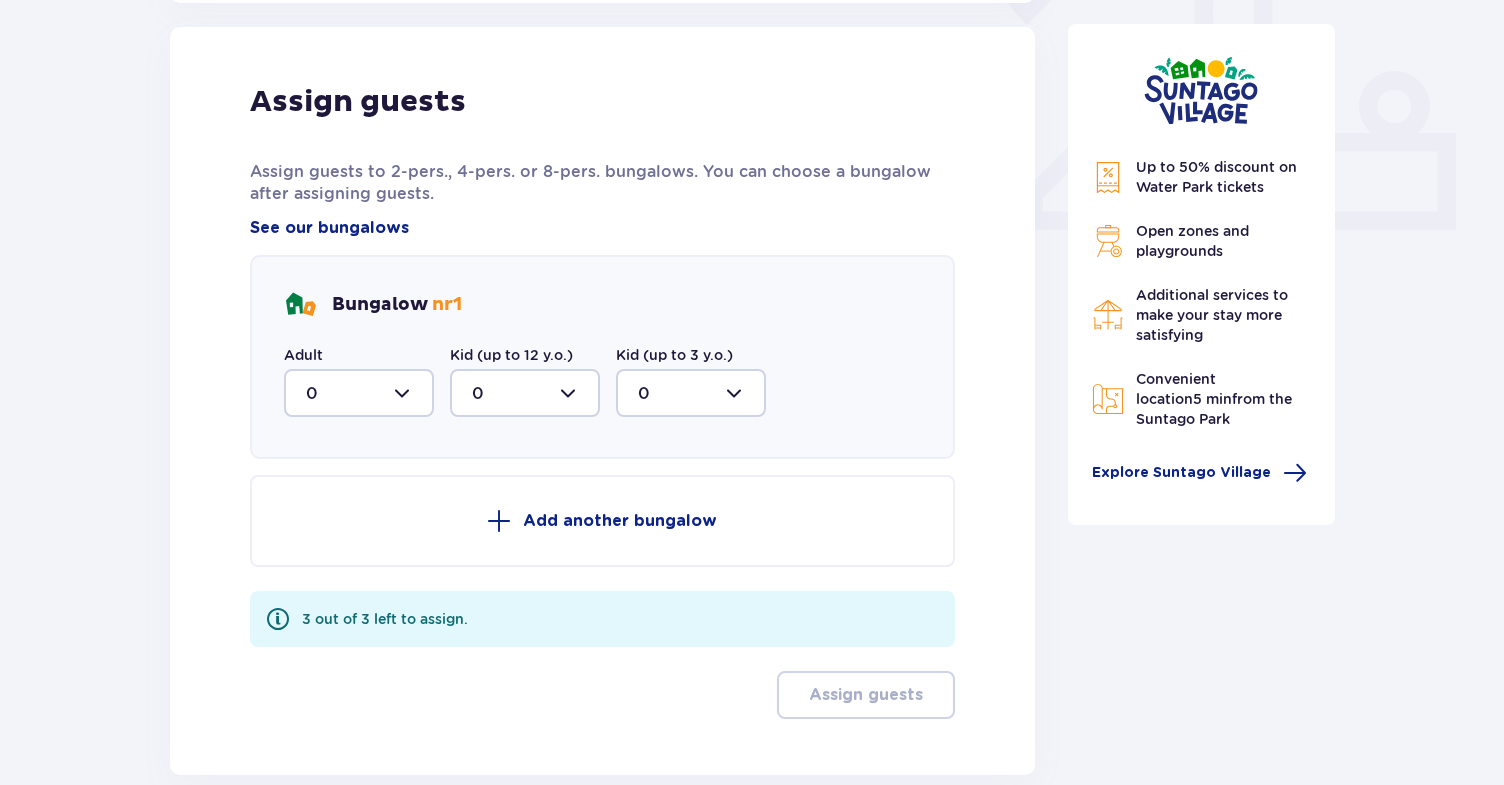 scroll, scrollTop: 802, scrollLeft: 0, axis: vertical 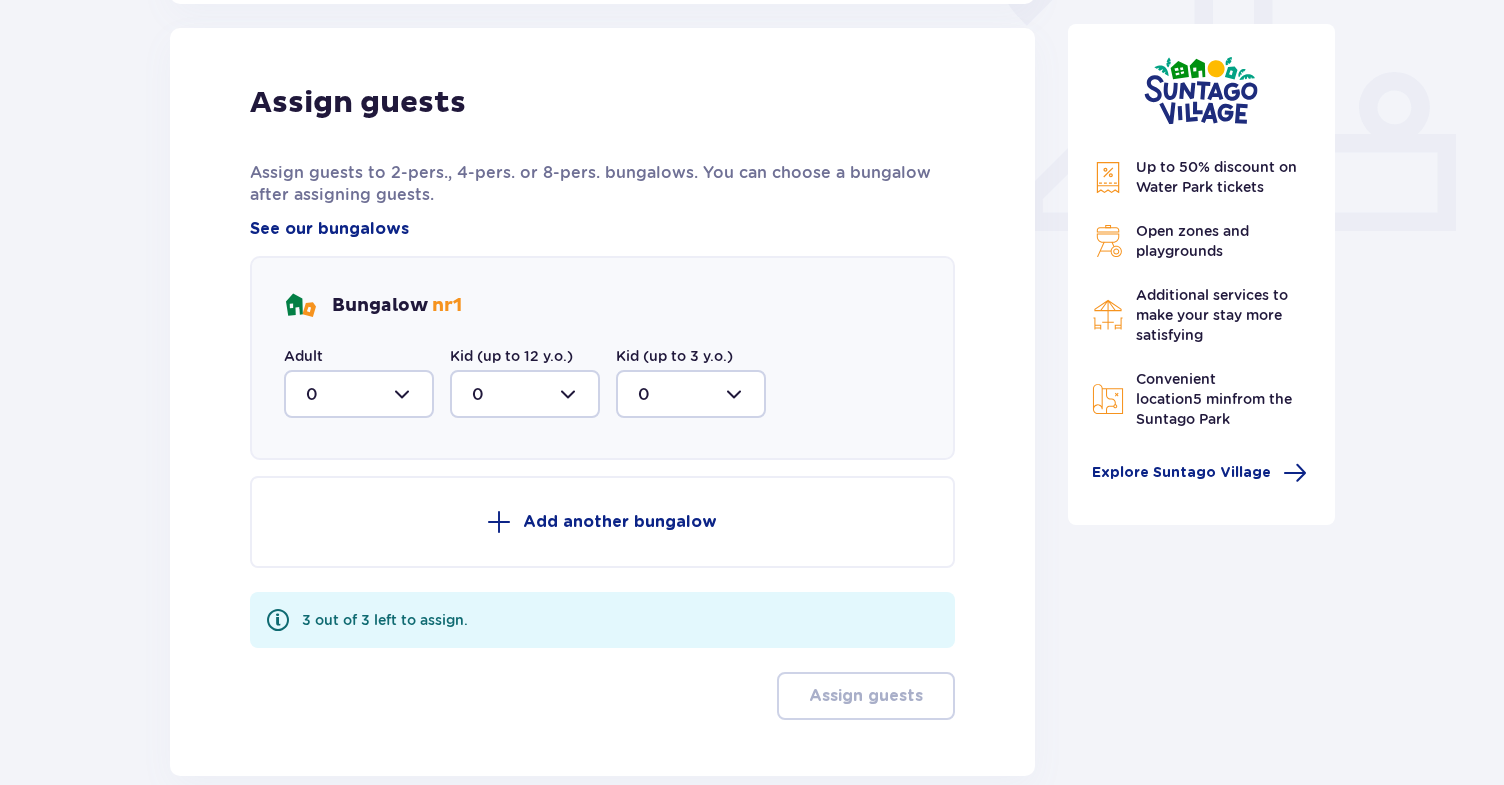 click at bounding box center (359, 394) 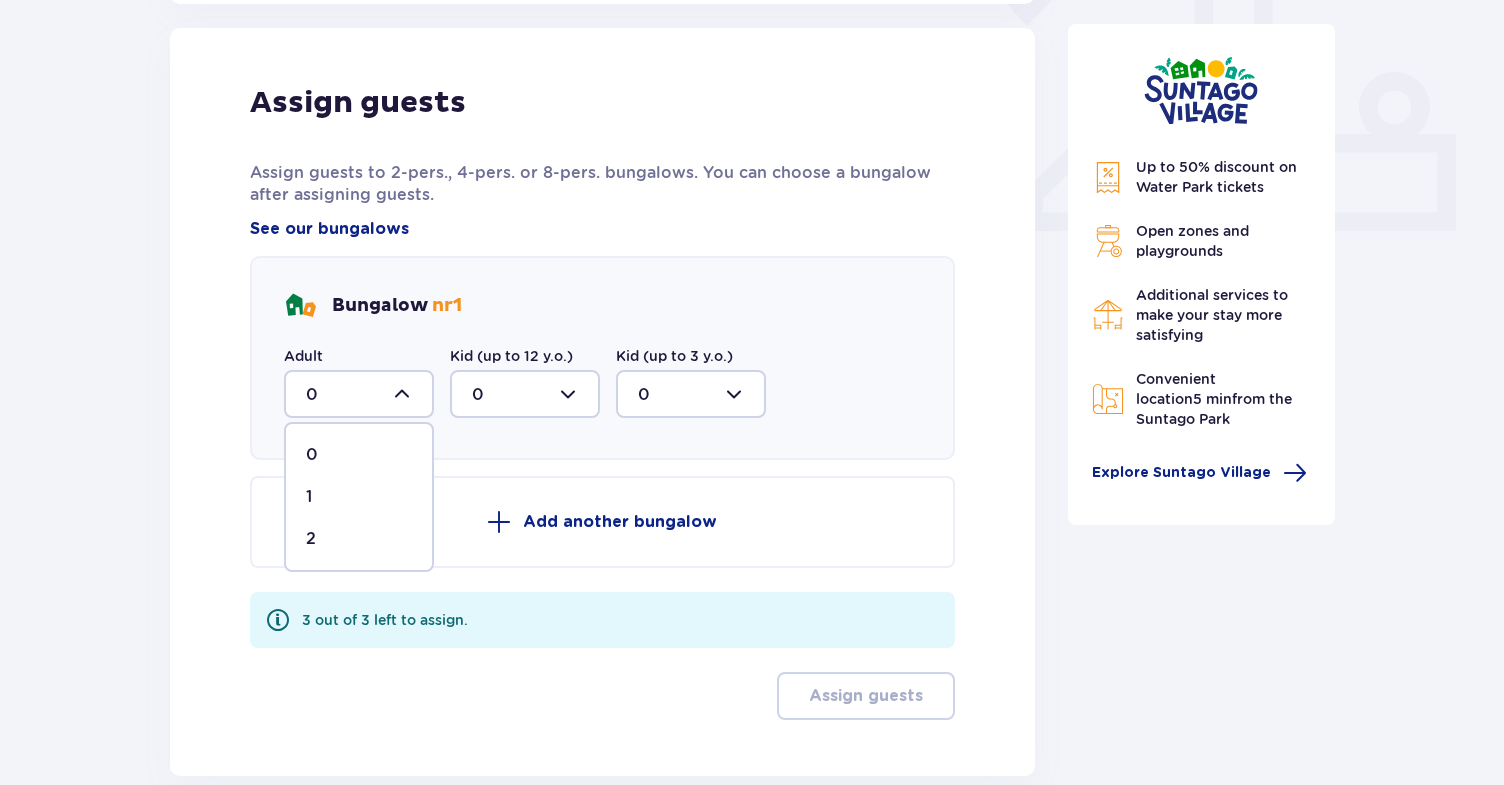 click on "2" at bounding box center [359, 539] 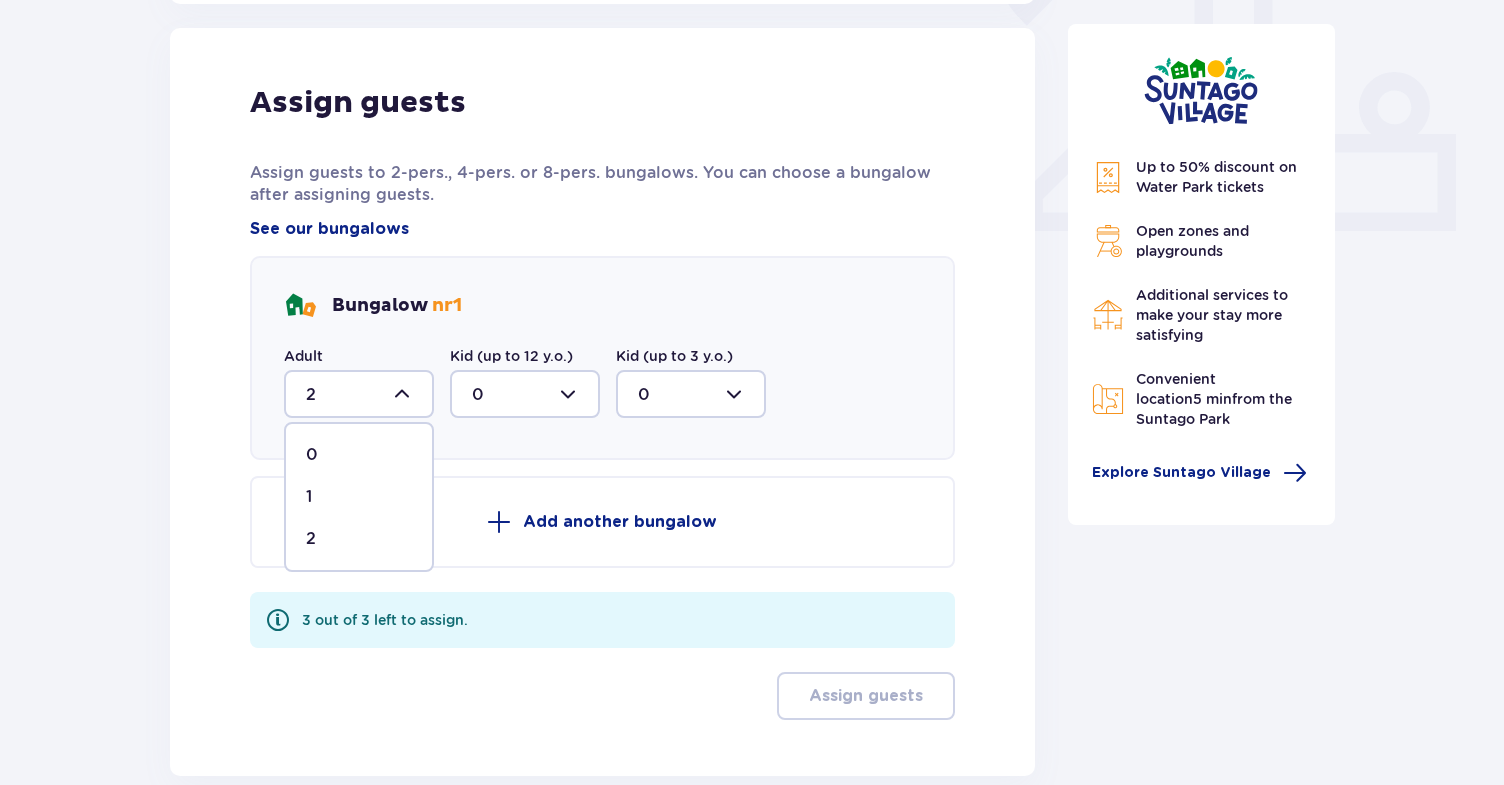 scroll, scrollTop: 797, scrollLeft: 0, axis: vertical 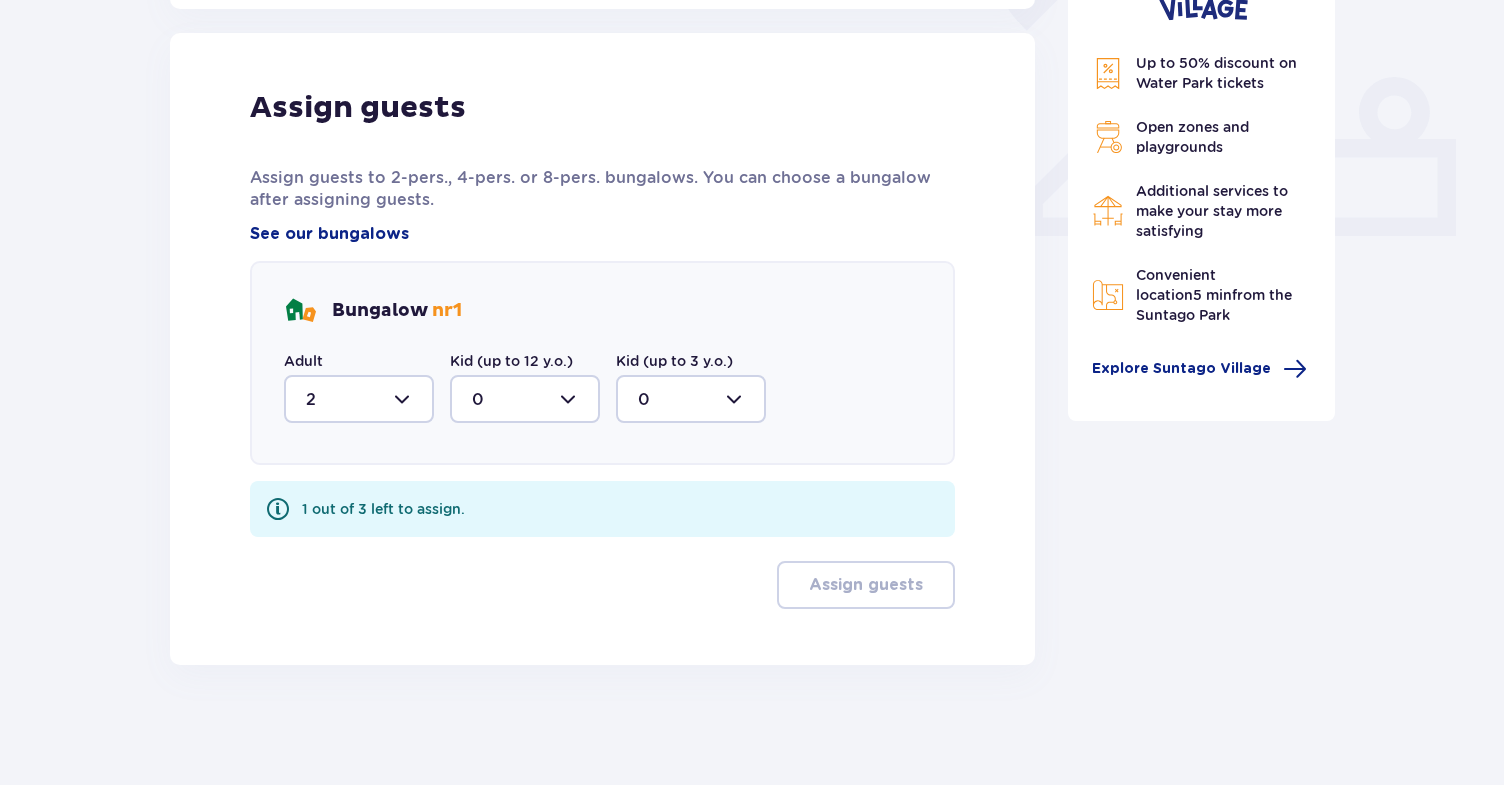 click at bounding box center [525, 399] 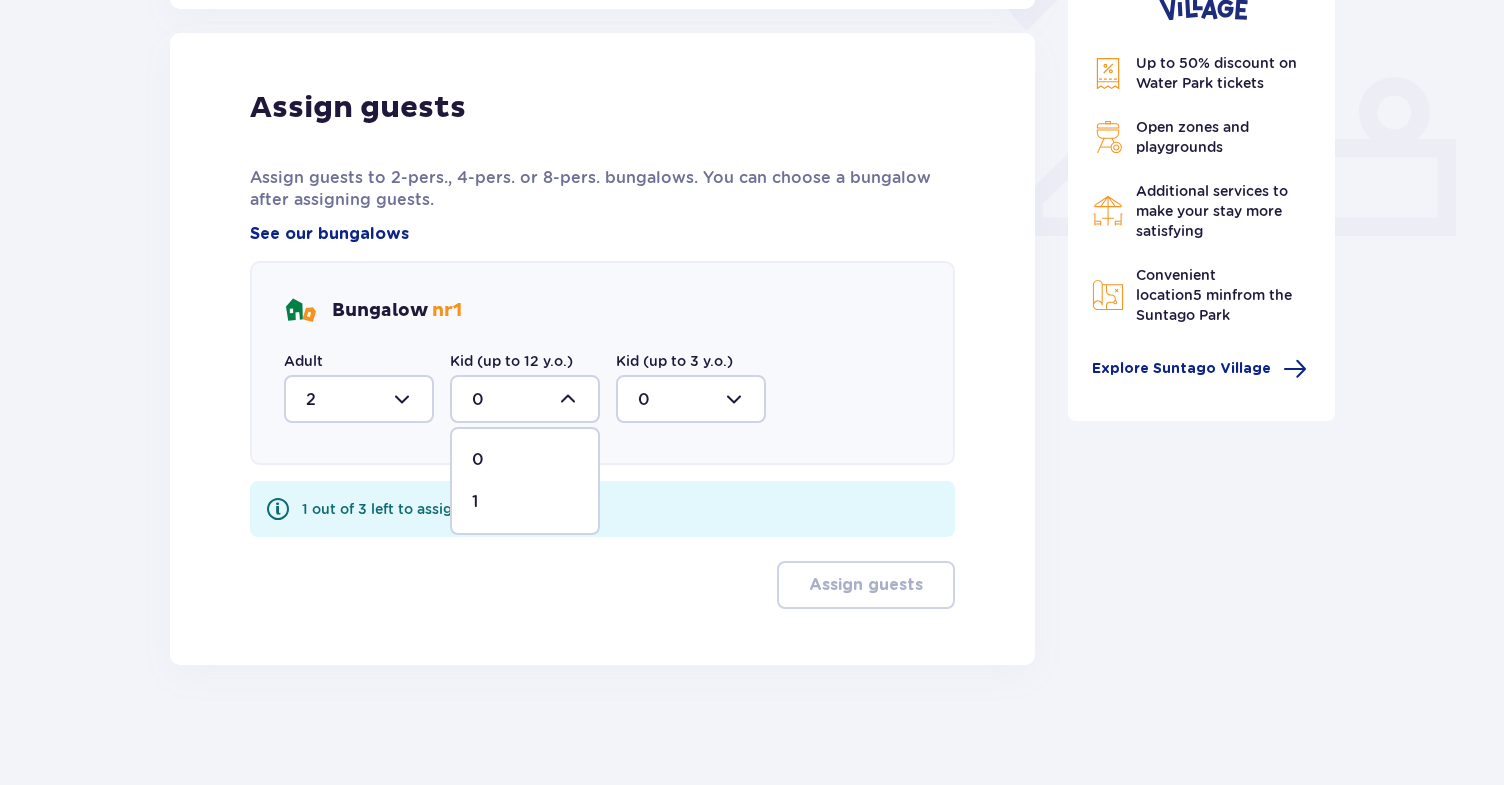click on "1" at bounding box center [525, 502] 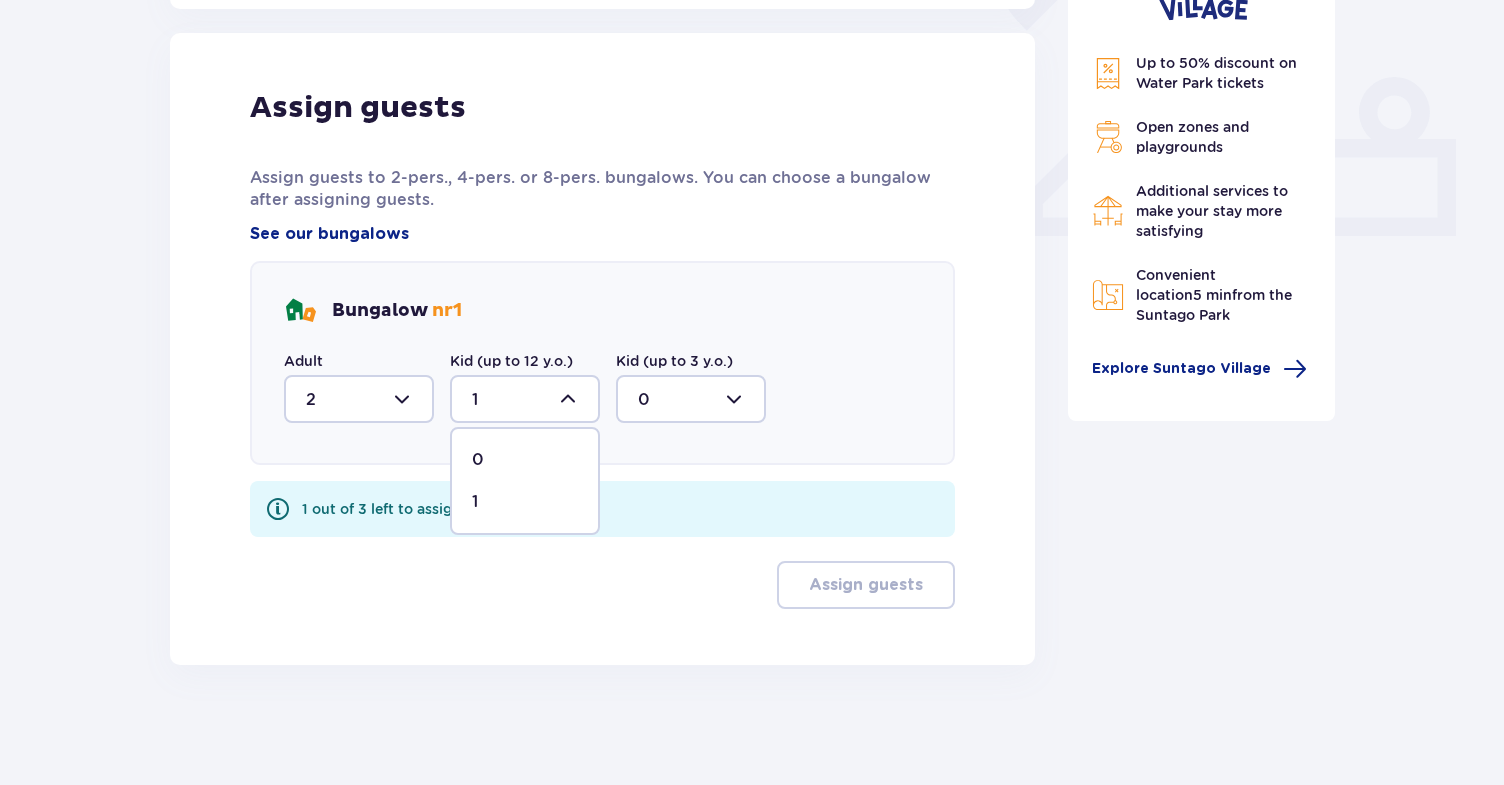 scroll, scrollTop: 717, scrollLeft: 0, axis: vertical 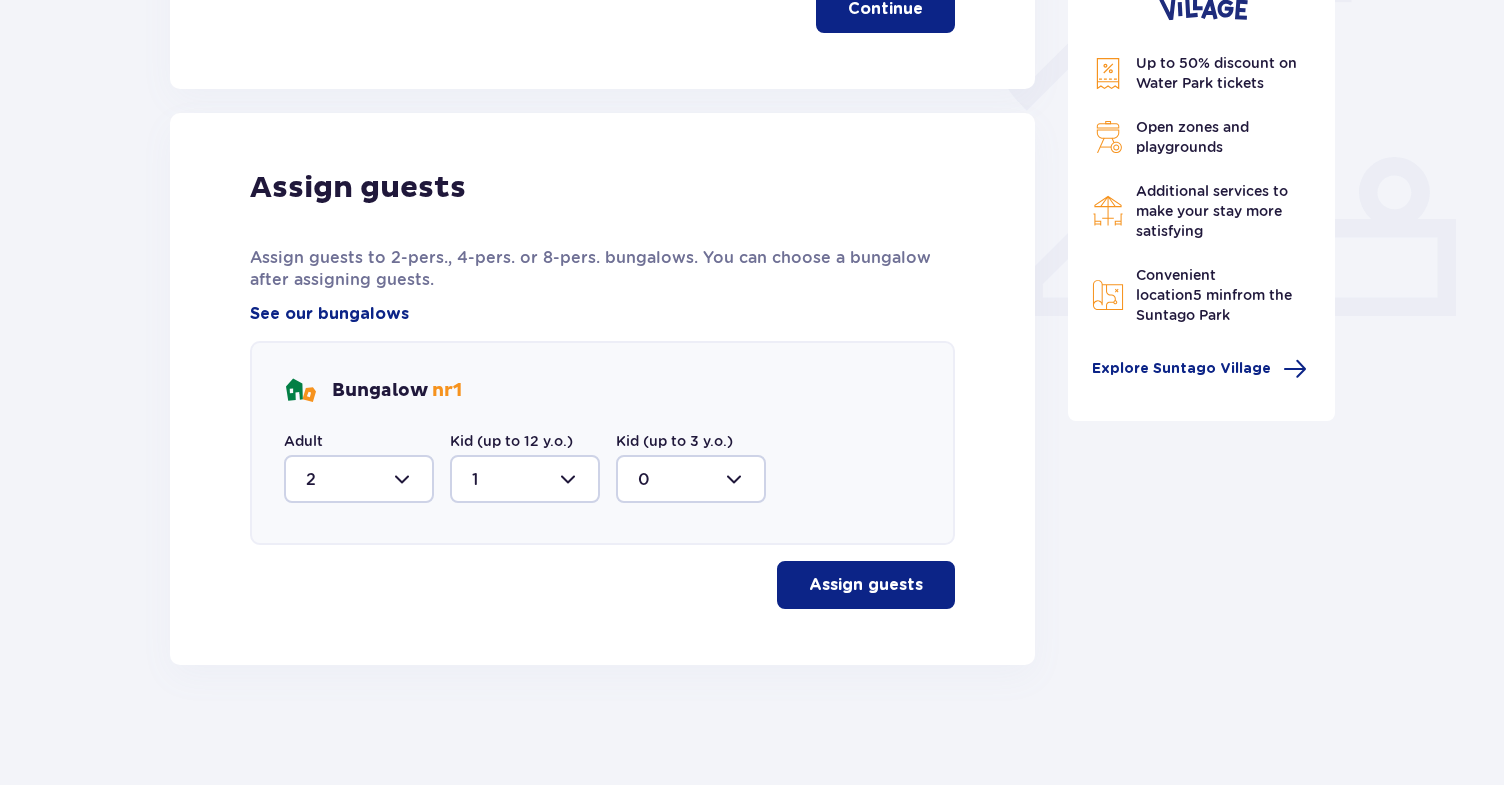 click on "Assign guests" at bounding box center [866, 585] 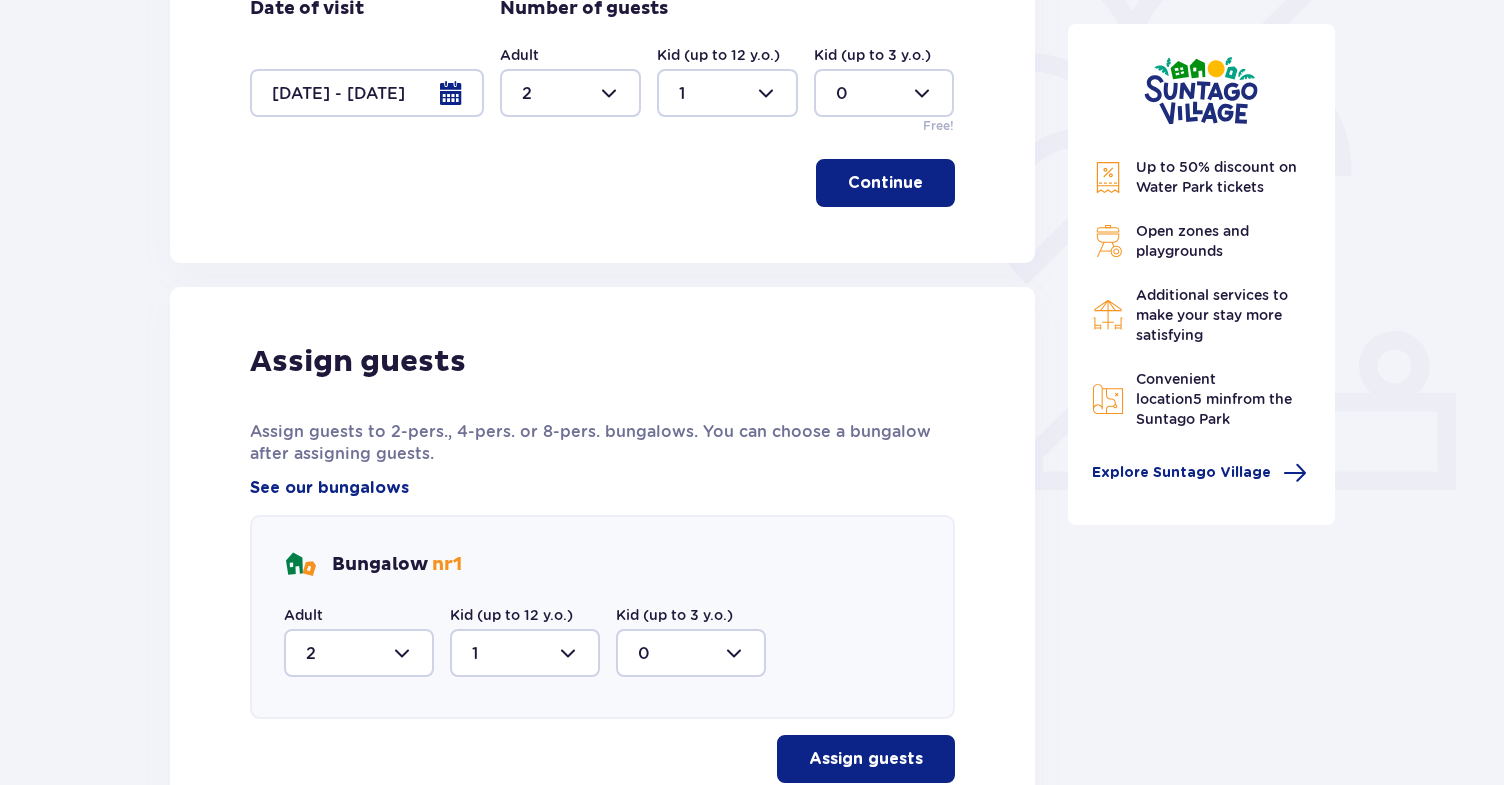 scroll, scrollTop: 589, scrollLeft: 0, axis: vertical 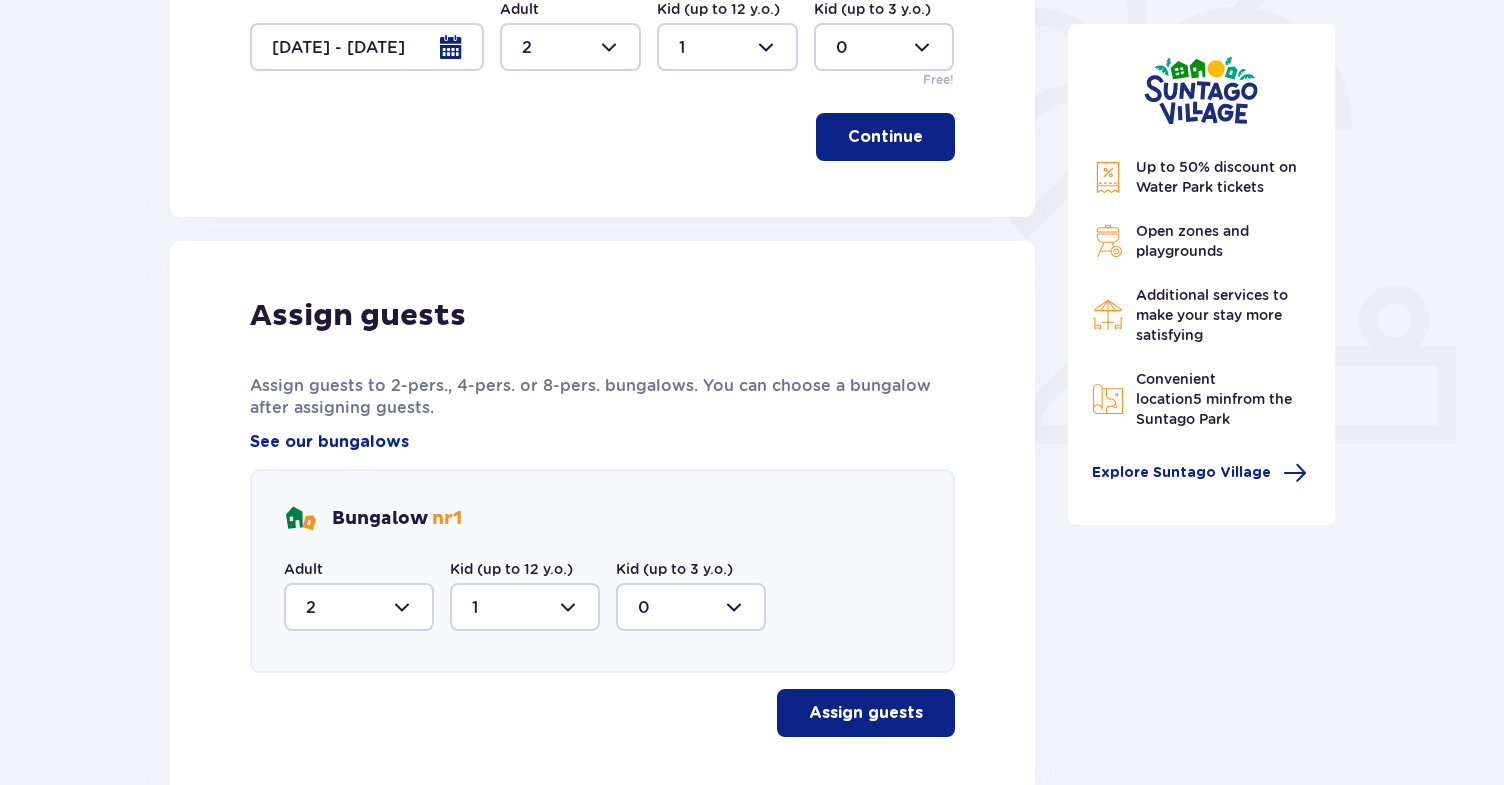 click at bounding box center [359, 607] 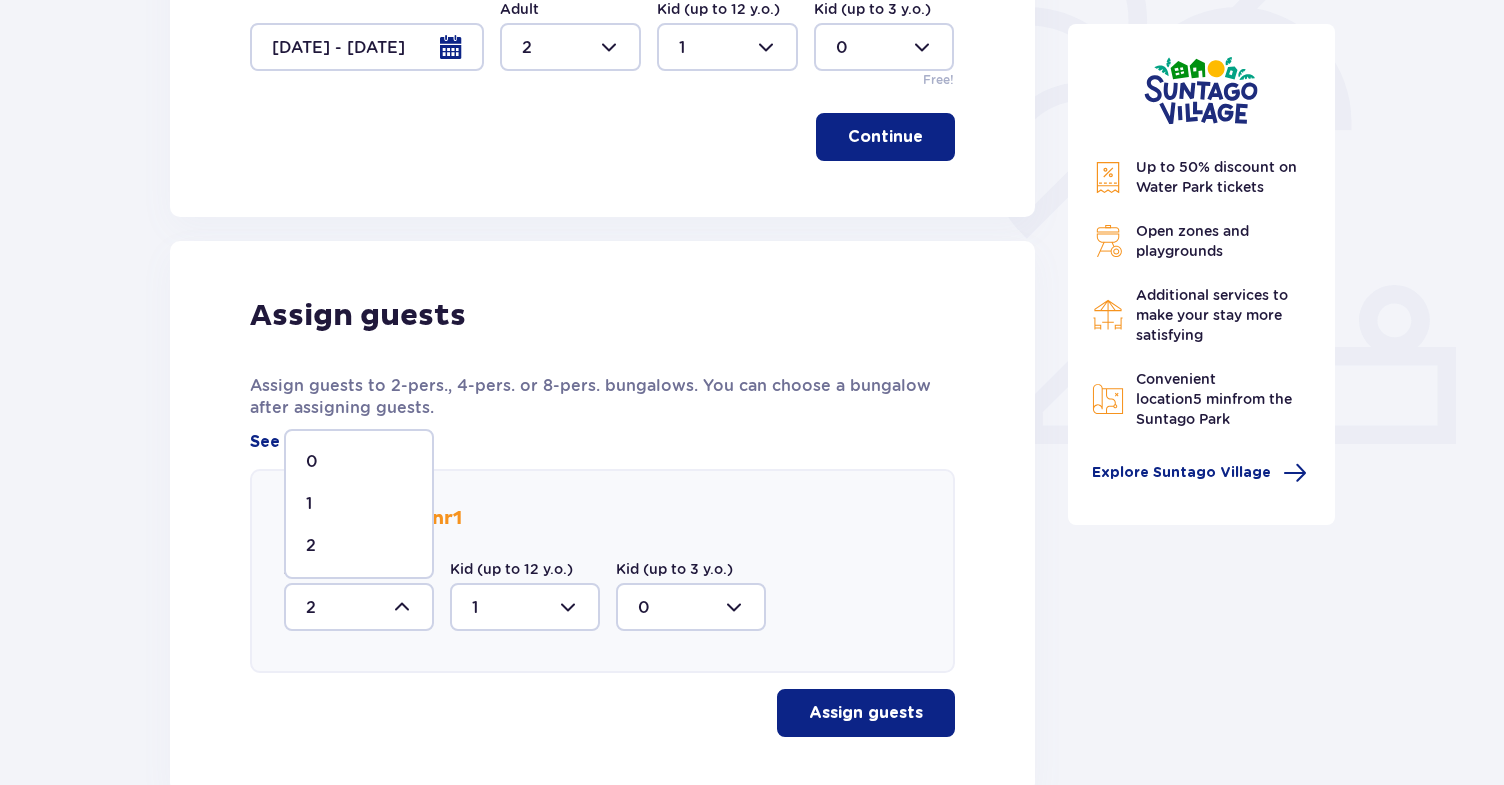 click on "1" at bounding box center [359, 504] 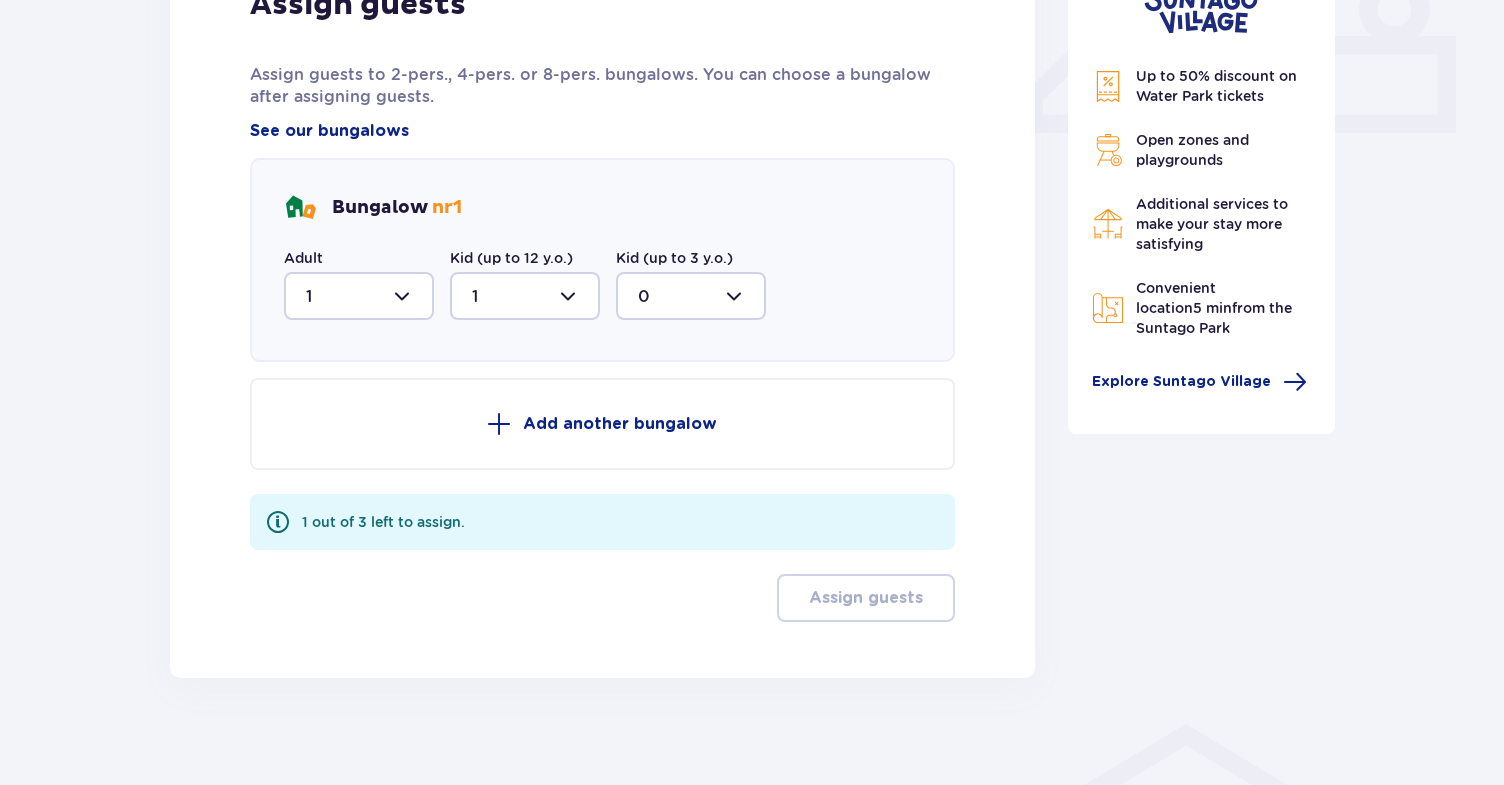 scroll, scrollTop: 913, scrollLeft: 0, axis: vertical 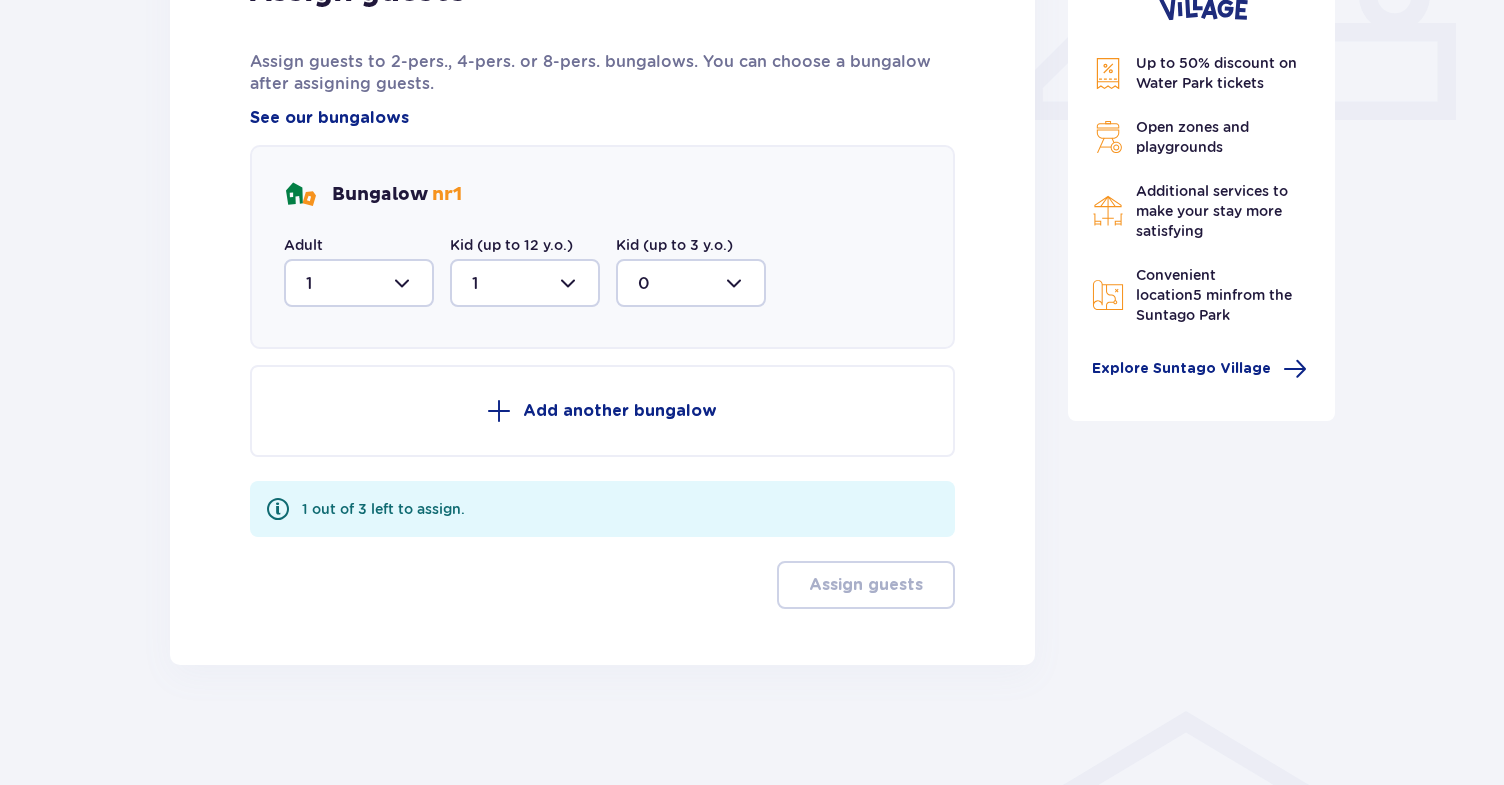 click on "Add another bungalow" at bounding box center (602, 411) 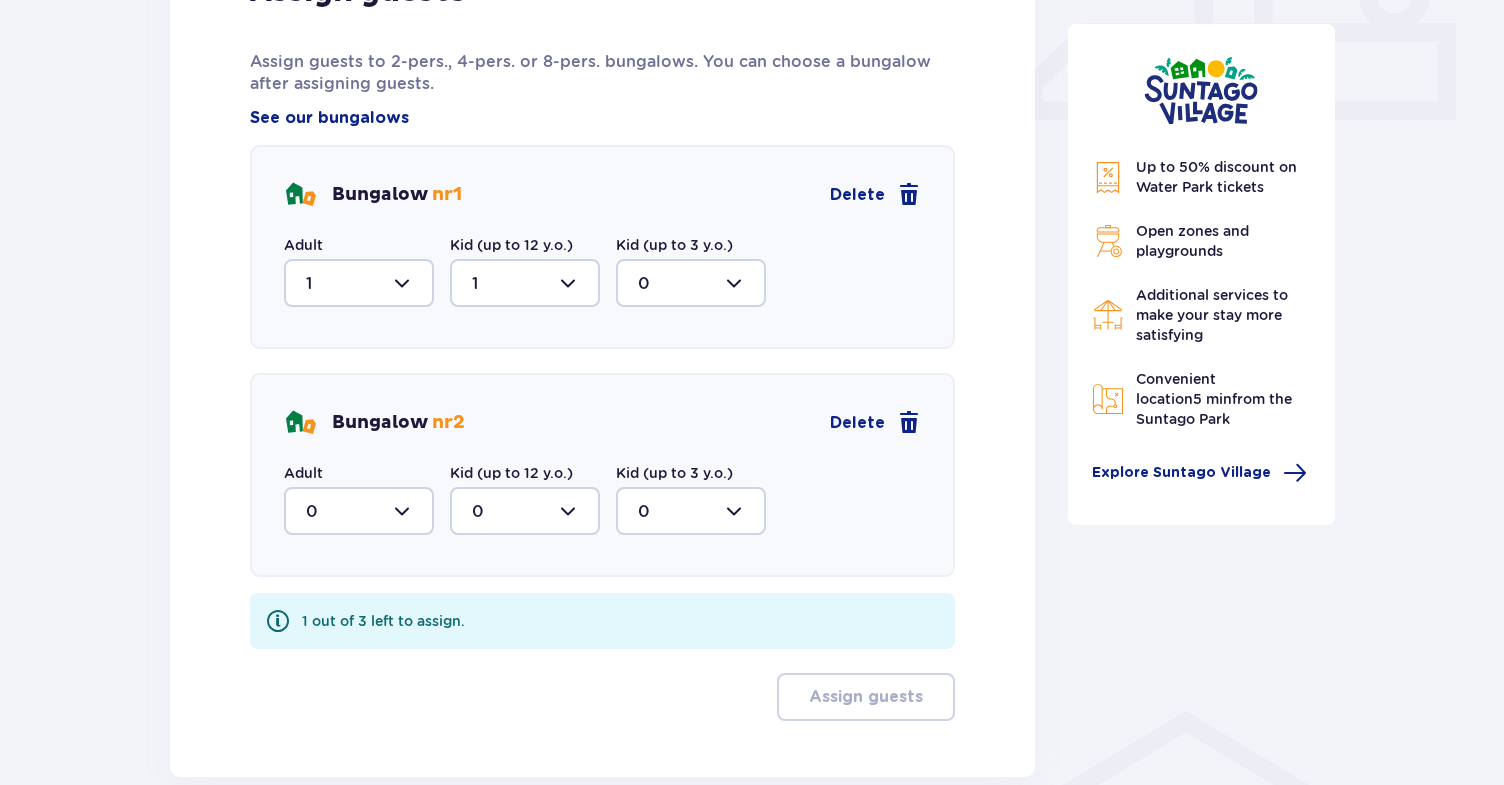 click at bounding box center [359, 511] 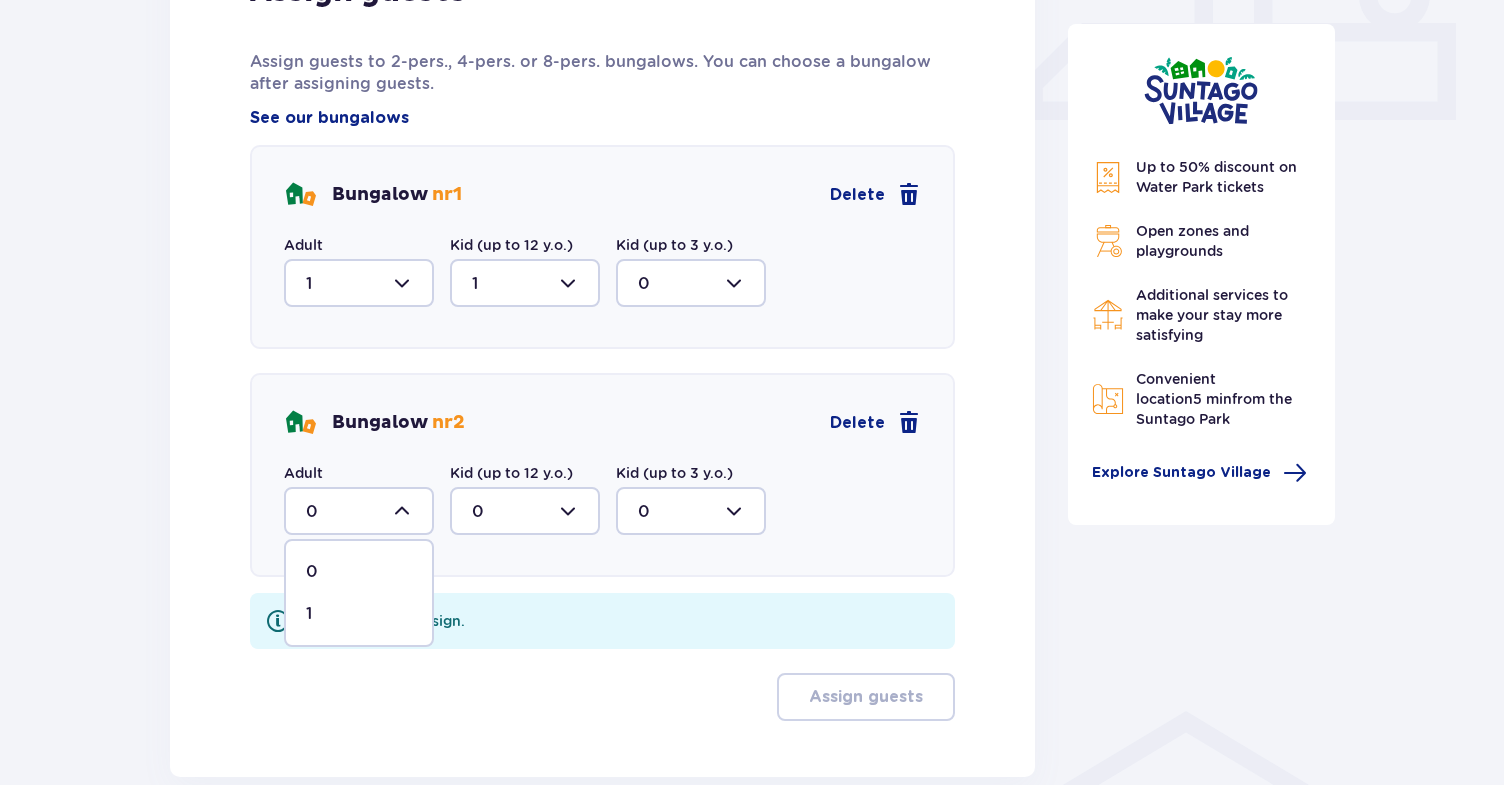 click on "1" at bounding box center (359, 614) 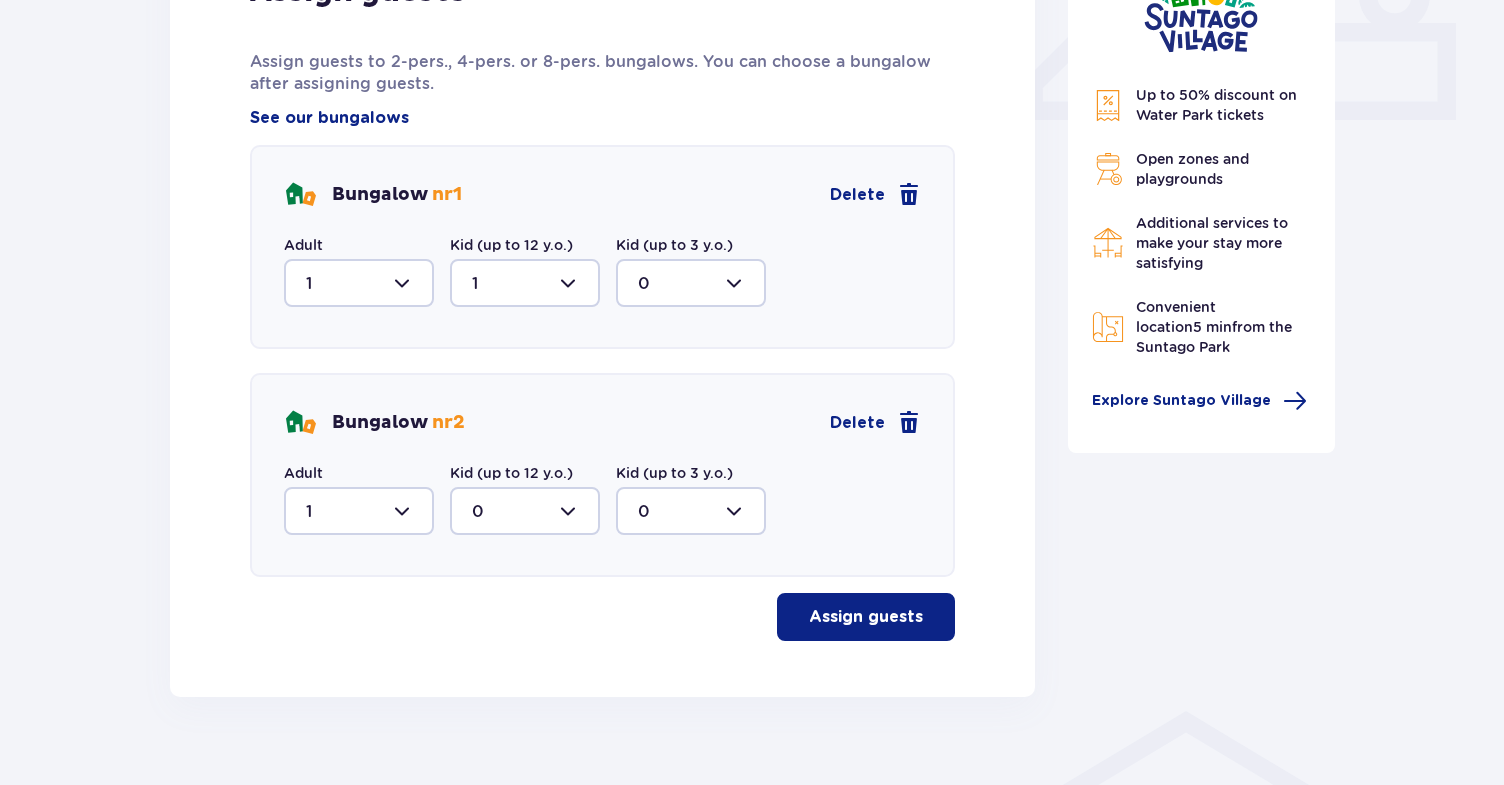 click on "Assign guests" at bounding box center [866, 617] 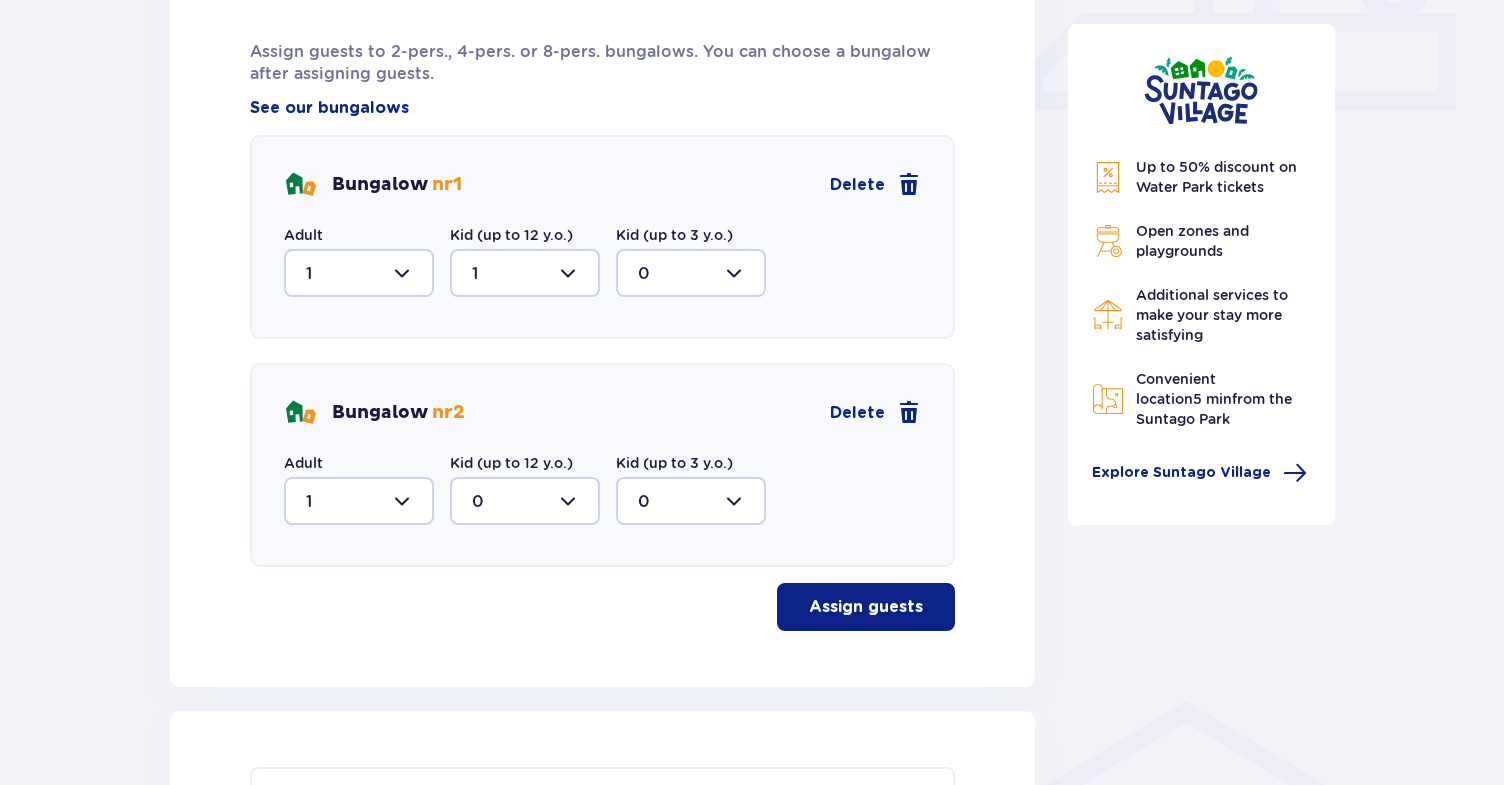 scroll, scrollTop: 264, scrollLeft: 0, axis: vertical 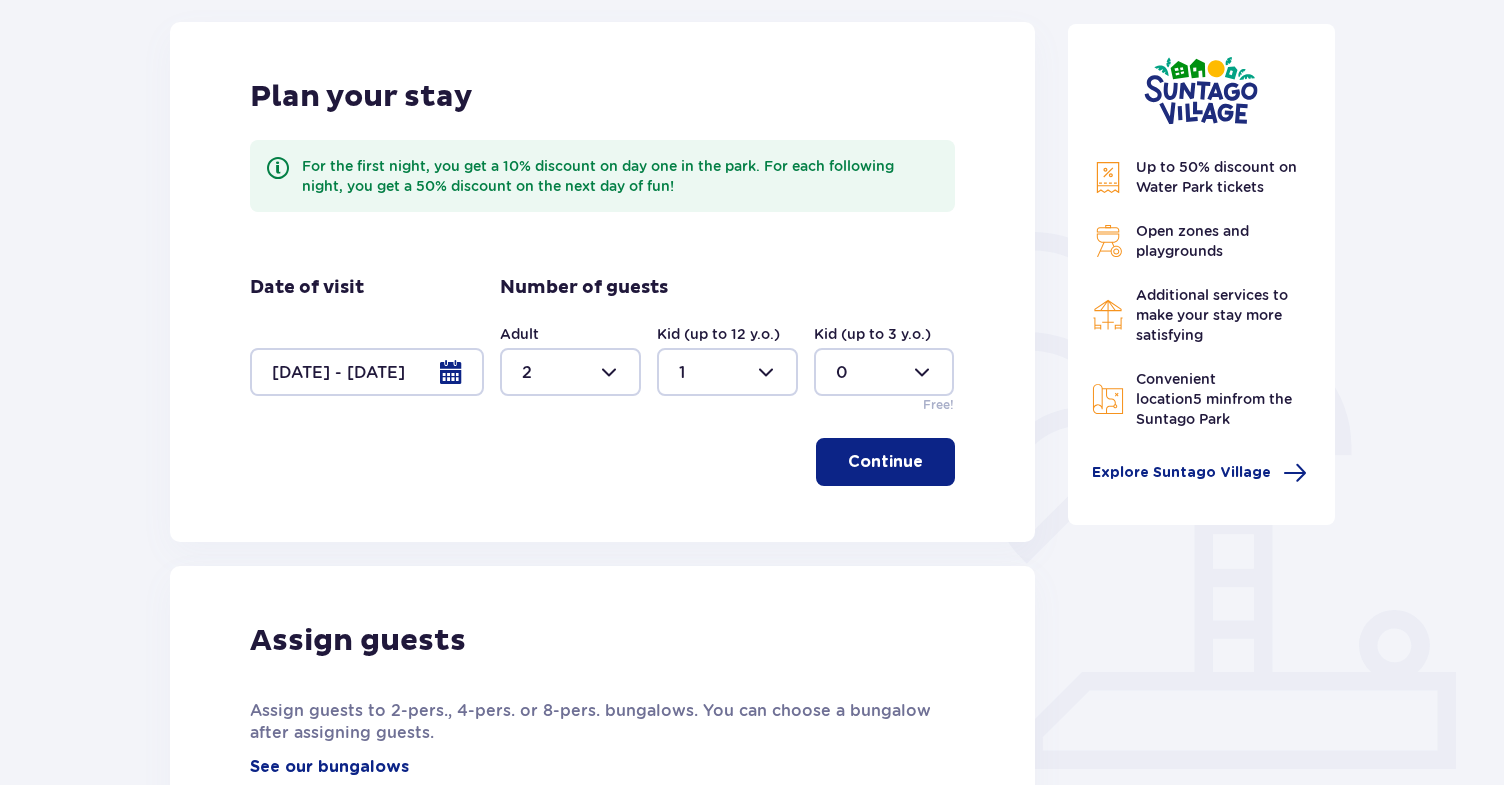 click at bounding box center (367, 372) 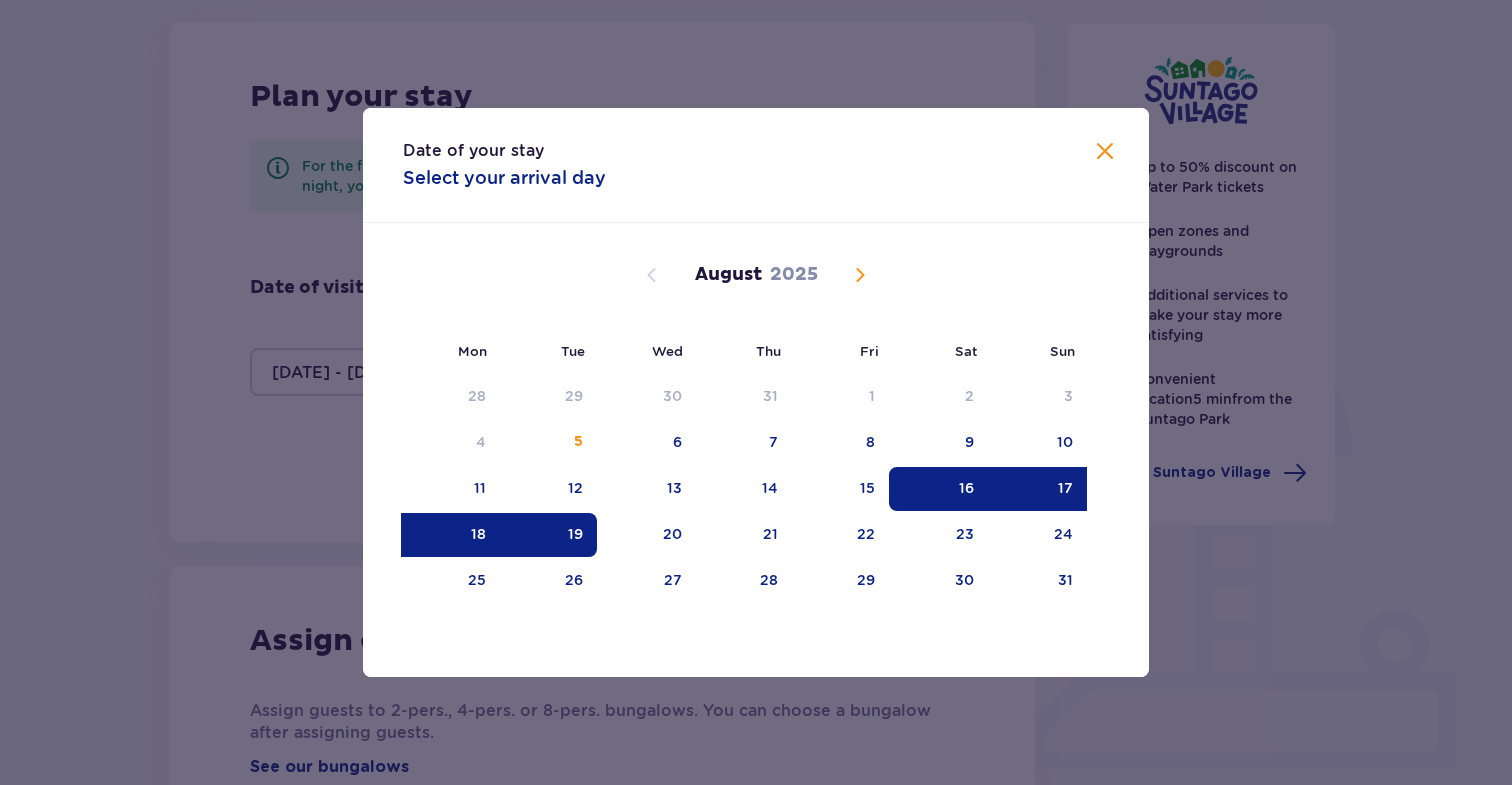 click on "17" at bounding box center (1037, 489) 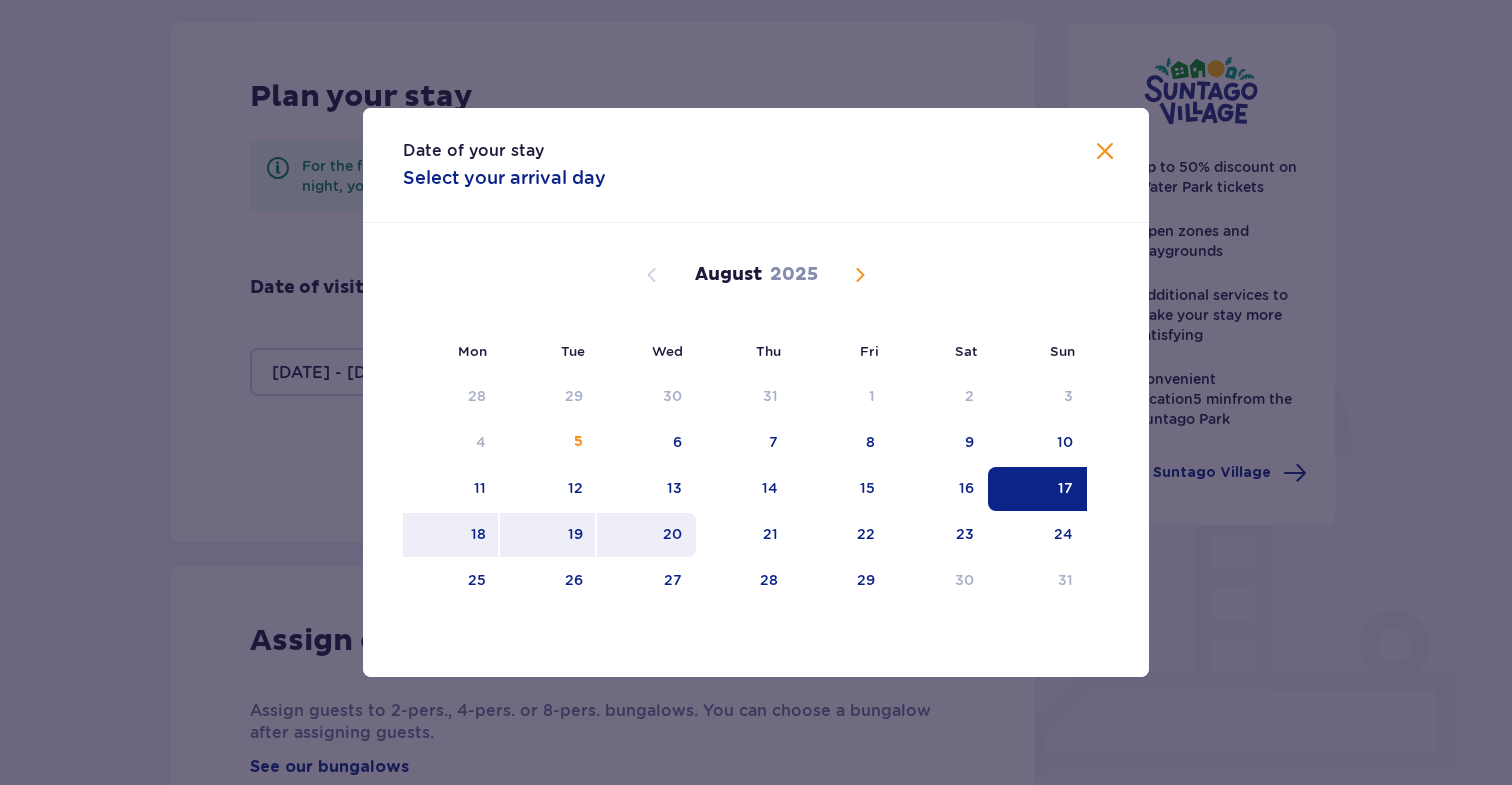 click on "20" at bounding box center [672, 534] 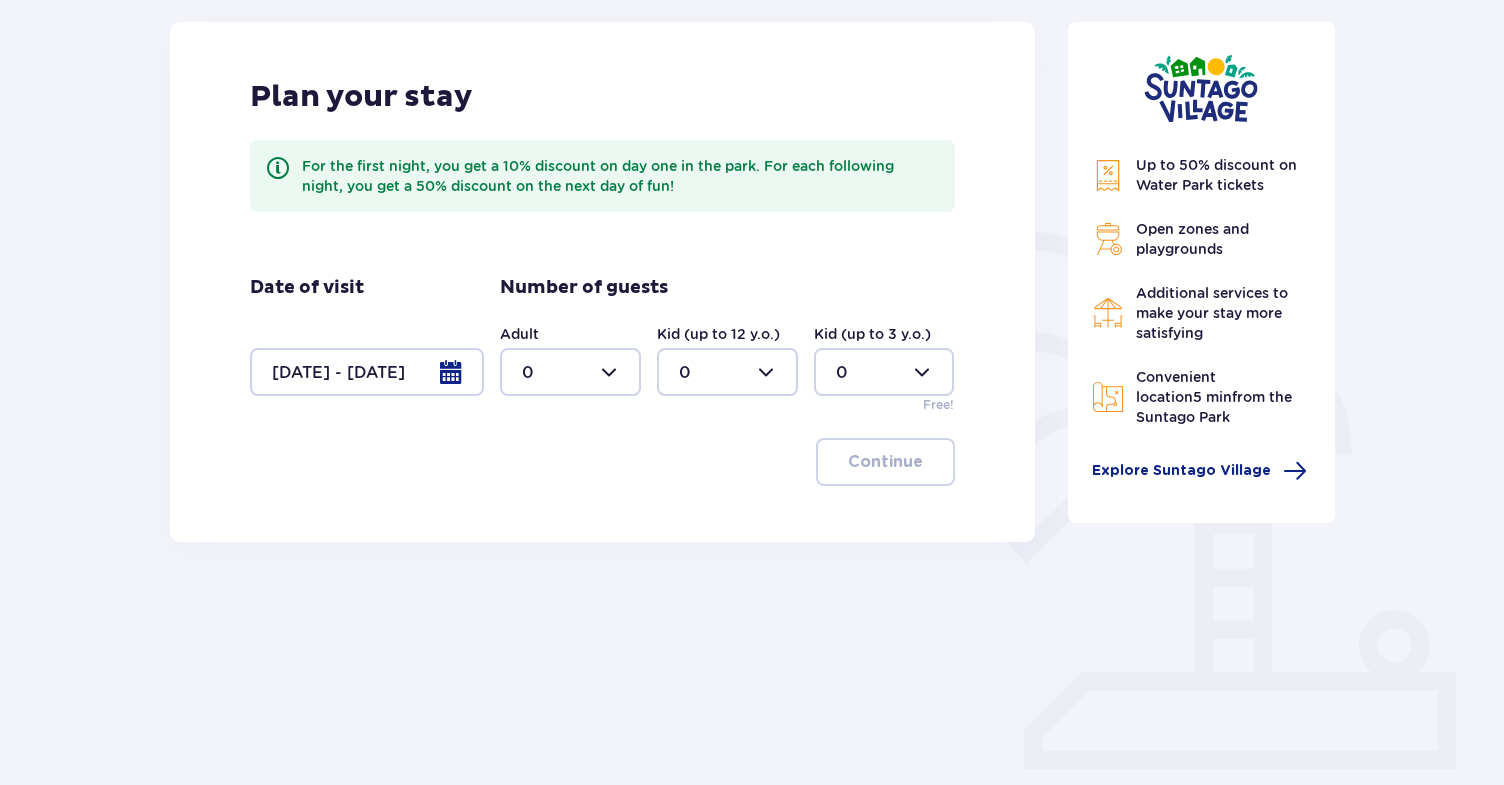 click at bounding box center [570, 372] 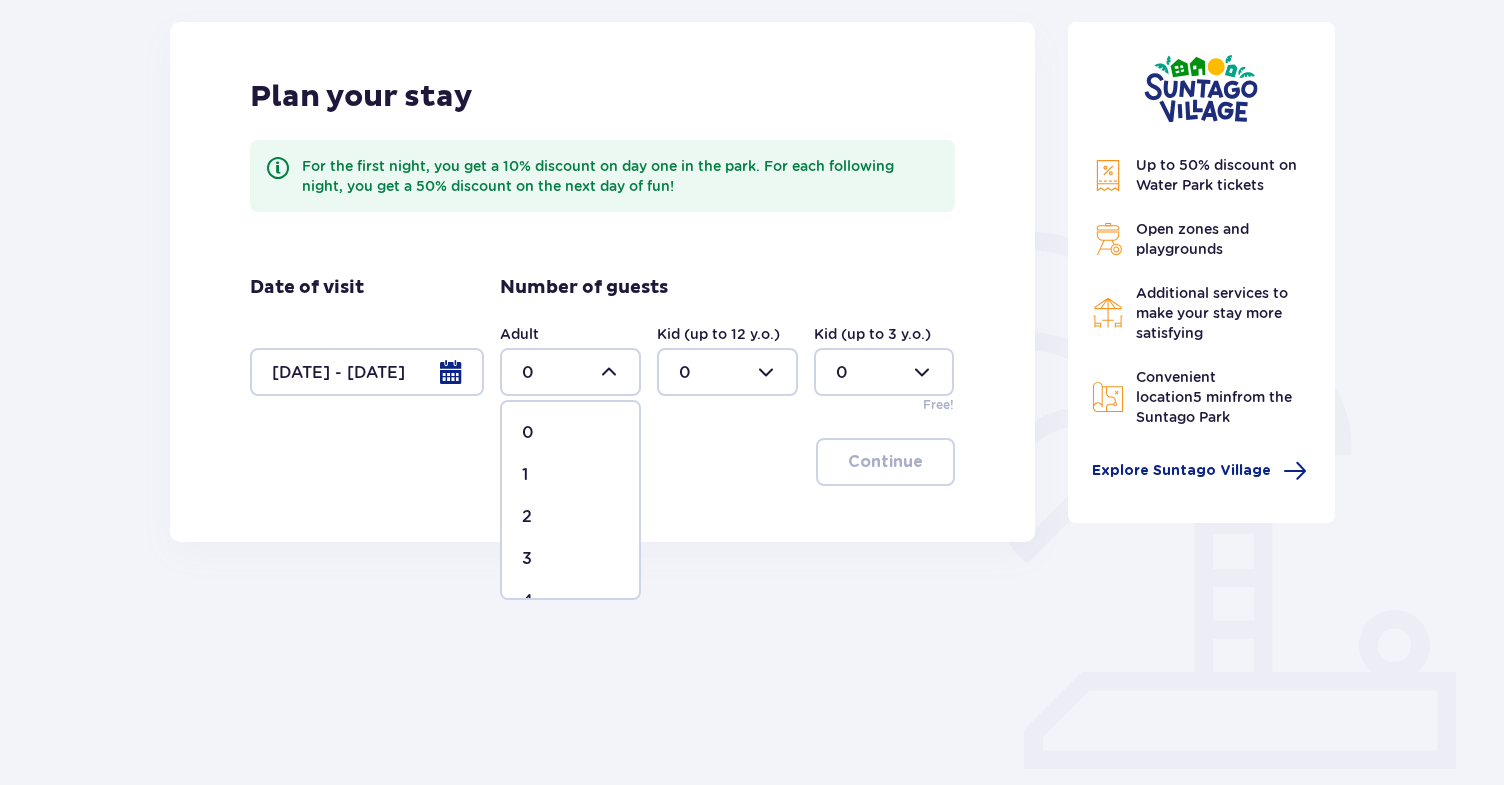 click on "2" at bounding box center [570, 517] 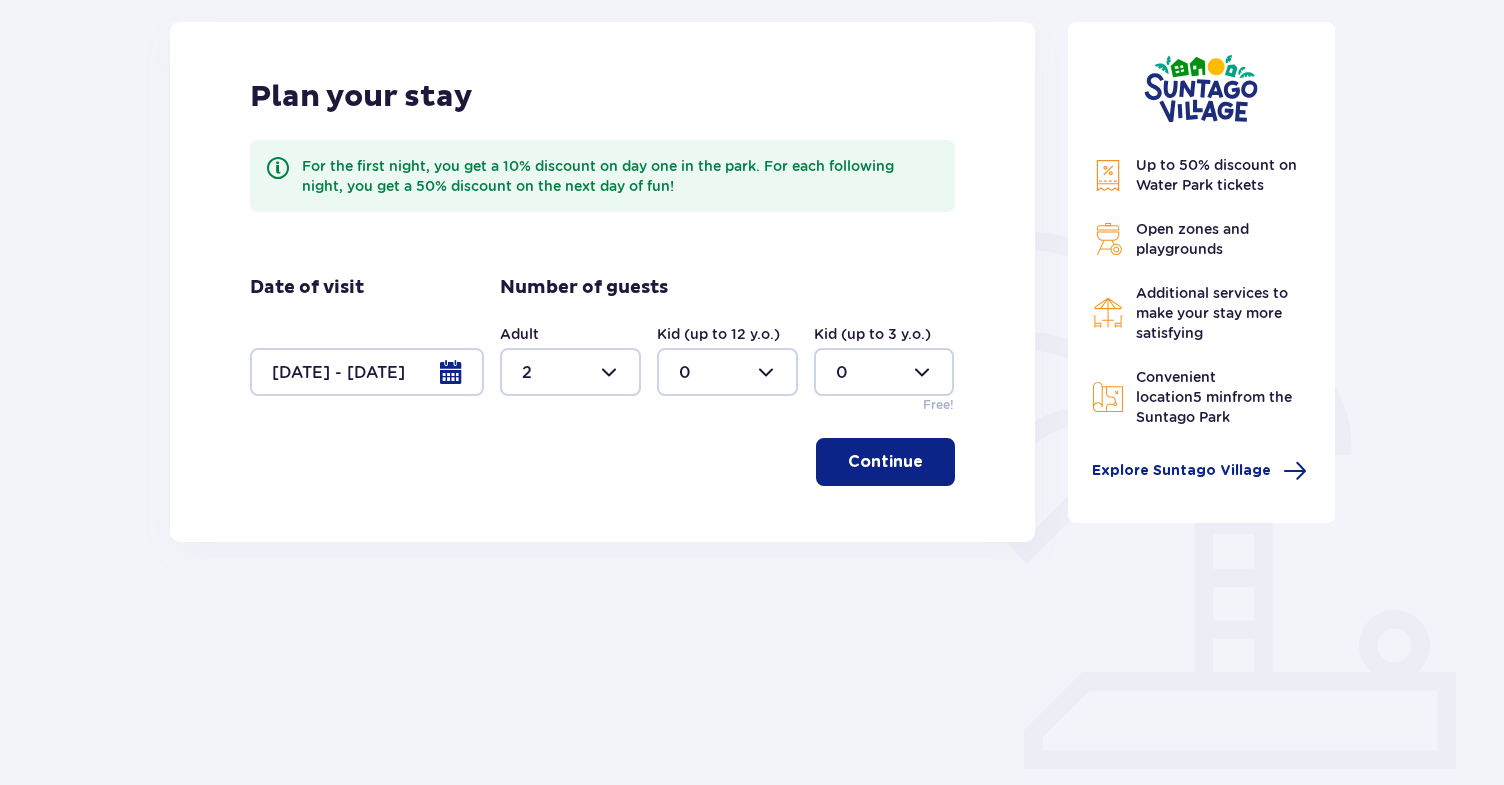 click at bounding box center (727, 372) 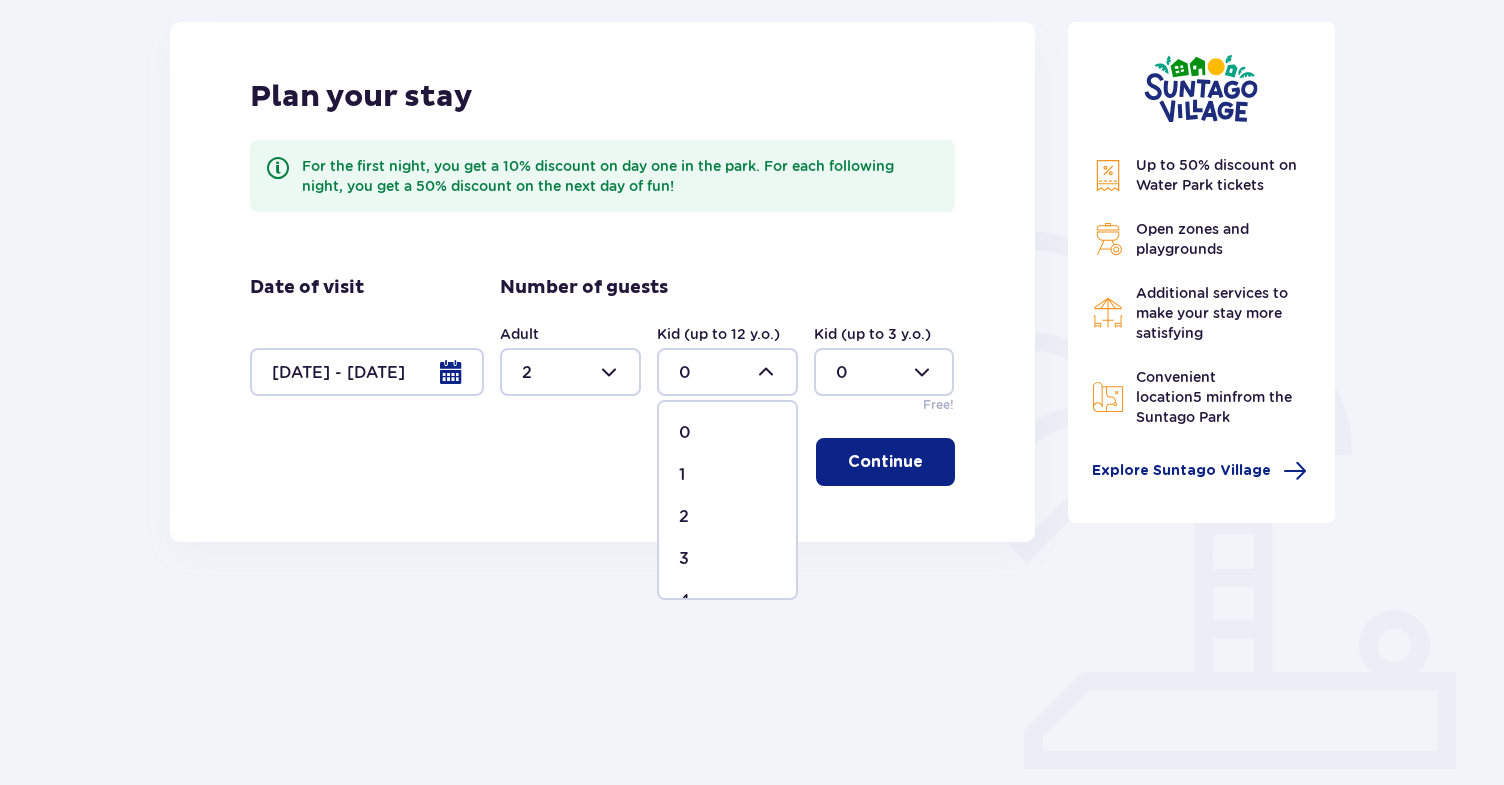 click on "1" at bounding box center (682, 475) 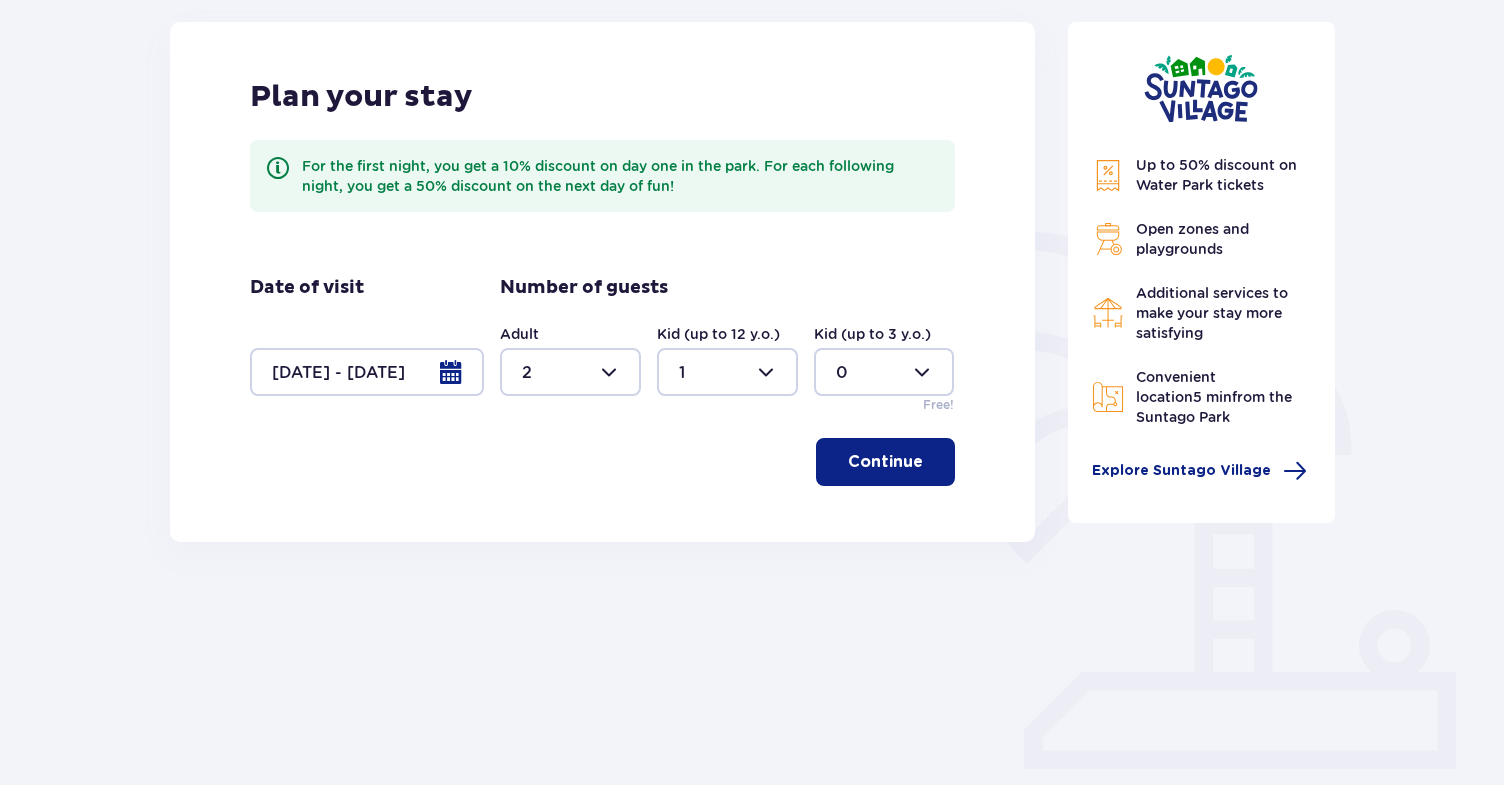 click on "Continue" at bounding box center [885, 462] 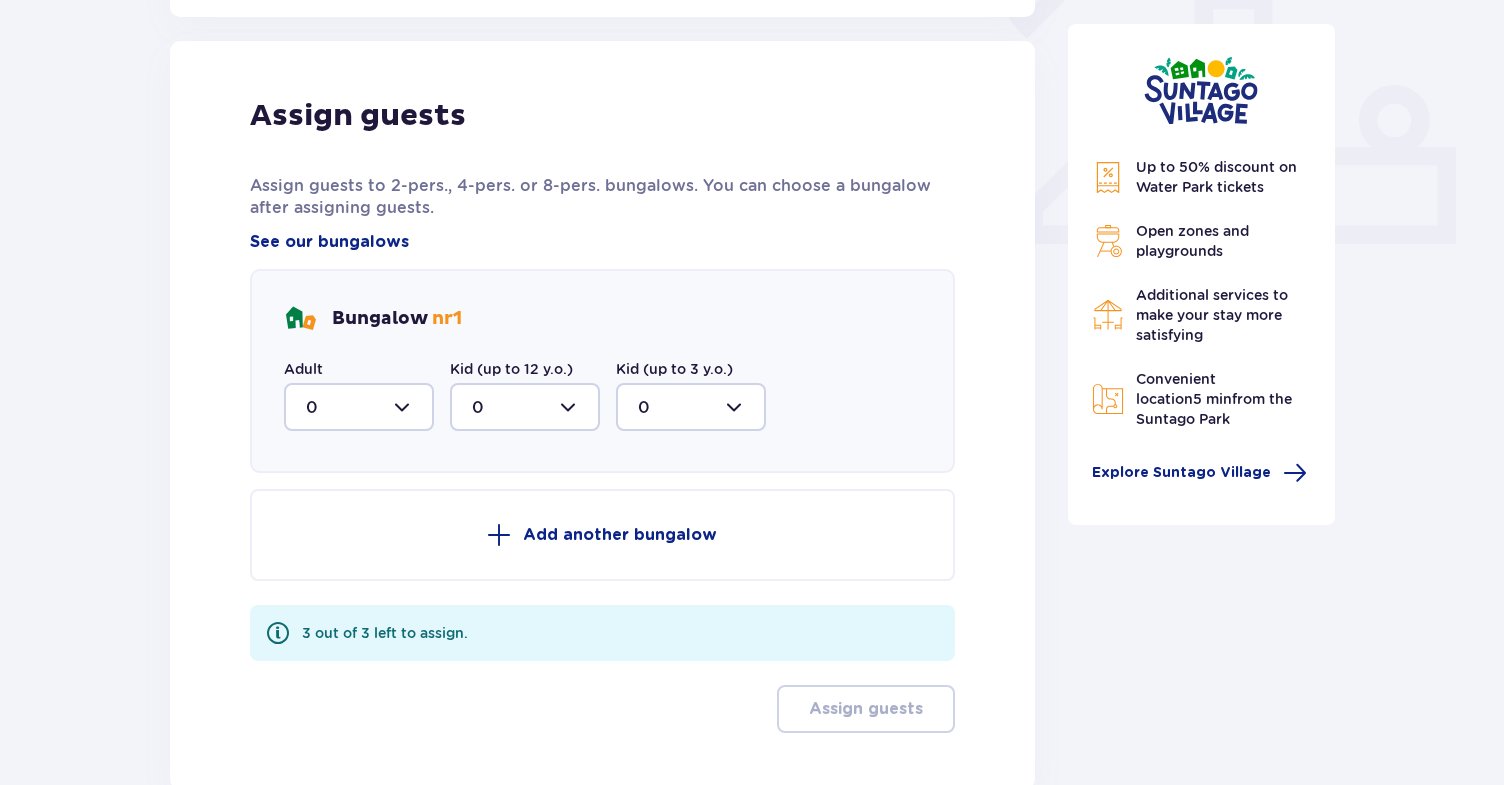 scroll, scrollTop: 806, scrollLeft: 0, axis: vertical 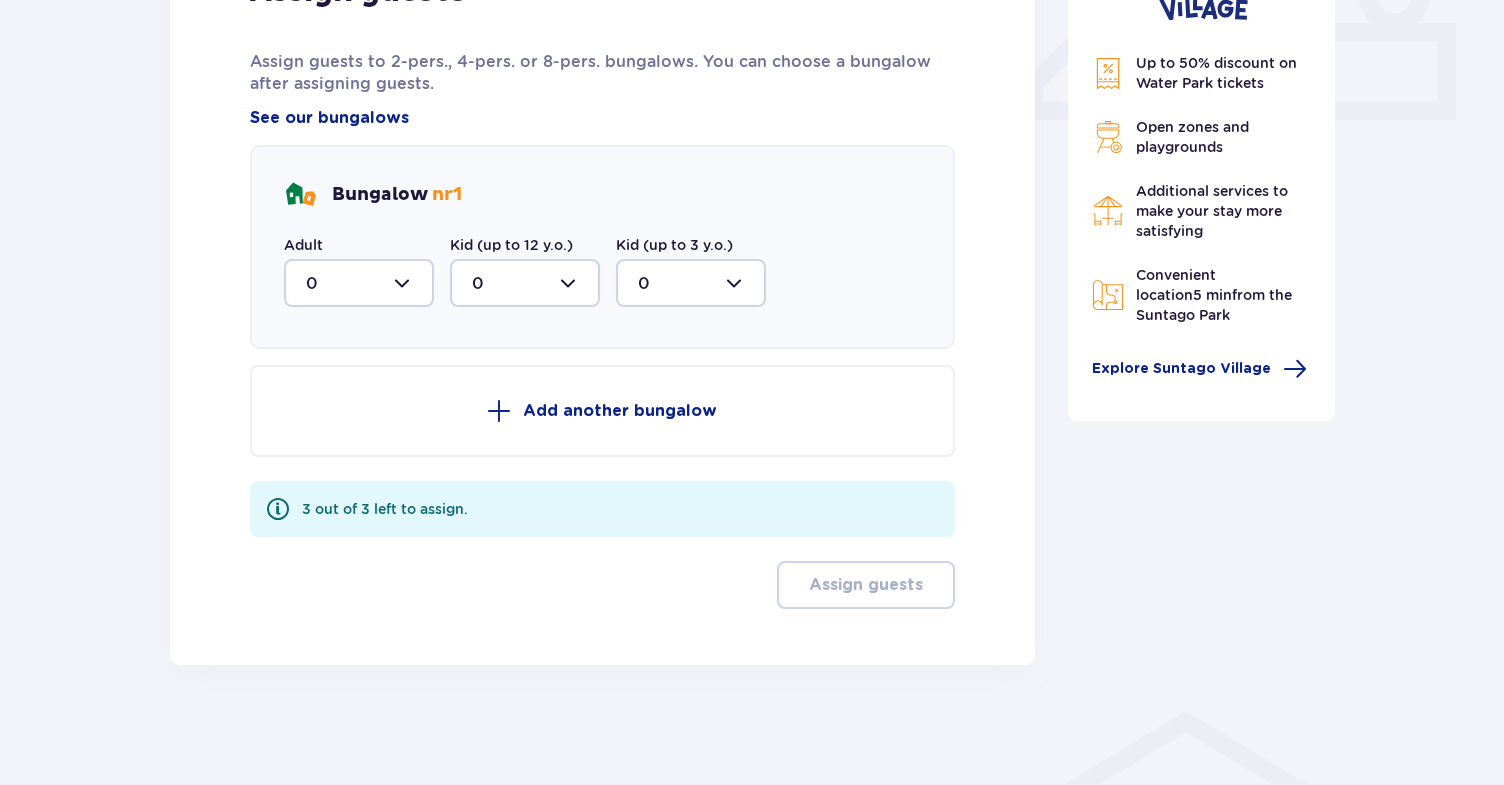 click at bounding box center [359, 283] 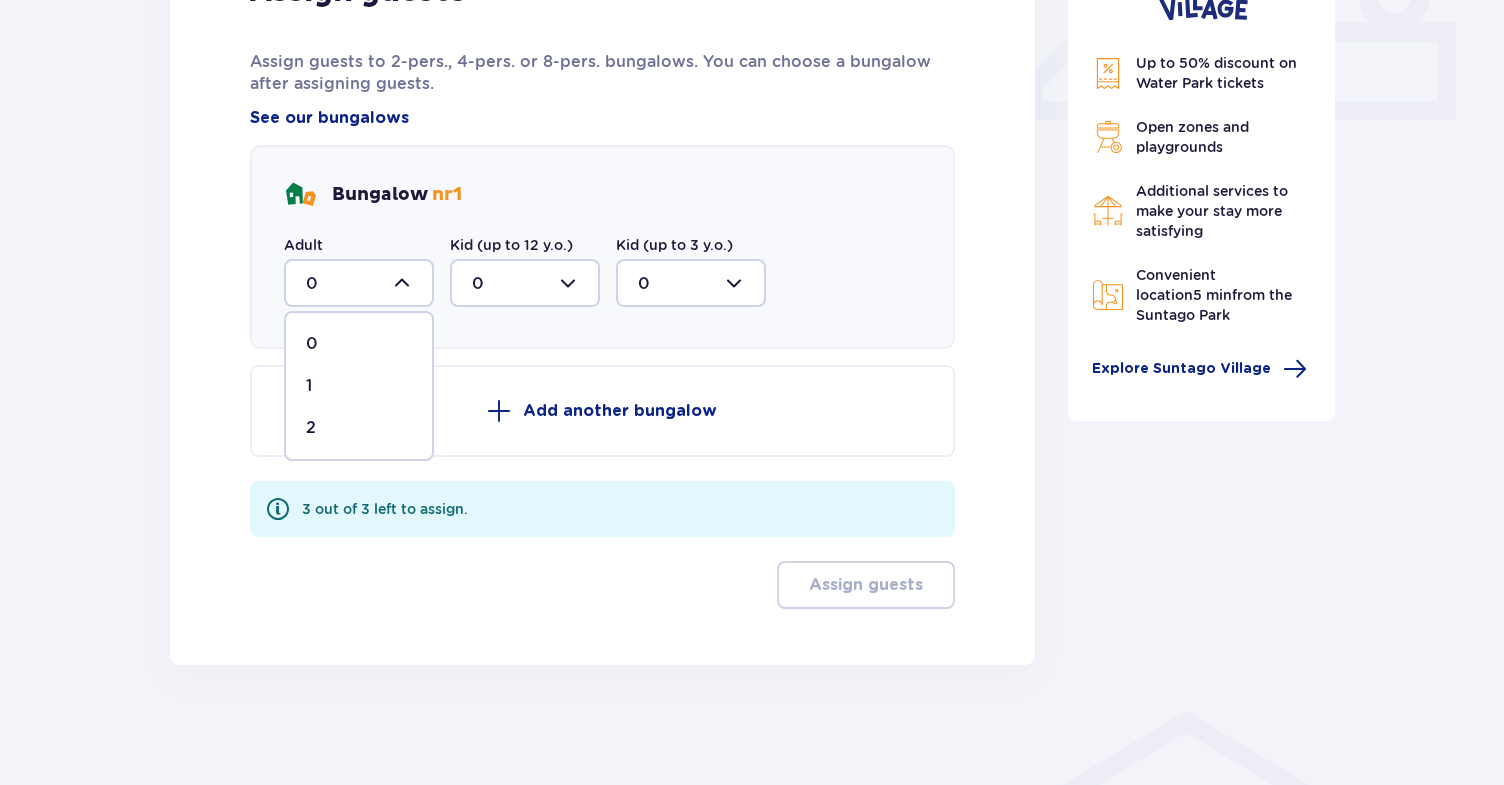 click on "2" at bounding box center (359, 428) 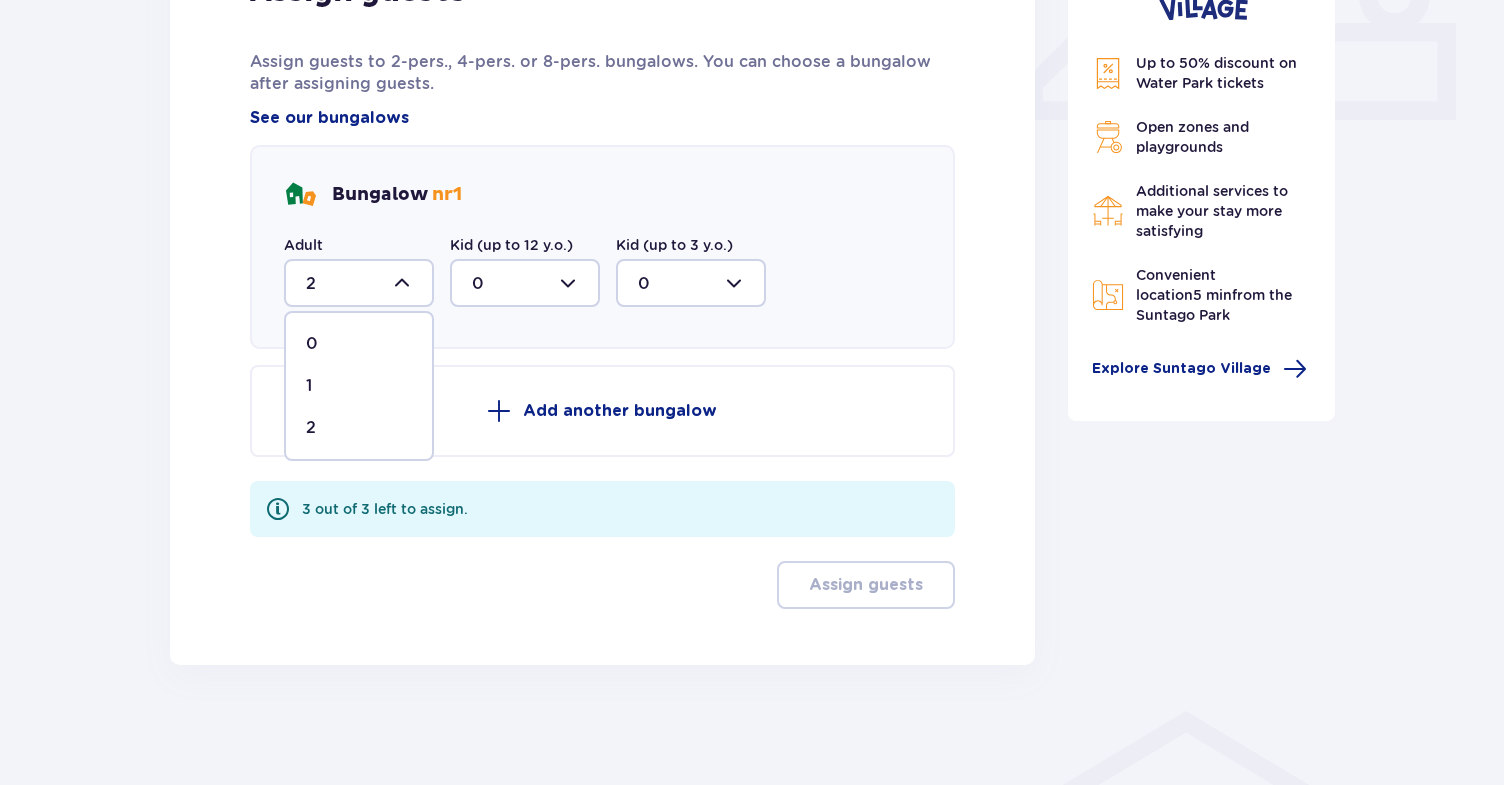 scroll, scrollTop: 797, scrollLeft: 0, axis: vertical 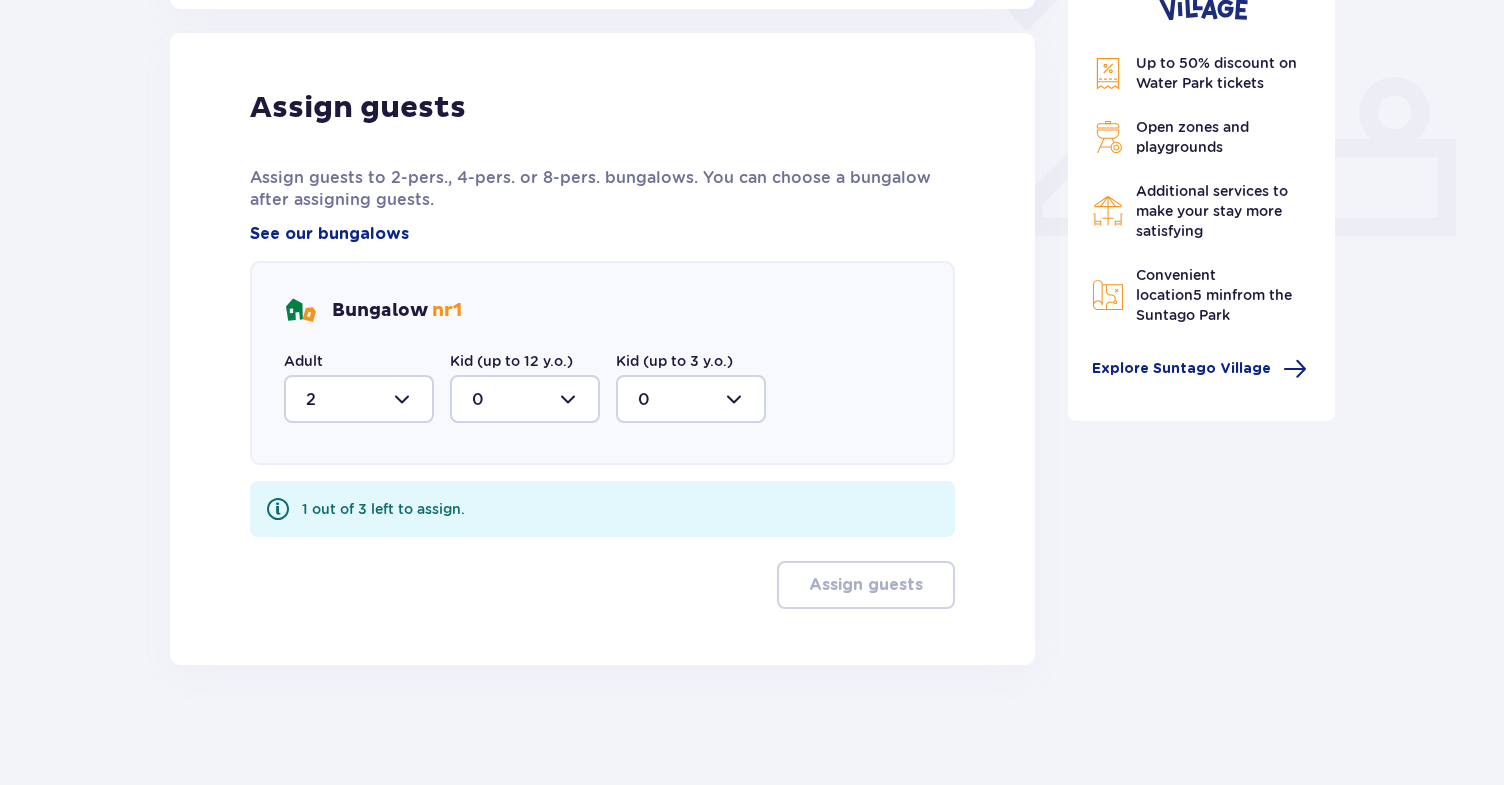 click at bounding box center [525, 399] 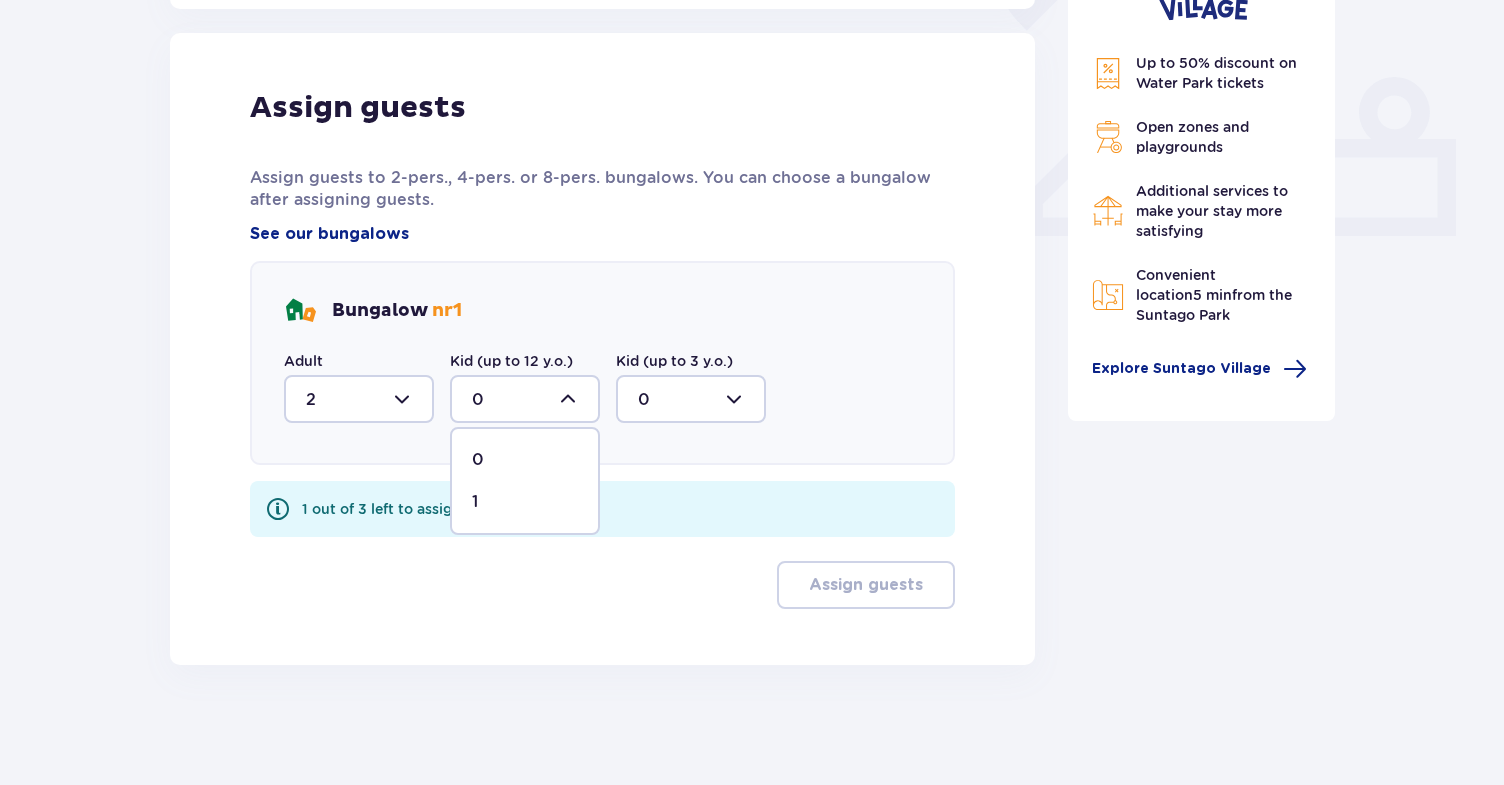 click on "1" at bounding box center [525, 502] 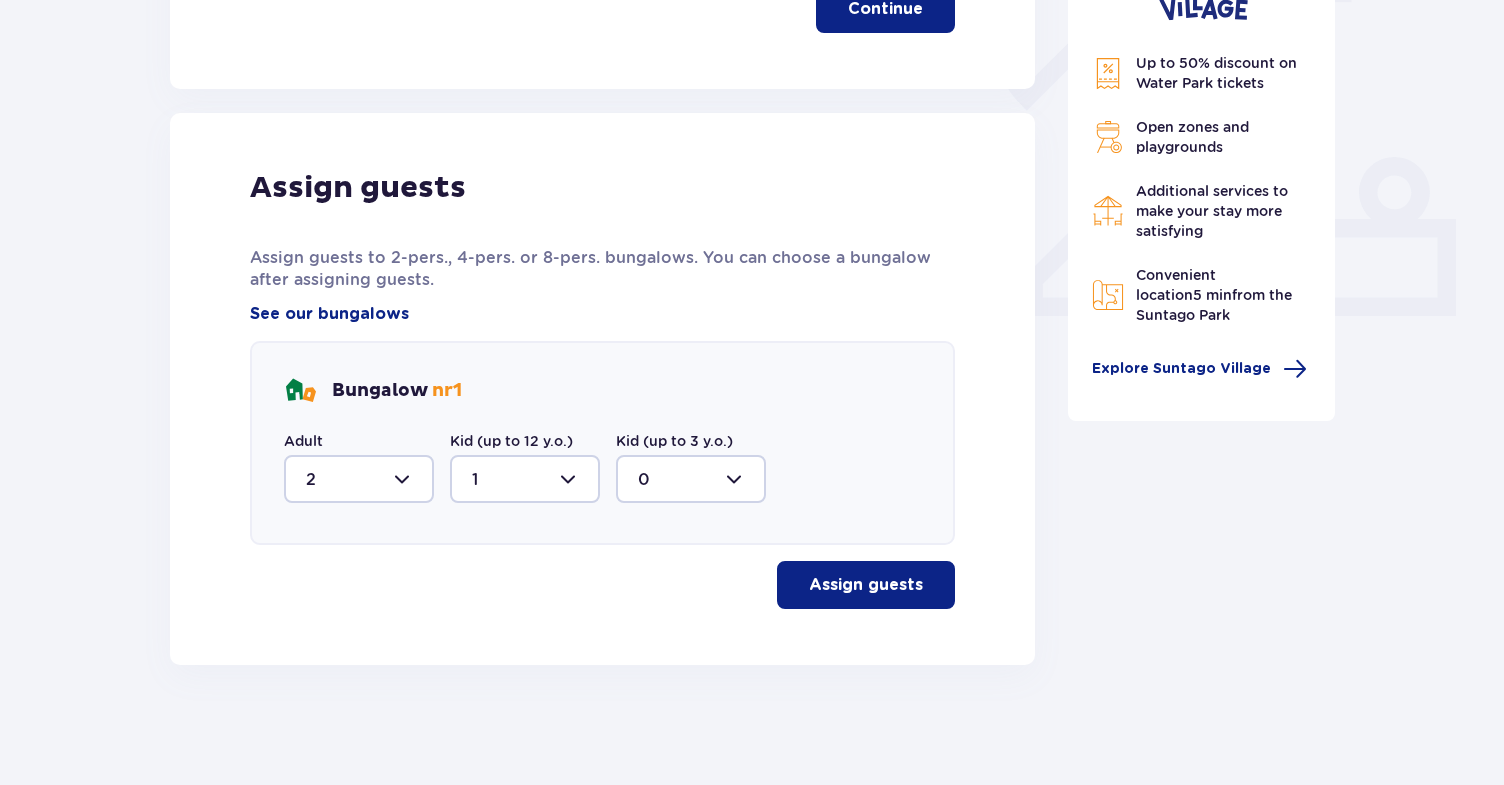 click on "Assign guests" at bounding box center [866, 585] 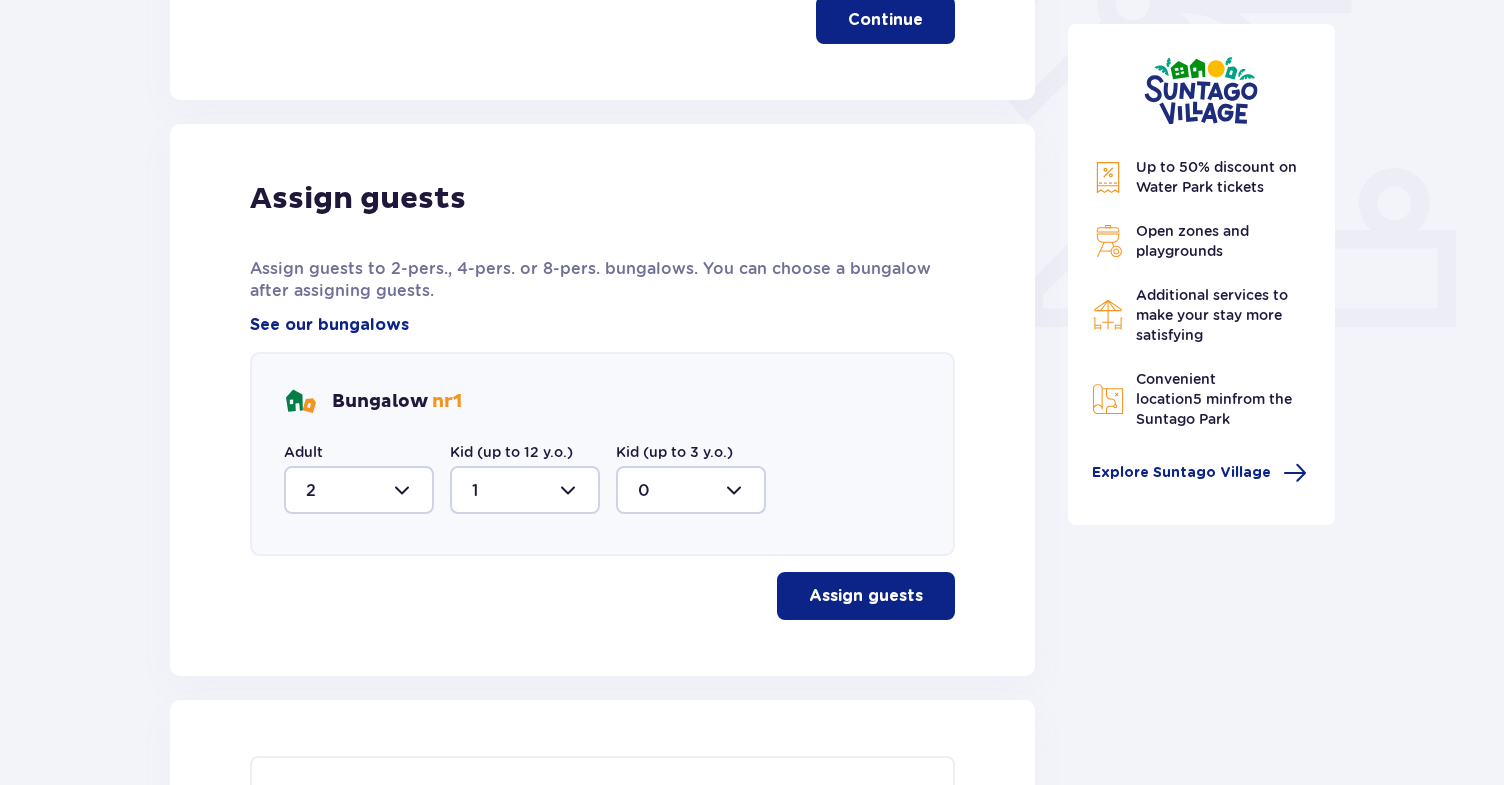 scroll, scrollTop: 184, scrollLeft: 0, axis: vertical 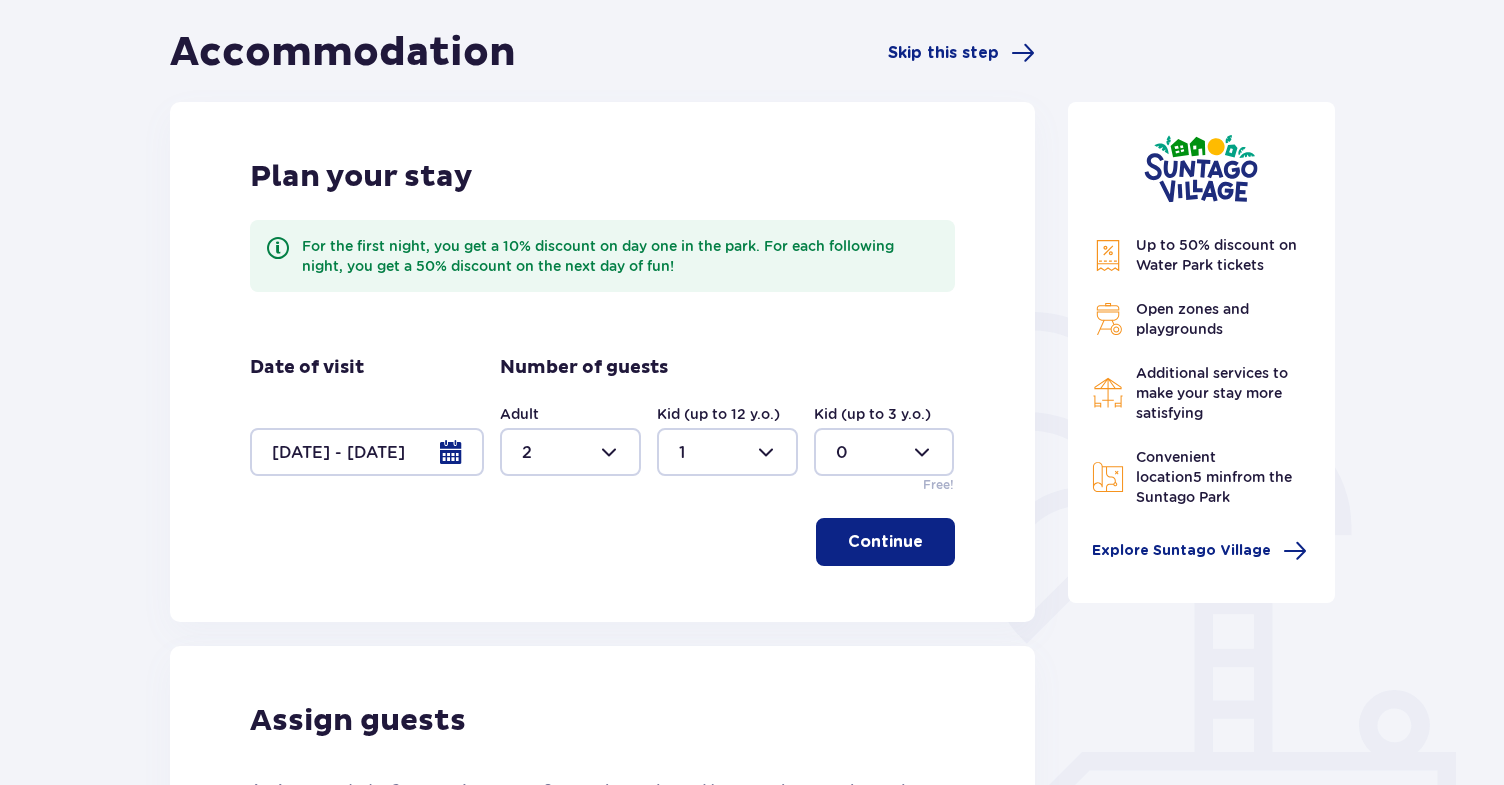 click at bounding box center (367, 452) 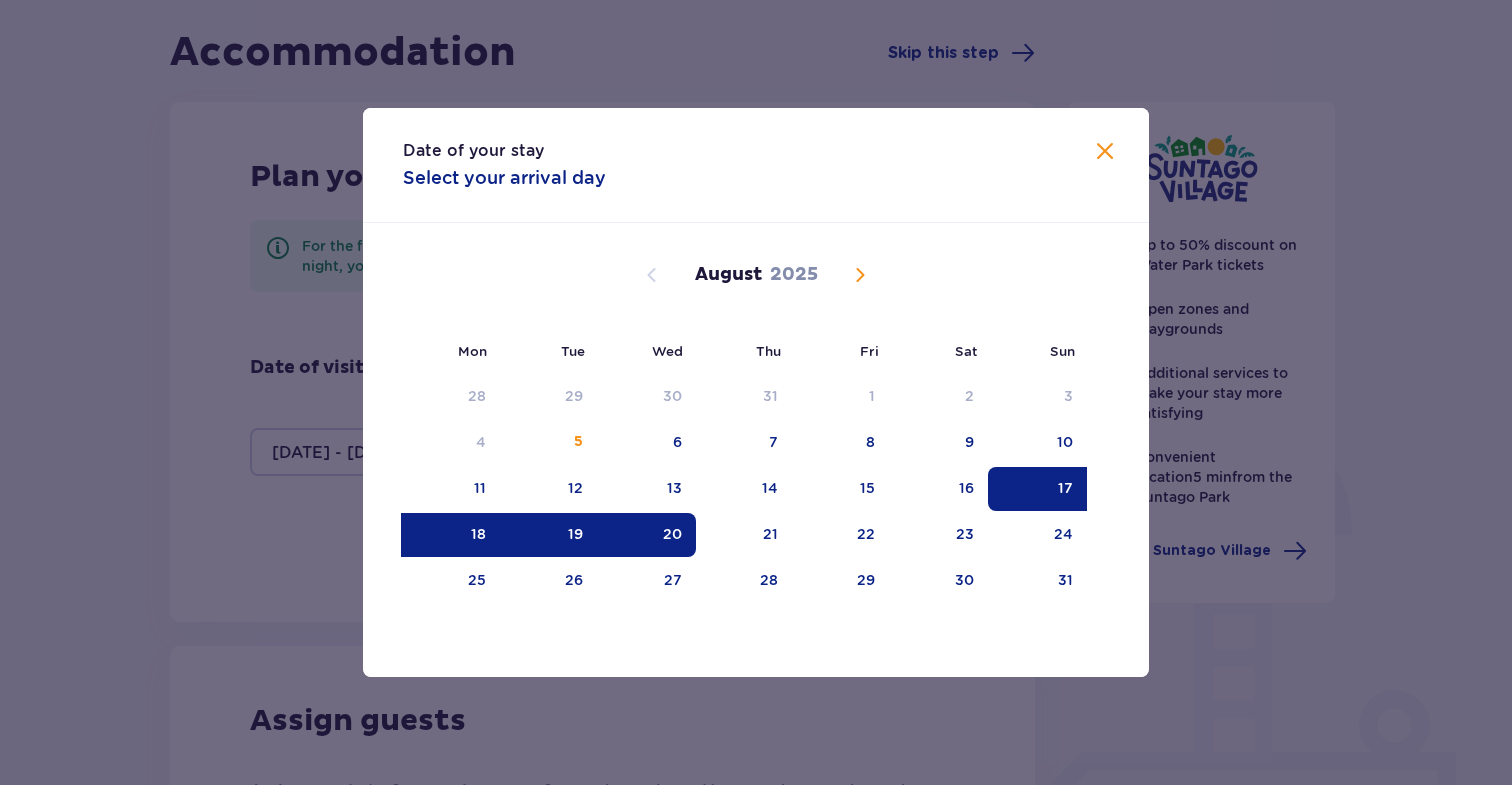 click on "18" at bounding box center (478, 534) 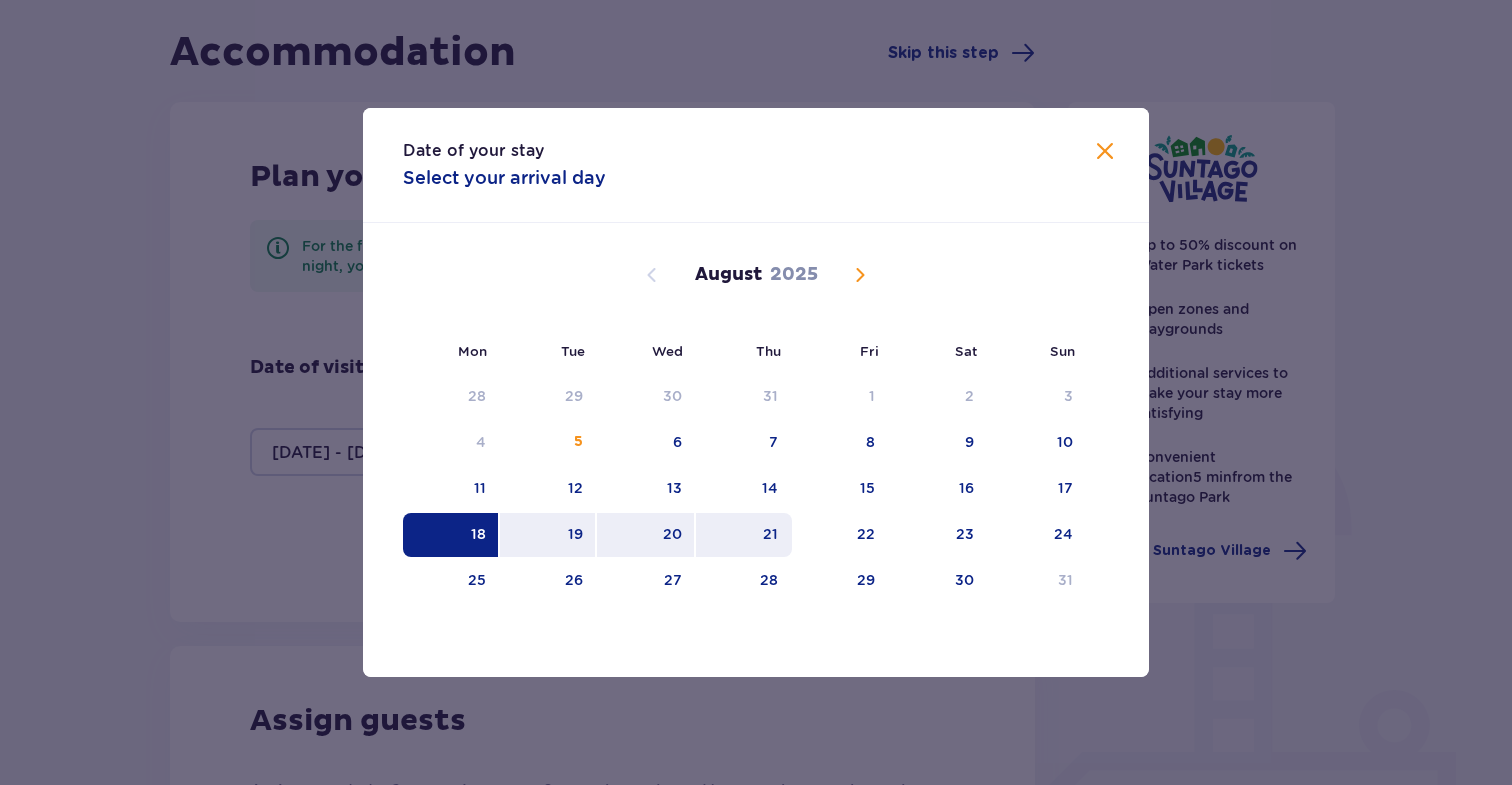 click on "21" at bounding box center (744, 535) 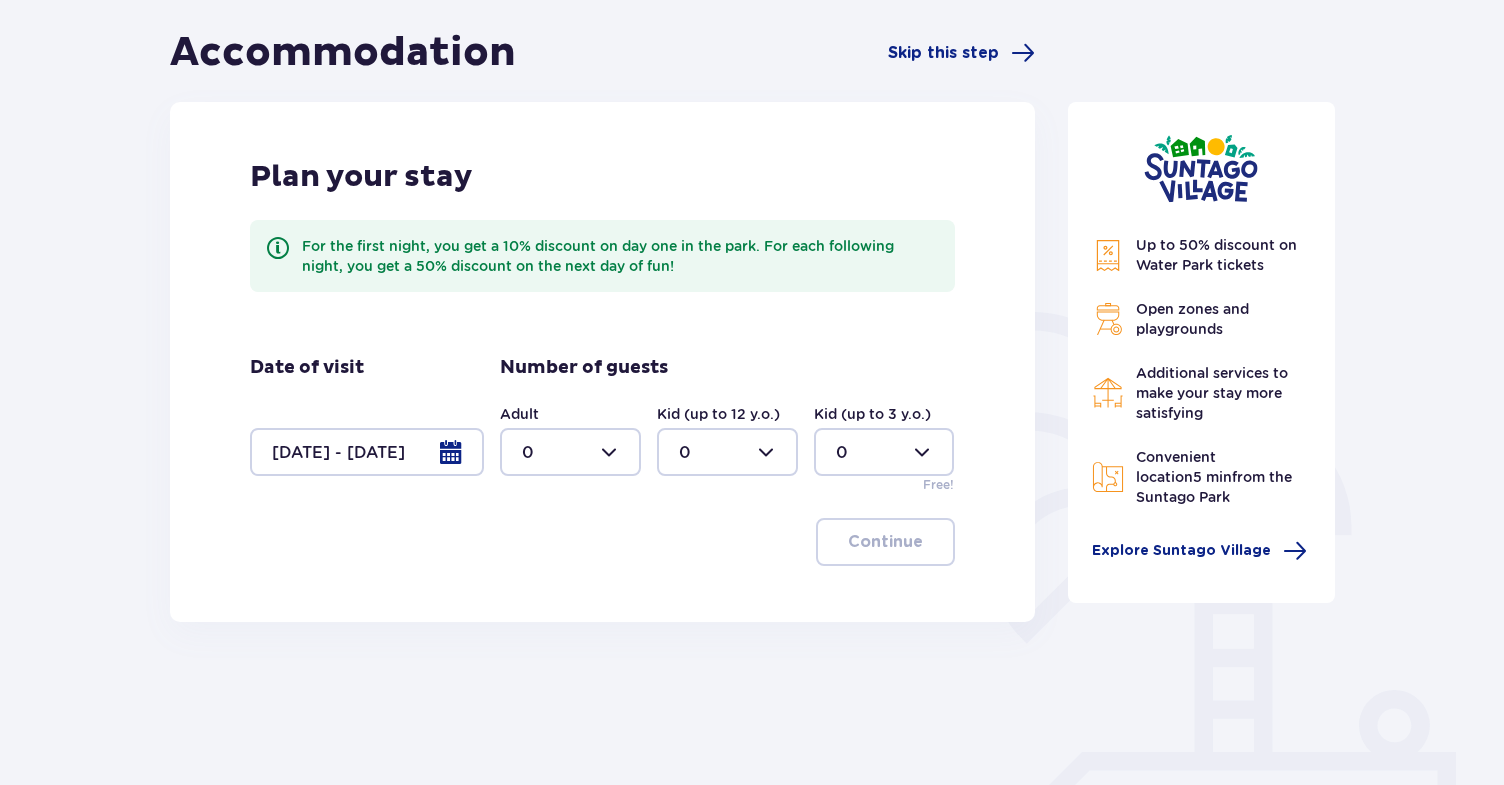 click at bounding box center (570, 452) 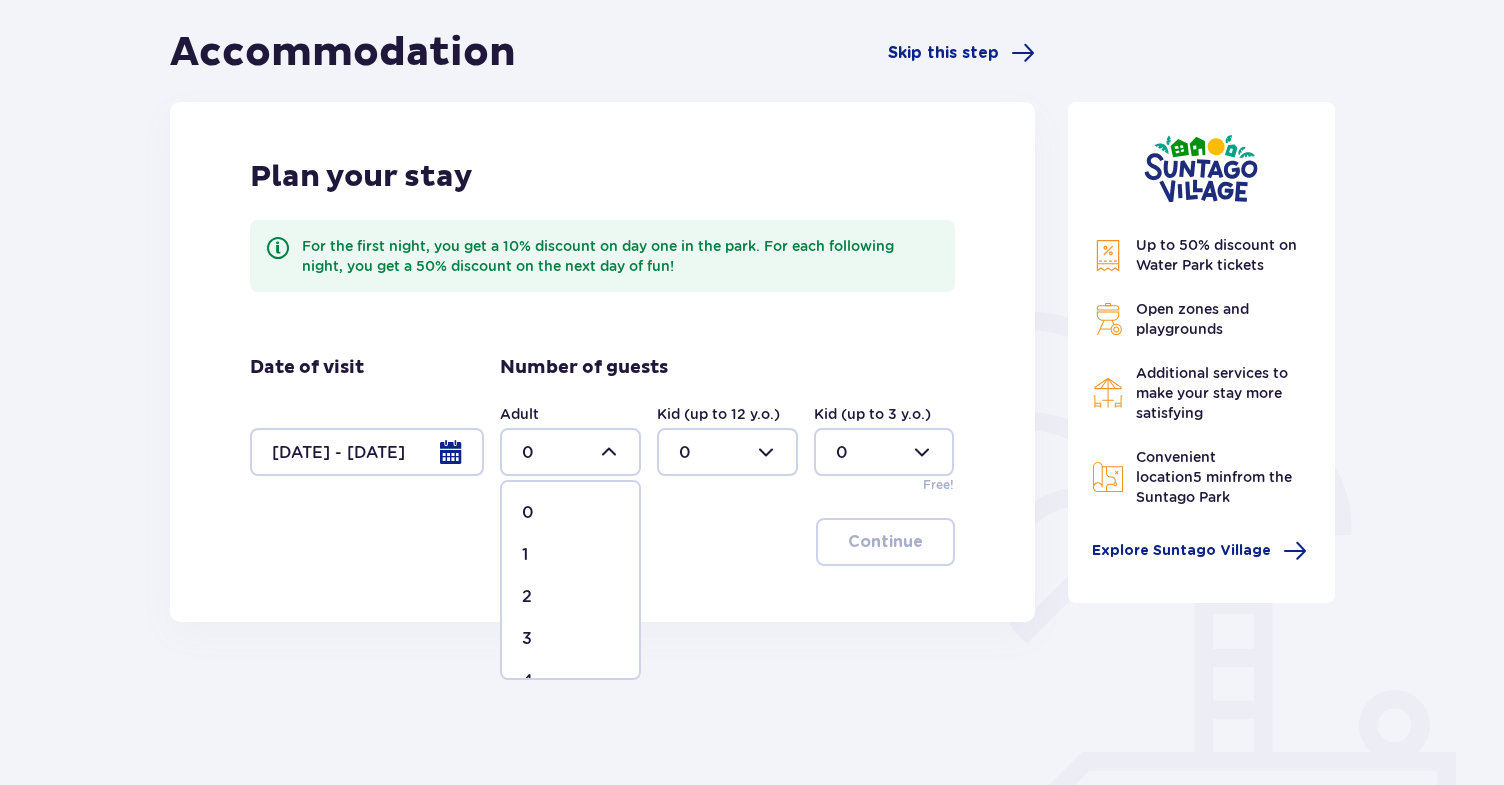 click on "2" at bounding box center [570, 597] 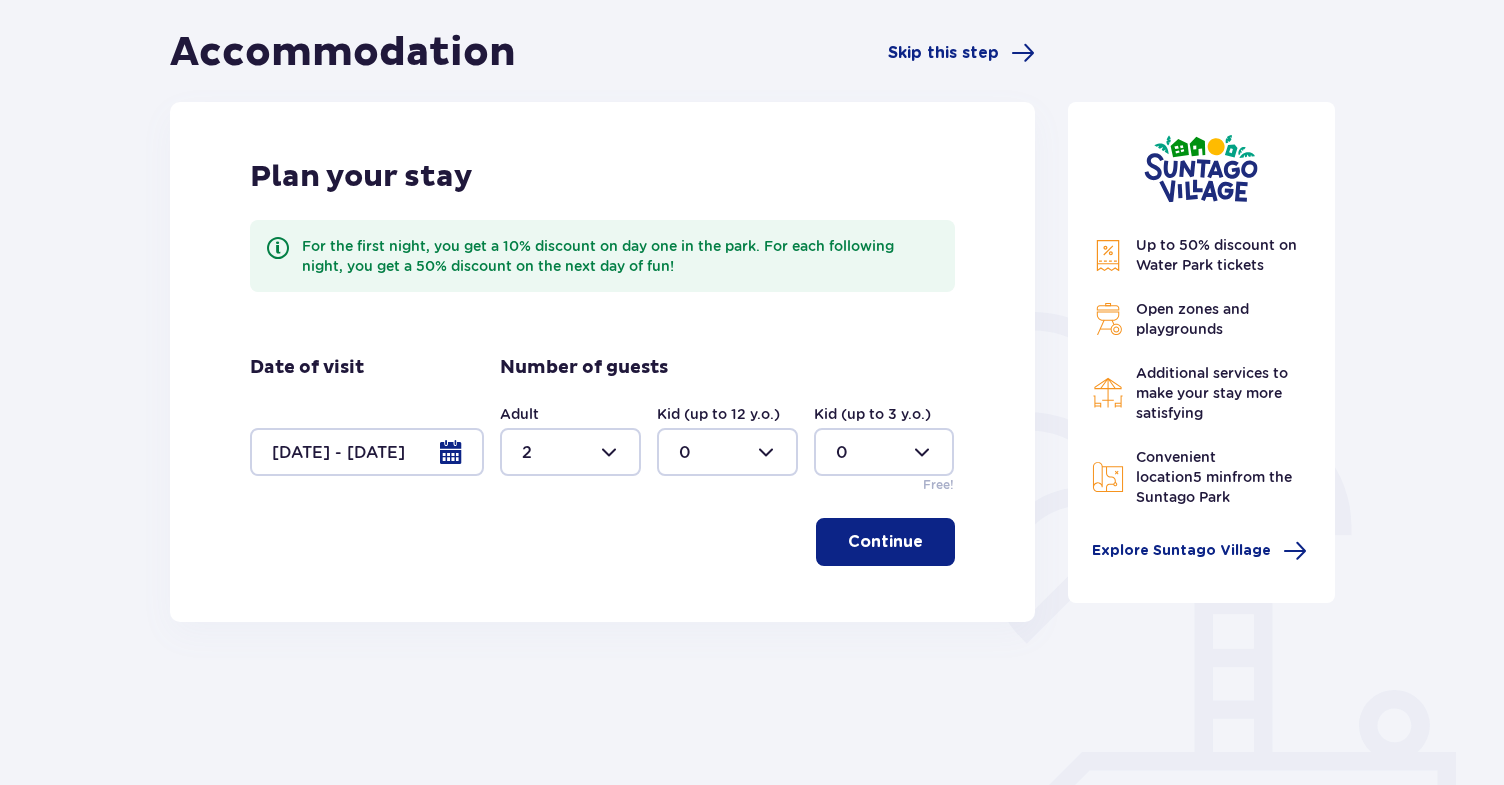 click at bounding box center (727, 452) 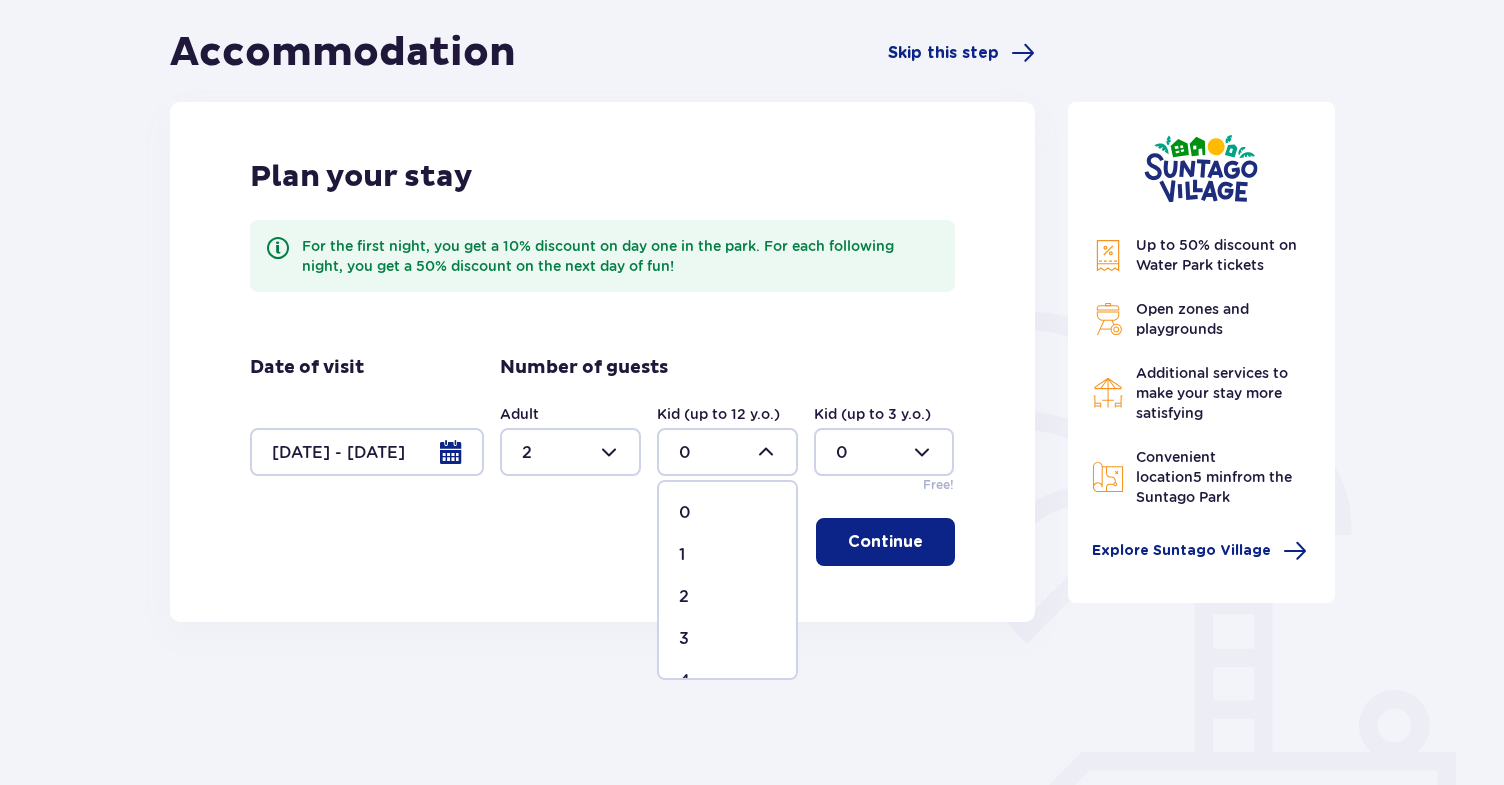 click on "1" at bounding box center (727, 555) 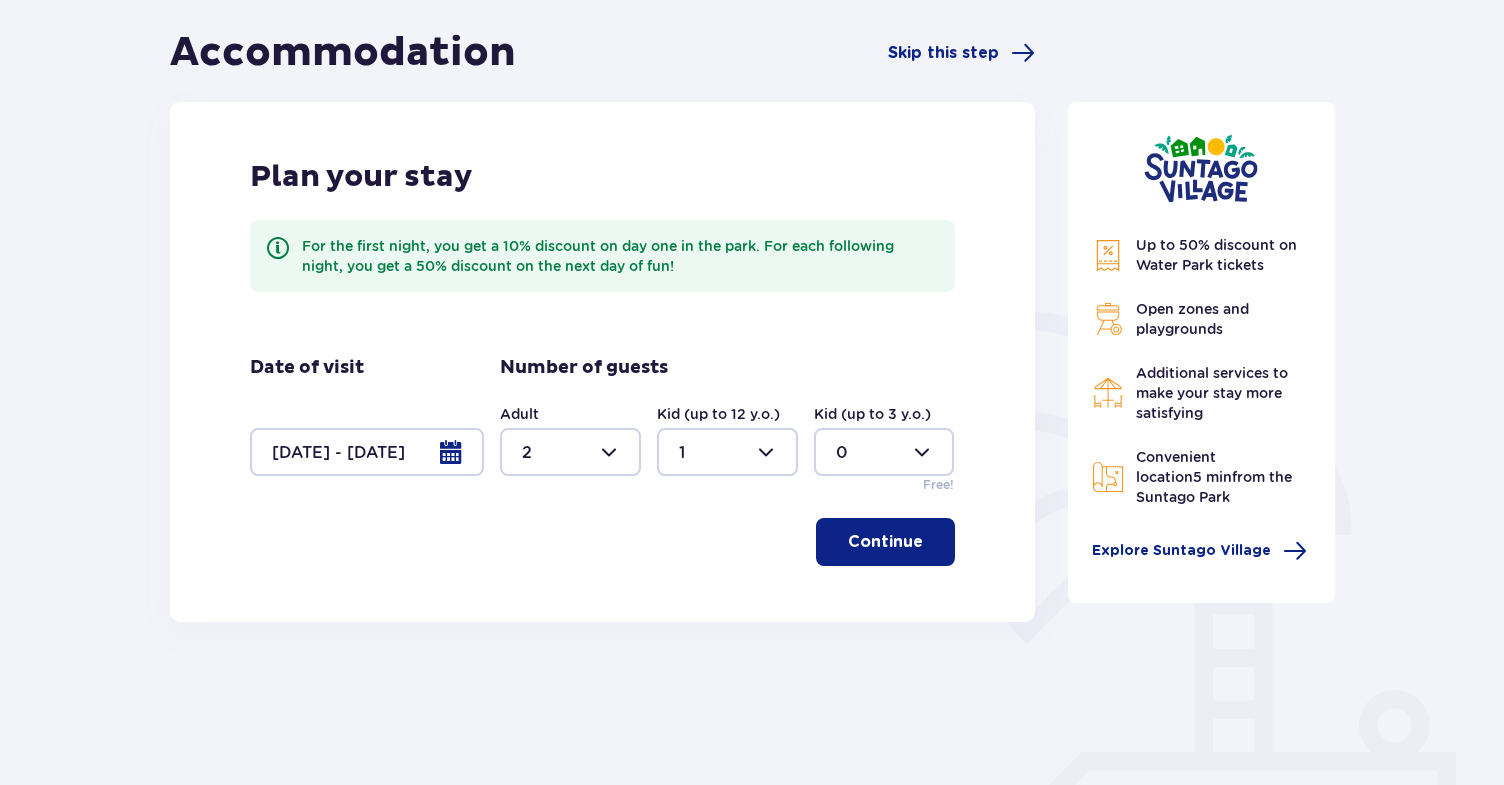 click on "Continue" at bounding box center (885, 542) 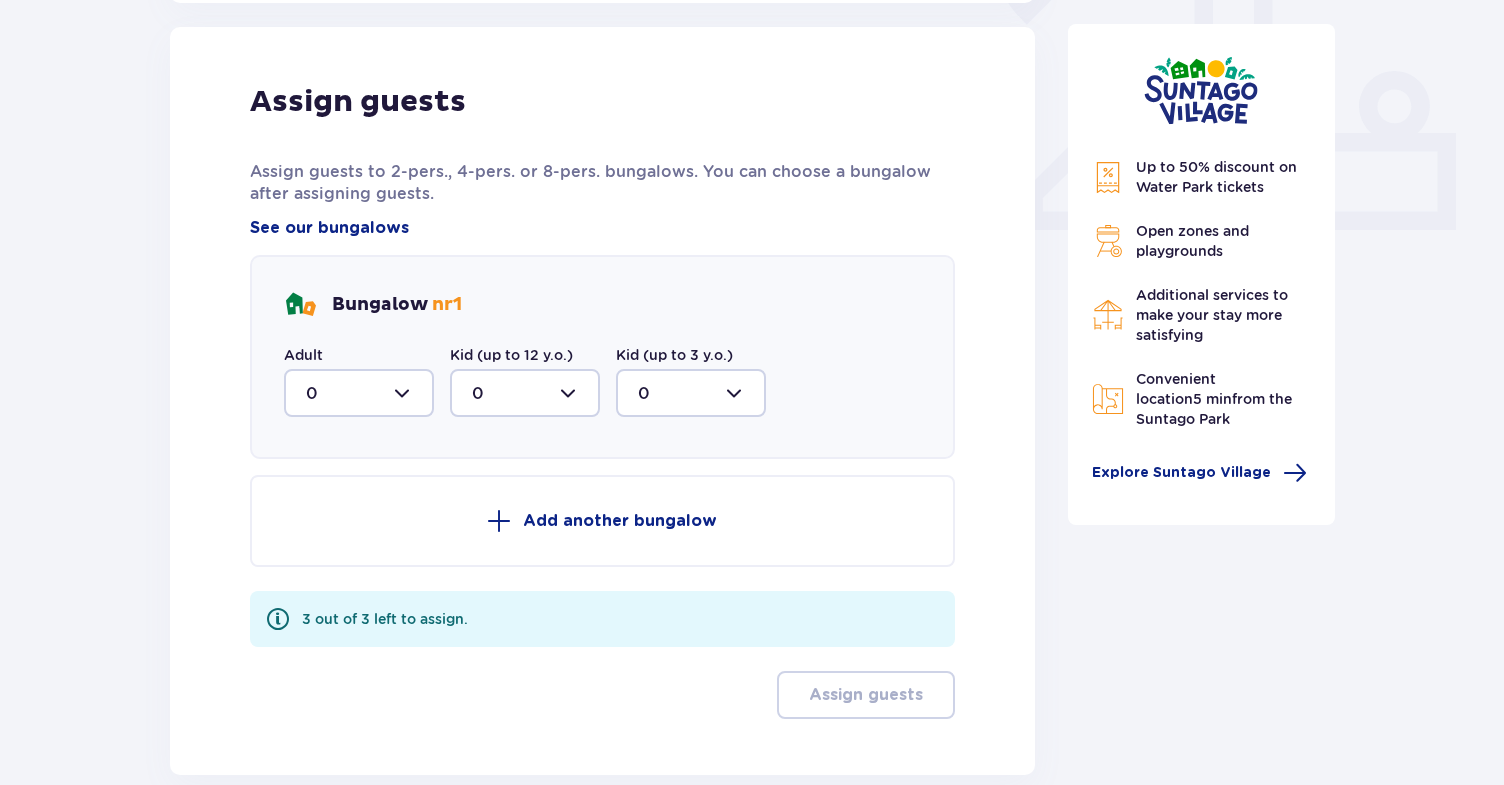 scroll, scrollTop: 806, scrollLeft: 0, axis: vertical 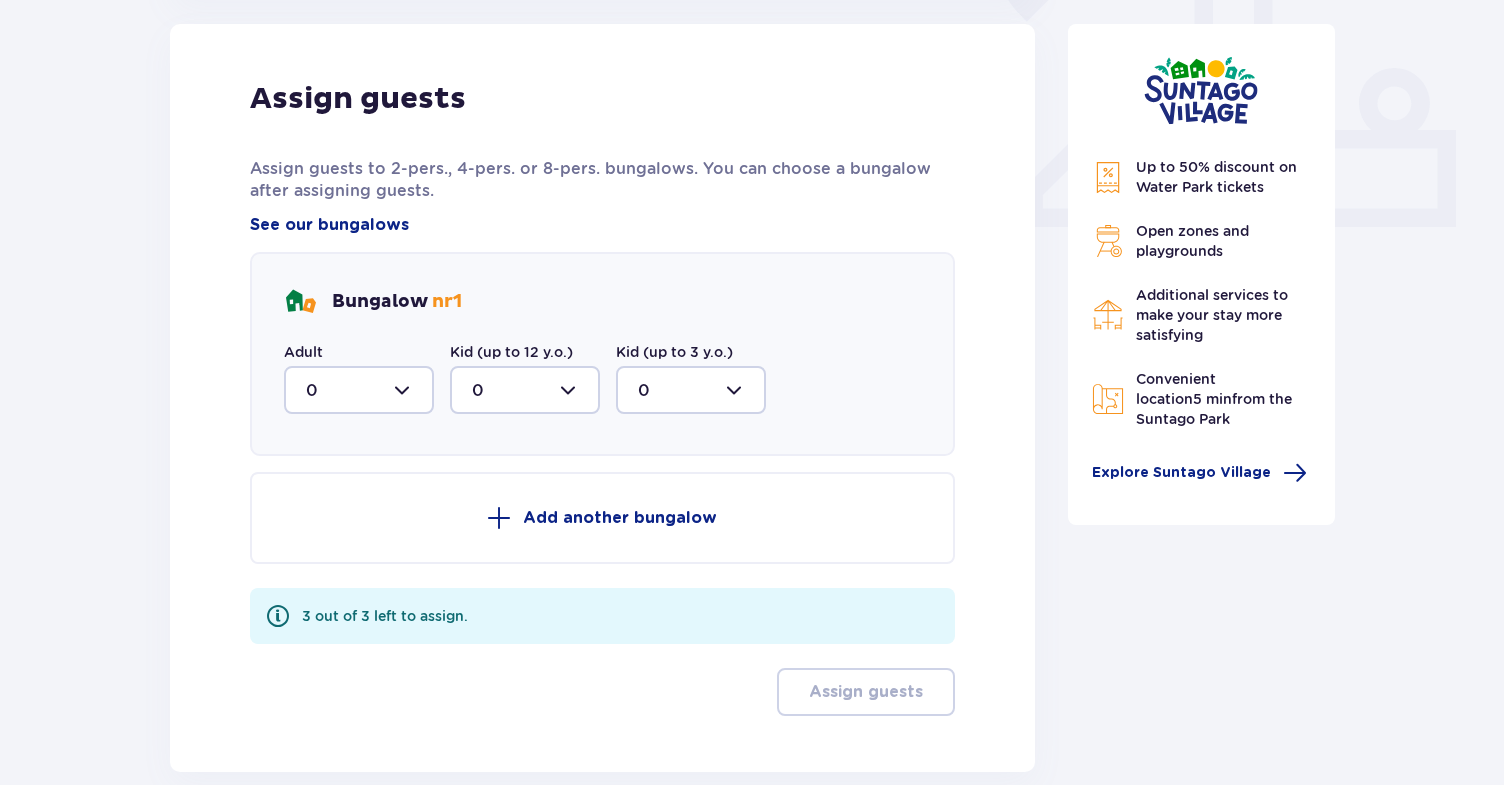 click at bounding box center (359, 390) 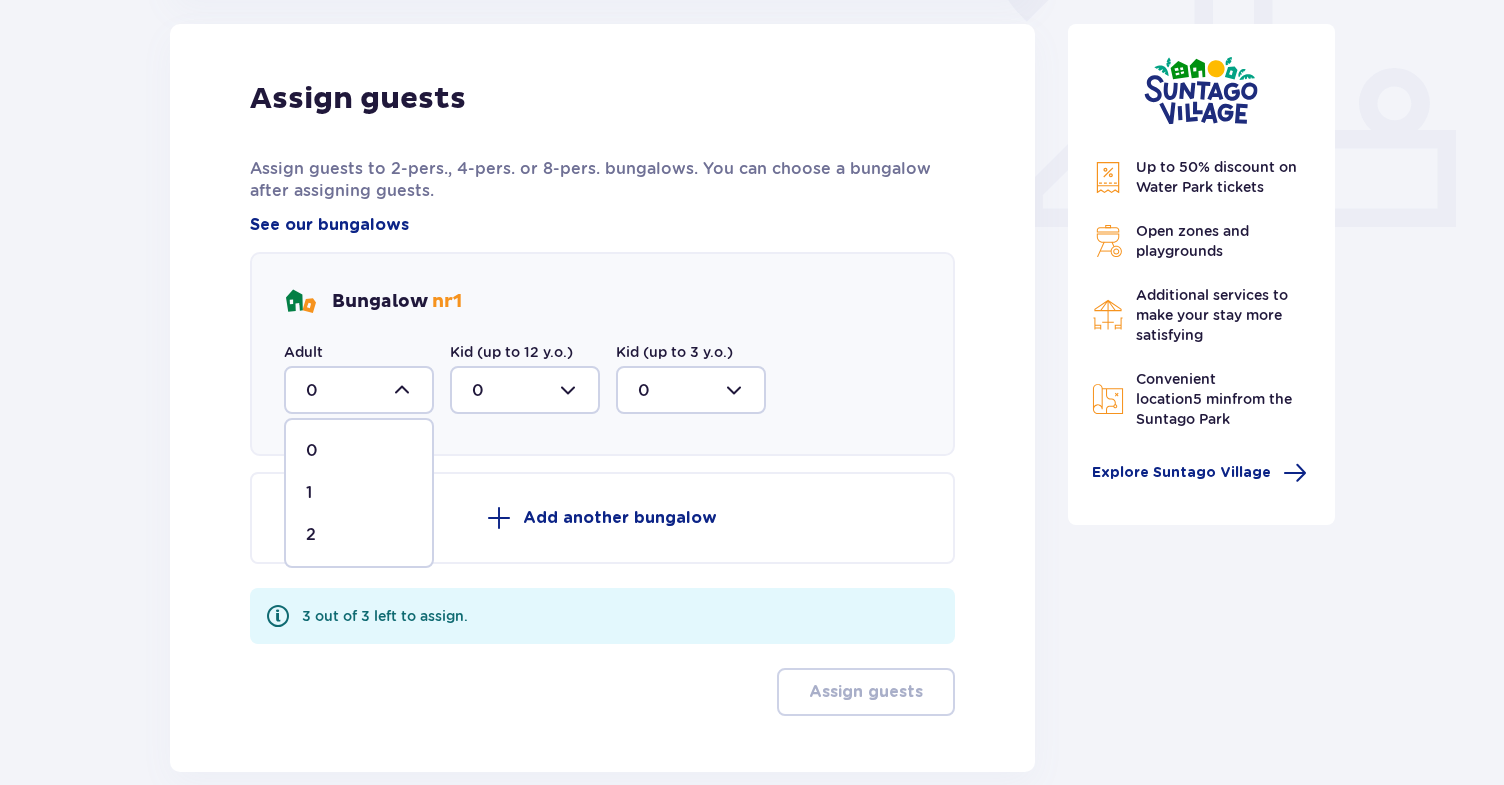 click on "2" at bounding box center [359, 535] 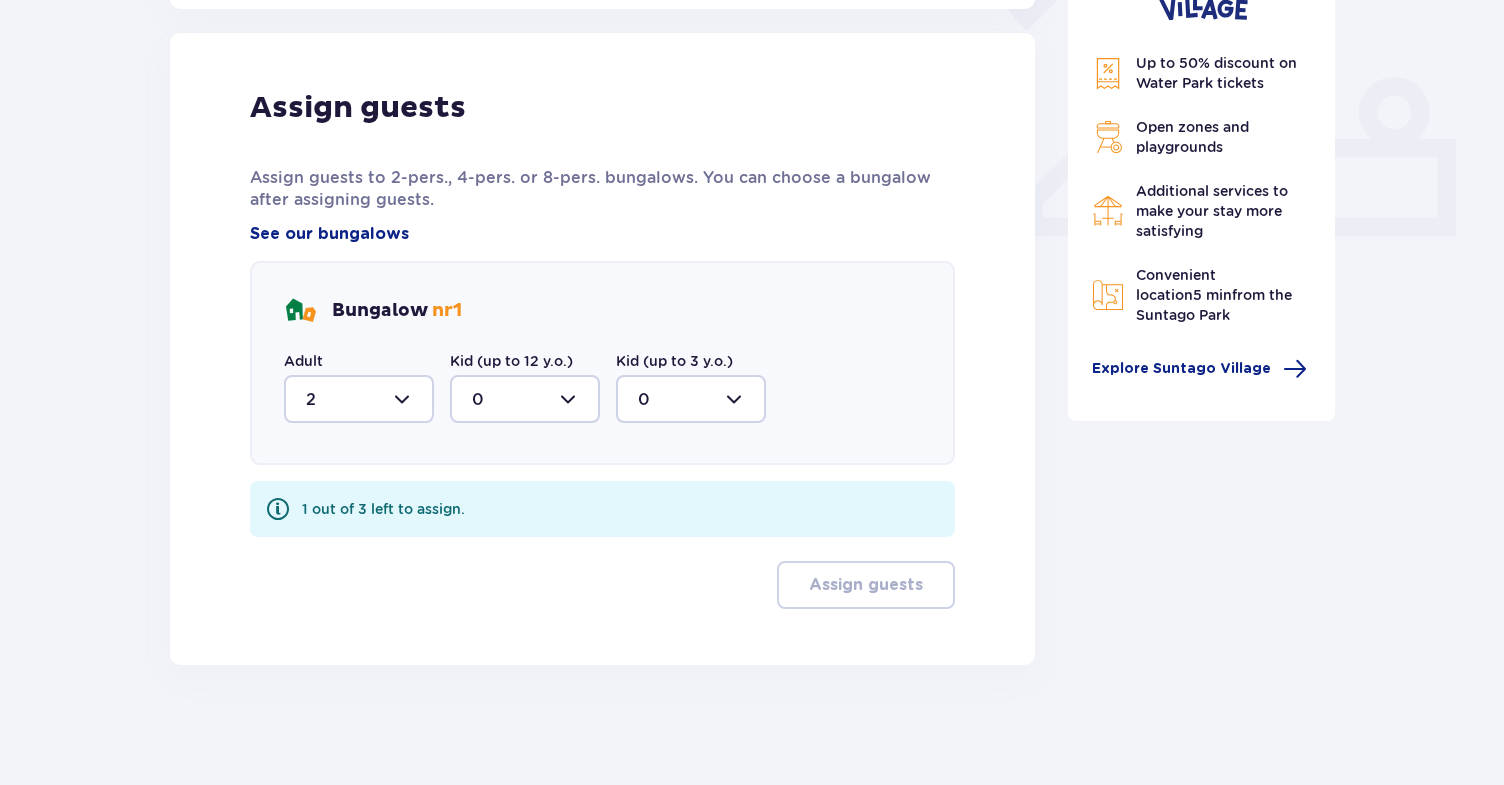 scroll, scrollTop: 797, scrollLeft: 0, axis: vertical 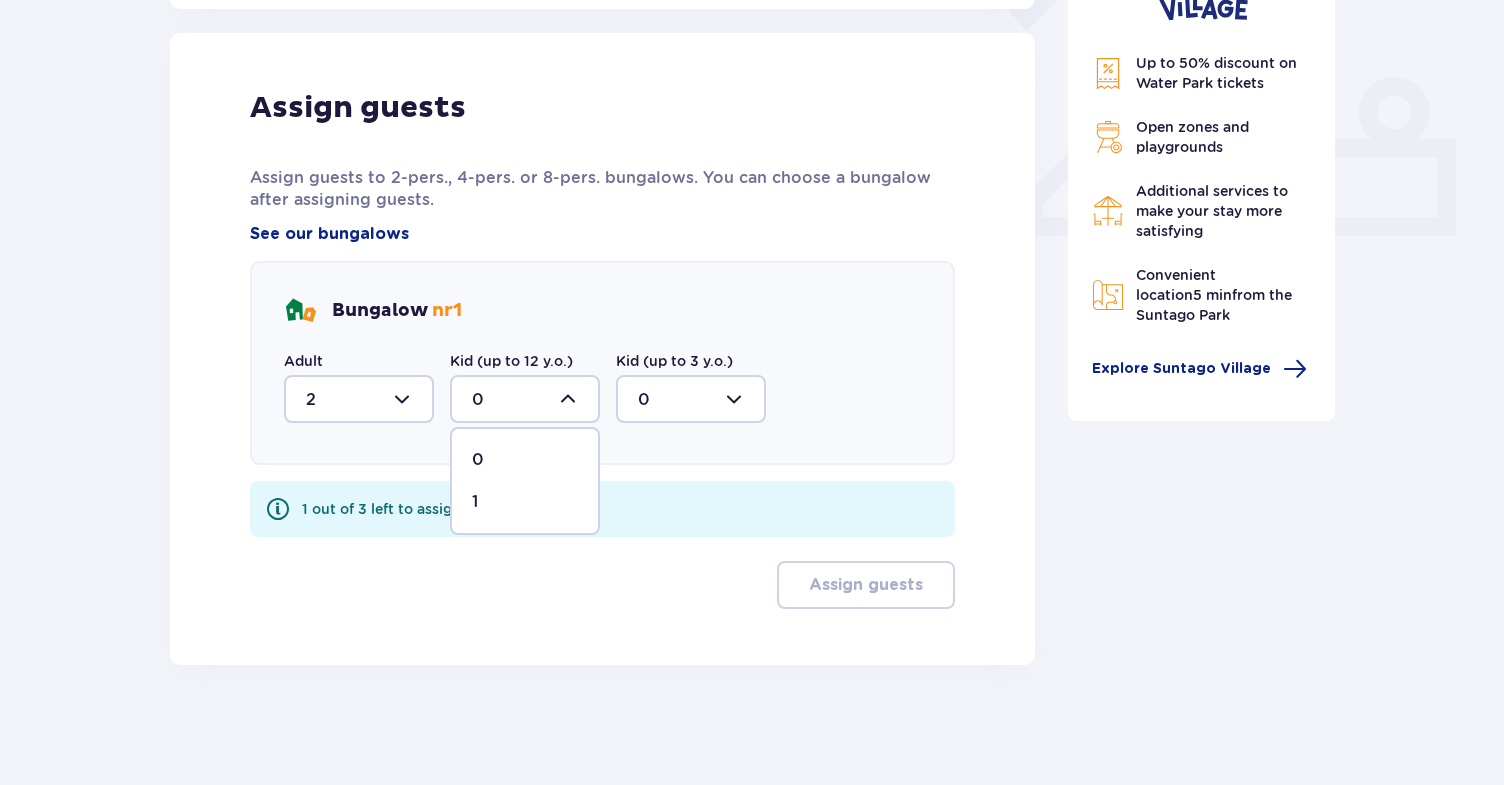 click on "1" at bounding box center (525, 502) 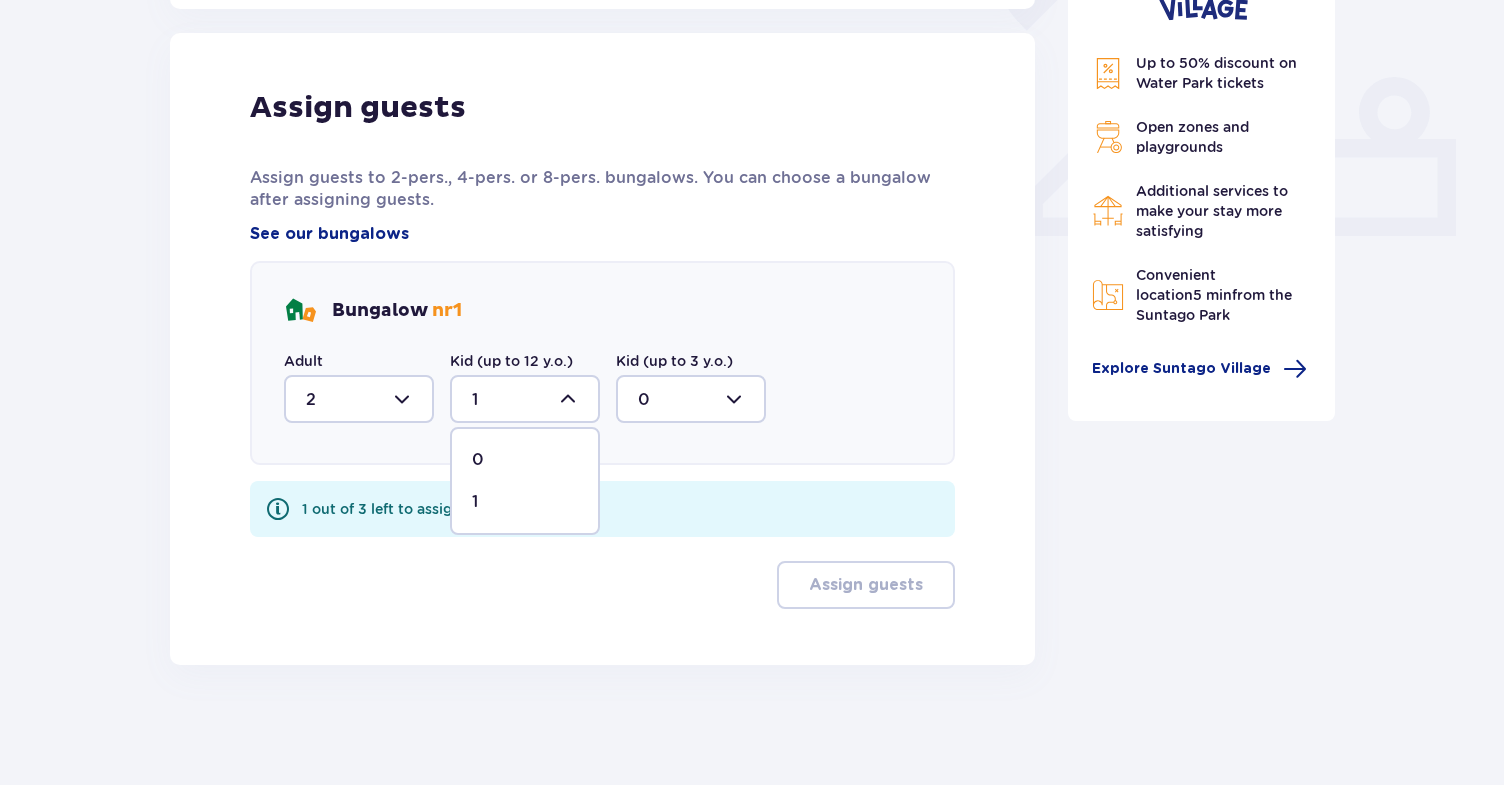 scroll, scrollTop: 717, scrollLeft: 0, axis: vertical 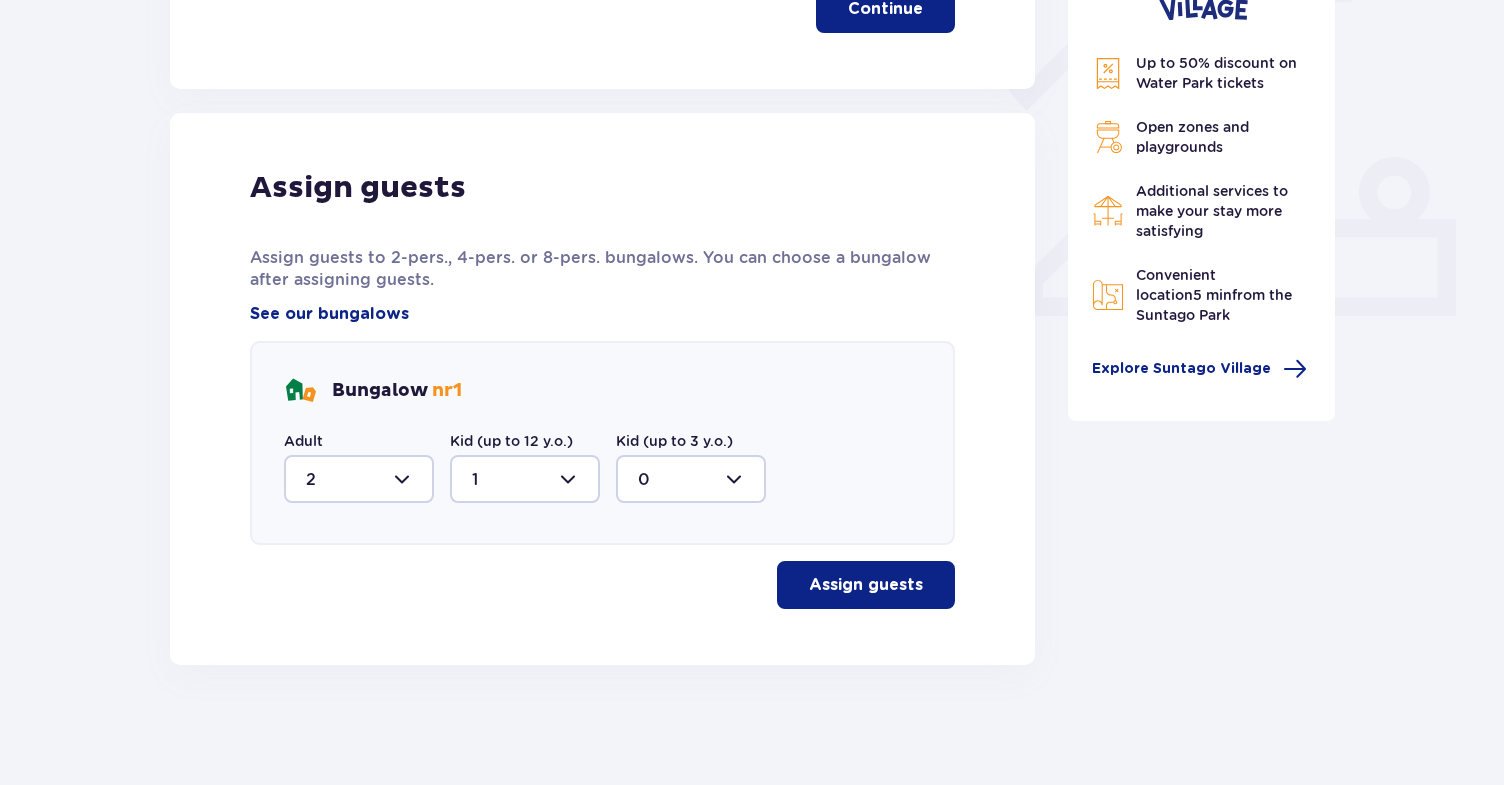 click on "Assign guests" at bounding box center [866, 585] 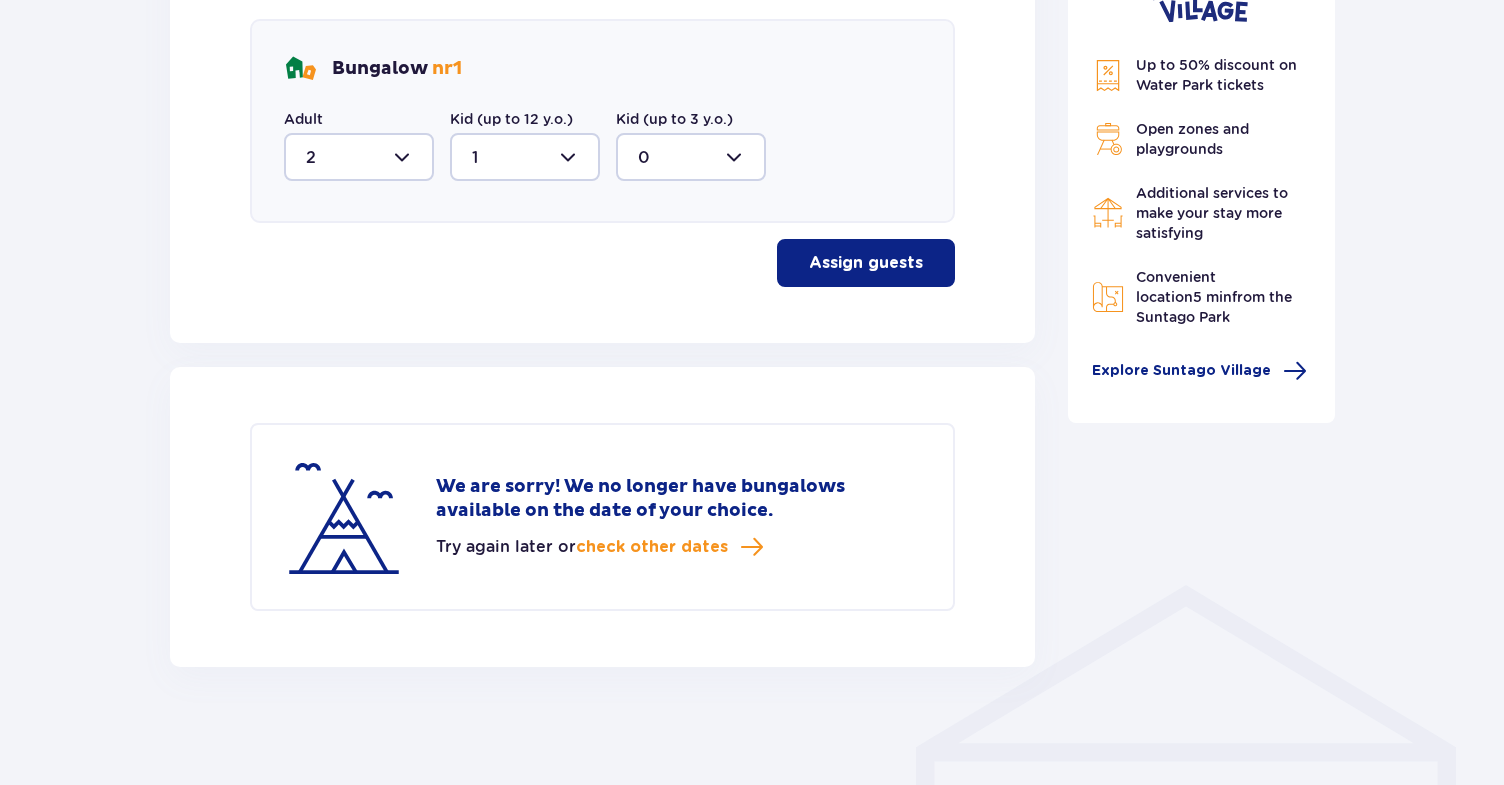 scroll, scrollTop: 1041, scrollLeft: 0, axis: vertical 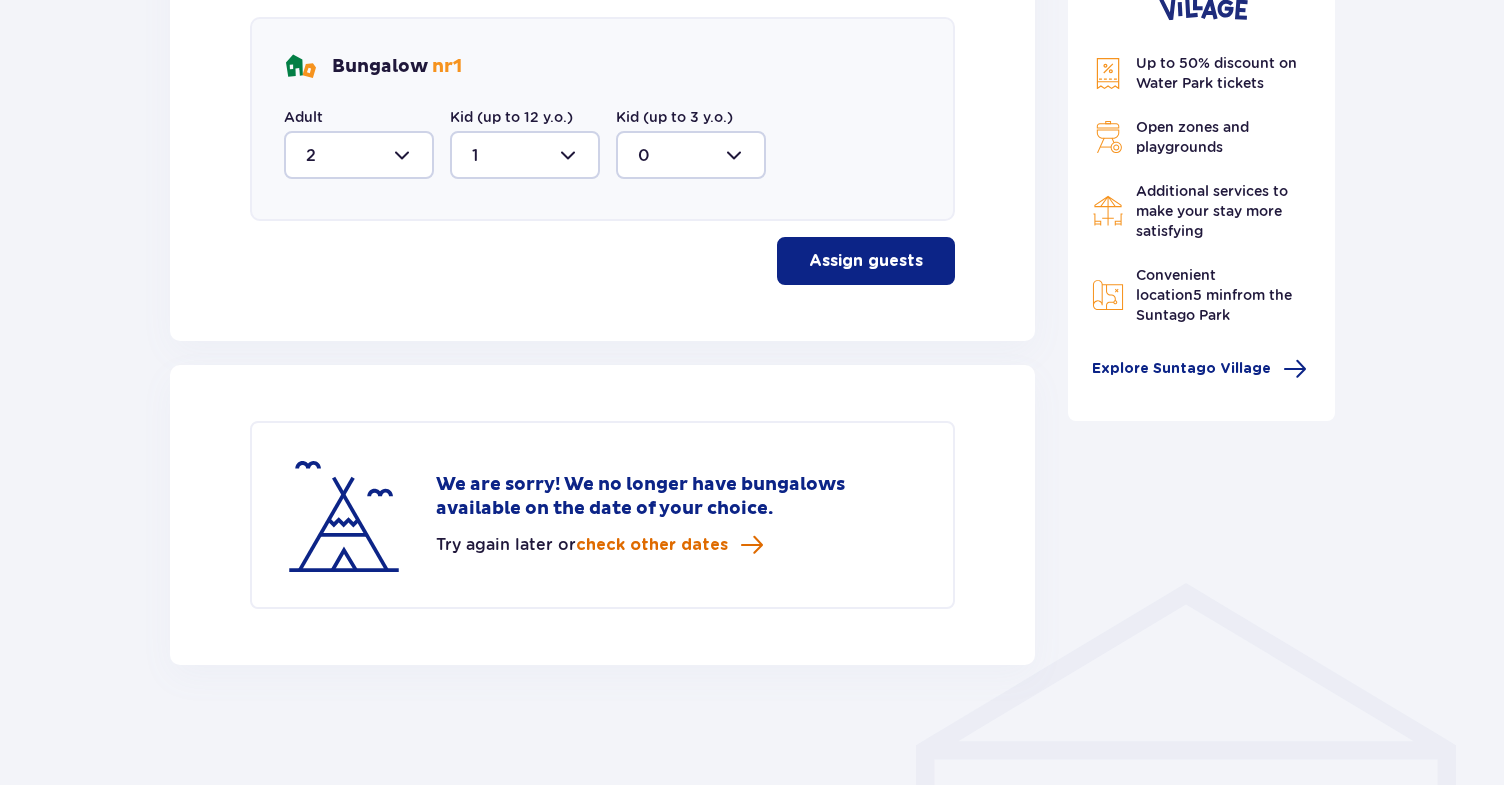 click on "check other dates" at bounding box center (652, 545) 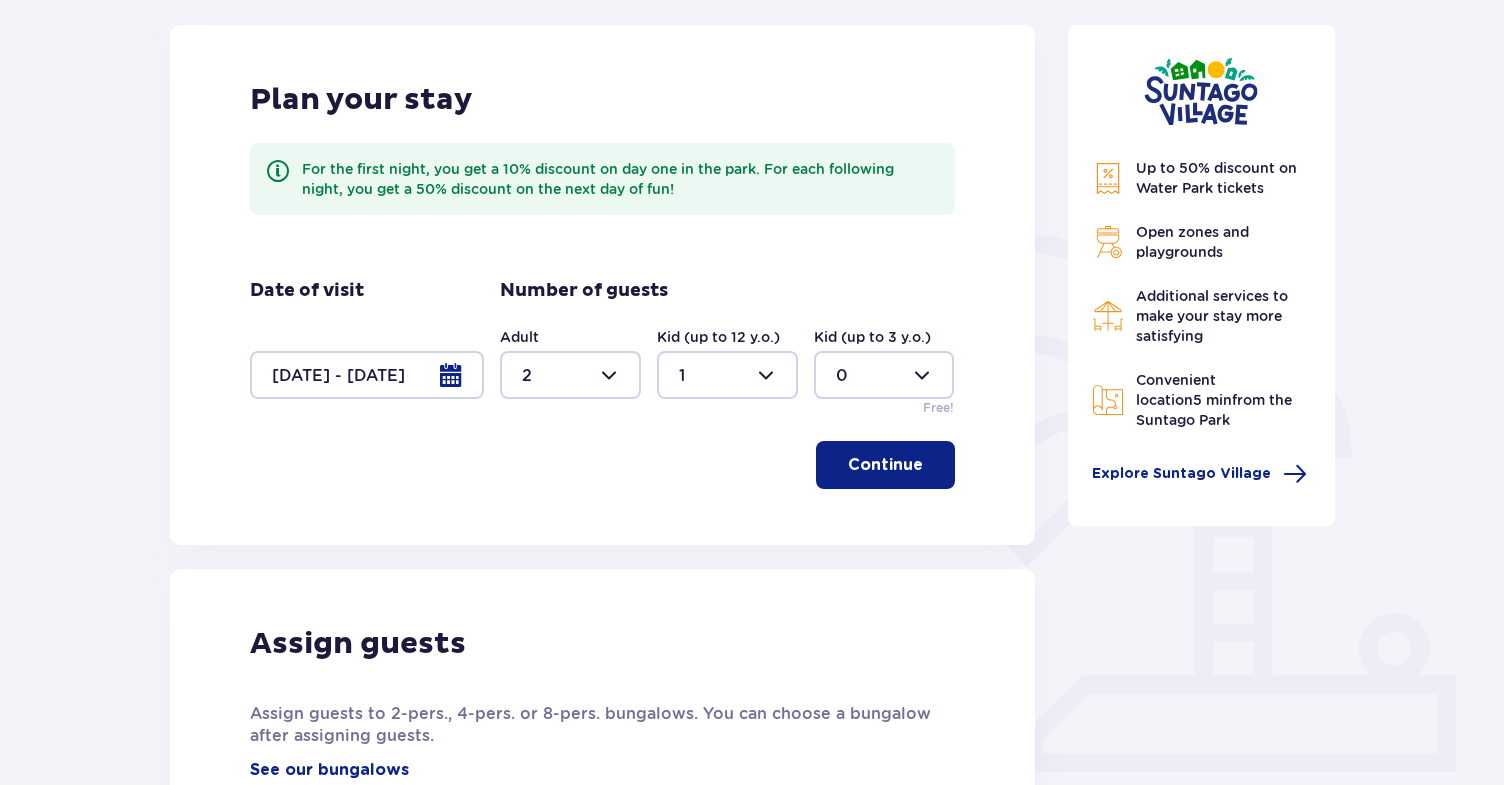 scroll, scrollTop: 236, scrollLeft: 0, axis: vertical 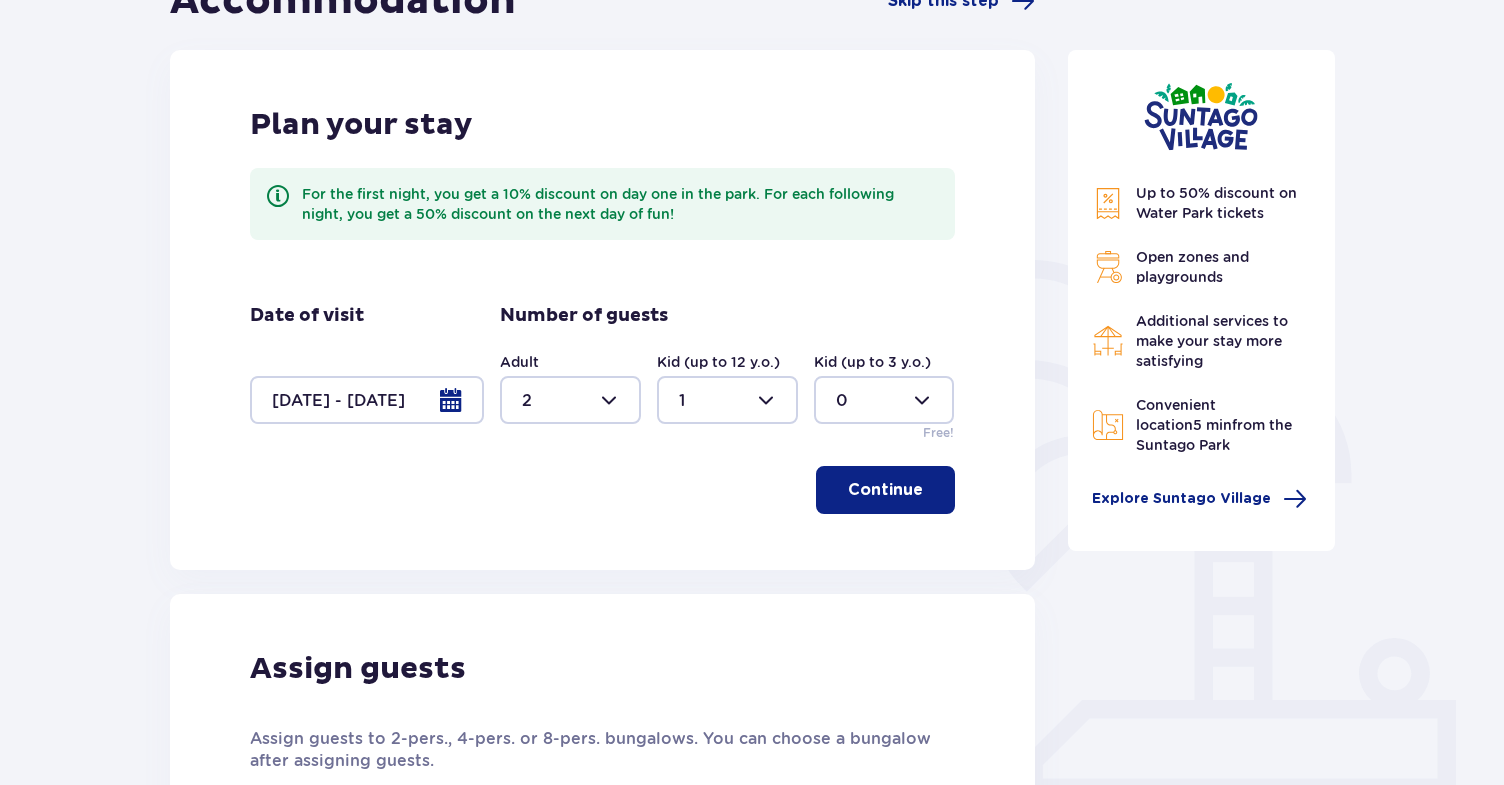 click at bounding box center (367, 400) 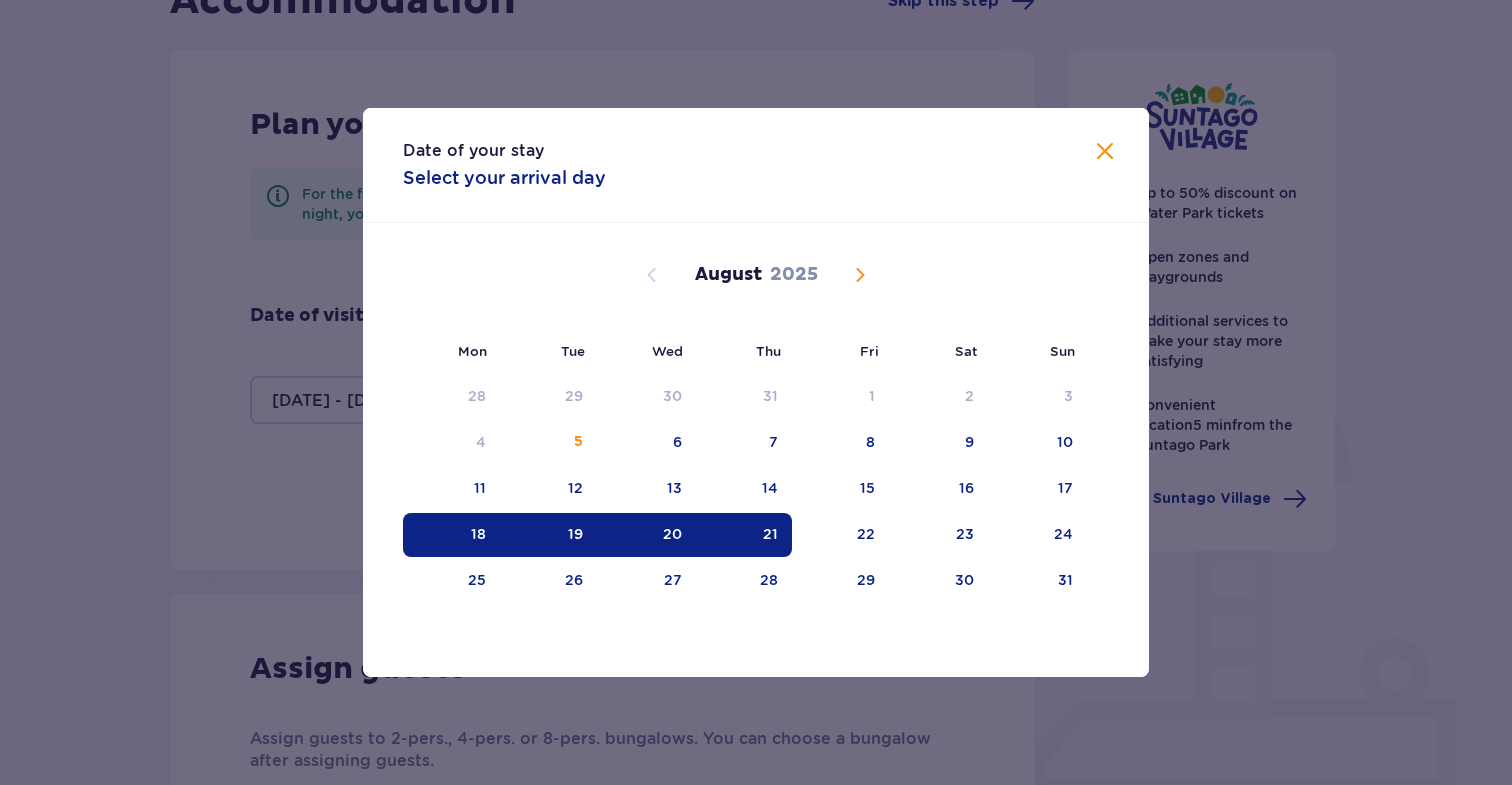 click at bounding box center (860, 275) 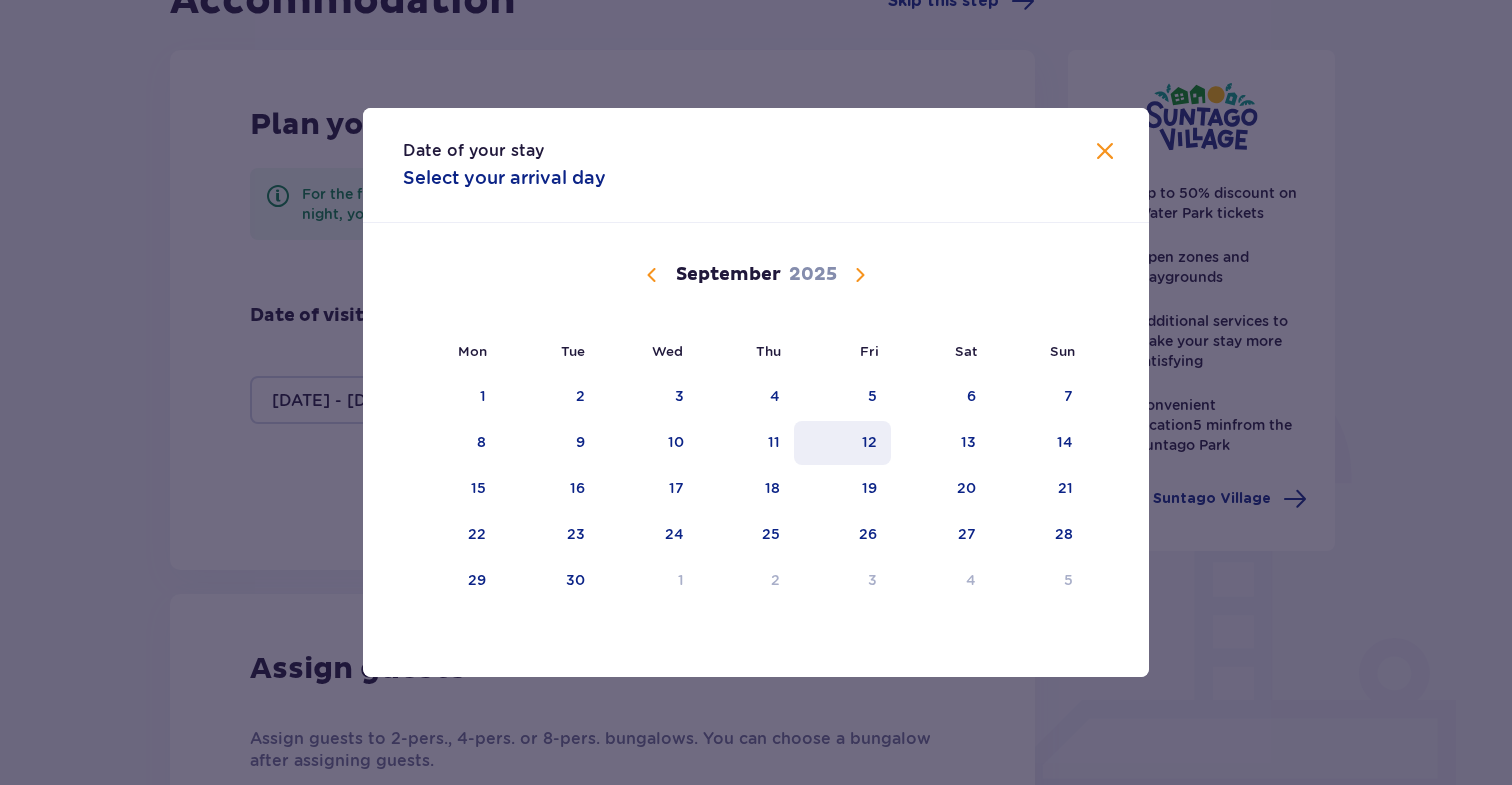 click on "12" at bounding box center [869, 442] 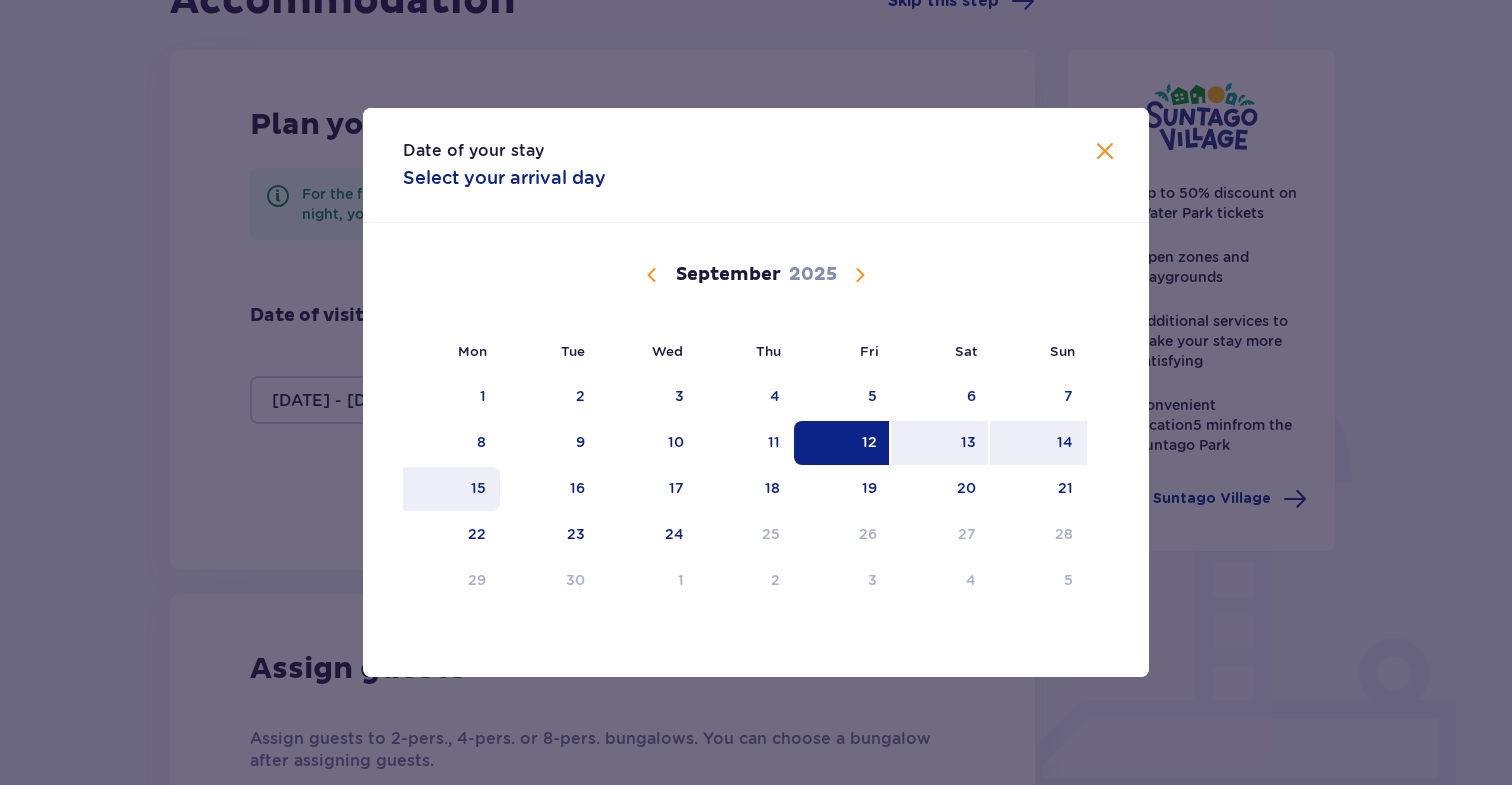 click on "15" at bounding box center [451, 489] 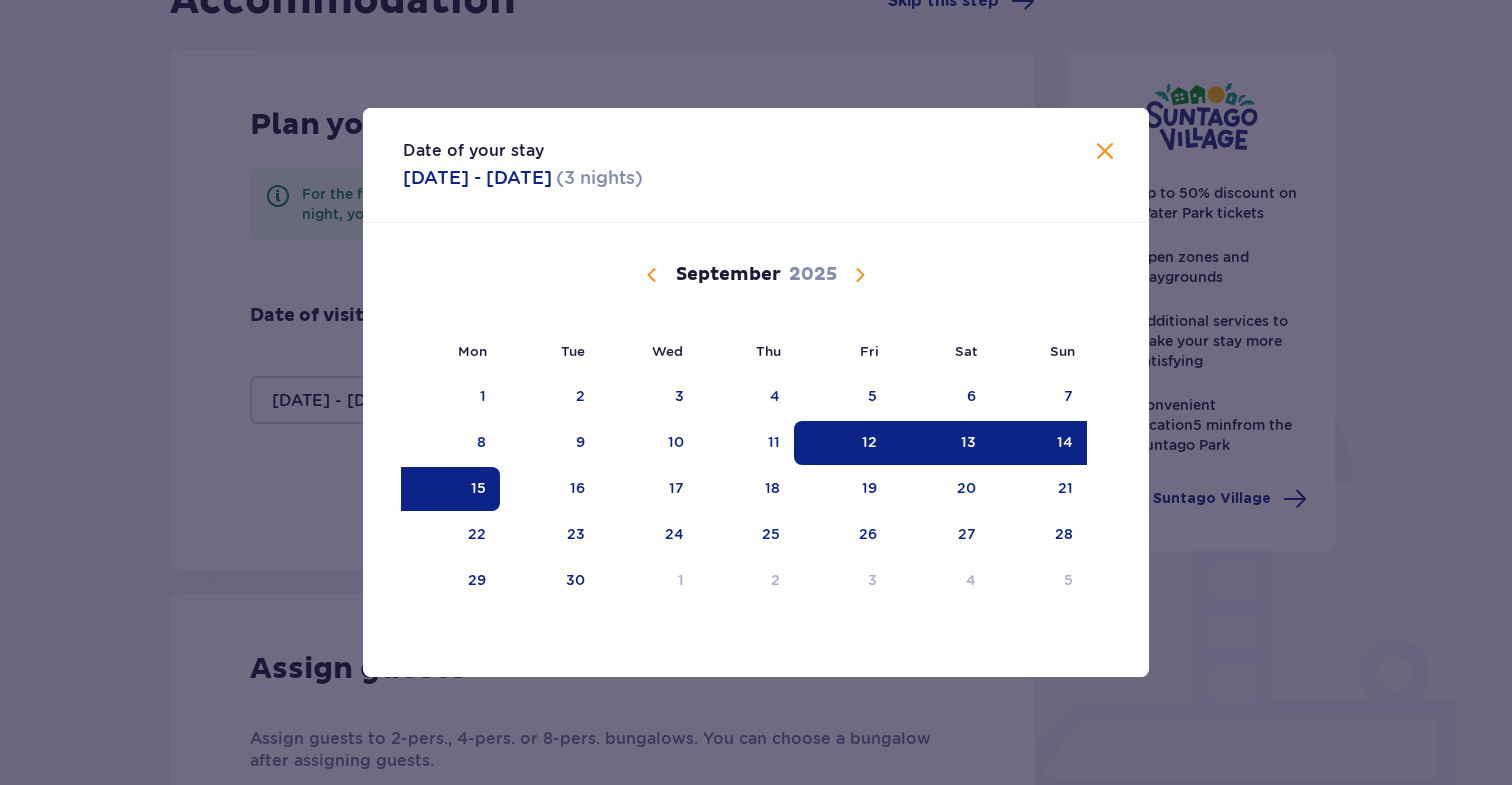 type on "12.09.25 - 15.09.25" 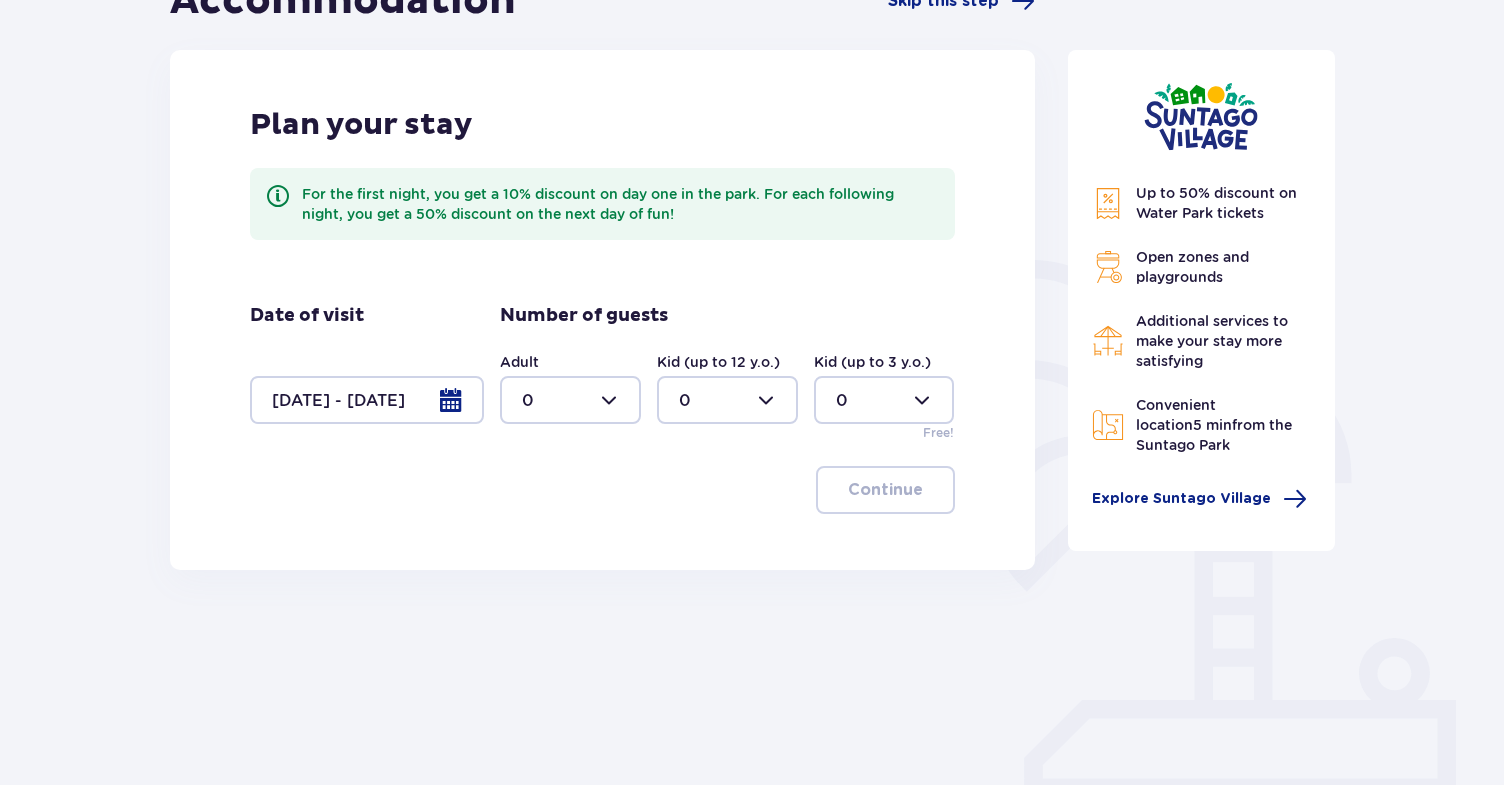click at bounding box center [570, 400] 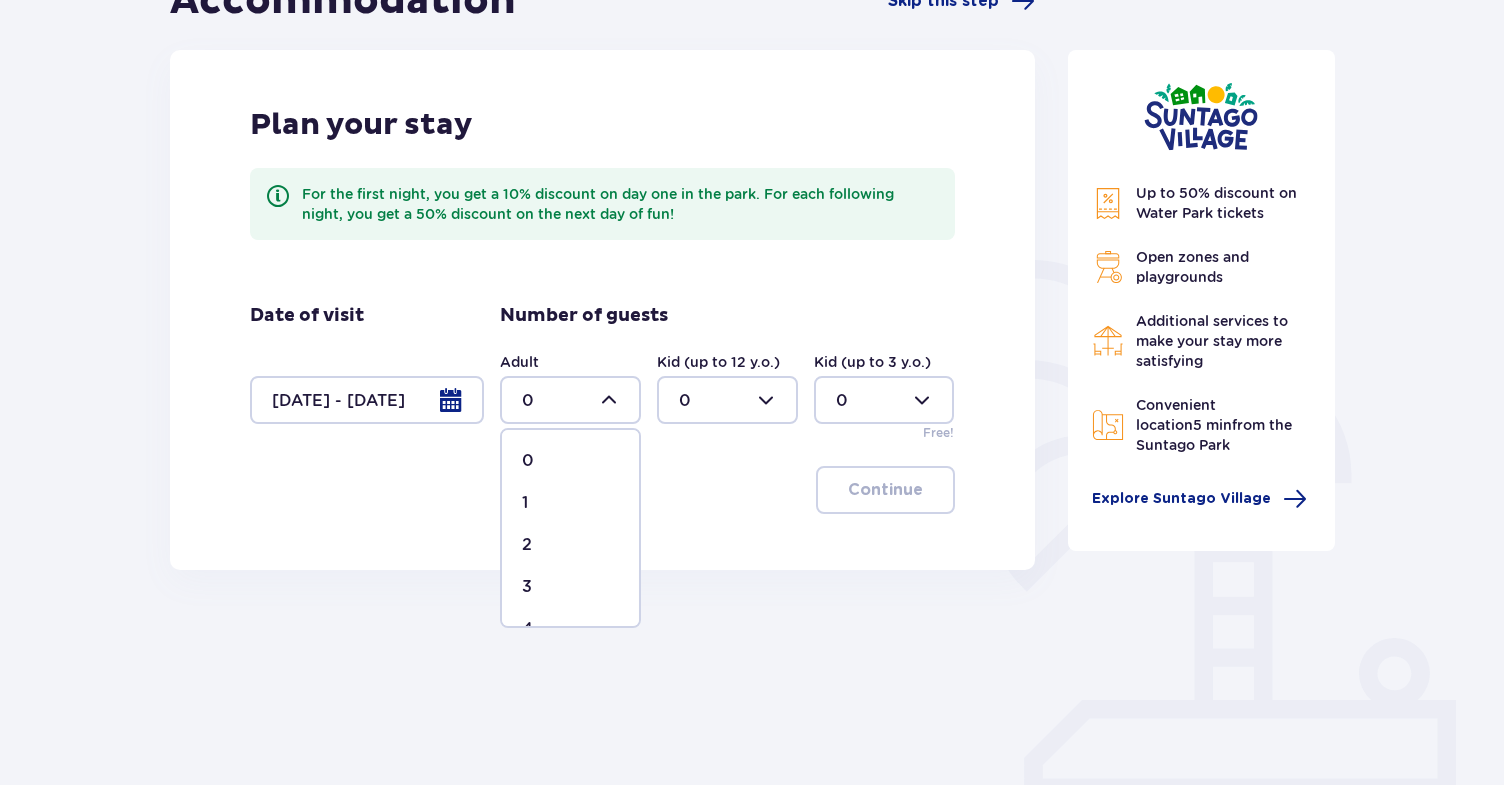 click on "2" at bounding box center (527, 545) 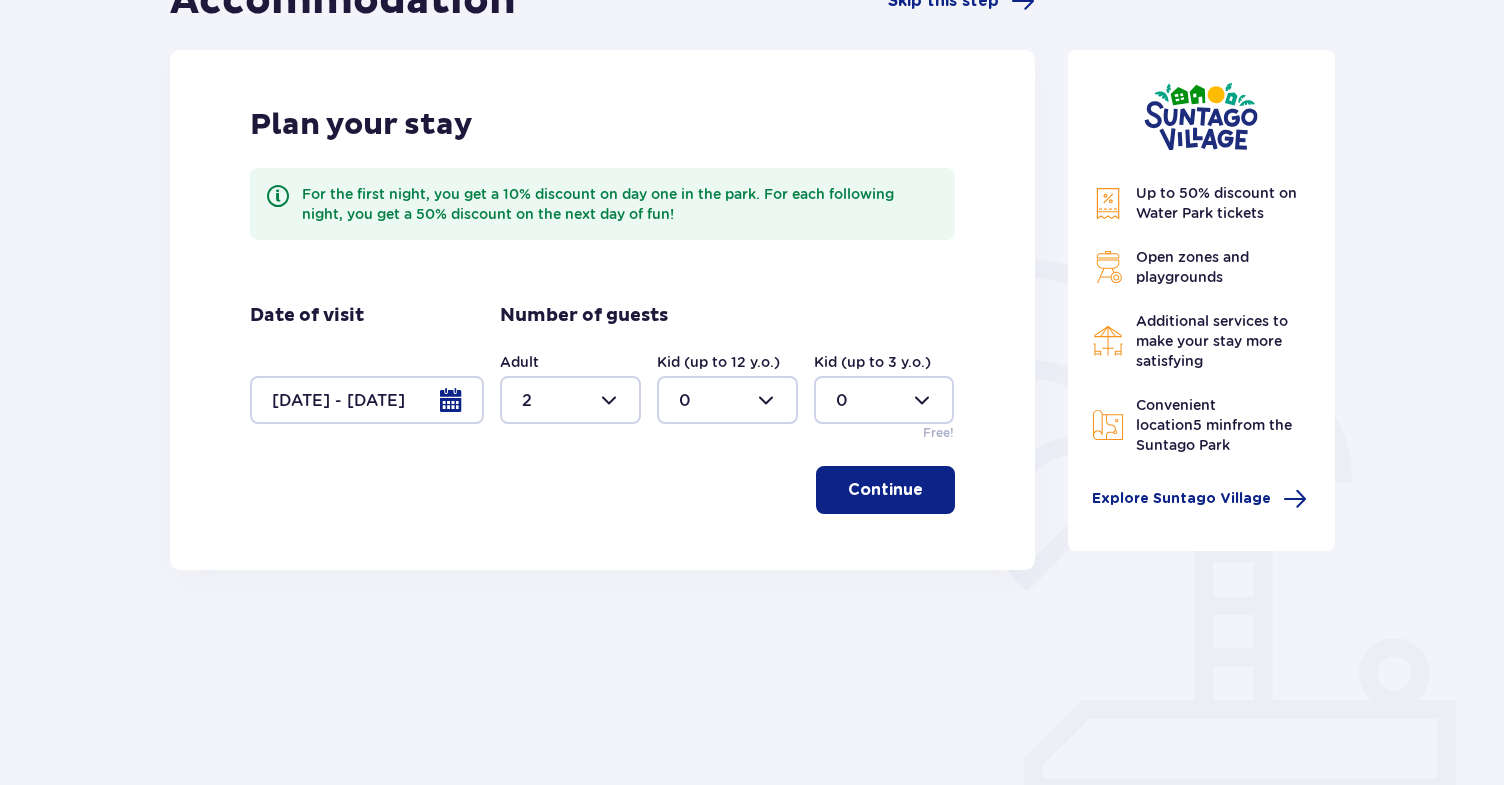 click on "Kid (up to 12 y.o.)" at bounding box center [718, 362] 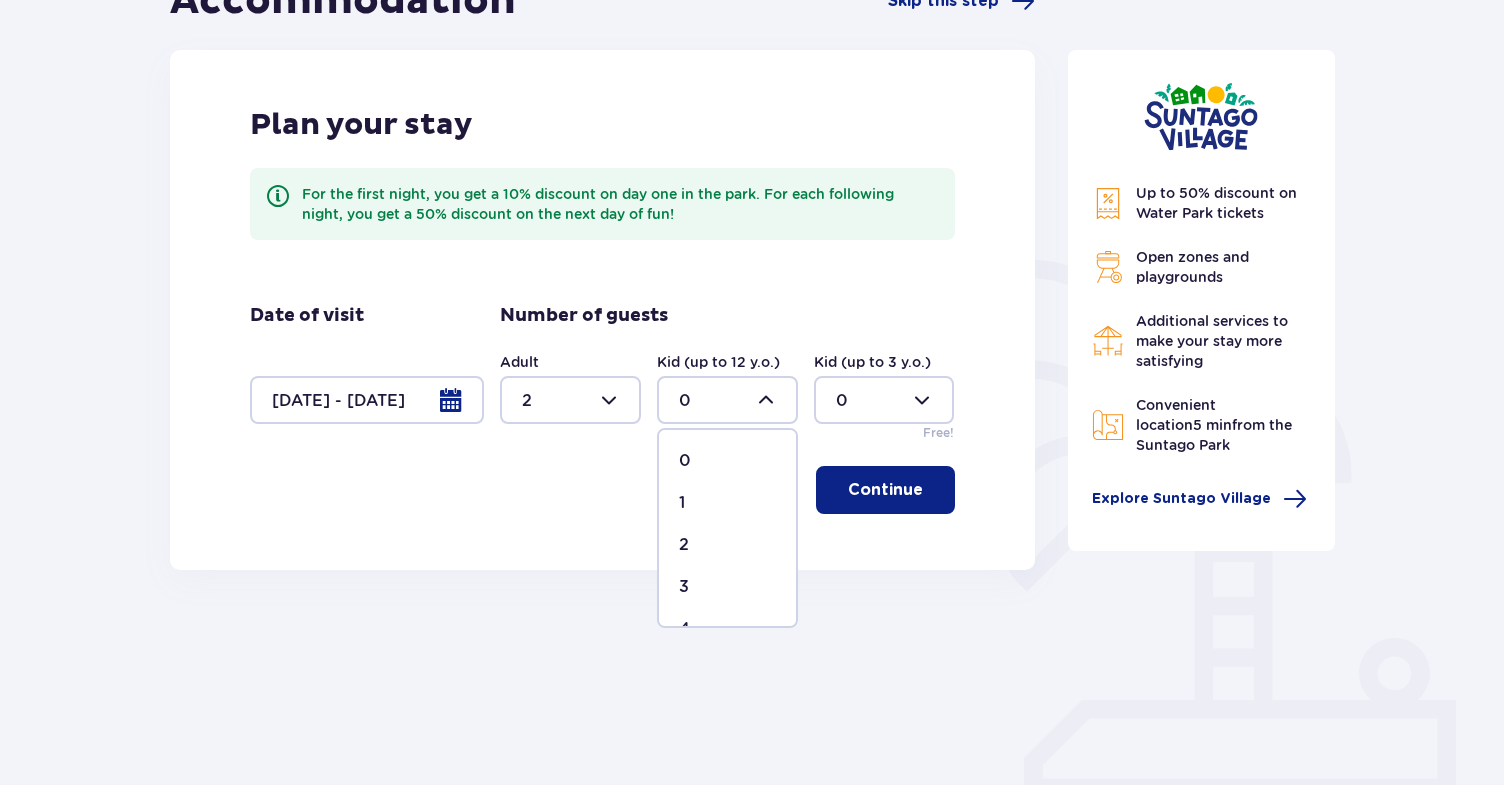 click on "1" at bounding box center [727, 503] 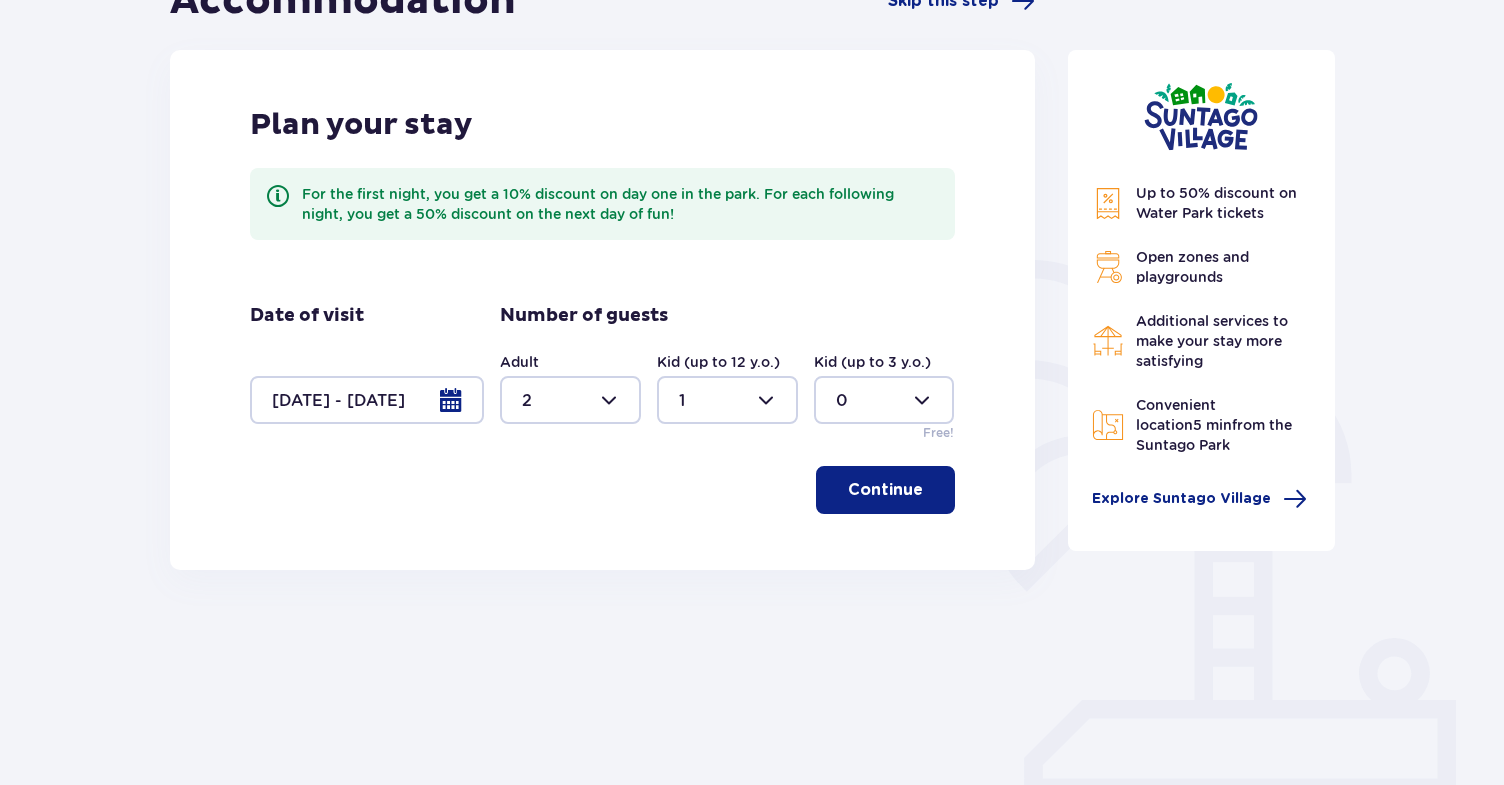 click on "Continue" at bounding box center [885, 490] 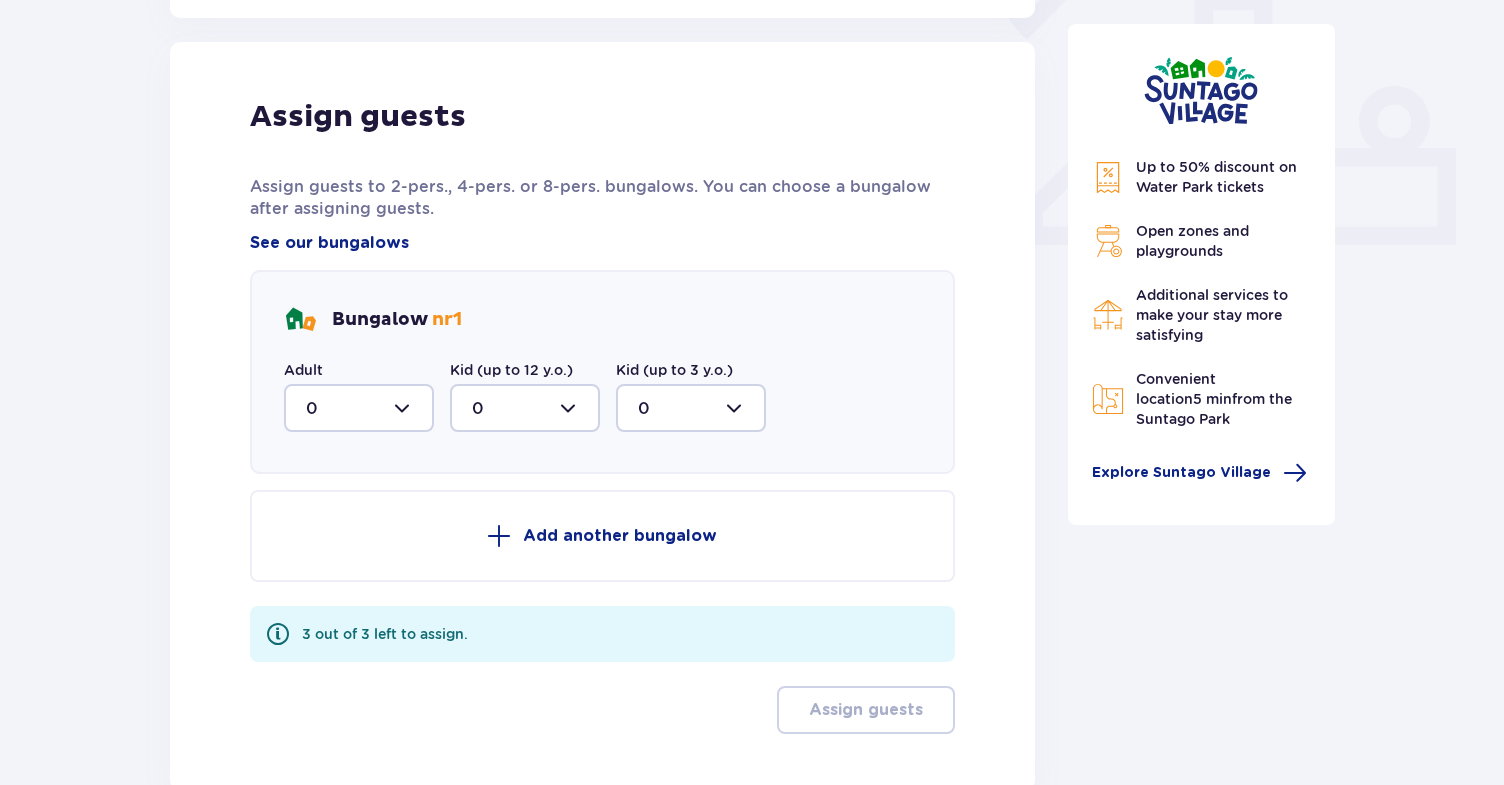 scroll, scrollTop: 806, scrollLeft: 0, axis: vertical 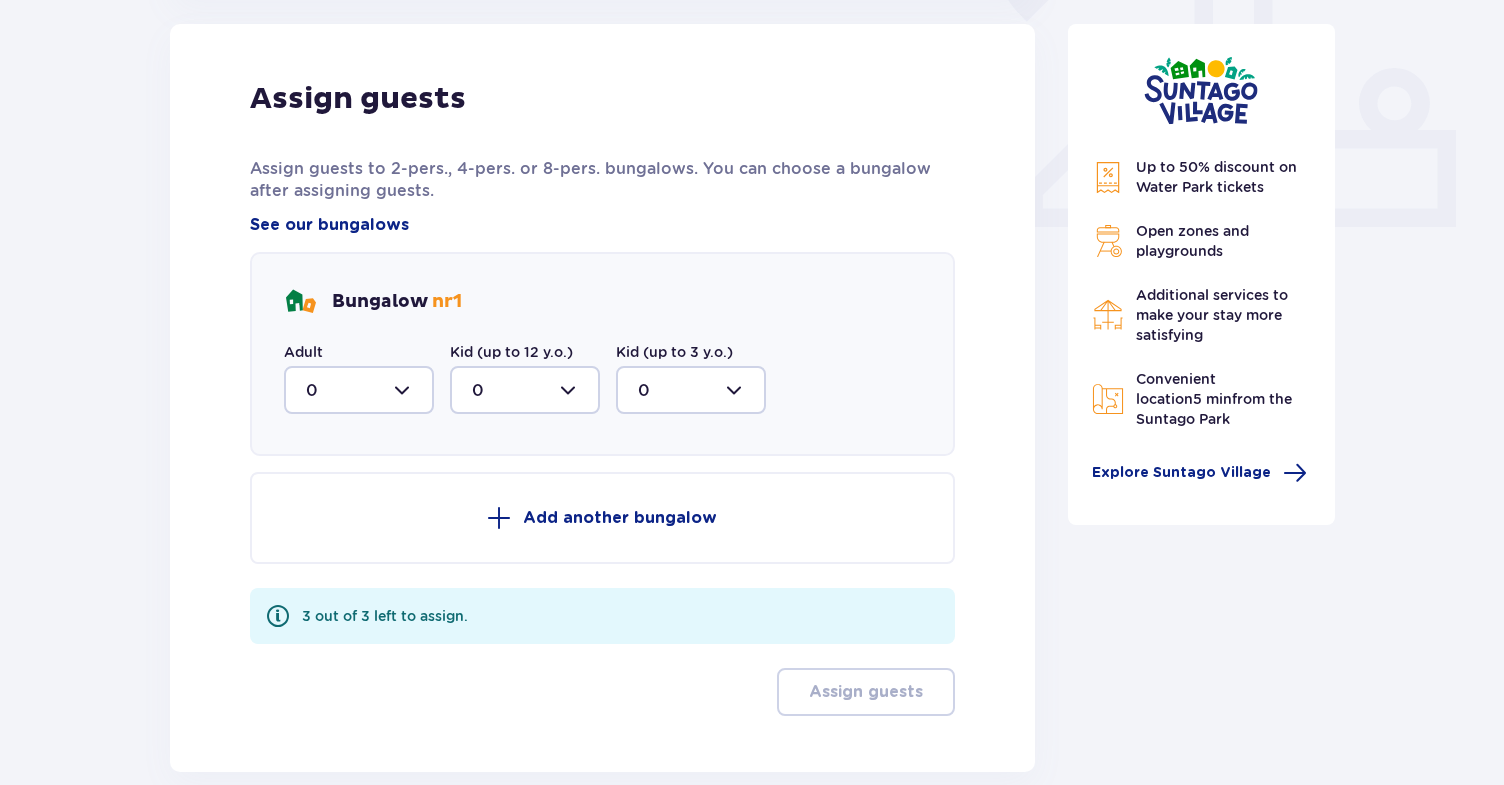 click at bounding box center (359, 390) 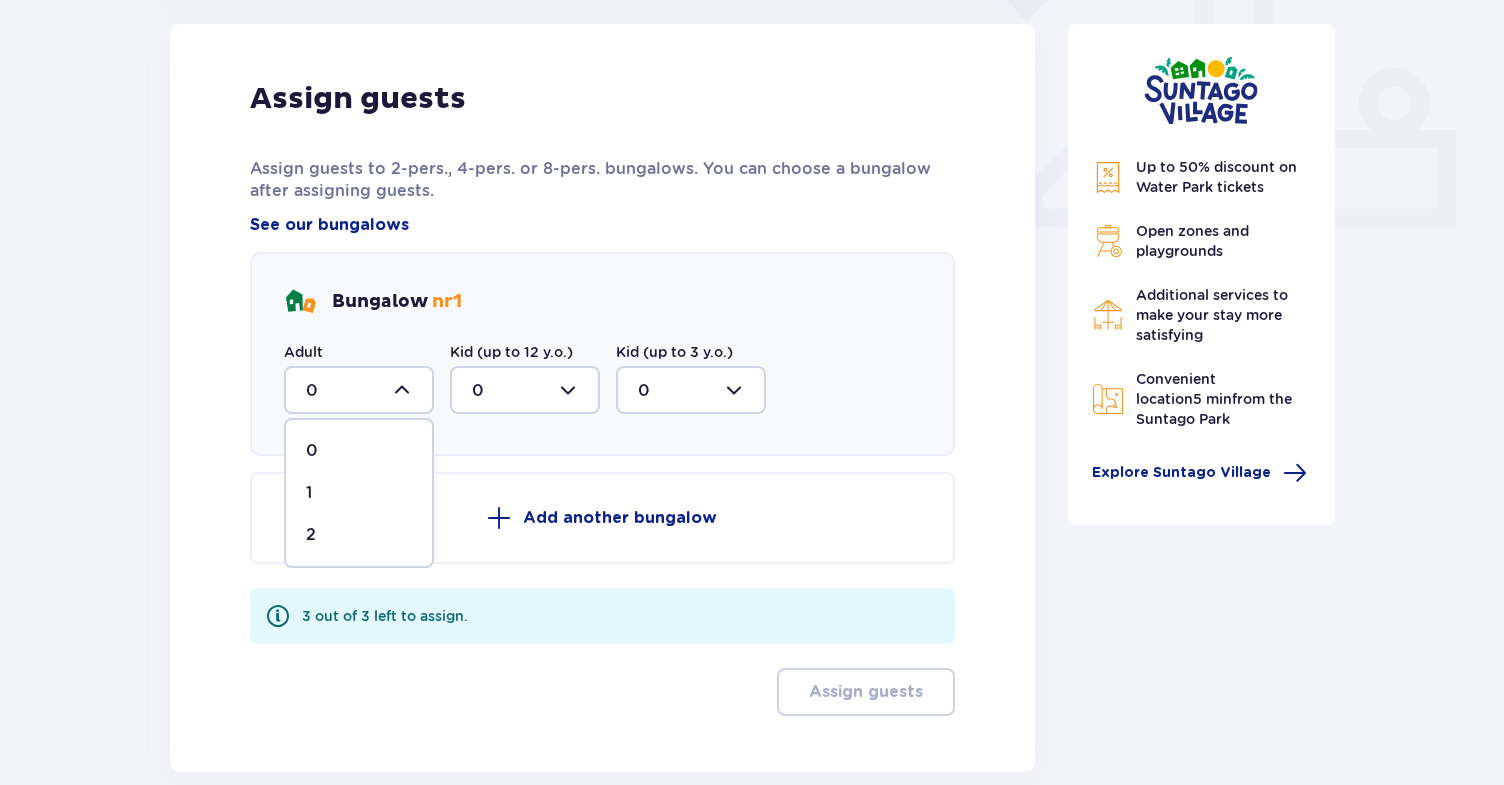 click on "2" at bounding box center [359, 535] 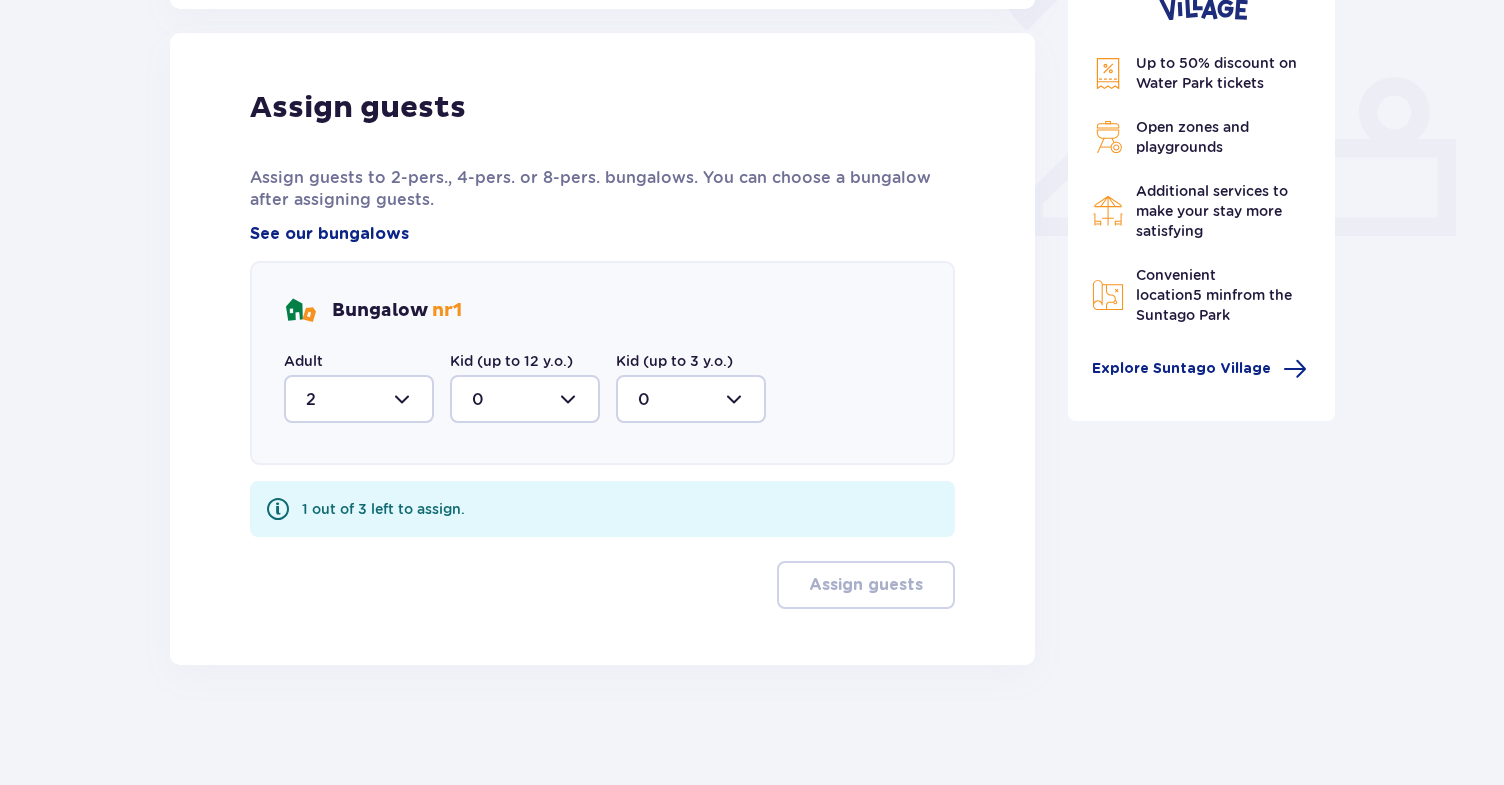 scroll, scrollTop: 797, scrollLeft: 0, axis: vertical 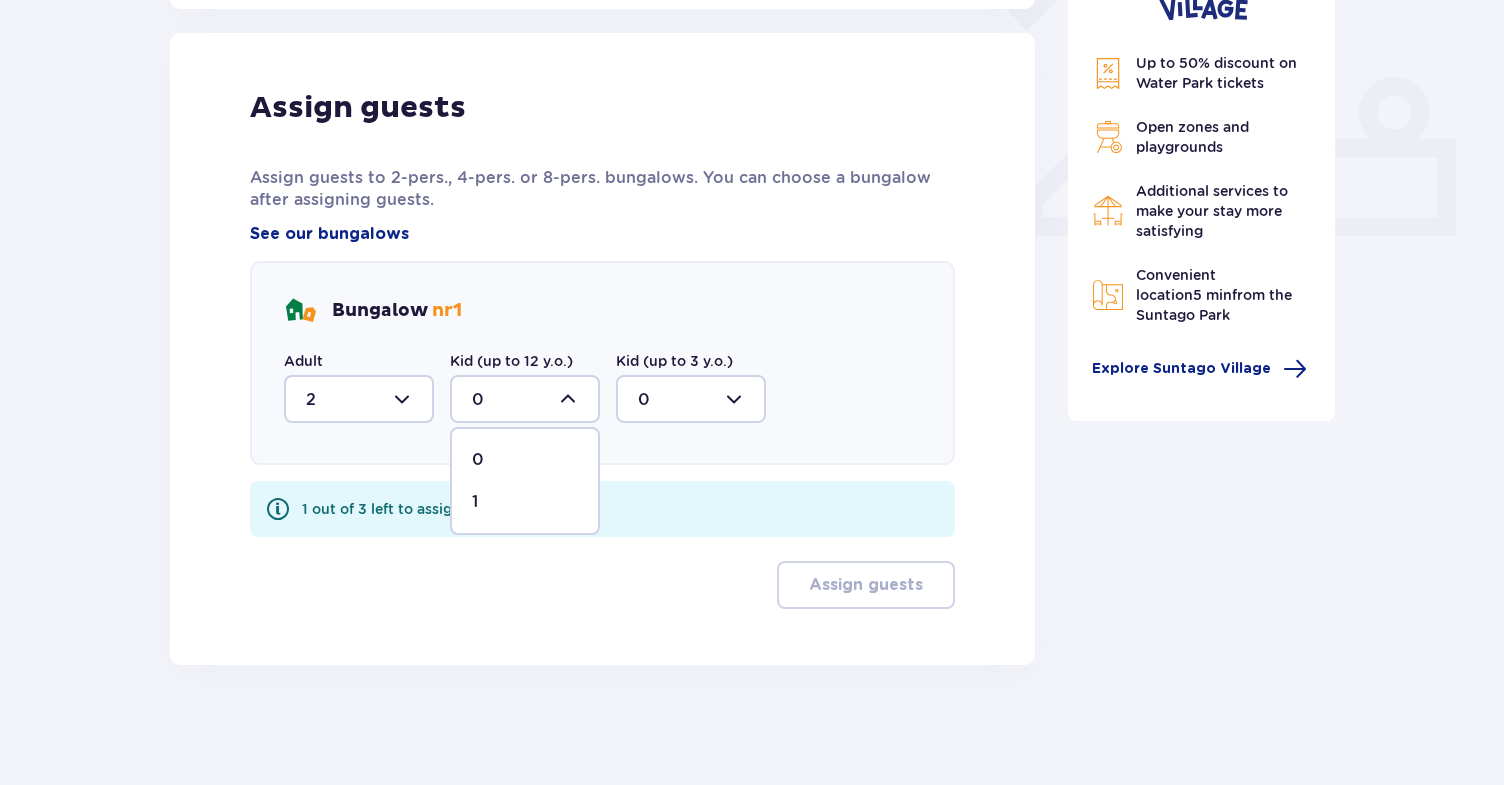 click on "1" at bounding box center (525, 502) 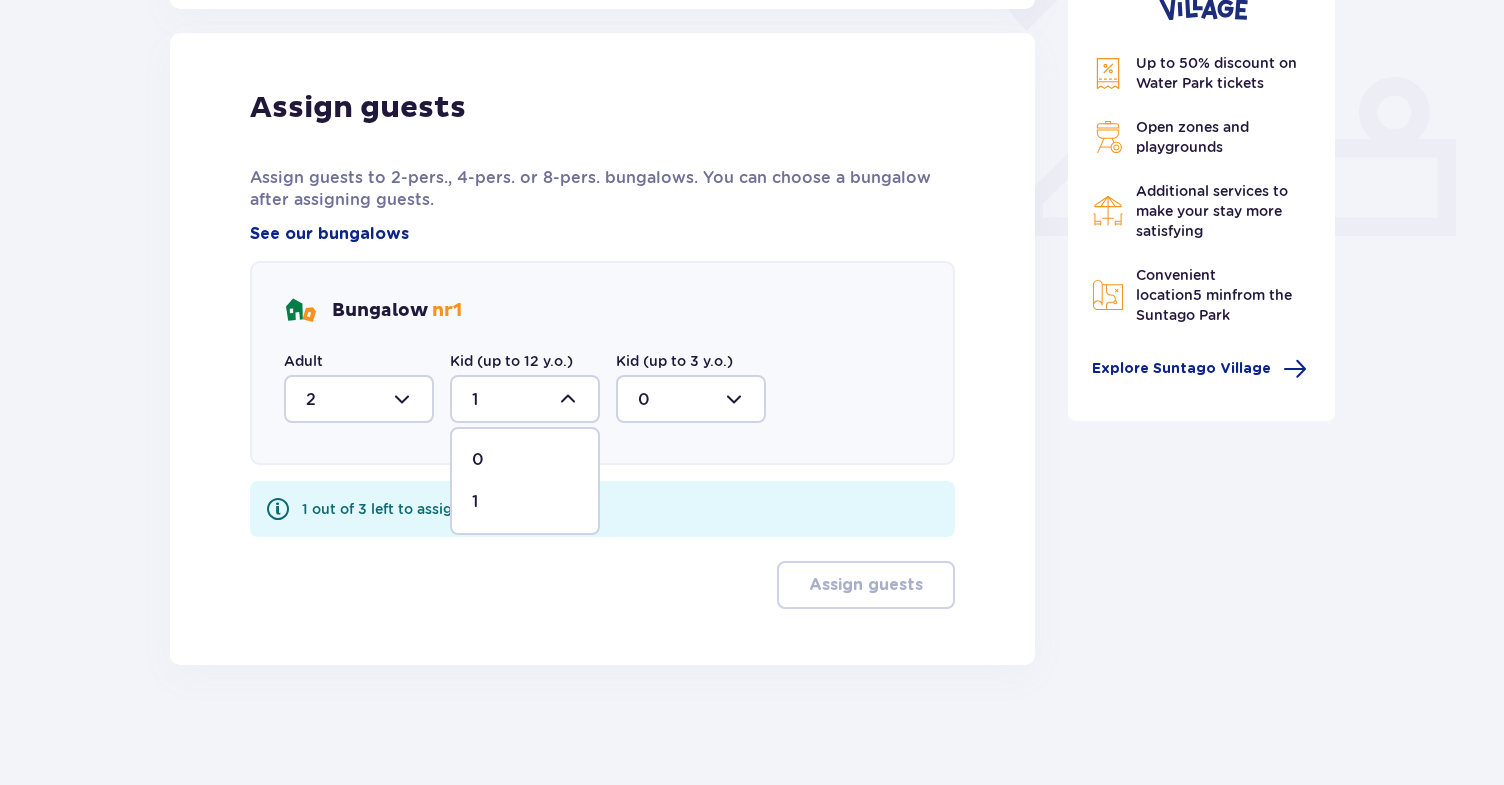scroll, scrollTop: 717, scrollLeft: 0, axis: vertical 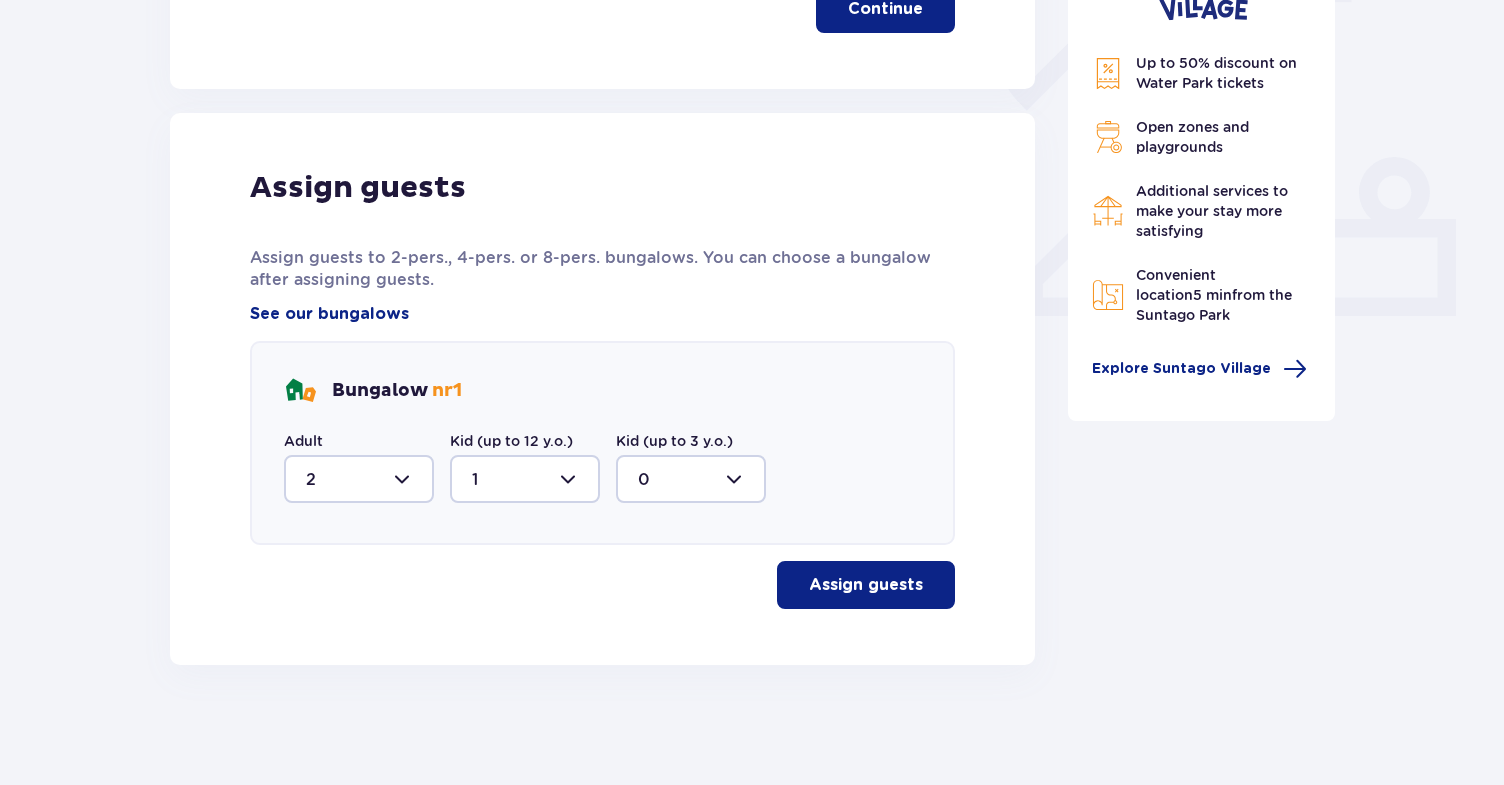 click on "Assign guests" at bounding box center [866, 585] 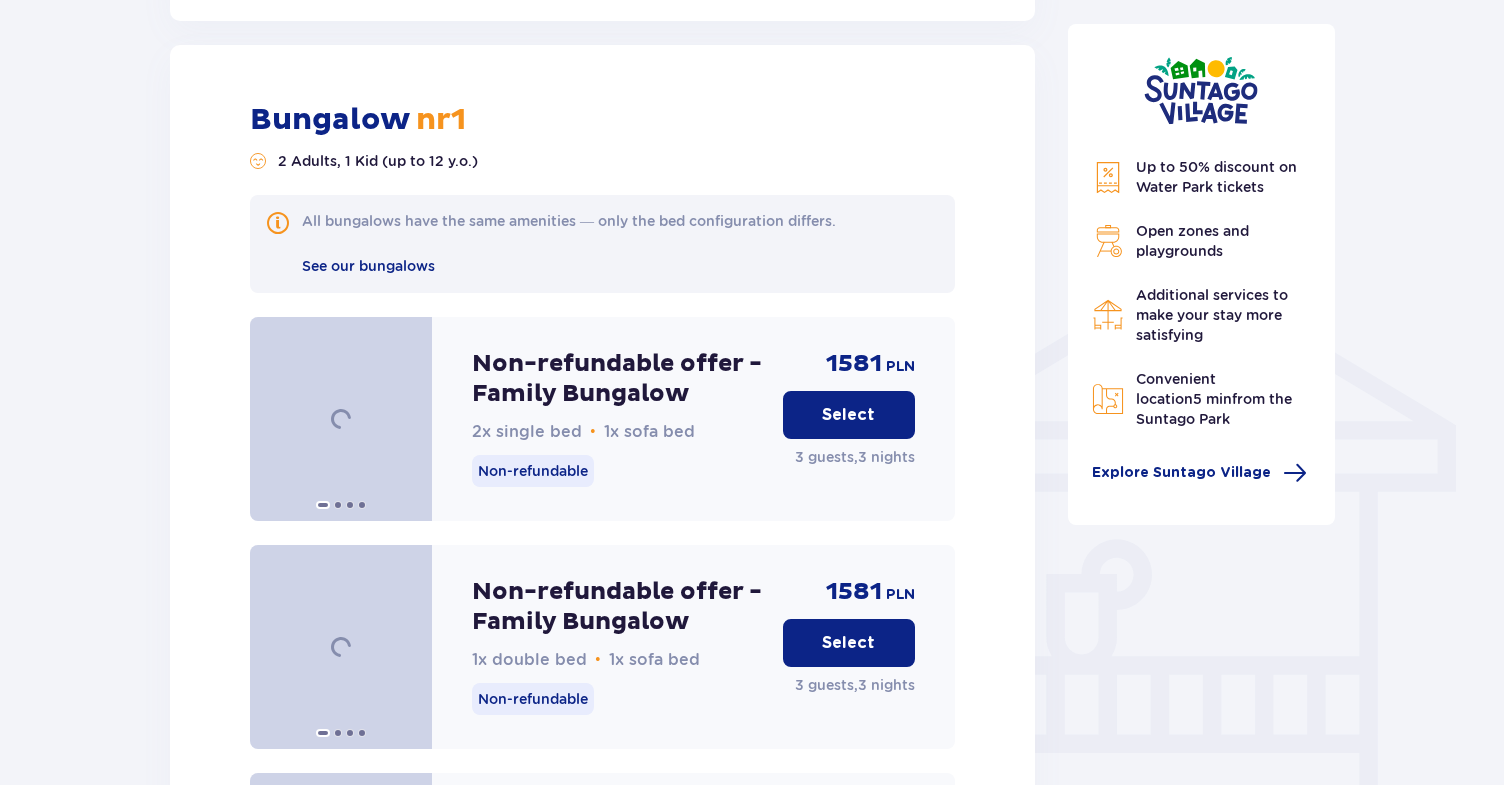 scroll, scrollTop: 1382, scrollLeft: 0, axis: vertical 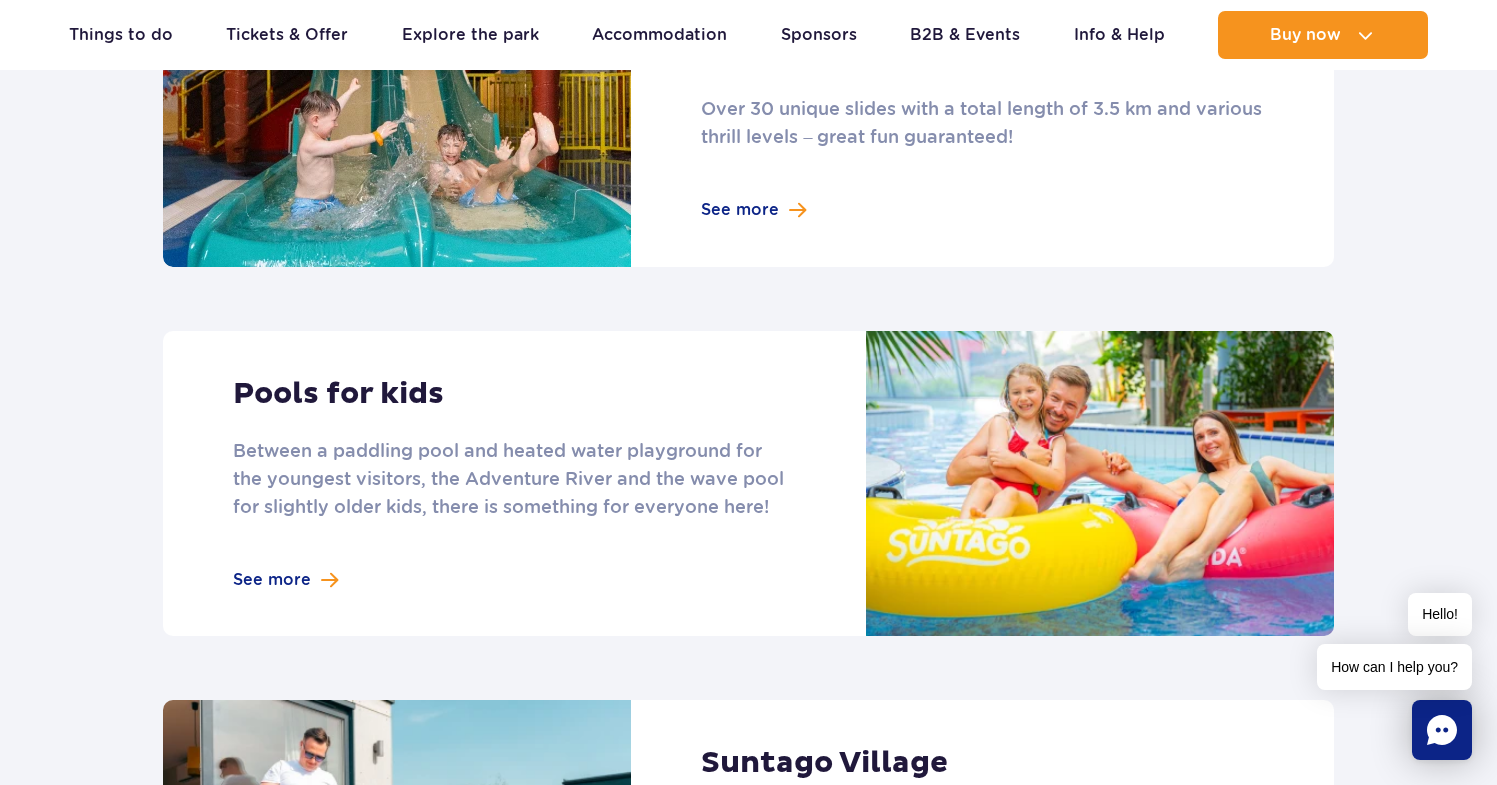 click at bounding box center (748, 483) 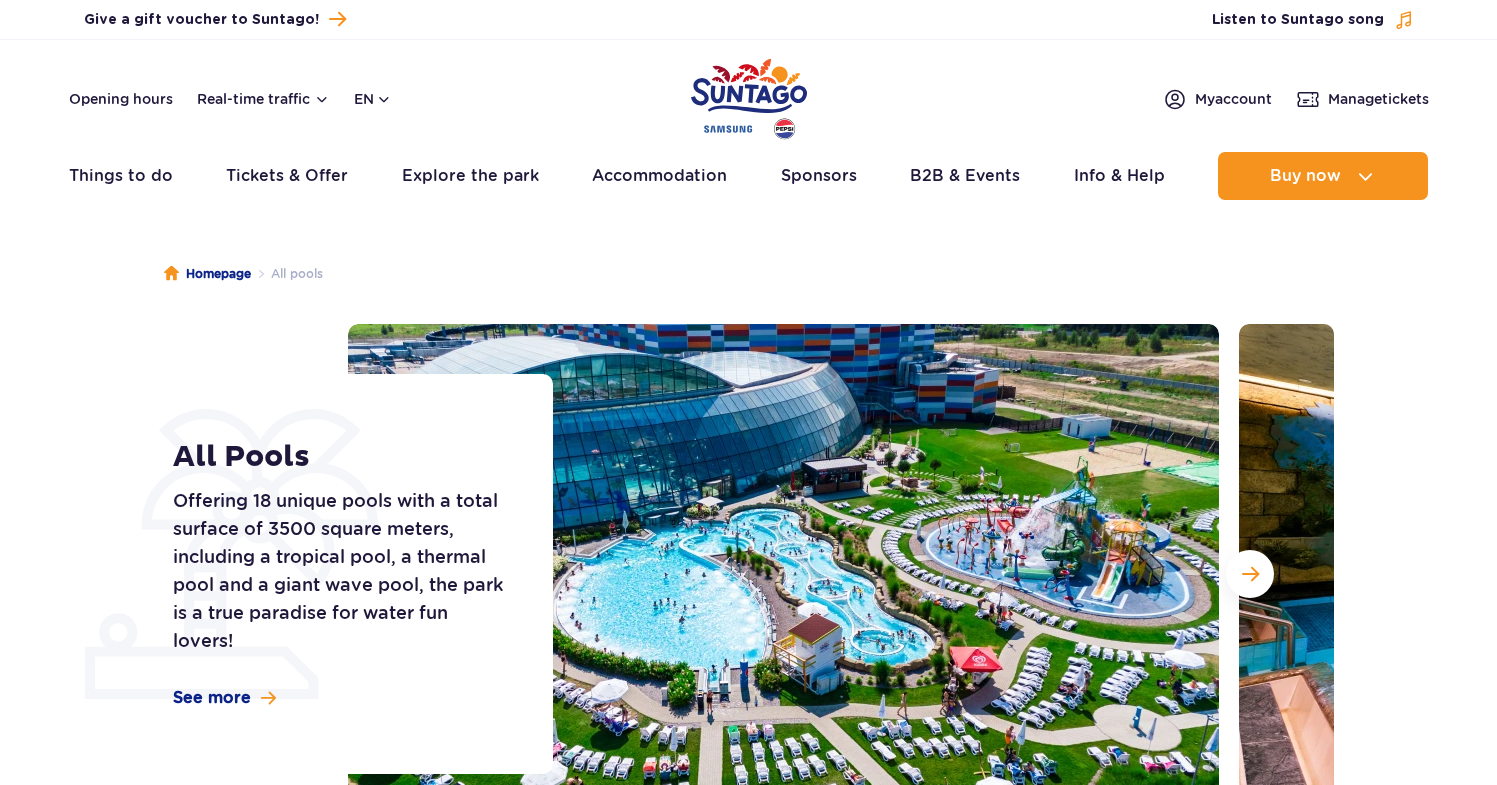 scroll, scrollTop: 0, scrollLeft: 0, axis: both 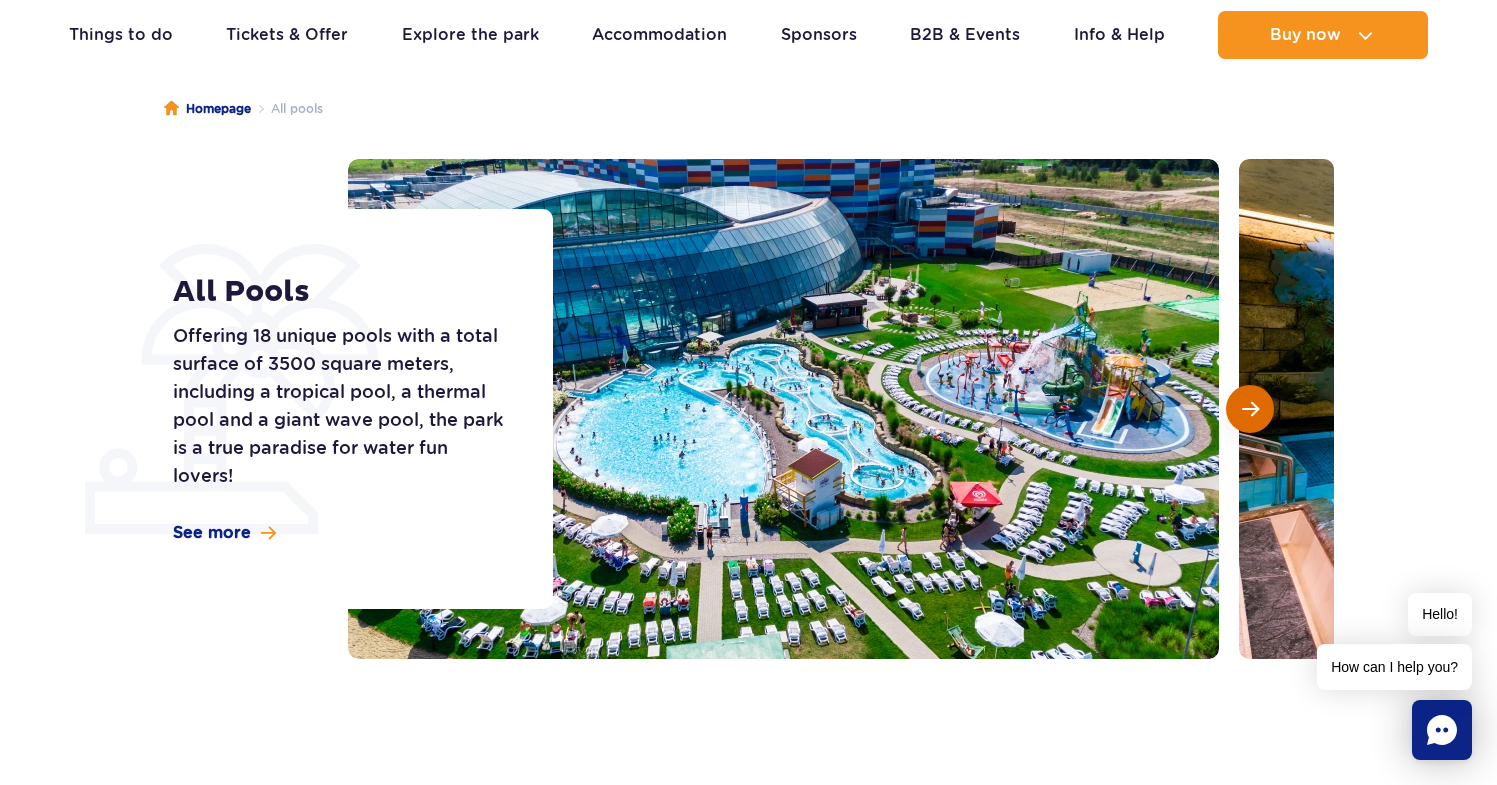 click at bounding box center (1250, 409) 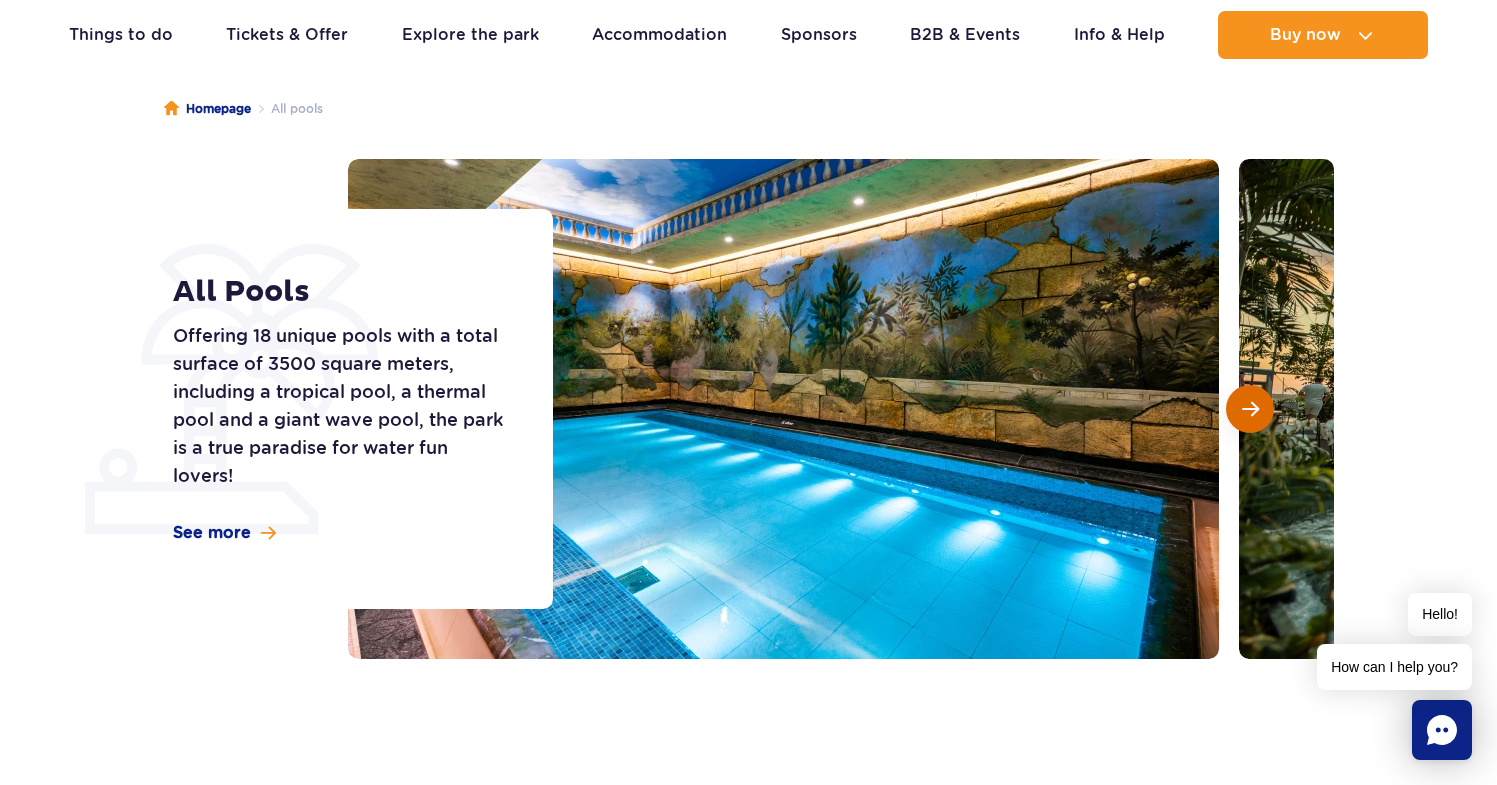 click at bounding box center [1250, 409] 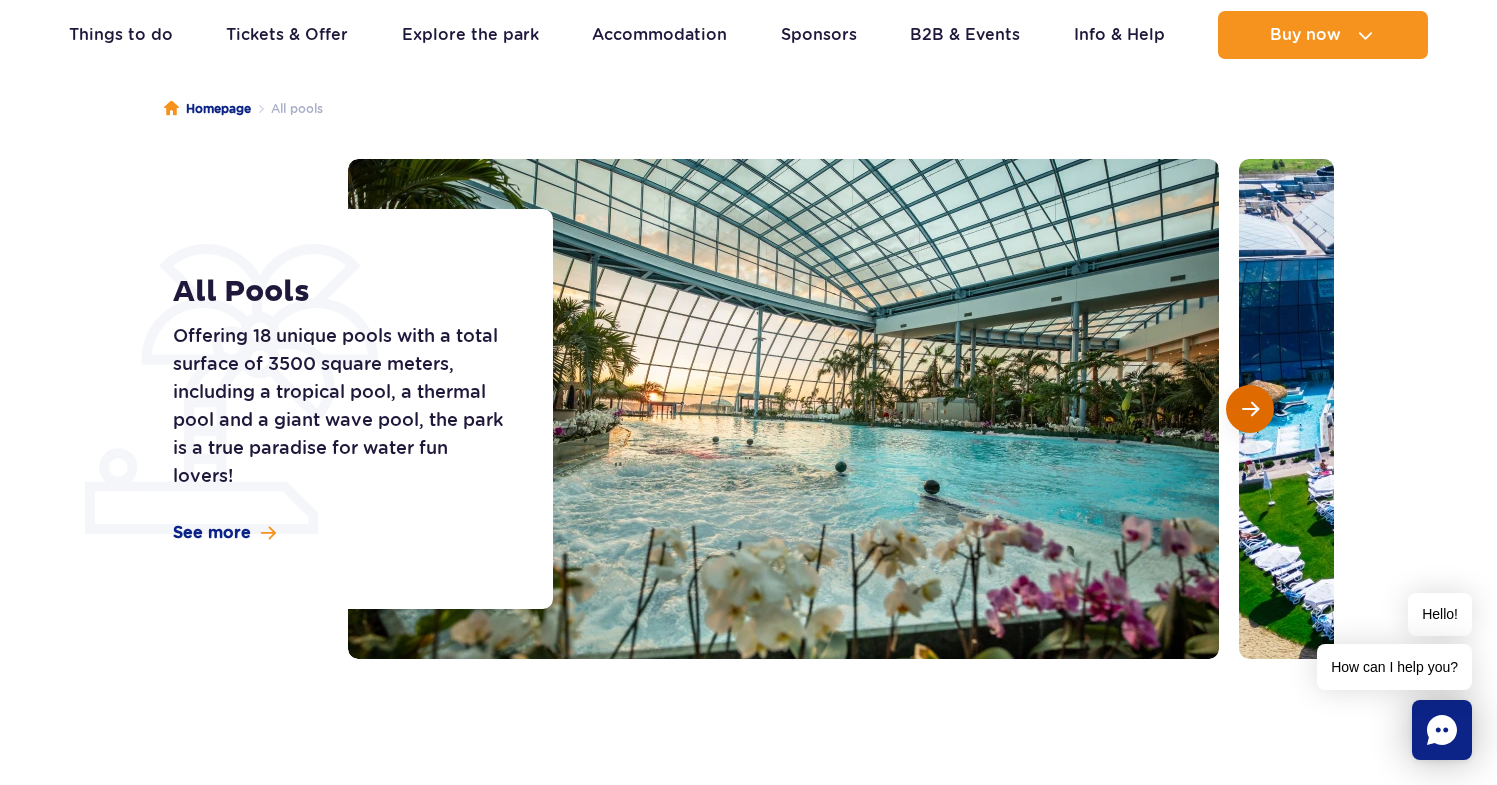 click at bounding box center (1250, 409) 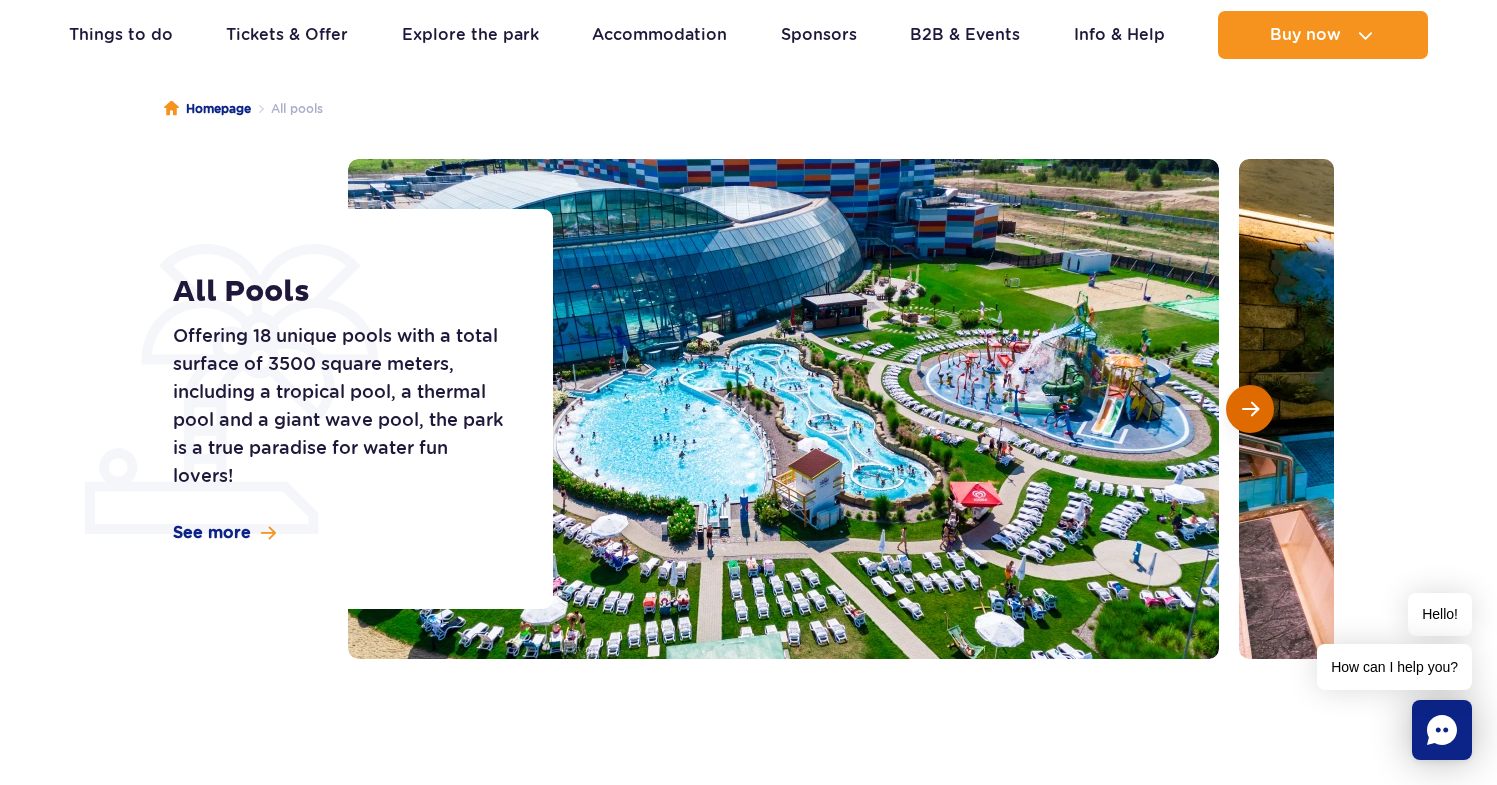 click at bounding box center (1250, 409) 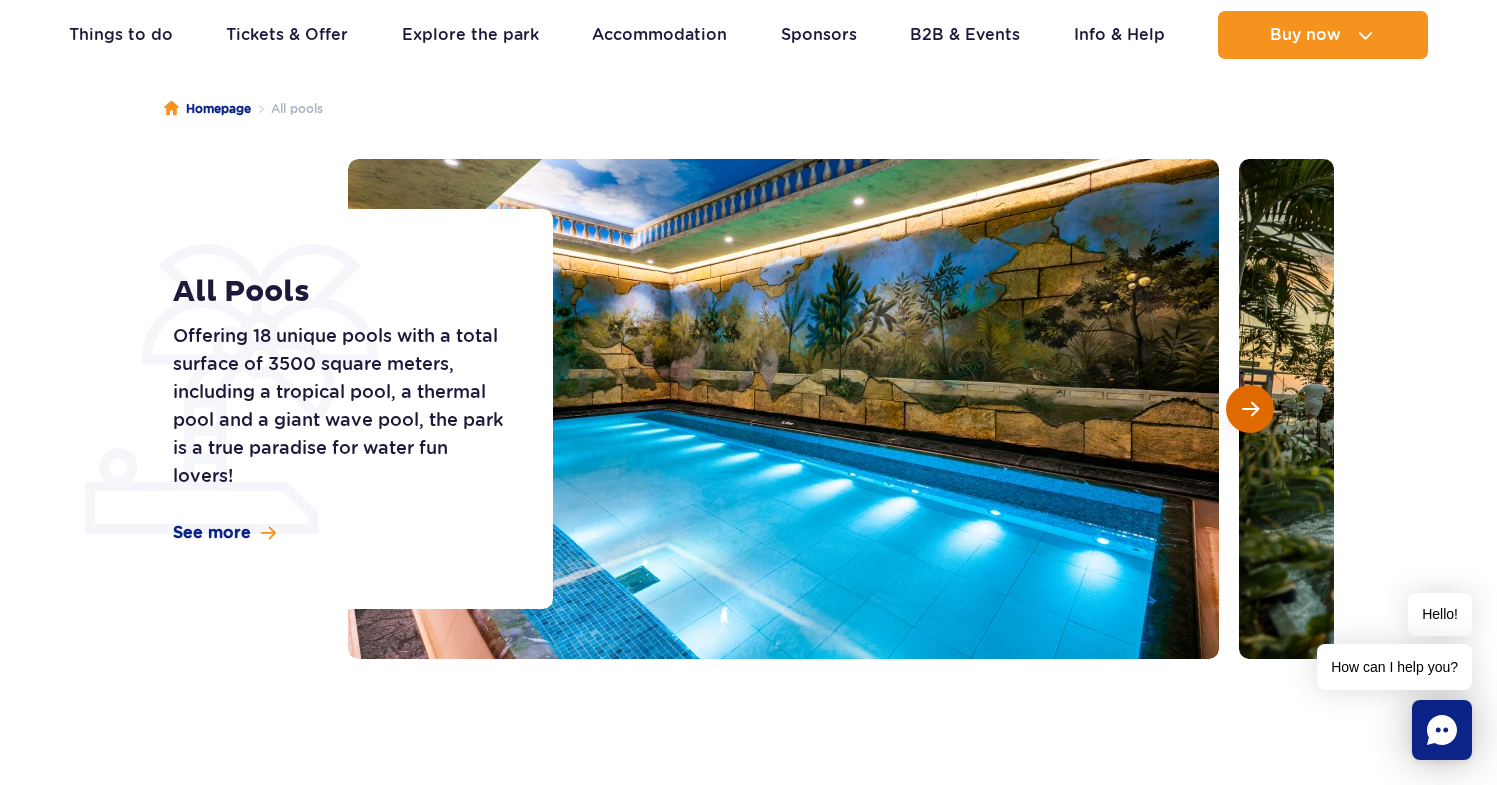 click at bounding box center [1250, 409] 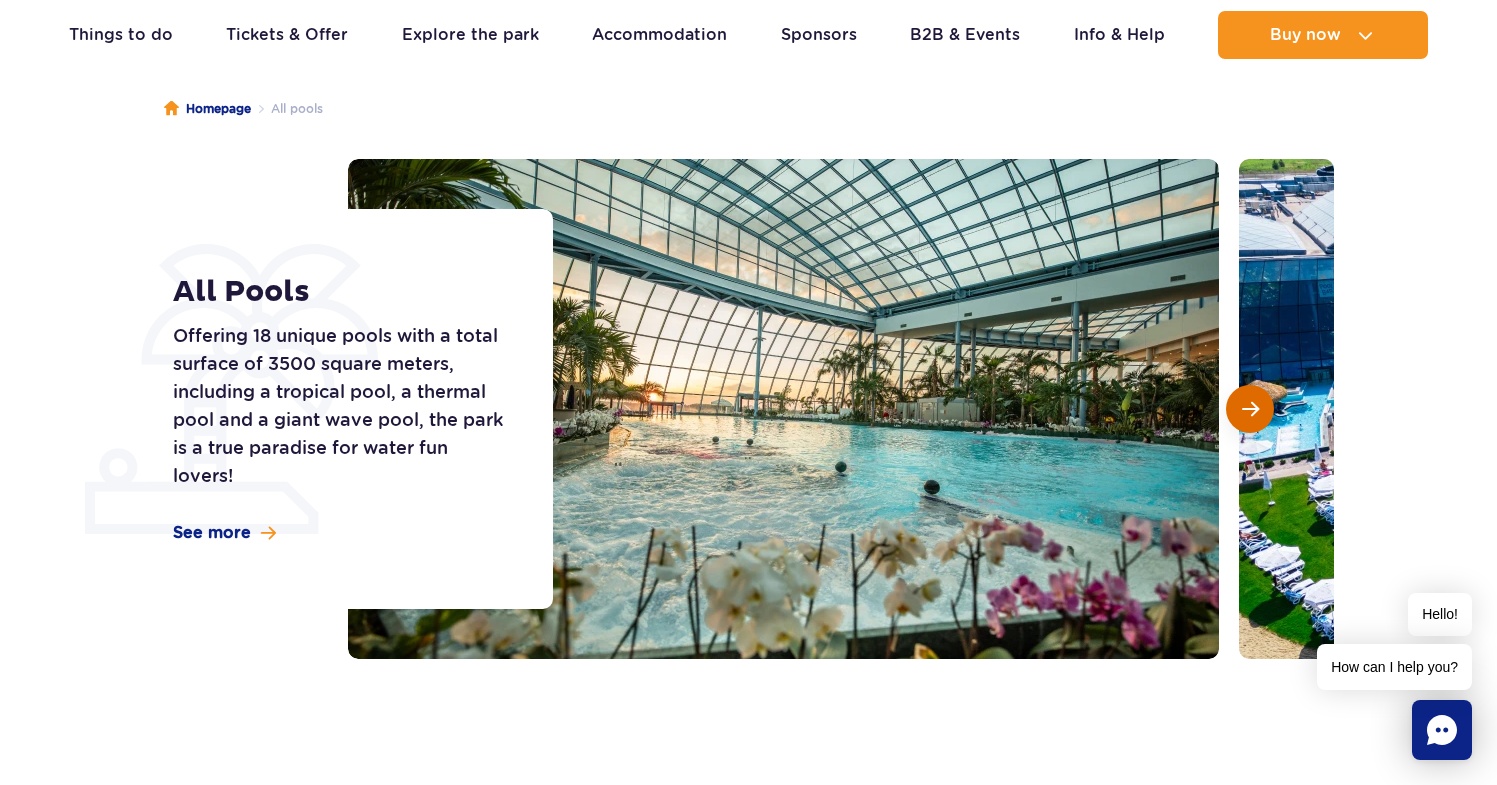 click at bounding box center (1250, 409) 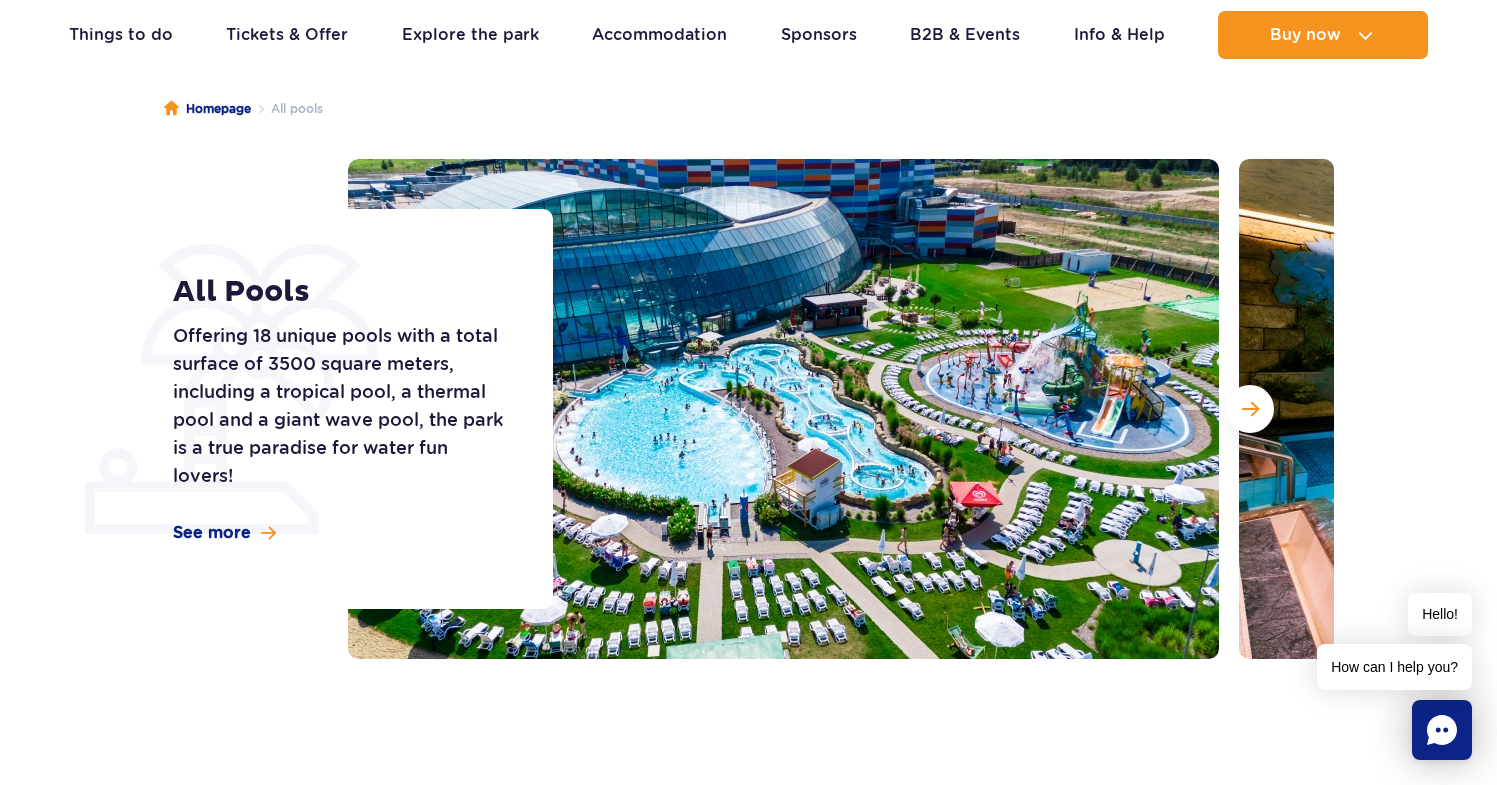 click at bounding box center [783, 409] 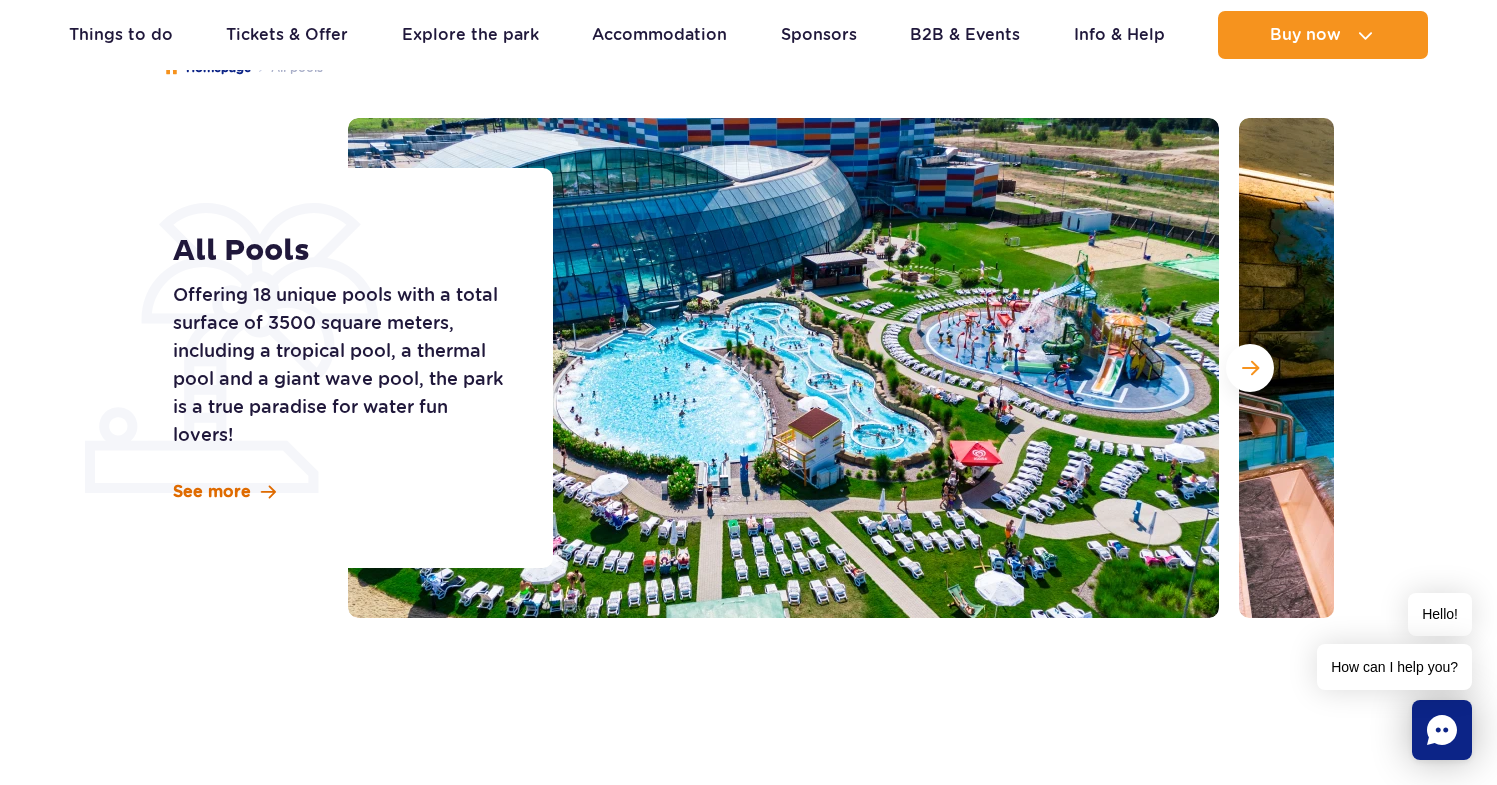 click on "See more" at bounding box center [212, 492] 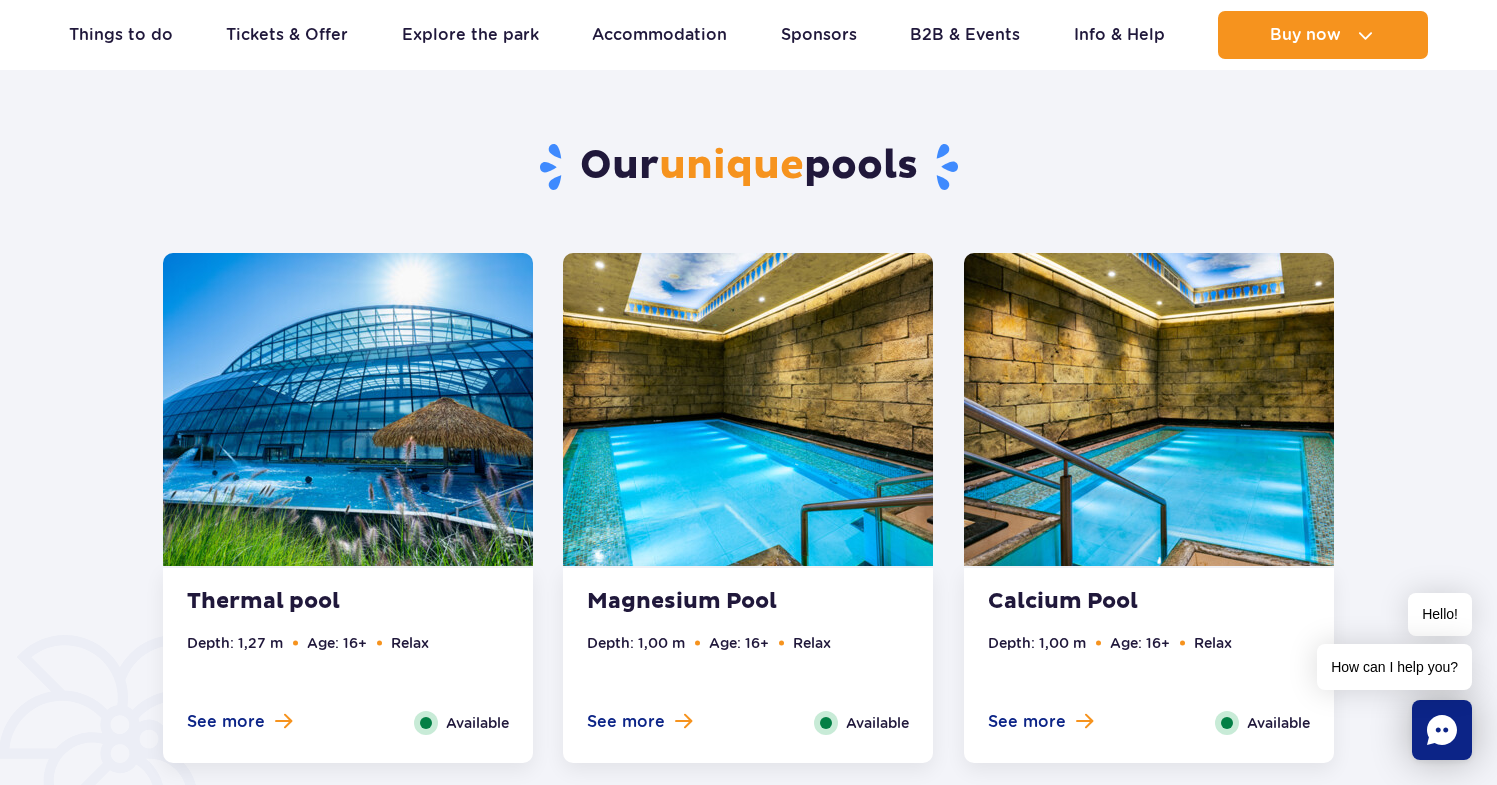 scroll, scrollTop: 1008, scrollLeft: 0, axis: vertical 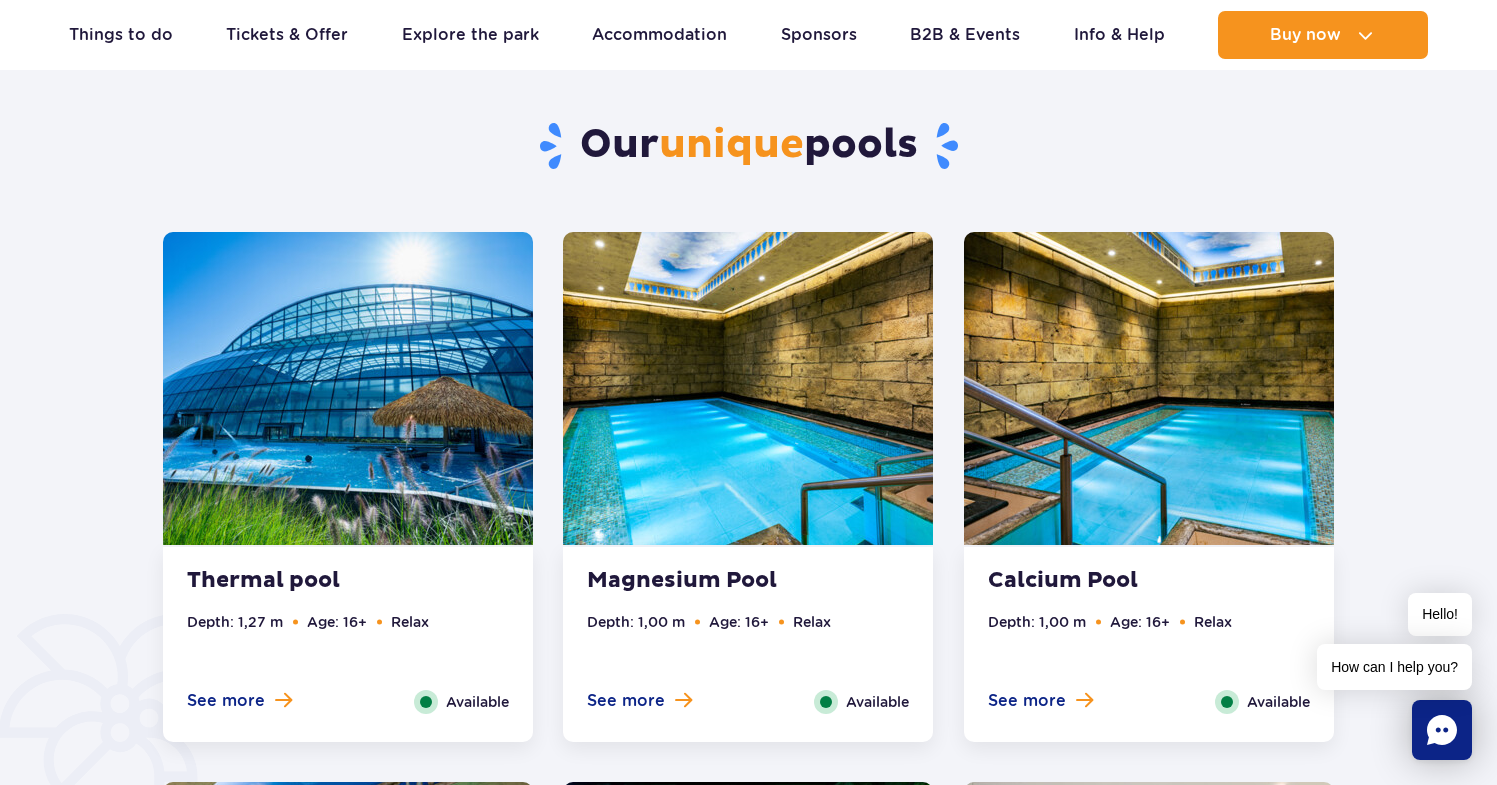 click at bounding box center (348, 388) 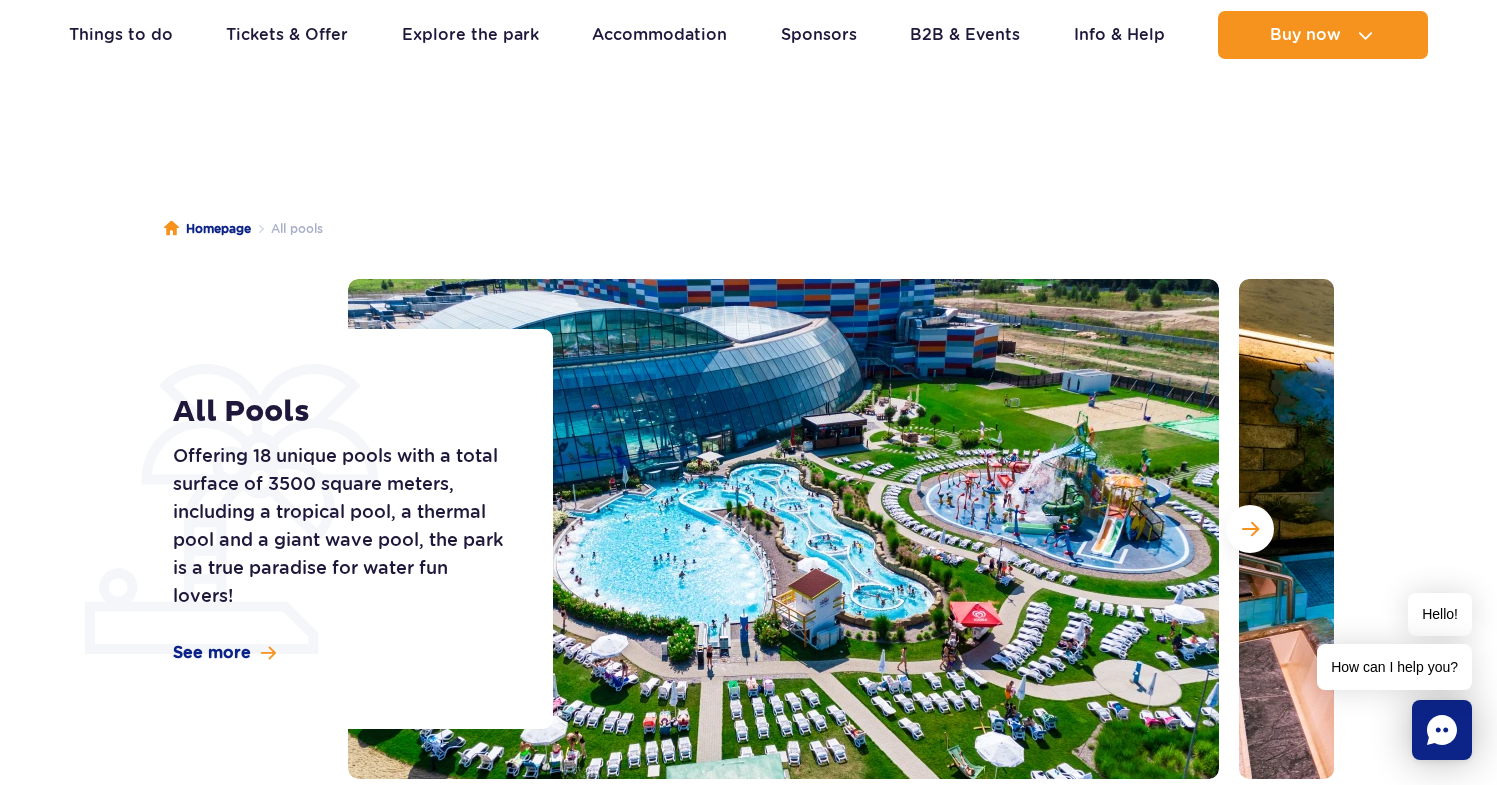 scroll, scrollTop: 43, scrollLeft: 0, axis: vertical 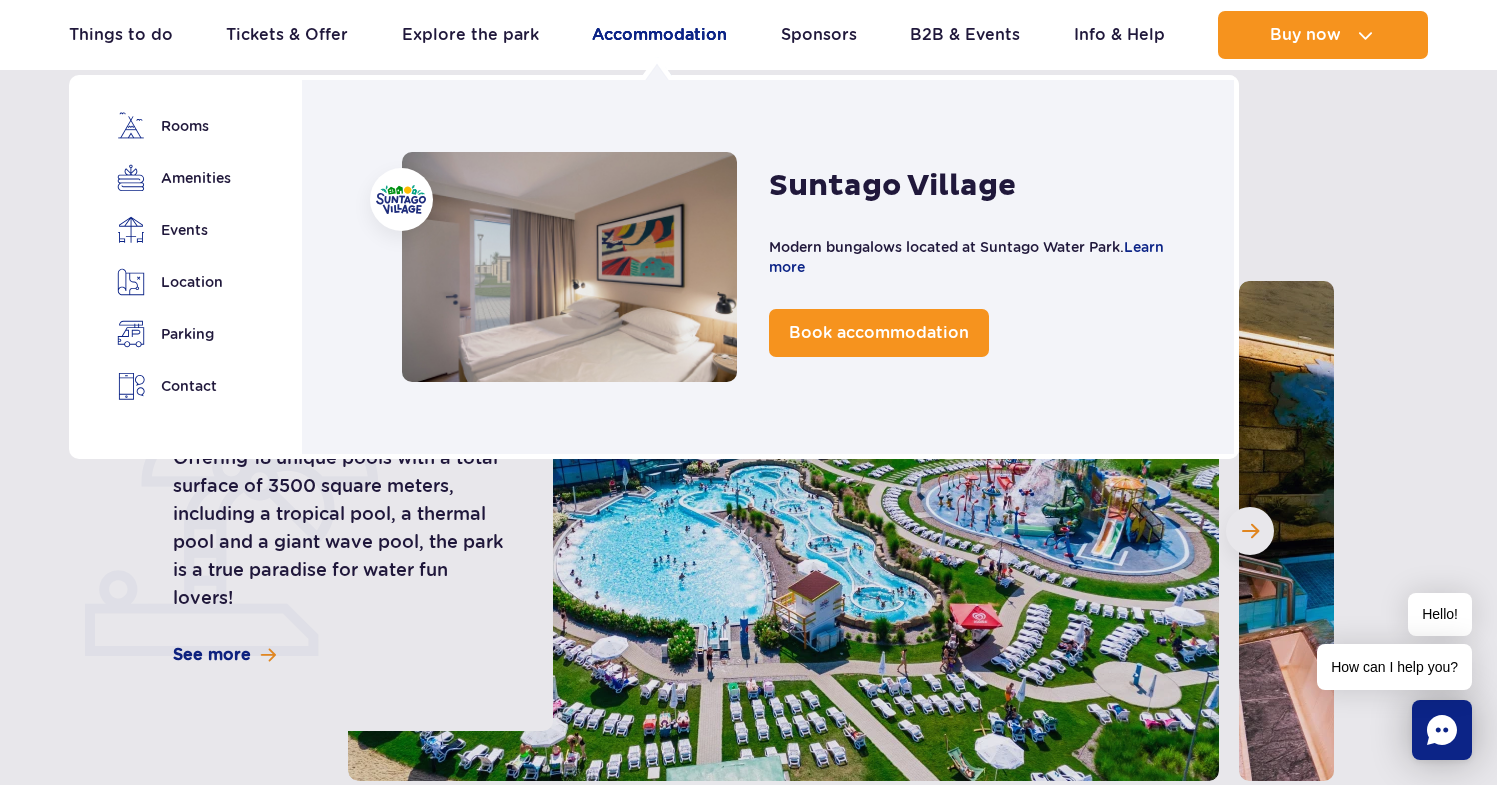 click on "Accommodation" at bounding box center [659, 35] 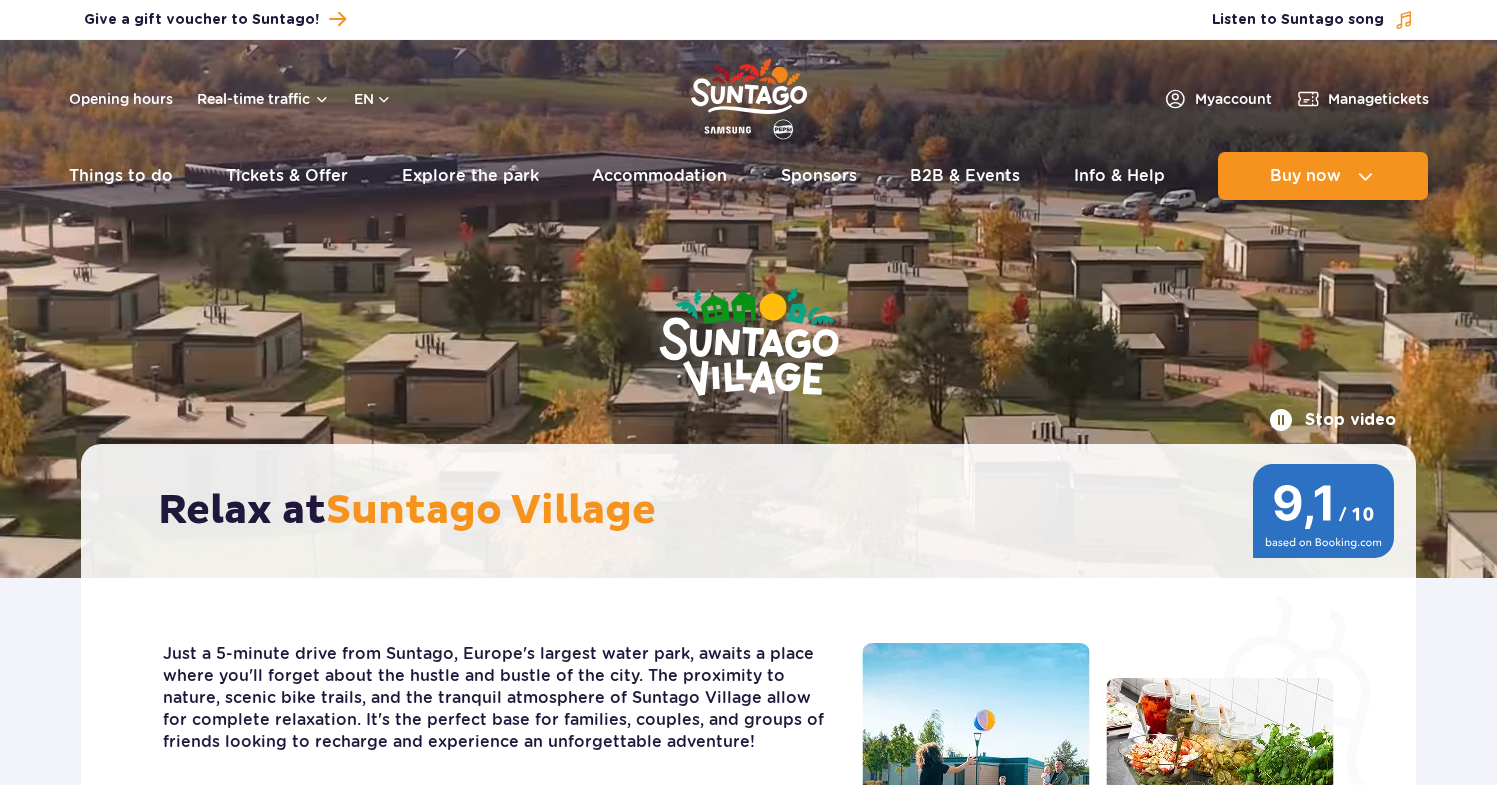 scroll, scrollTop: 0, scrollLeft: 0, axis: both 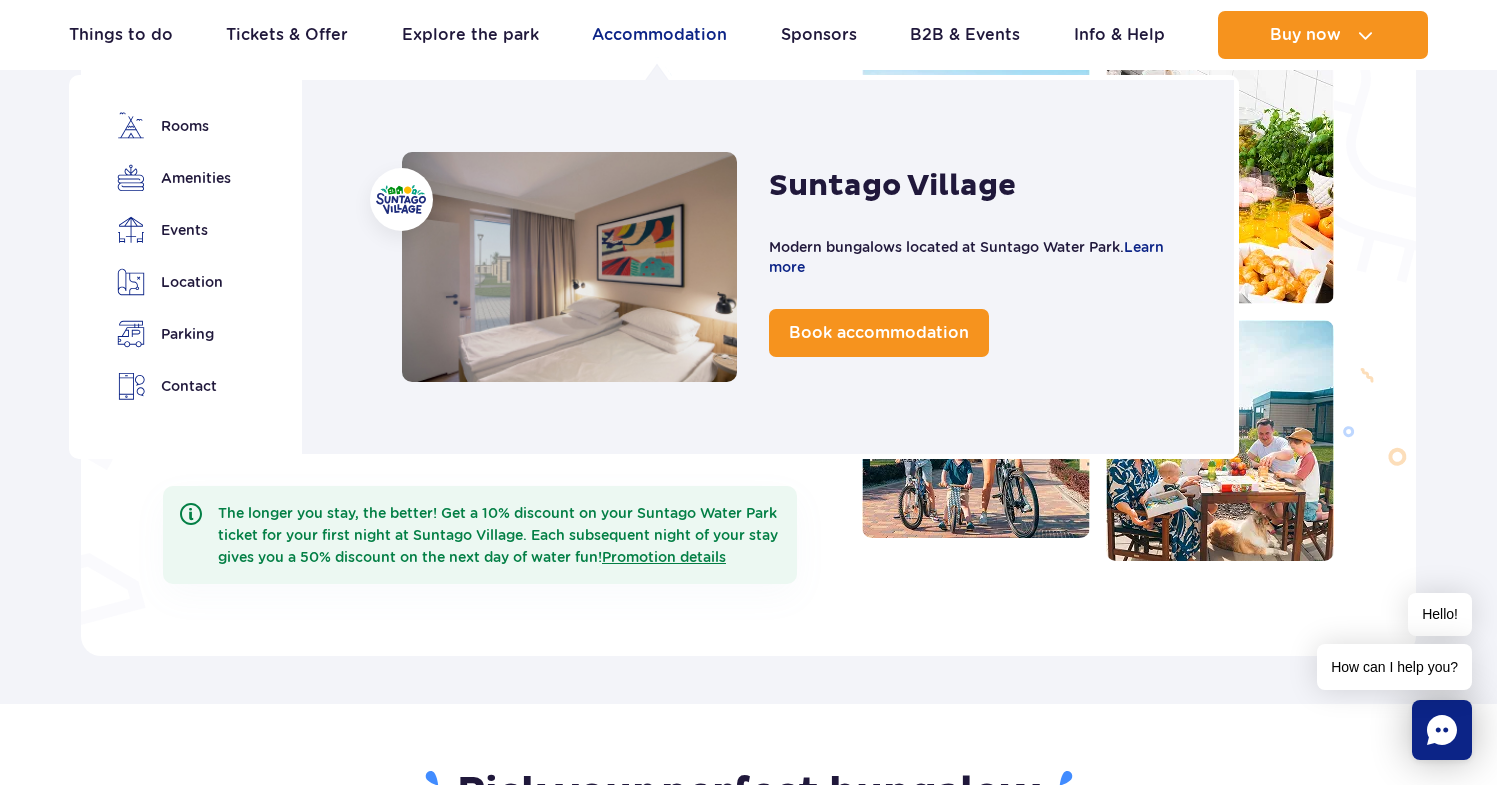 click on "Accommodation" at bounding box center [659, 35] 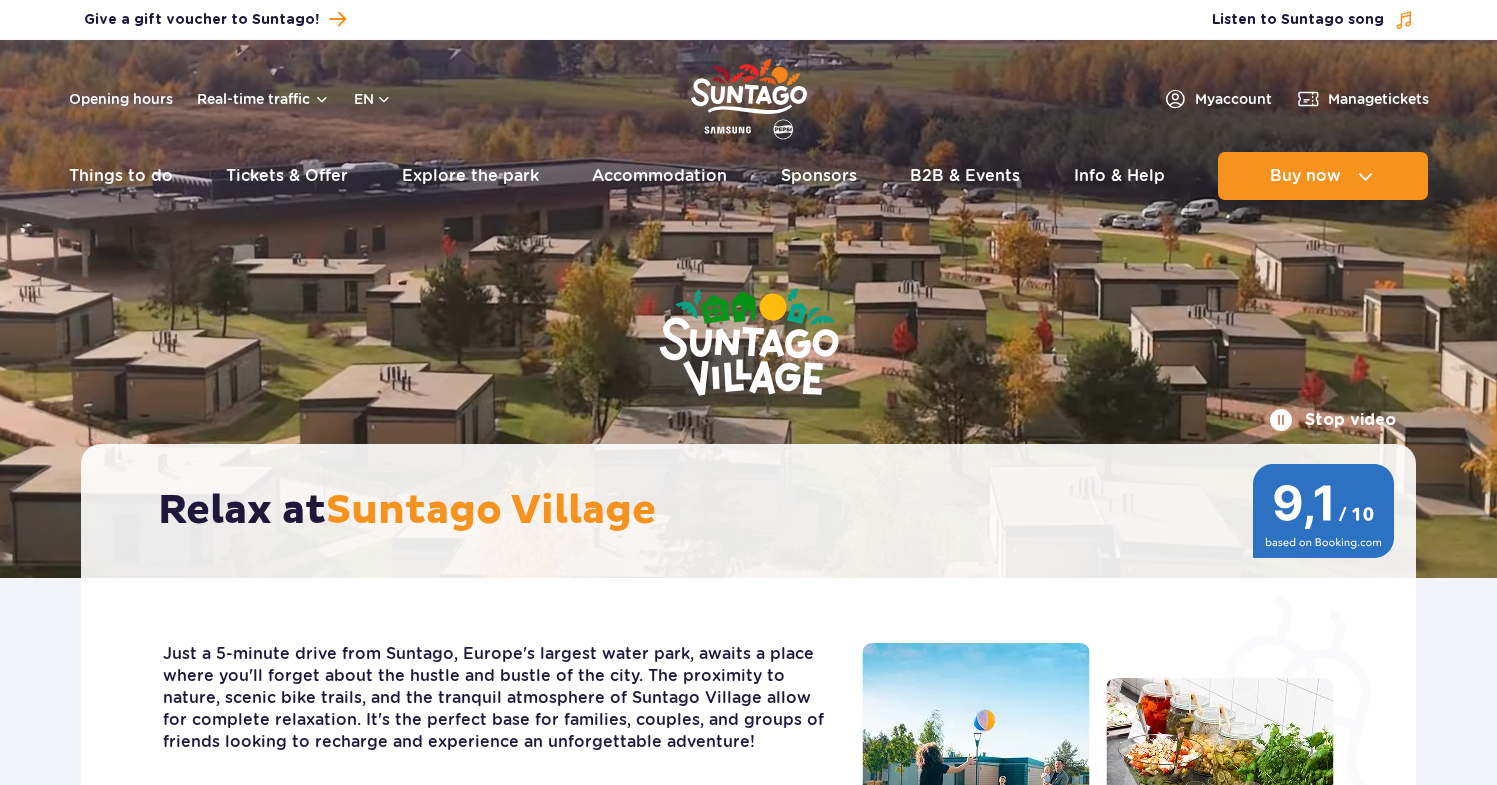 scroll, scrollTop: 0, scrollLeft: 0, axis: both 